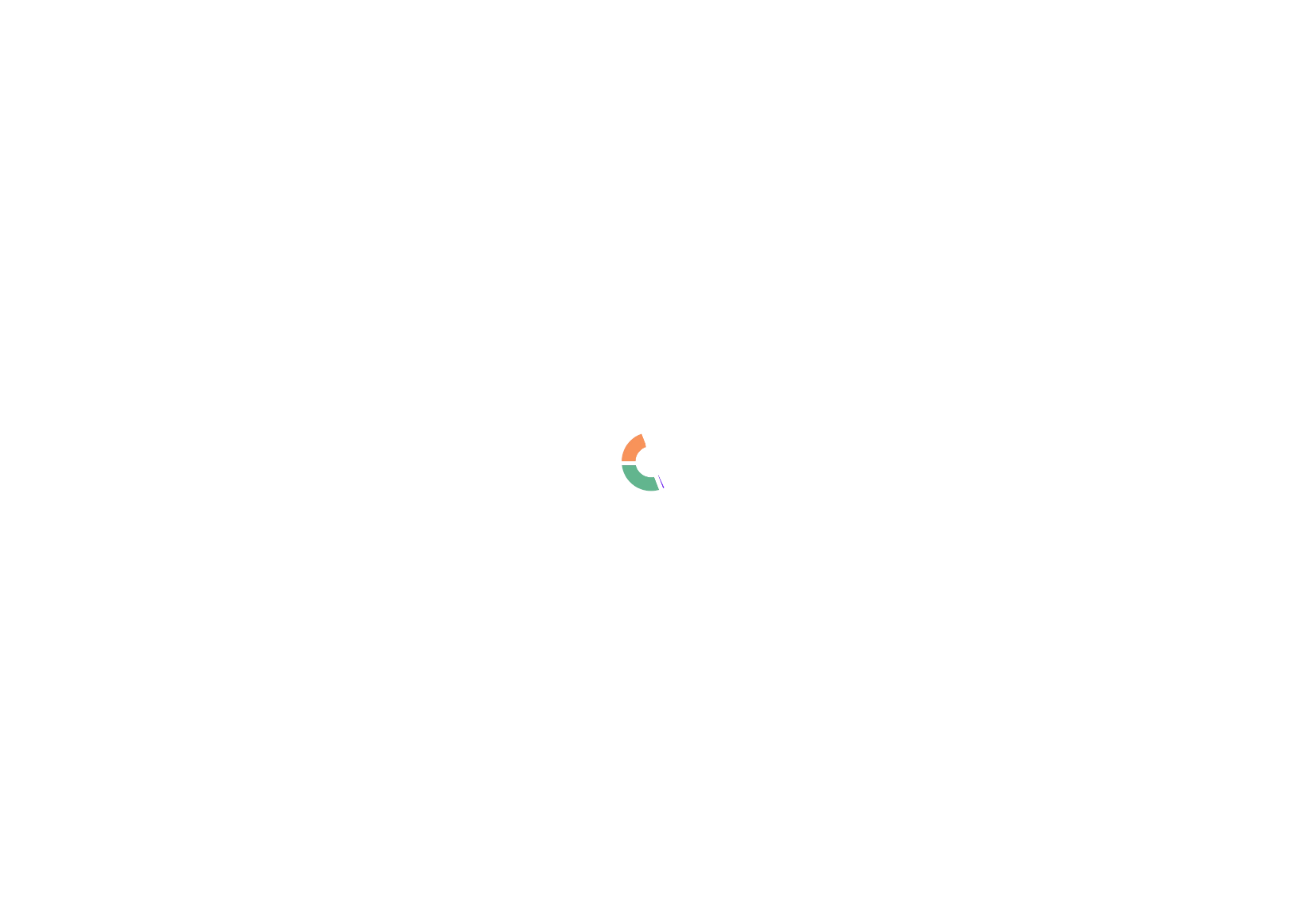 scroll, scrollTop: 0, scrollLeft: 0, axis: both 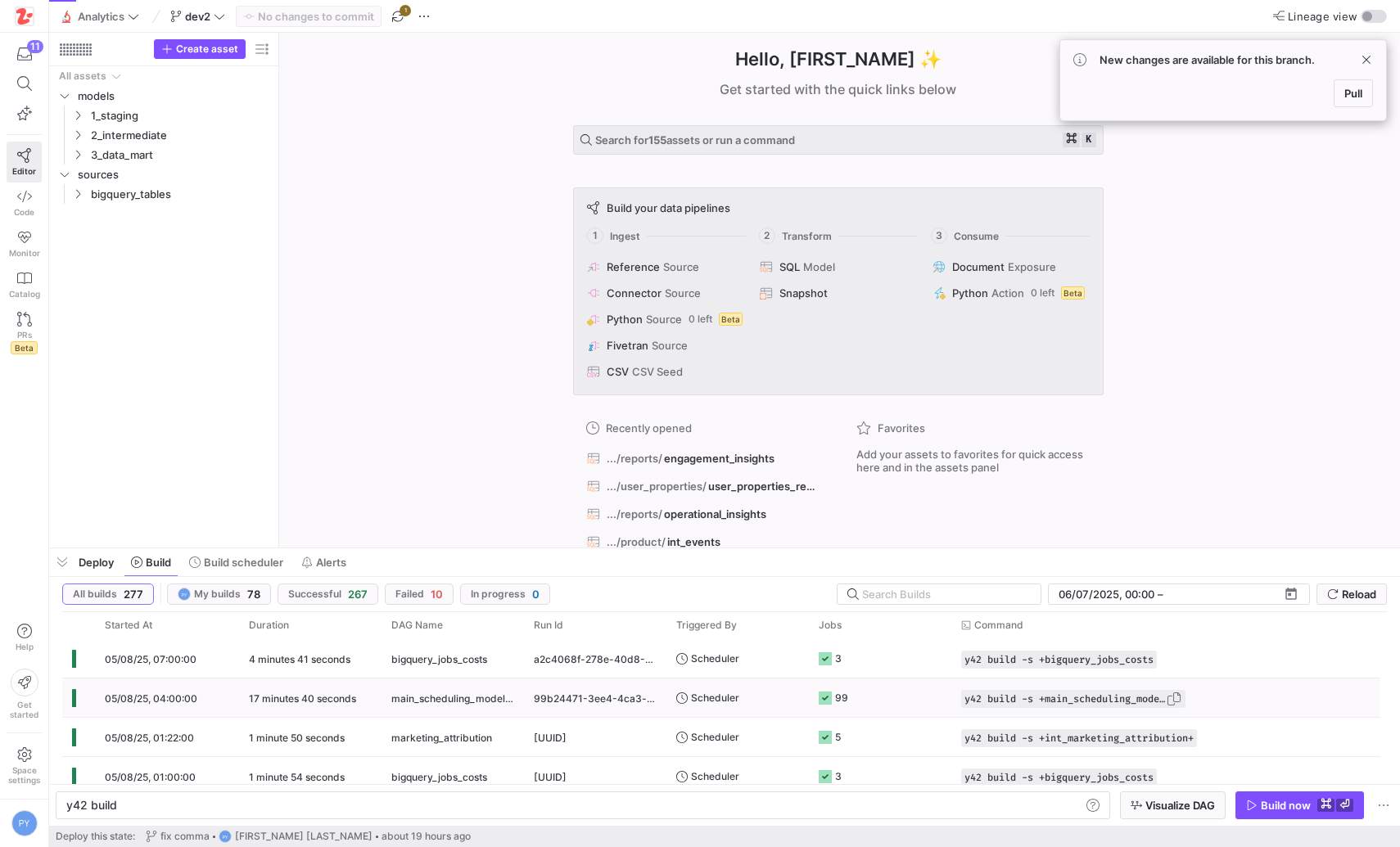click 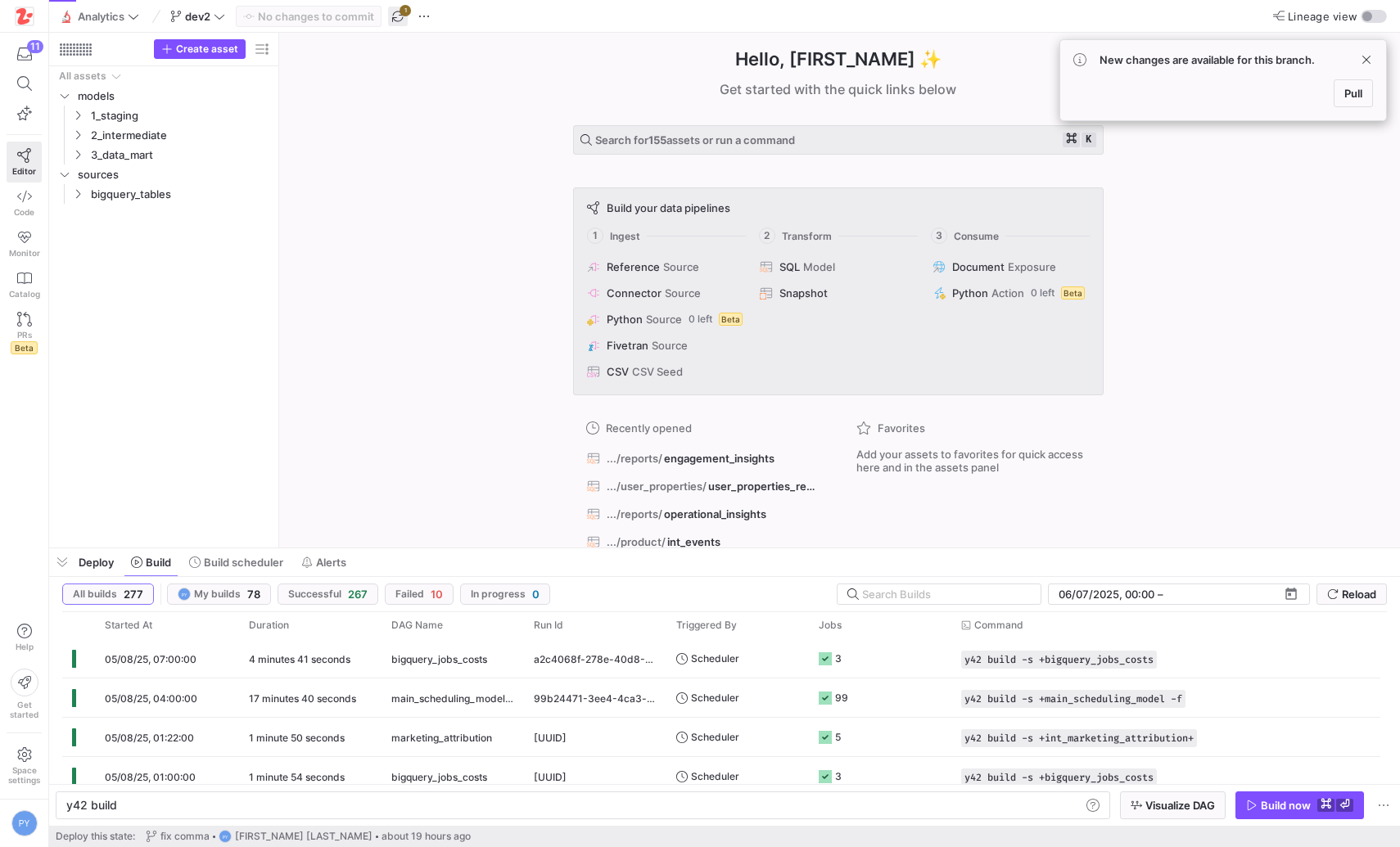click 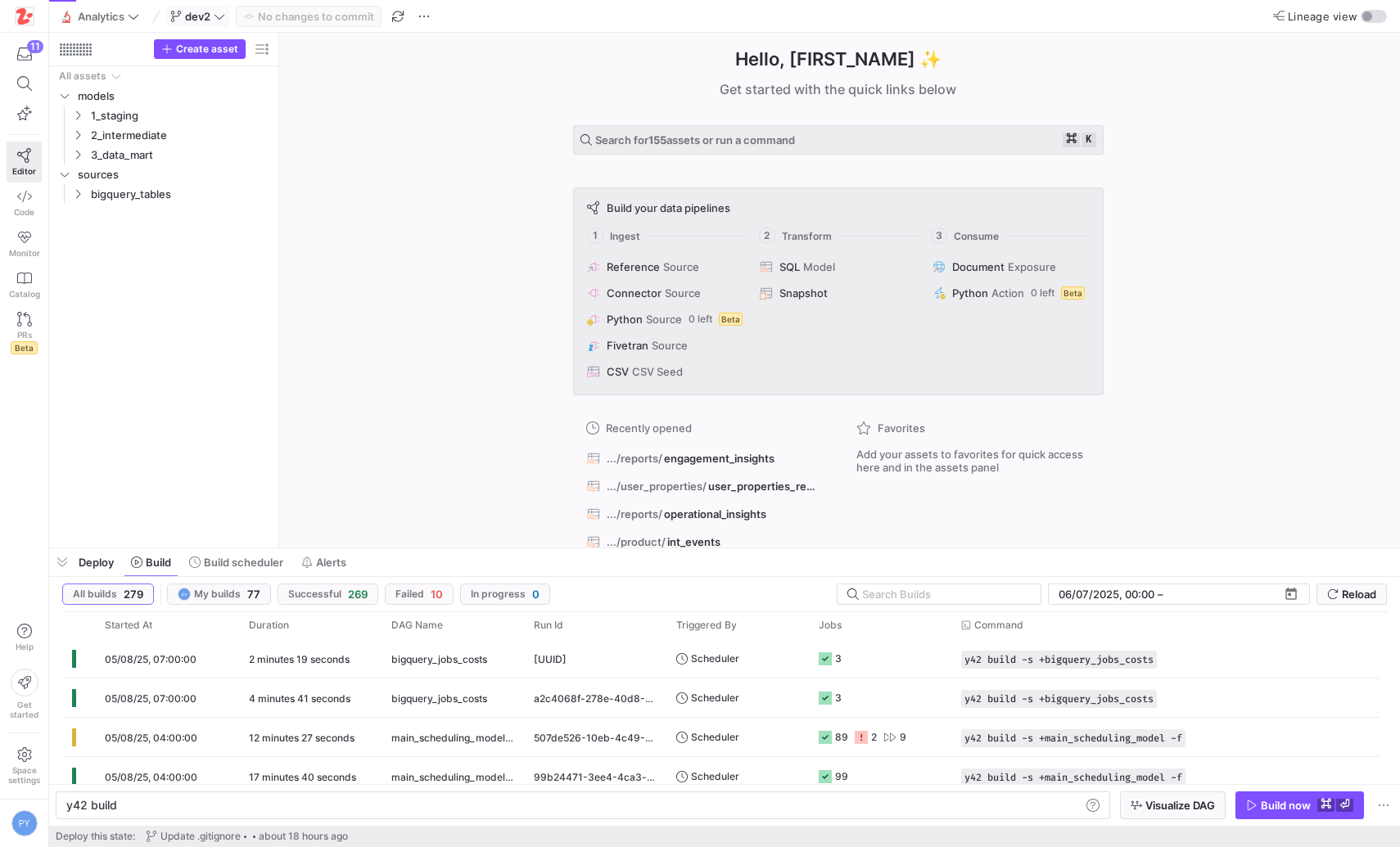 click 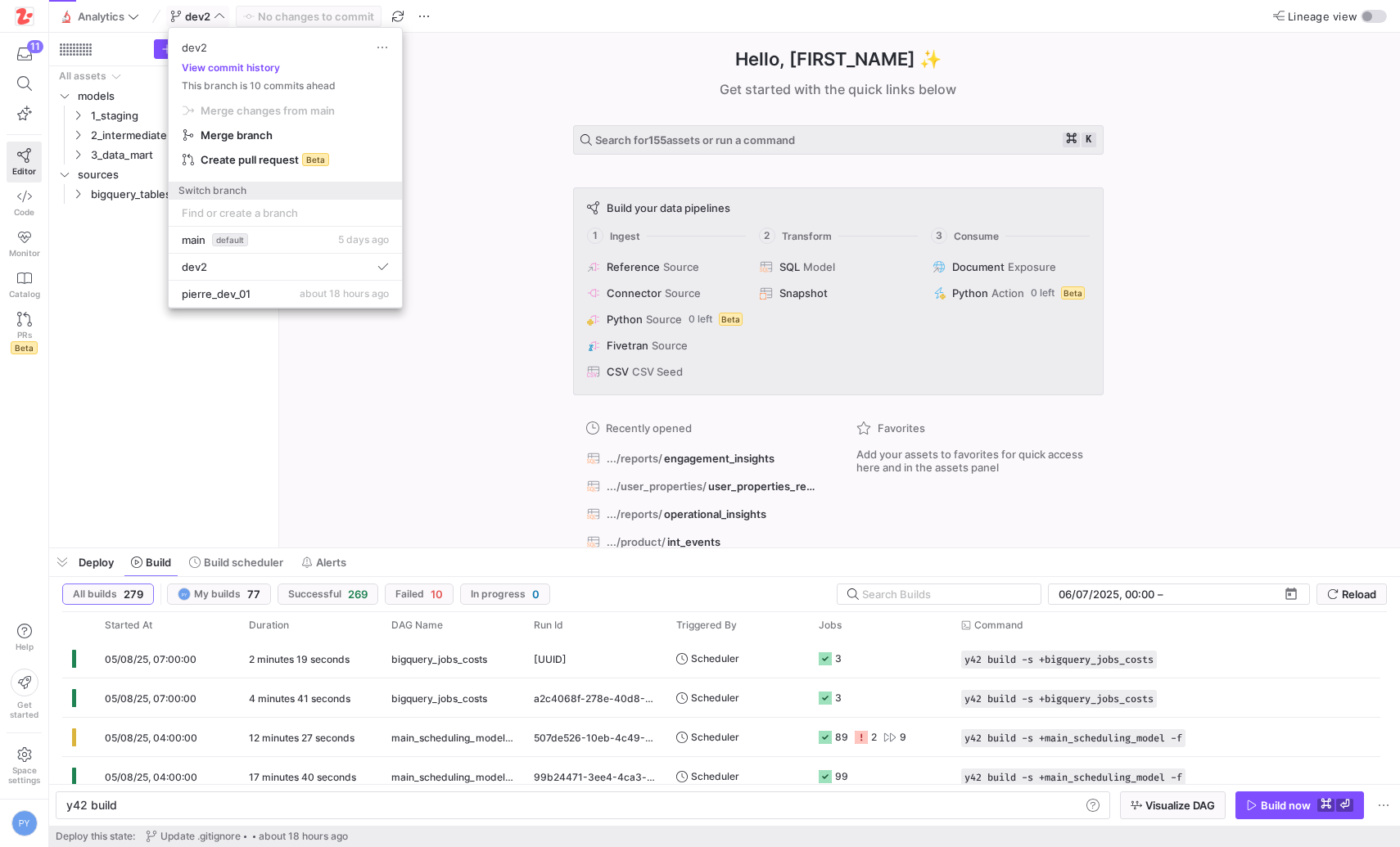 click at bounding box center [700, 423] 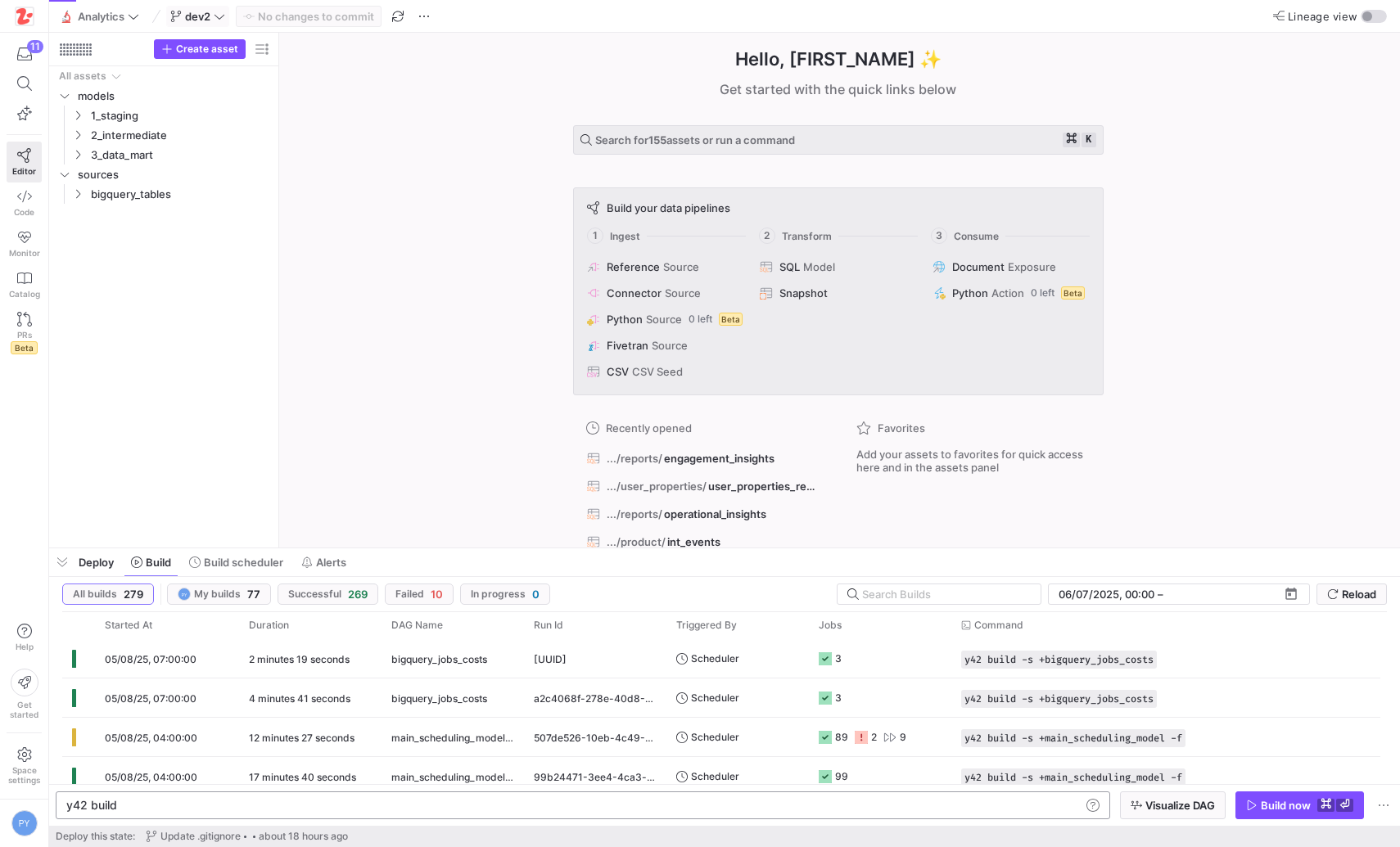 click on "y42 build" 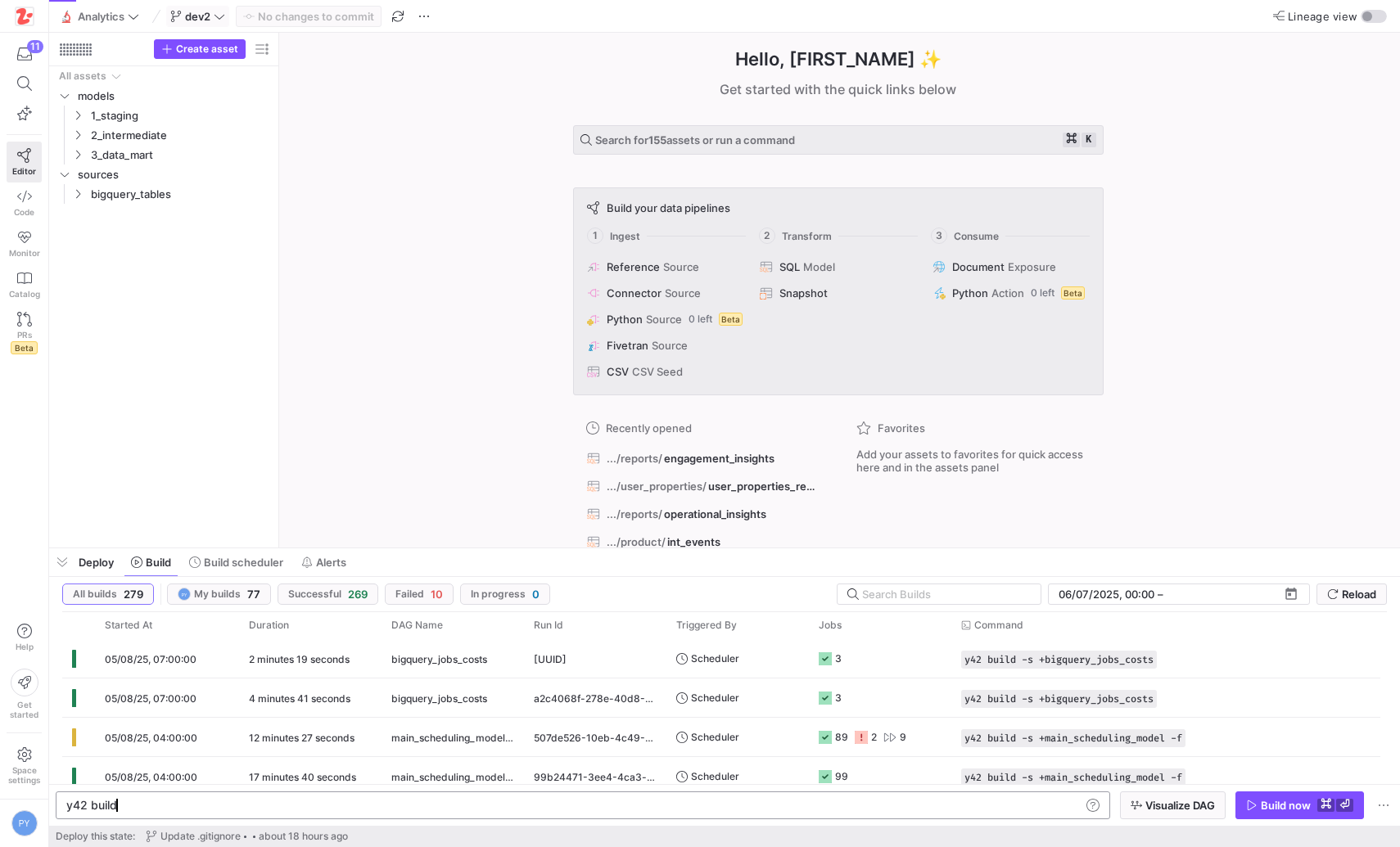 click on "y42 build" 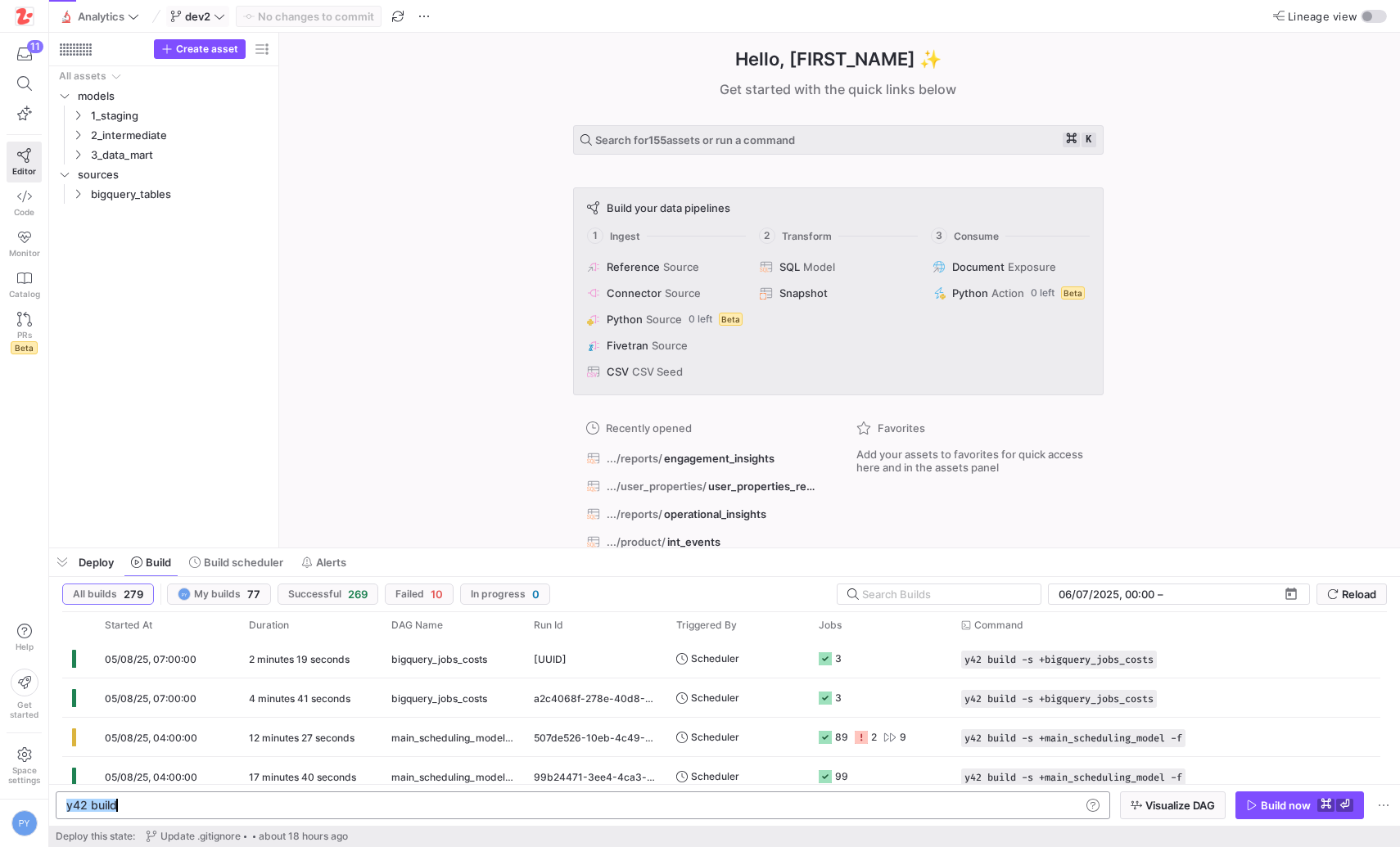 type on "y42 build -s +main_scheduling_model -f" 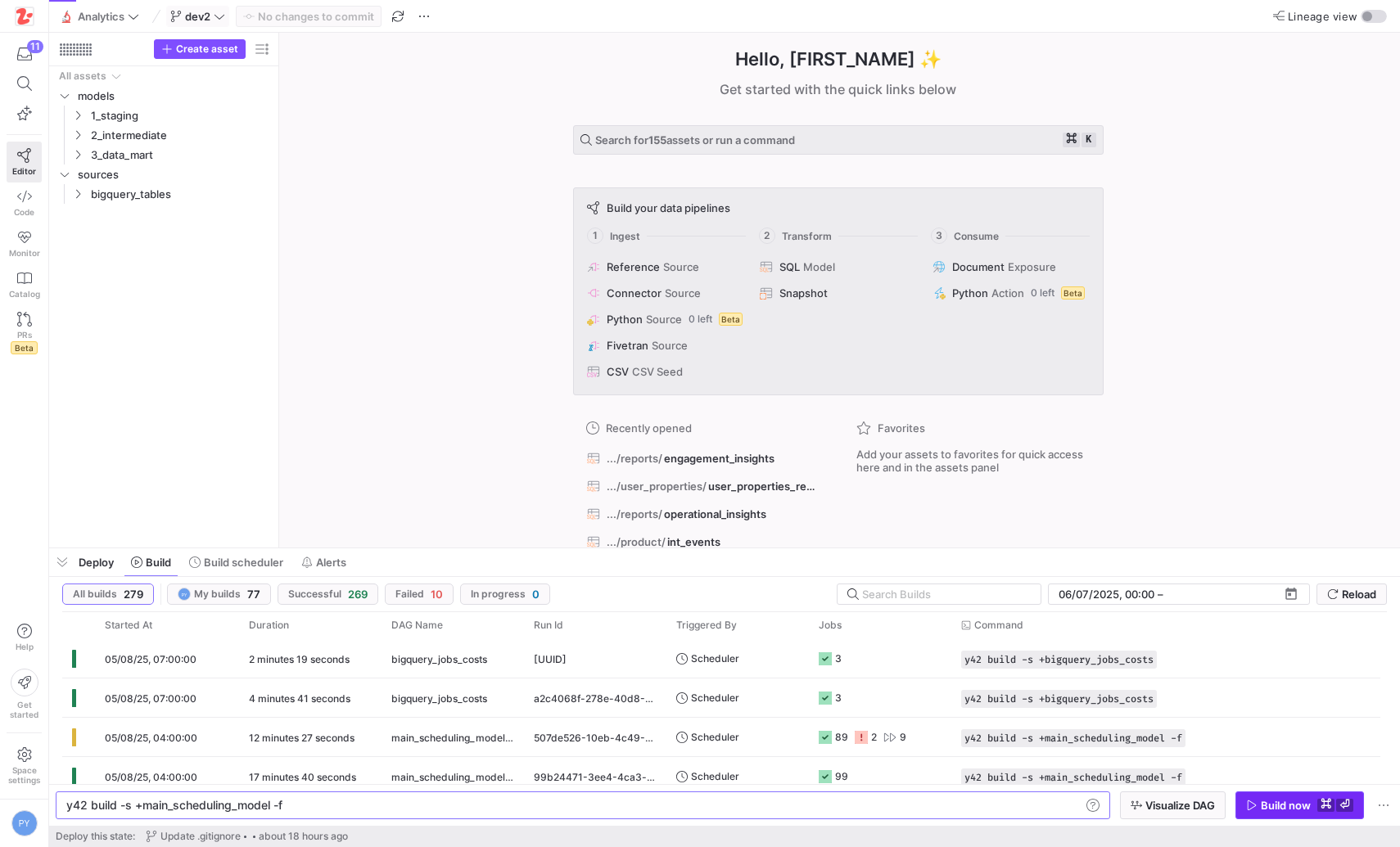 click on "Build now" at bounding box center [1285, 805] 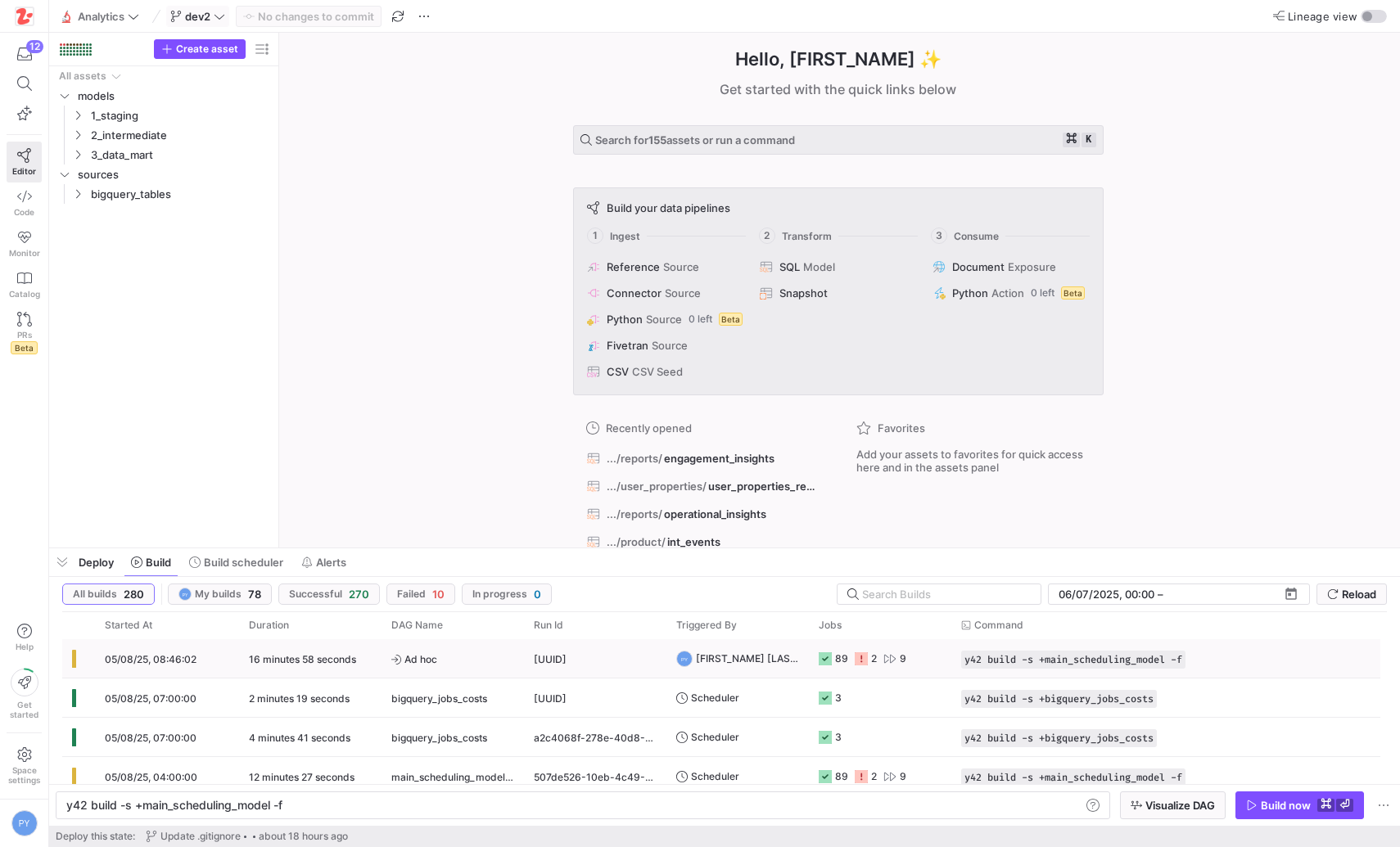 click on "Ad hoc" 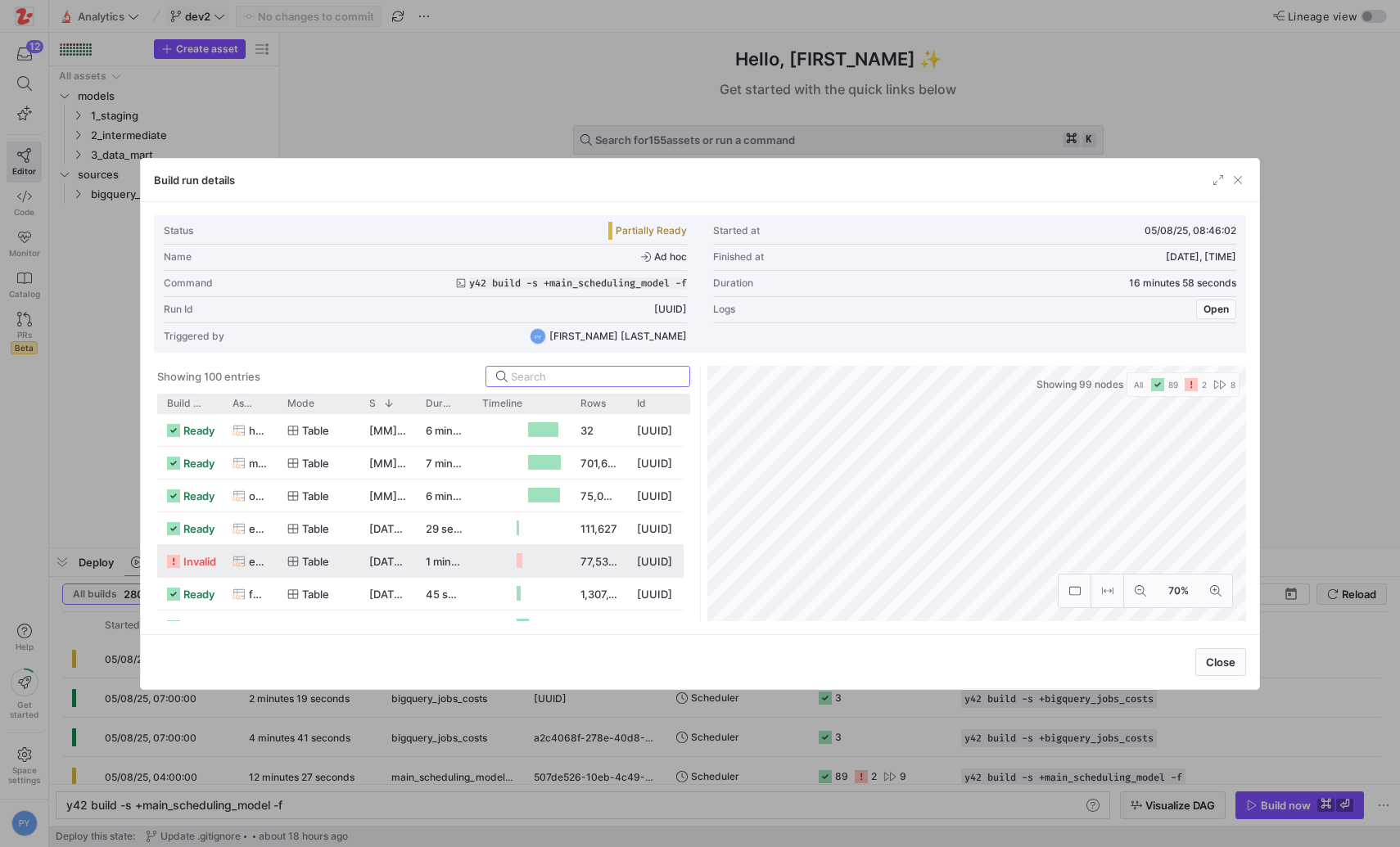 scroll, scrollTop: 6, scrollLeft: 0, axis: vertical 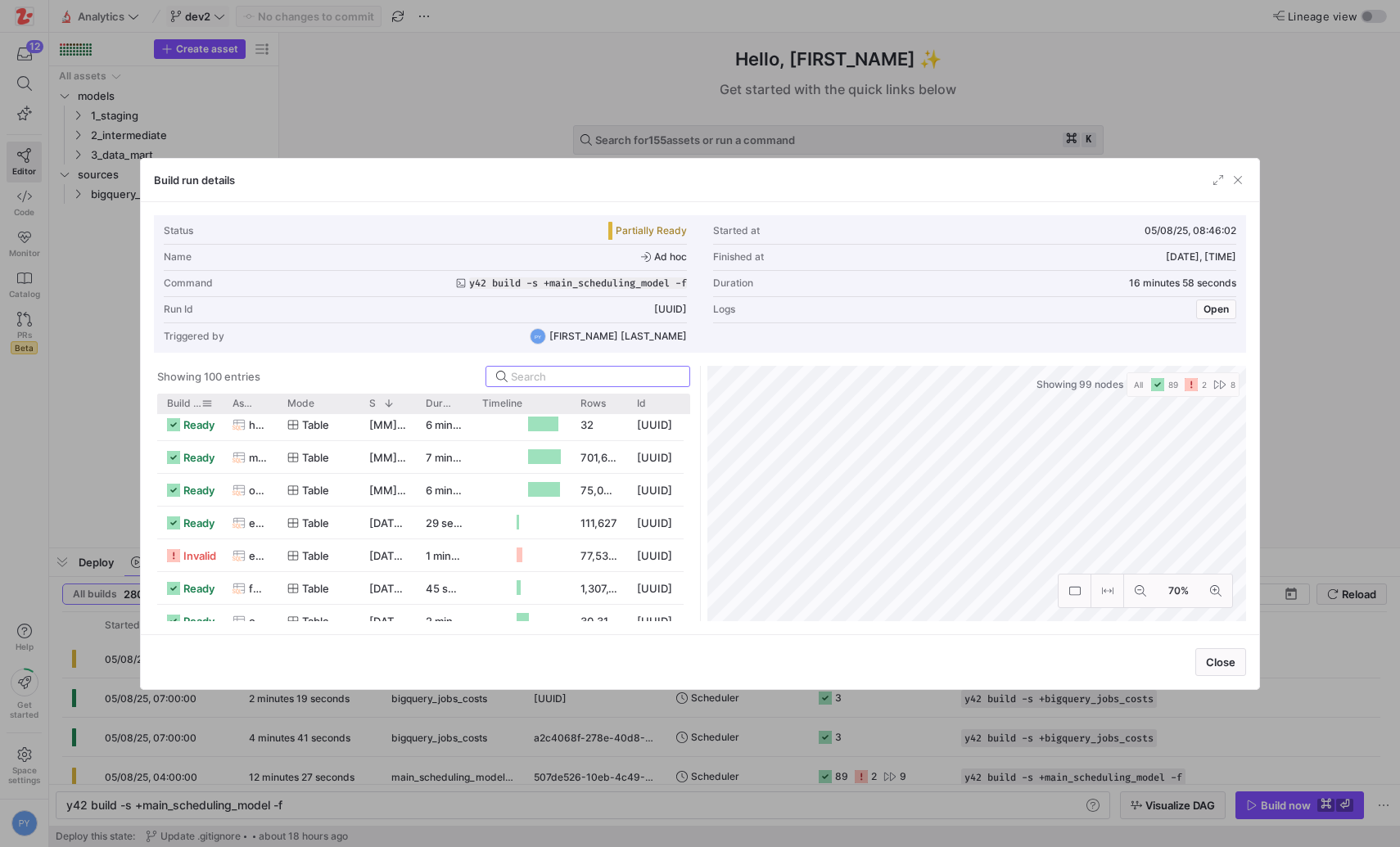 click on "Build status" 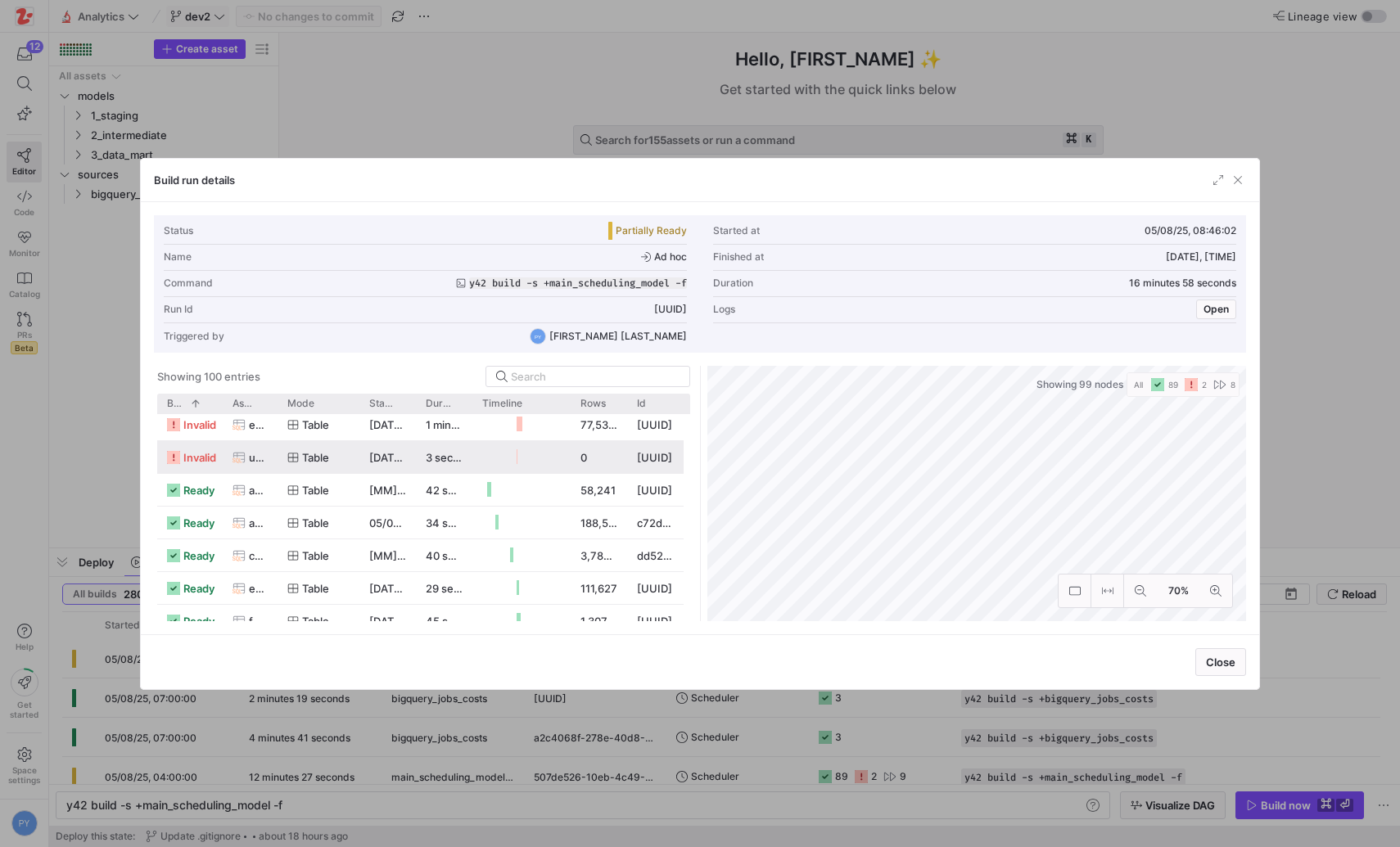 click on "invalid" 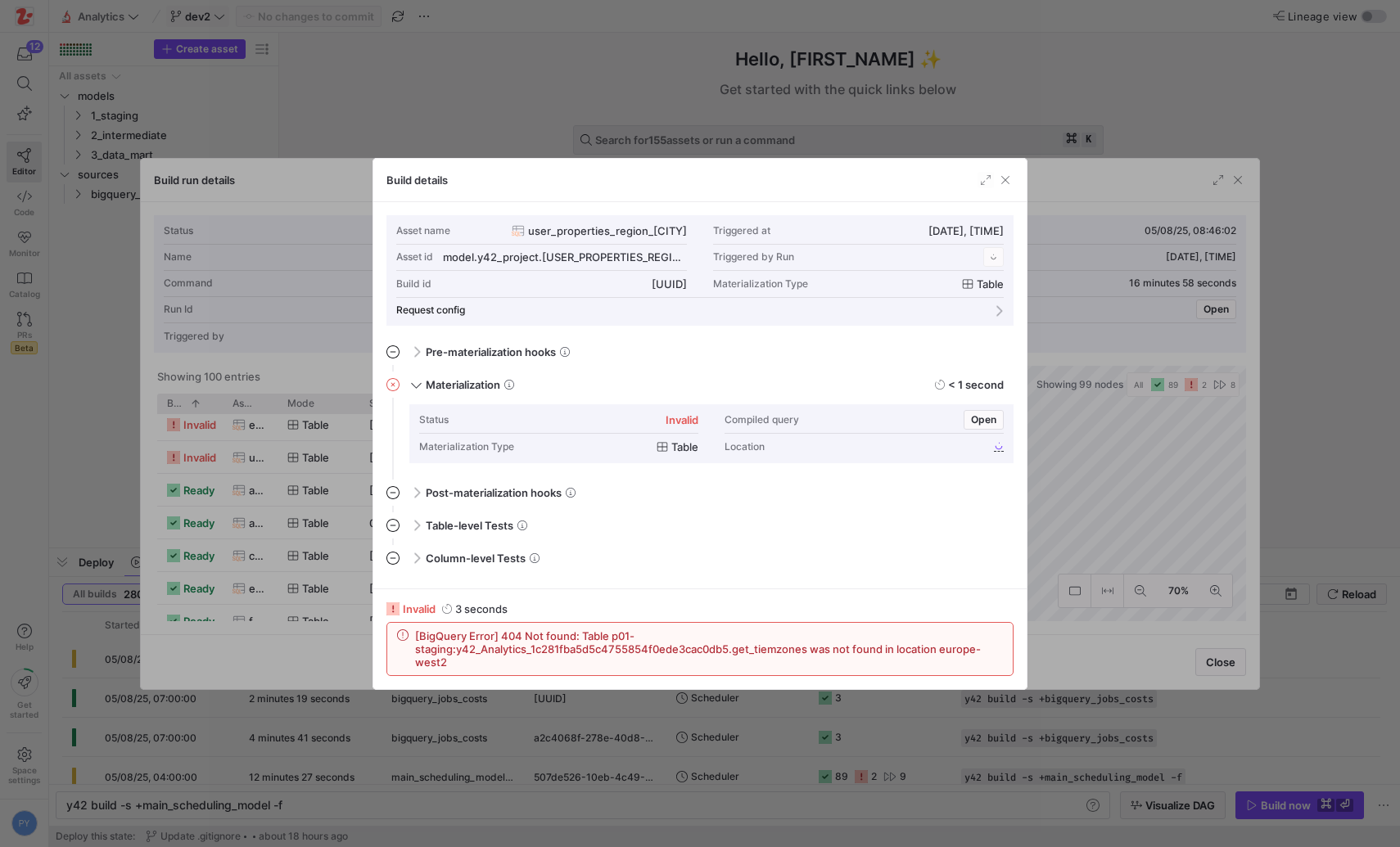 scroll, scrollTop: 147, scrollLeft: 0, axis: vertical 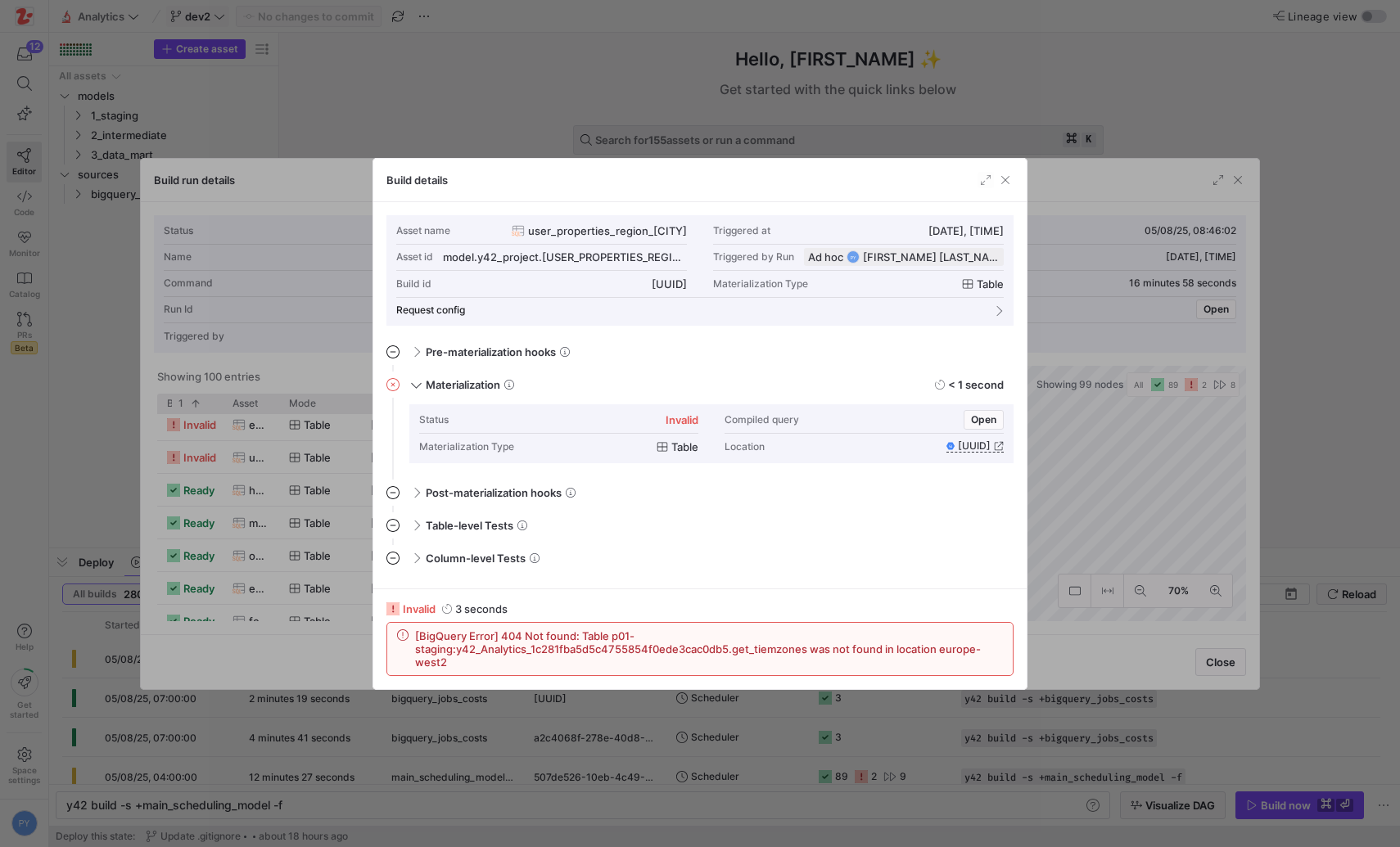 click on "[BigQuery Error] 404 Not found: Table p01-staging:y42_Analytics_1c281fba5d5c4755854f0ede3cac0db5.get_tiemzones was not found in location europe-west2" 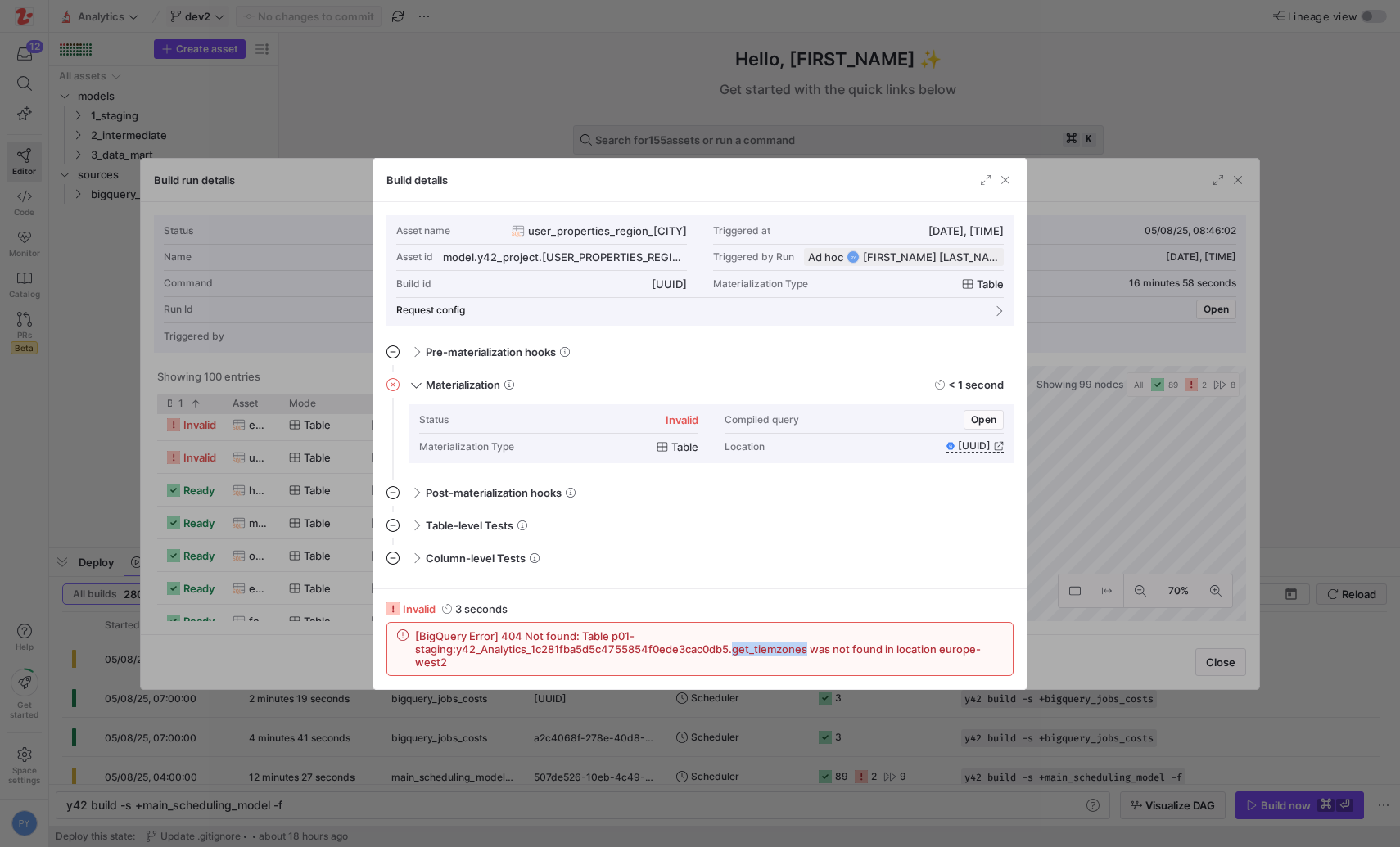 click on "[BigQuery Error] 404 Not found: Table p01-staging:y42_Analytics_1c281fba5d5c4755854f0ede3cac0db5.get_tiemzones was not found in location europe-west2" 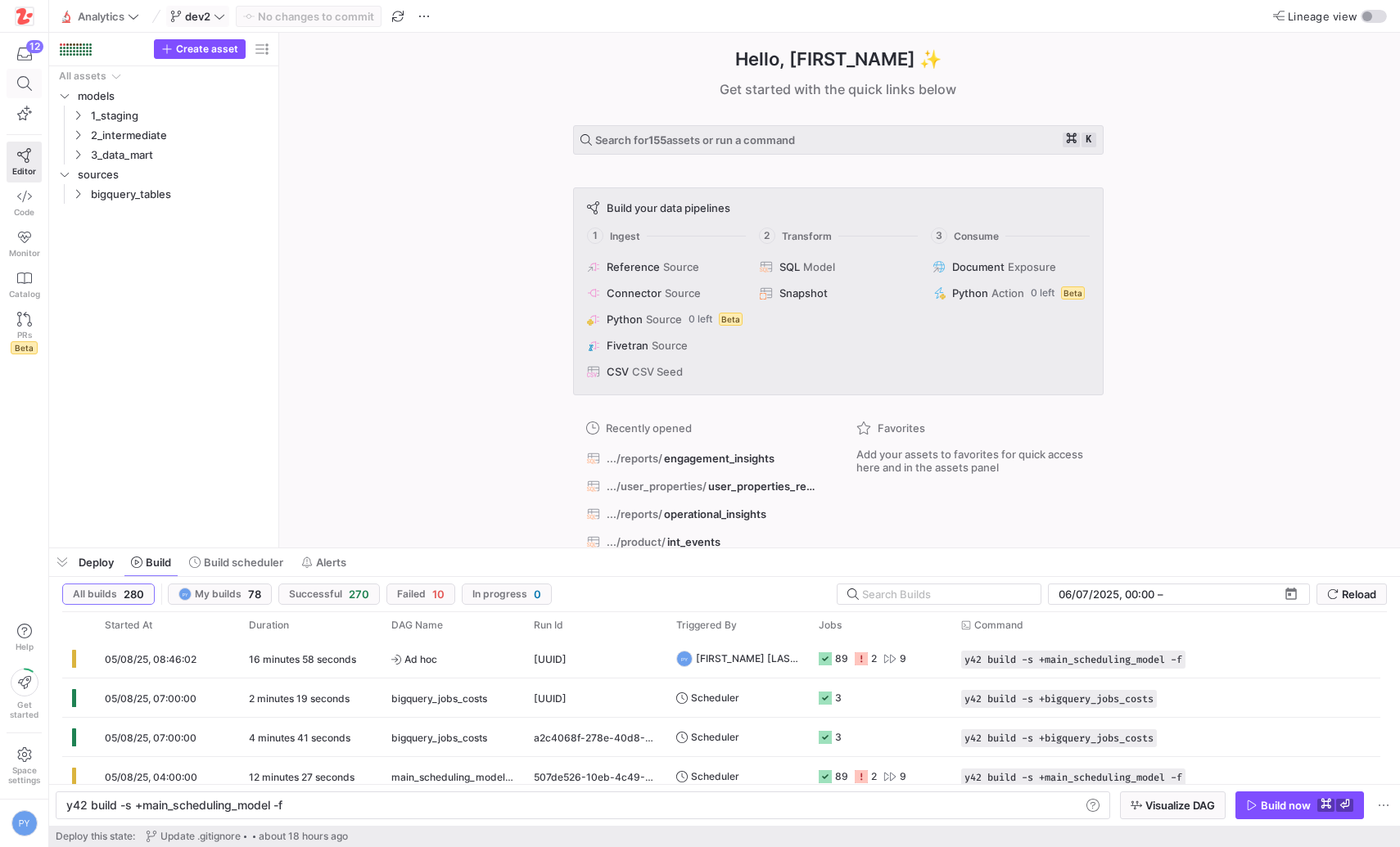 click 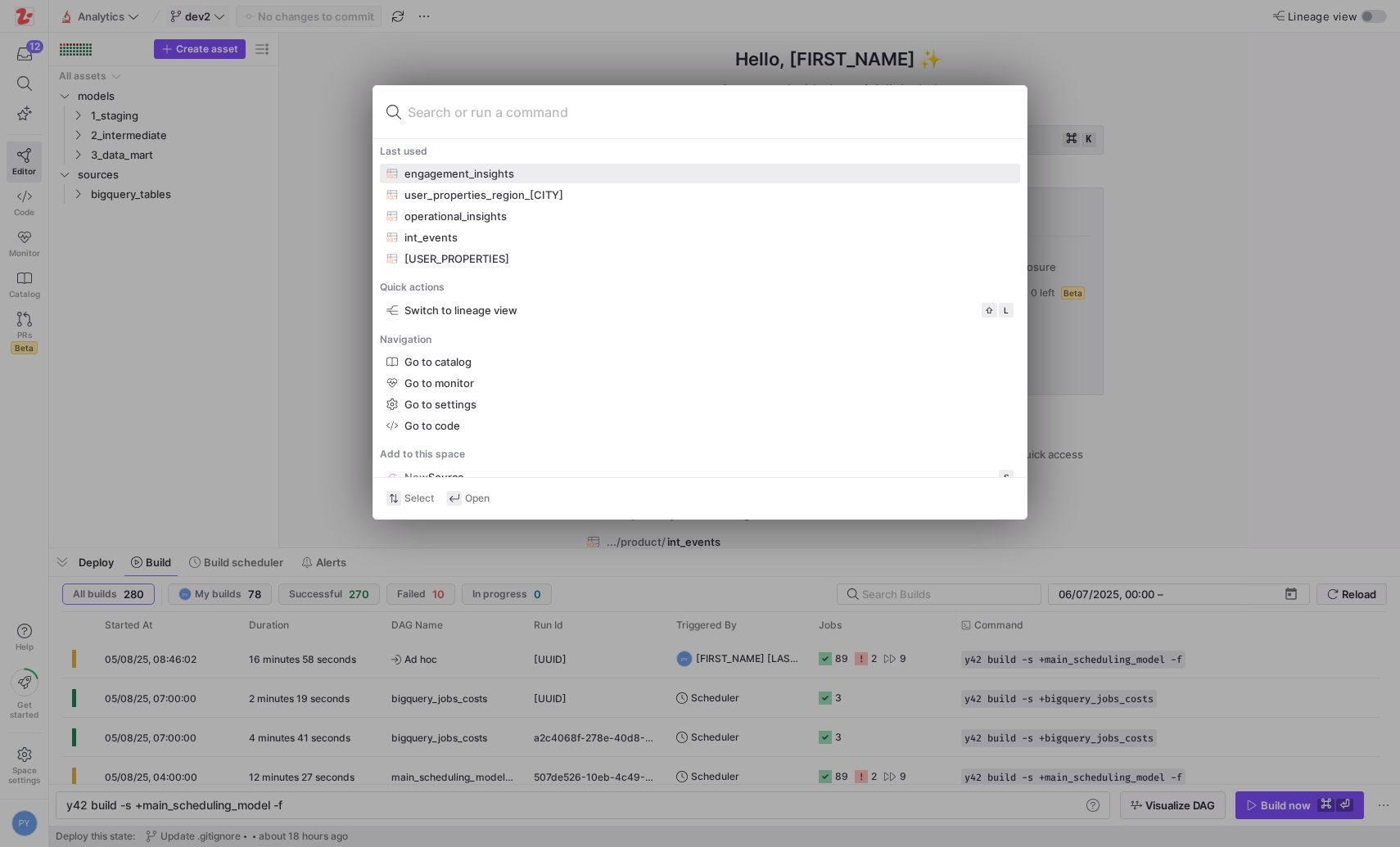 type on "get_tiemzones" 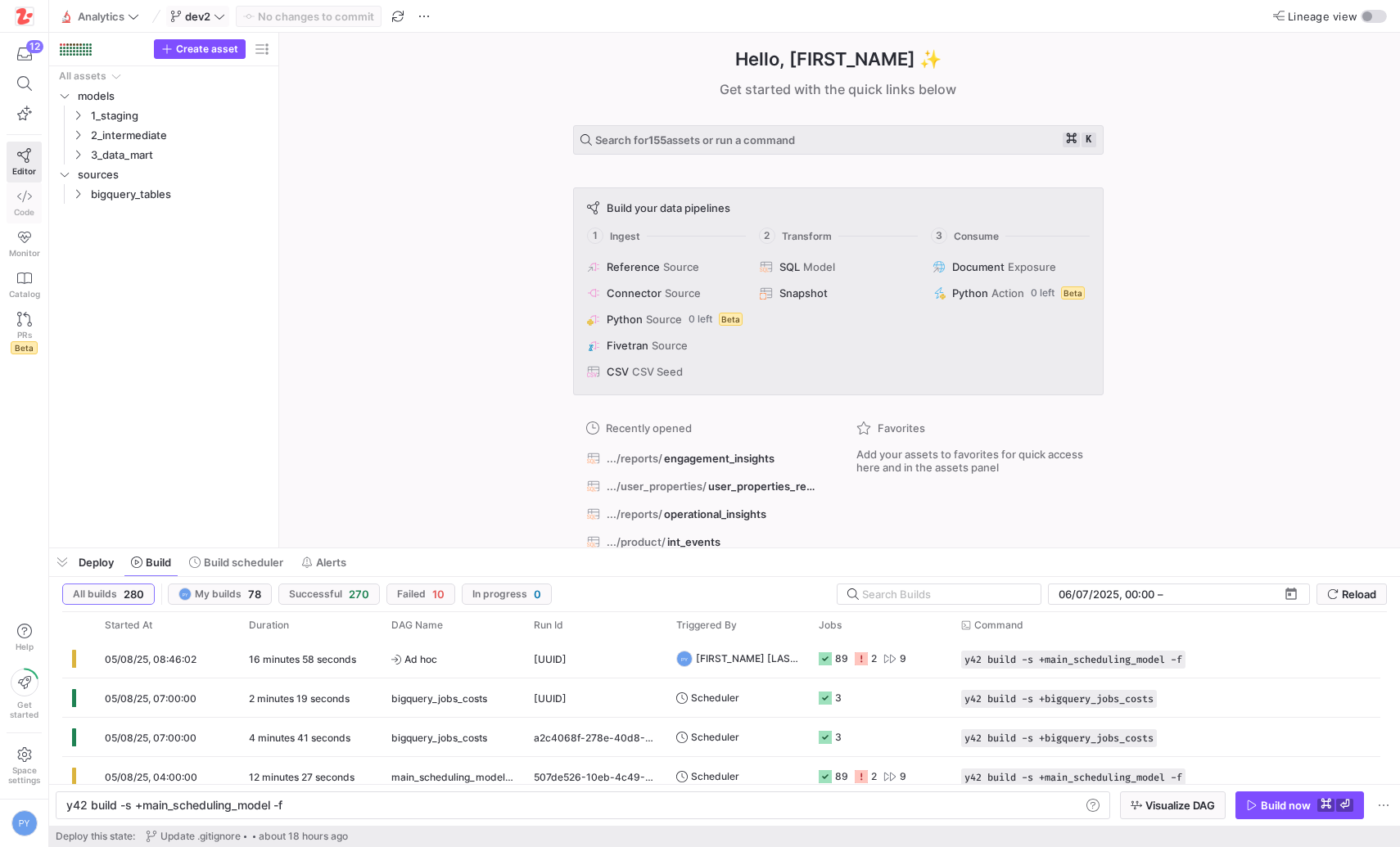 click on "Code" 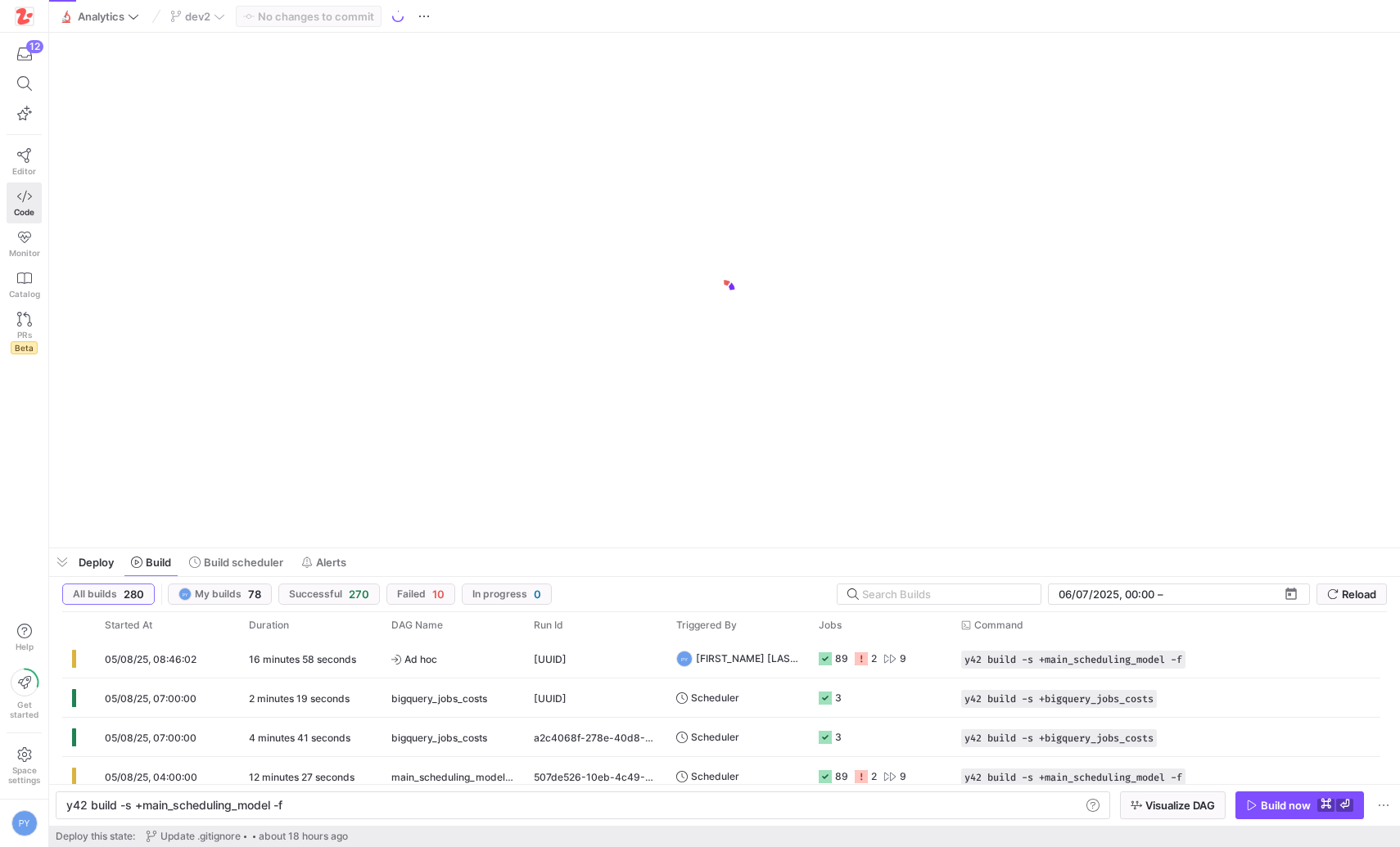 scroll, scrollTop: 0, scrollLeft: 0, axis: both 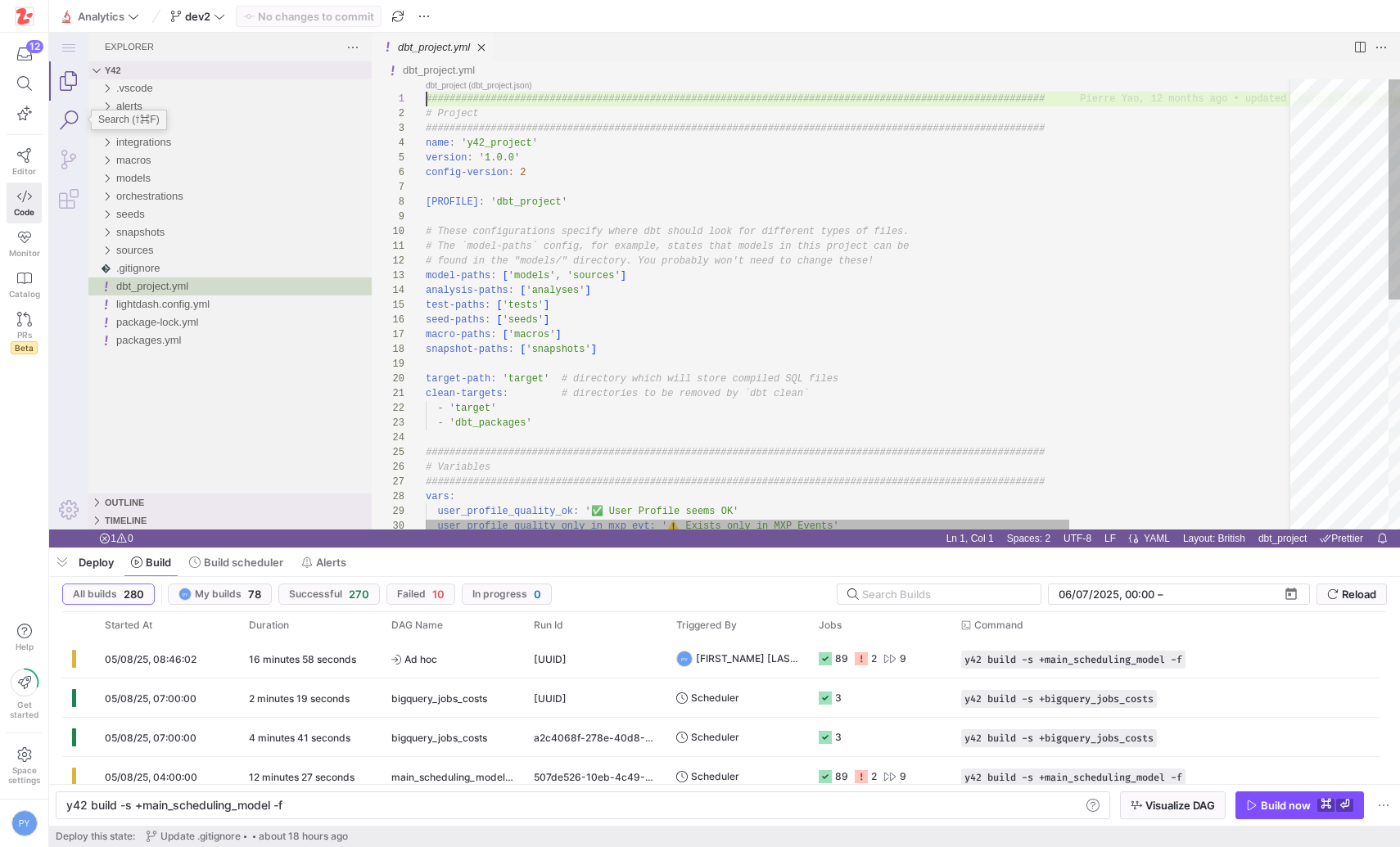 click at bounding box center (69, 120) 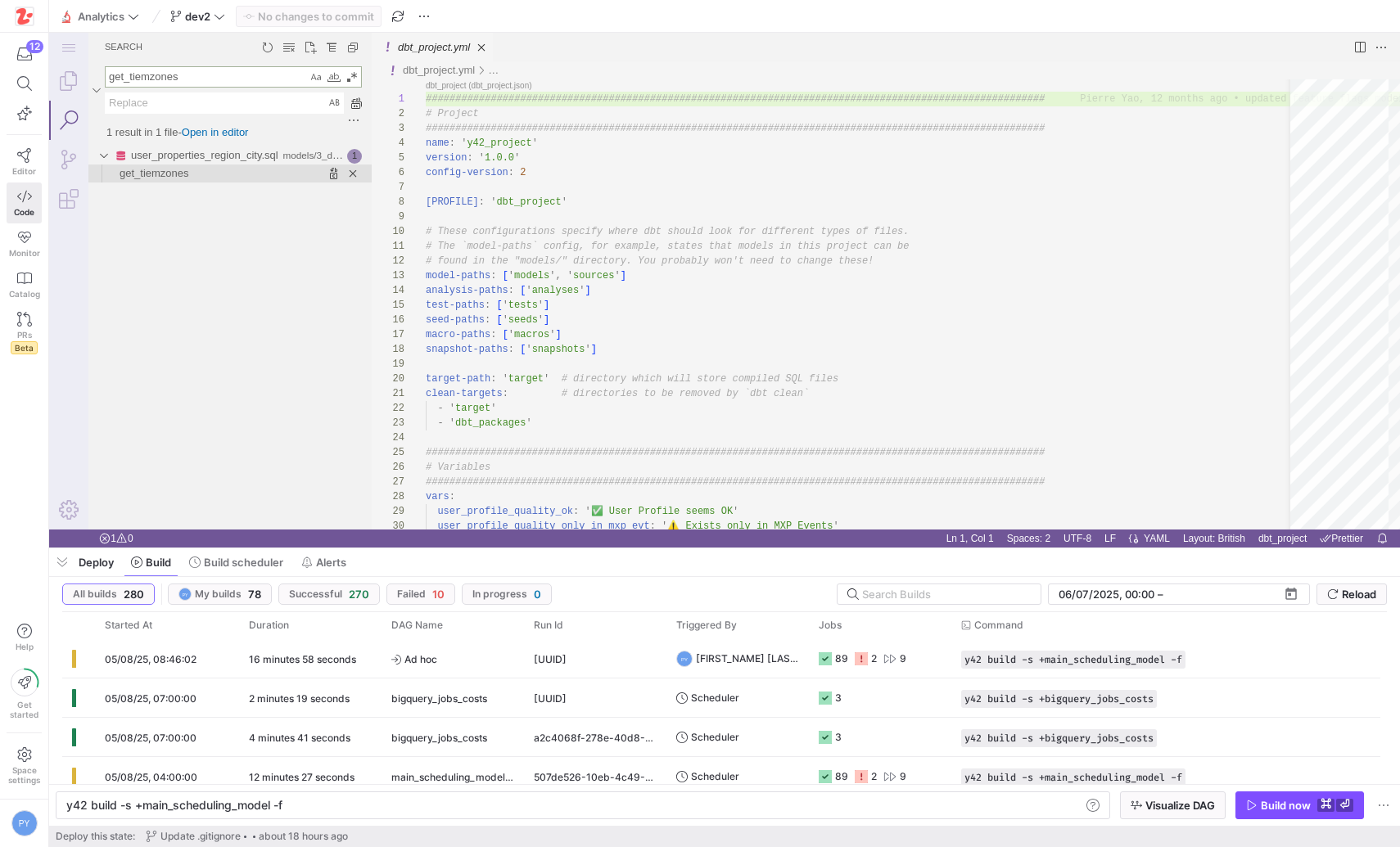 type on "get_tiemzones" 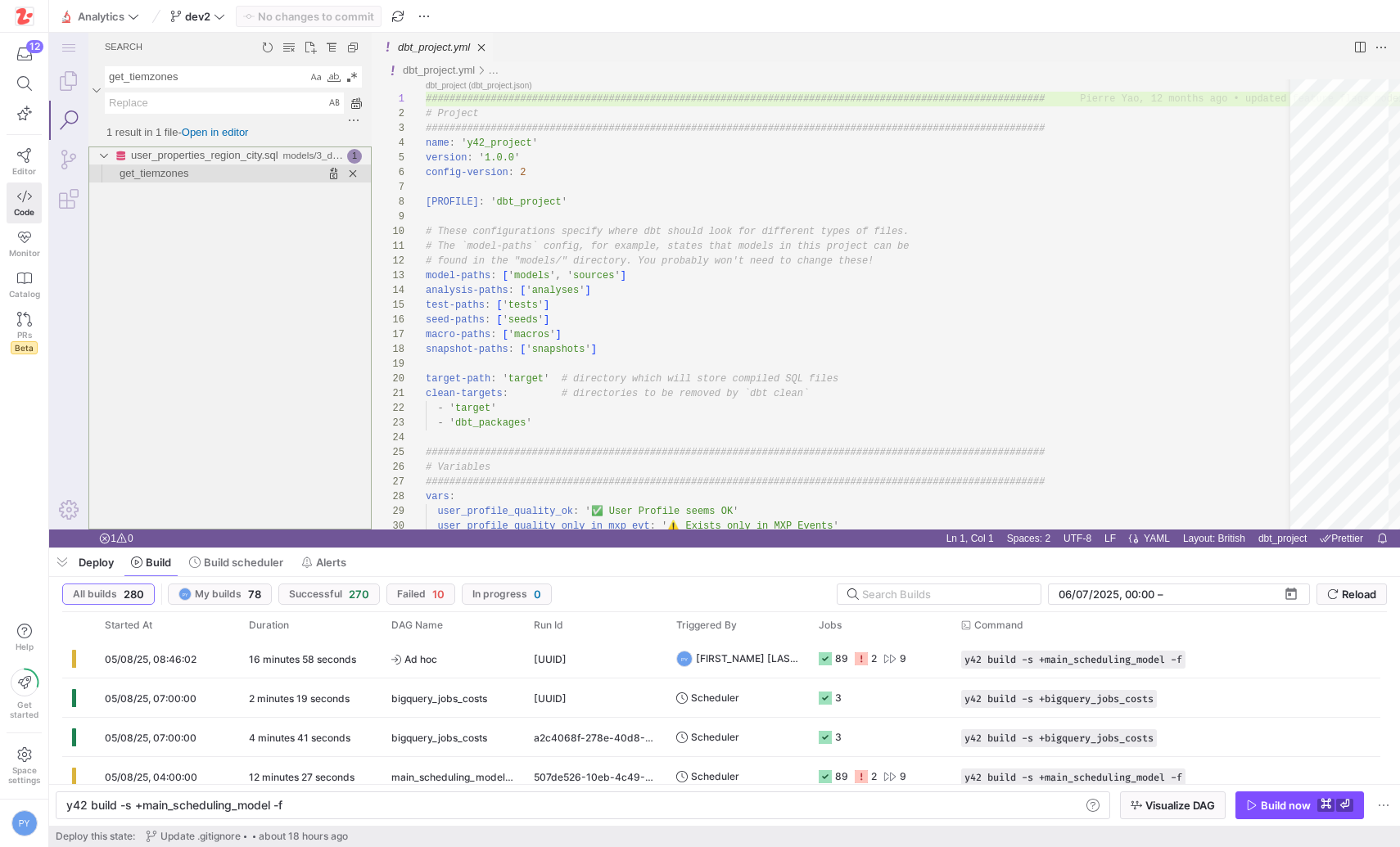 click at bounding box center (280, 173) 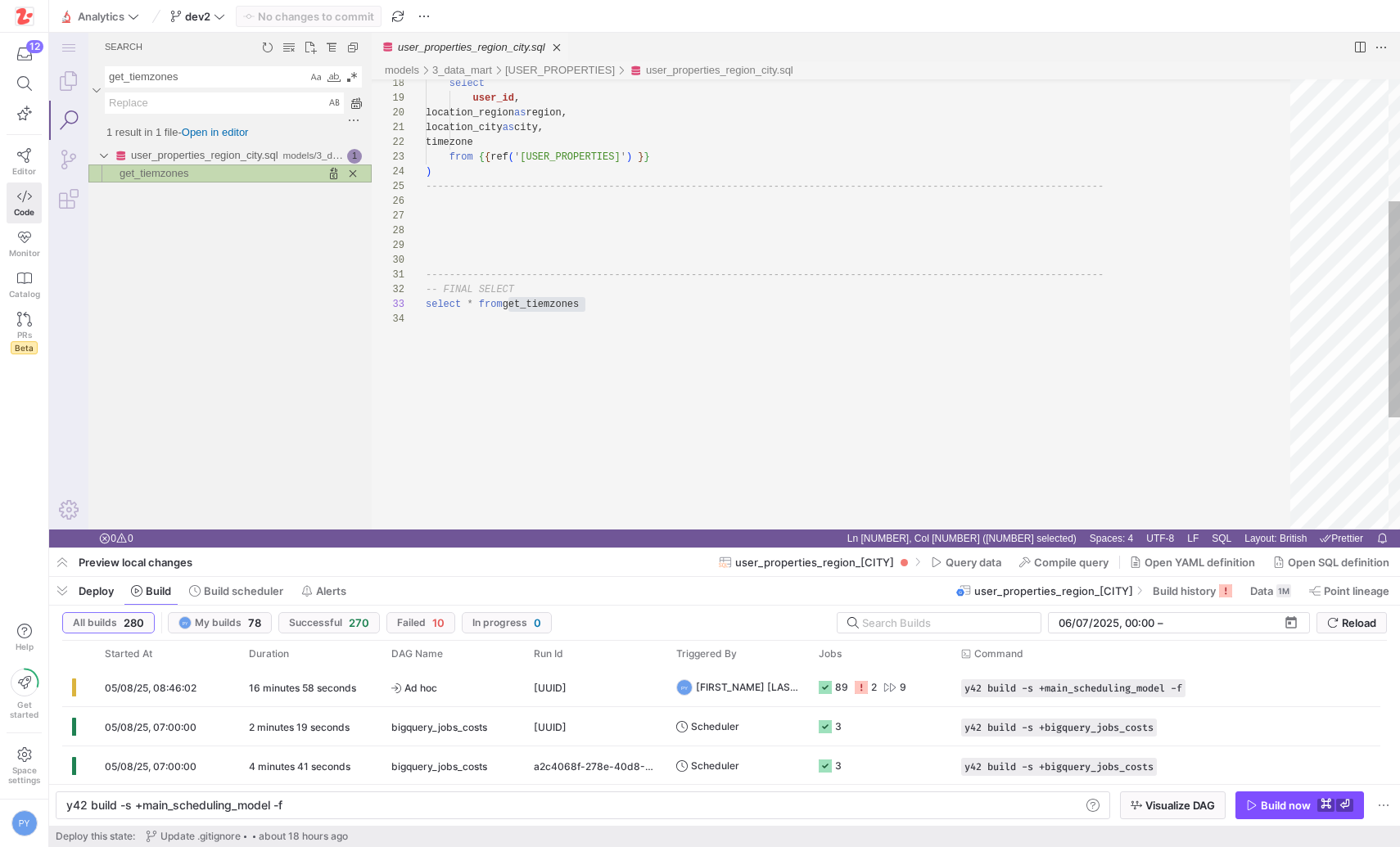 scroll, scrollTop: 44, scrollLeft: 160, axis: both 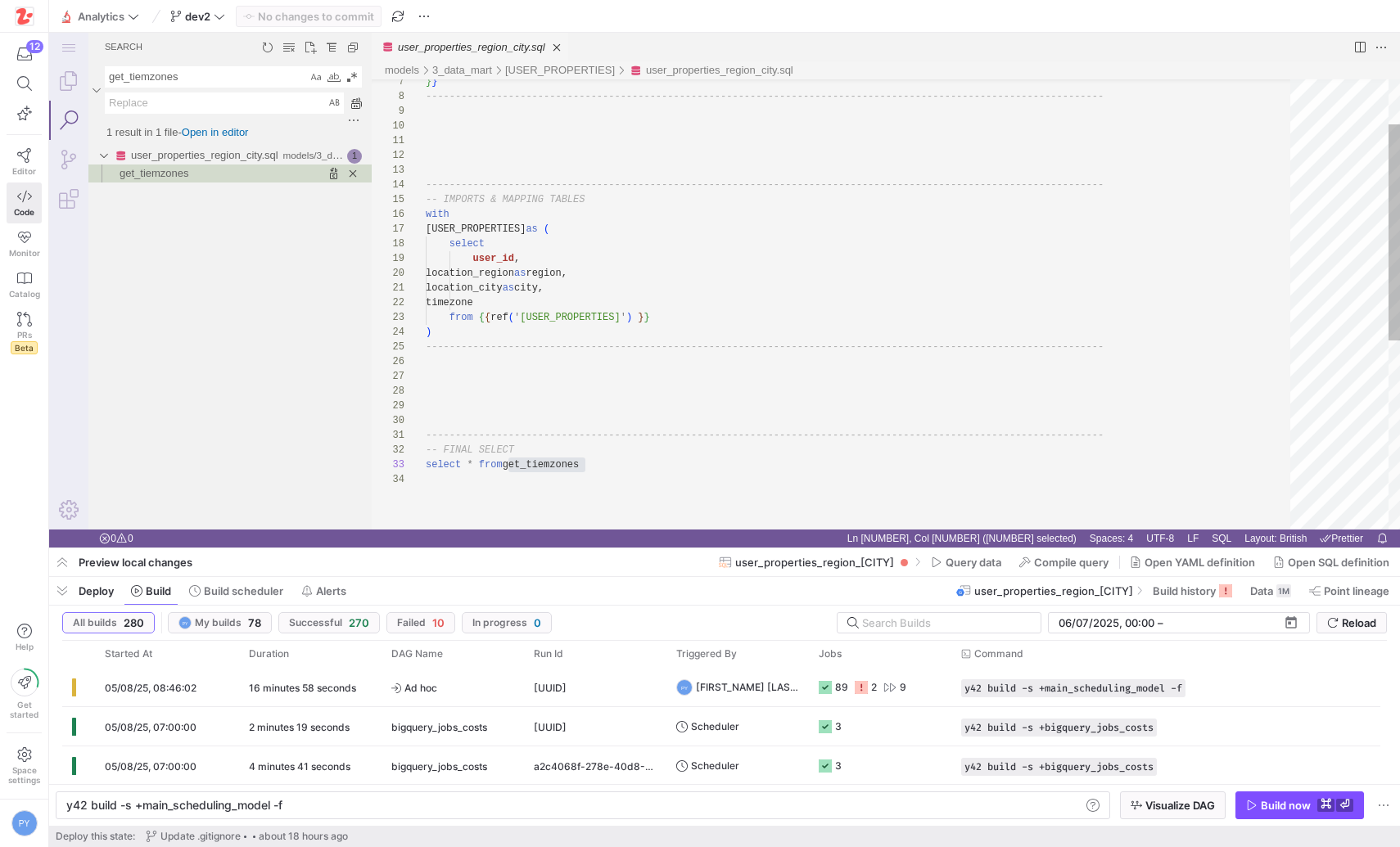 click on "select
user_id ,
location_region as region,
location_city as city,
timezone
from { { ref ( ' user_properties ' ) } } ) -------------------------------------------------- -------------------------------------------------- --------------- -------------------------------------------------- -------------------------------------------------- --------------- -- FINAL SELECT select *
from get_tiemzones user_properties as (
-- IMPORTS & MAPPING TABLES with -------------------------------------------------- -------------------------------------------------- --------------- -------------------------------------------------- -------------------------------------------------- ---------------" at bounding box center [864, 454] 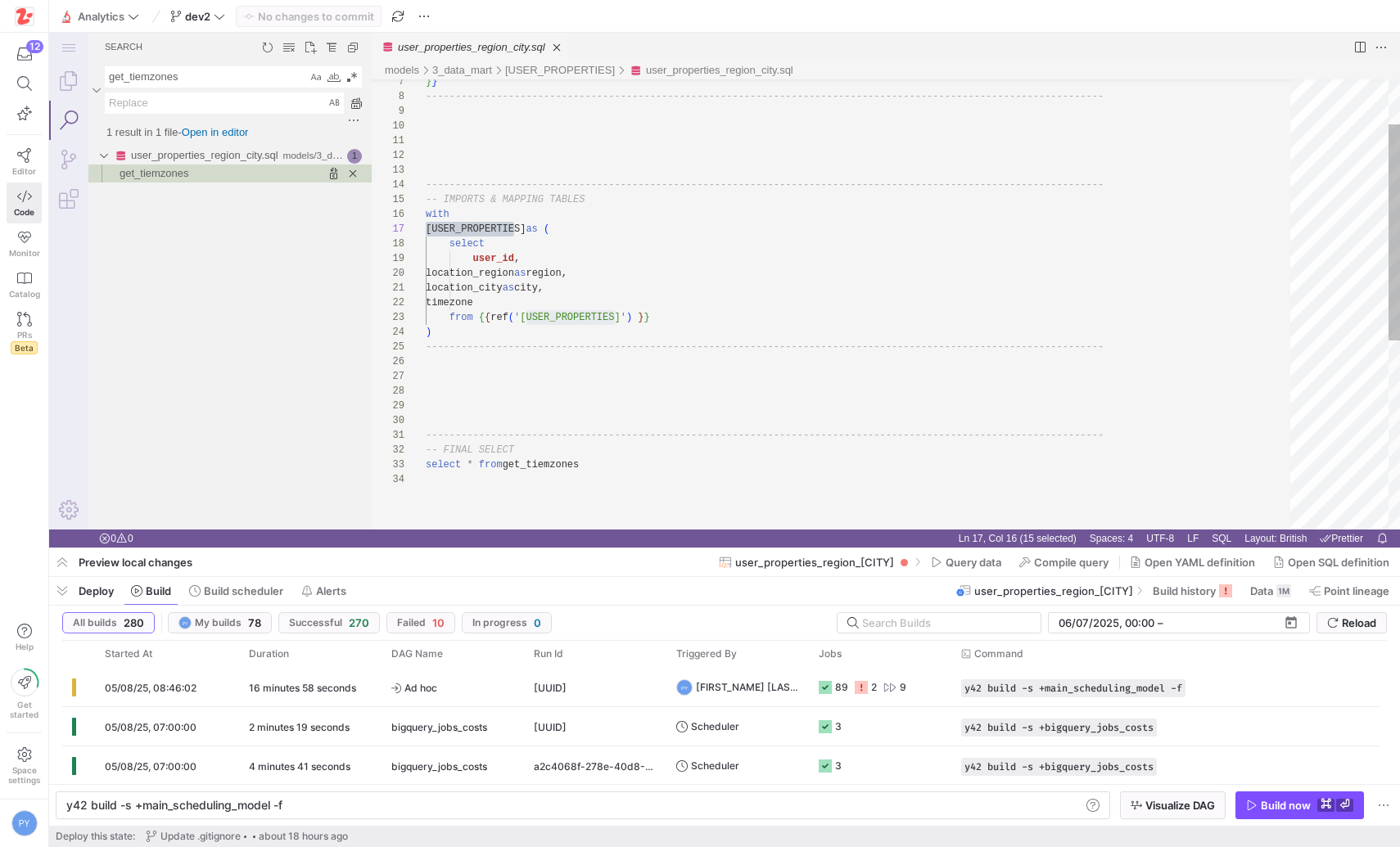 click on "select
user_id ,
location_region as region,
location_city as city,
timezone
from { { ref ( ' user_properties ' ) } } ) -------------------------------------------------- -------------------------------------------------- --------------- -------------------------------------------------- -------------------------------------------------- --------------- -- FINAL SELECT select *
from get_tiemzones user_properties as (
-- IMPORTS & MAPPING TABLES with -------------------------------------------------- -------------------------------------------------- --------------- -------------------------------------------------- -------------------------------------------------- ---------------" at bounding box center (864, 454) 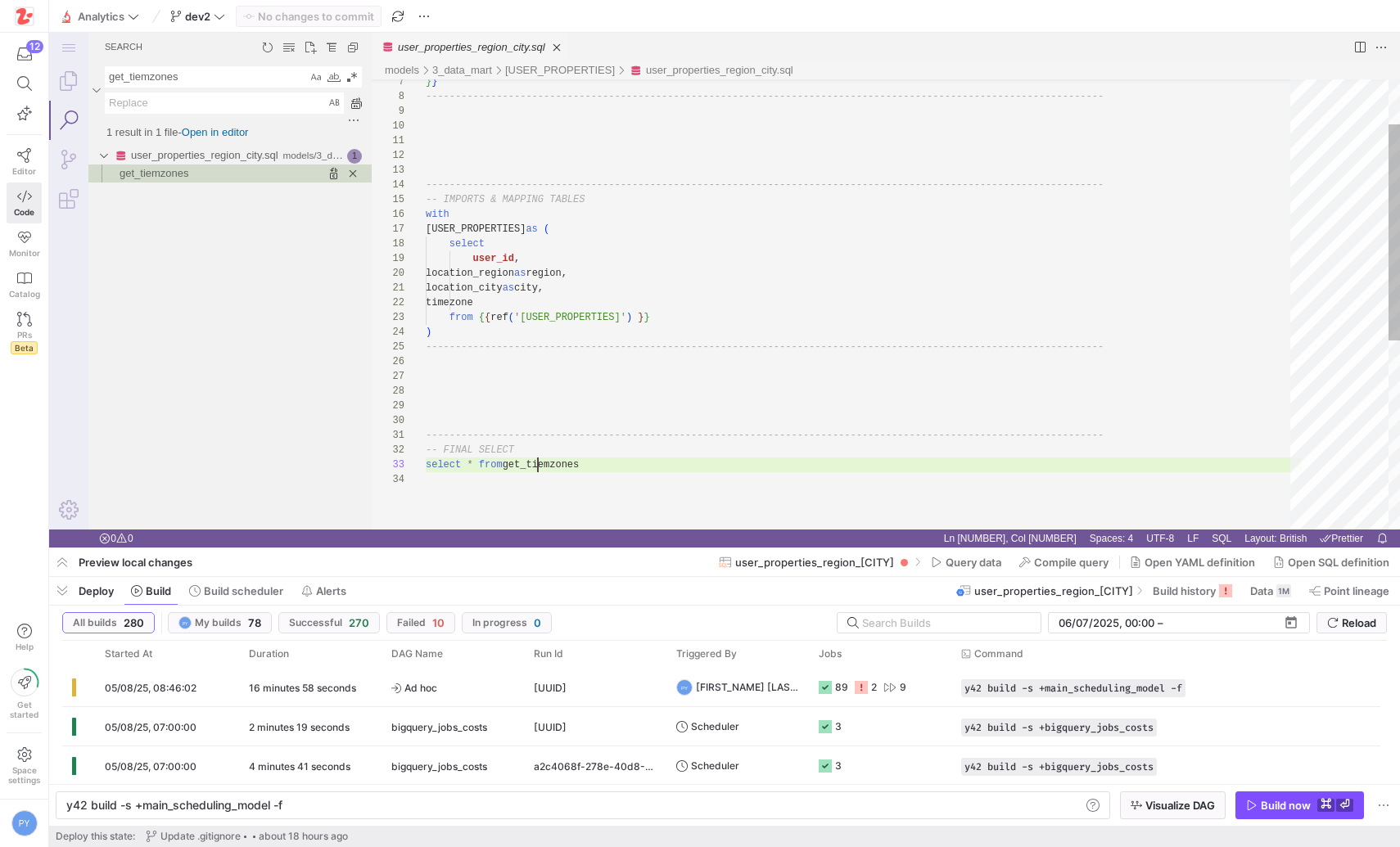 paste on "user_properti" 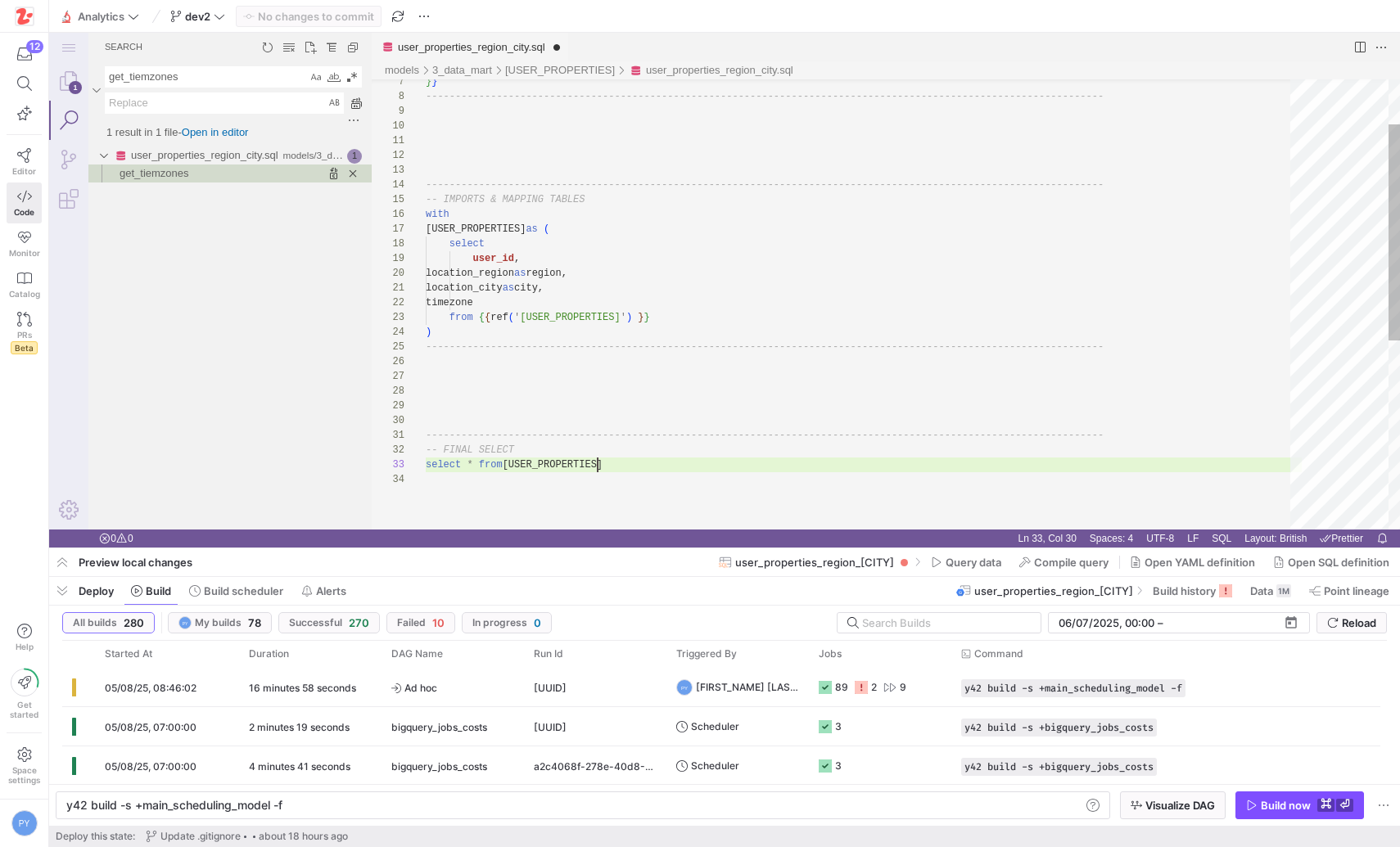 scroll, scrollTop: 29, scrollLeft: 172, axis: both 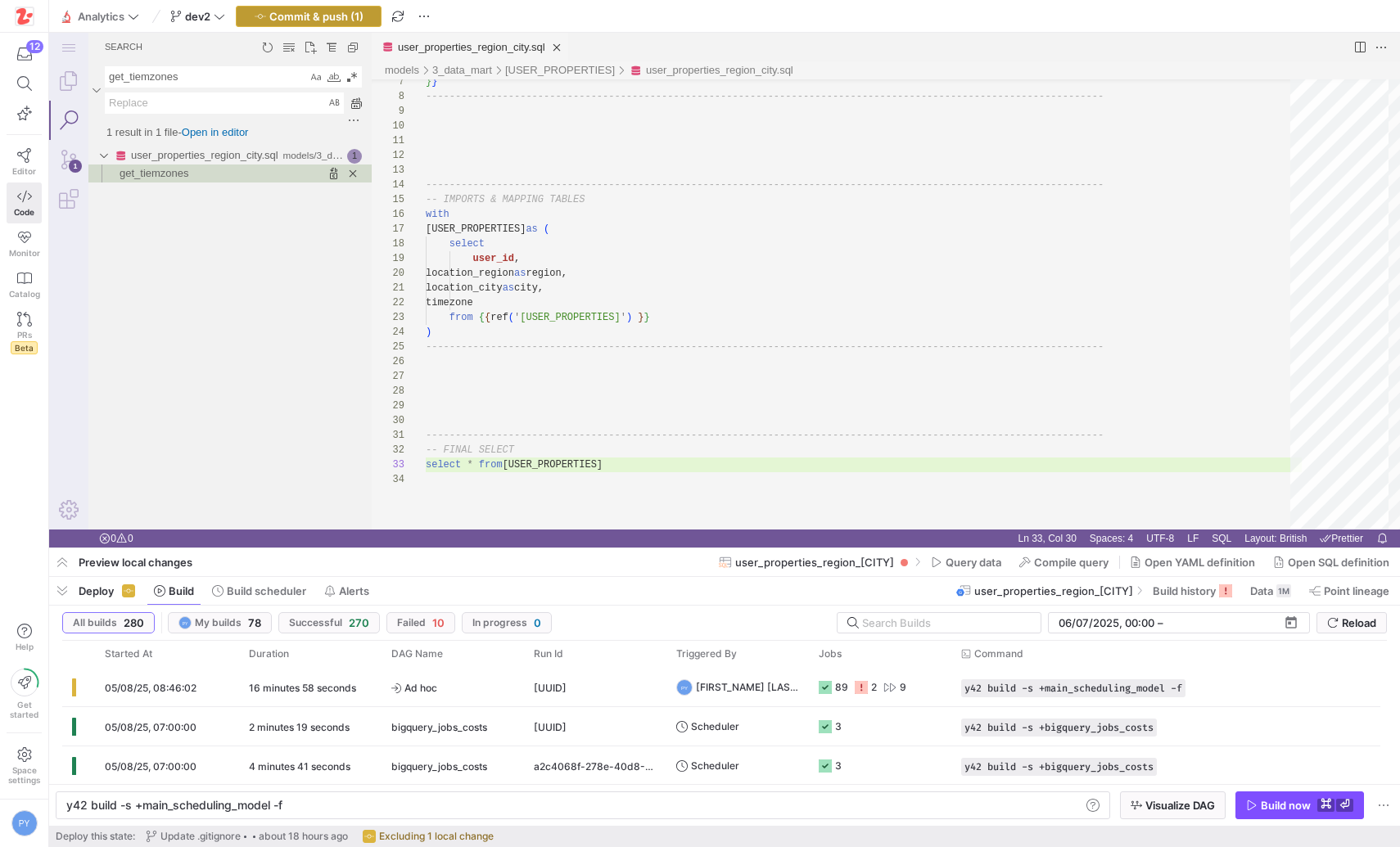 click on "Commit & push (1)" at bounding box center [316, 16] 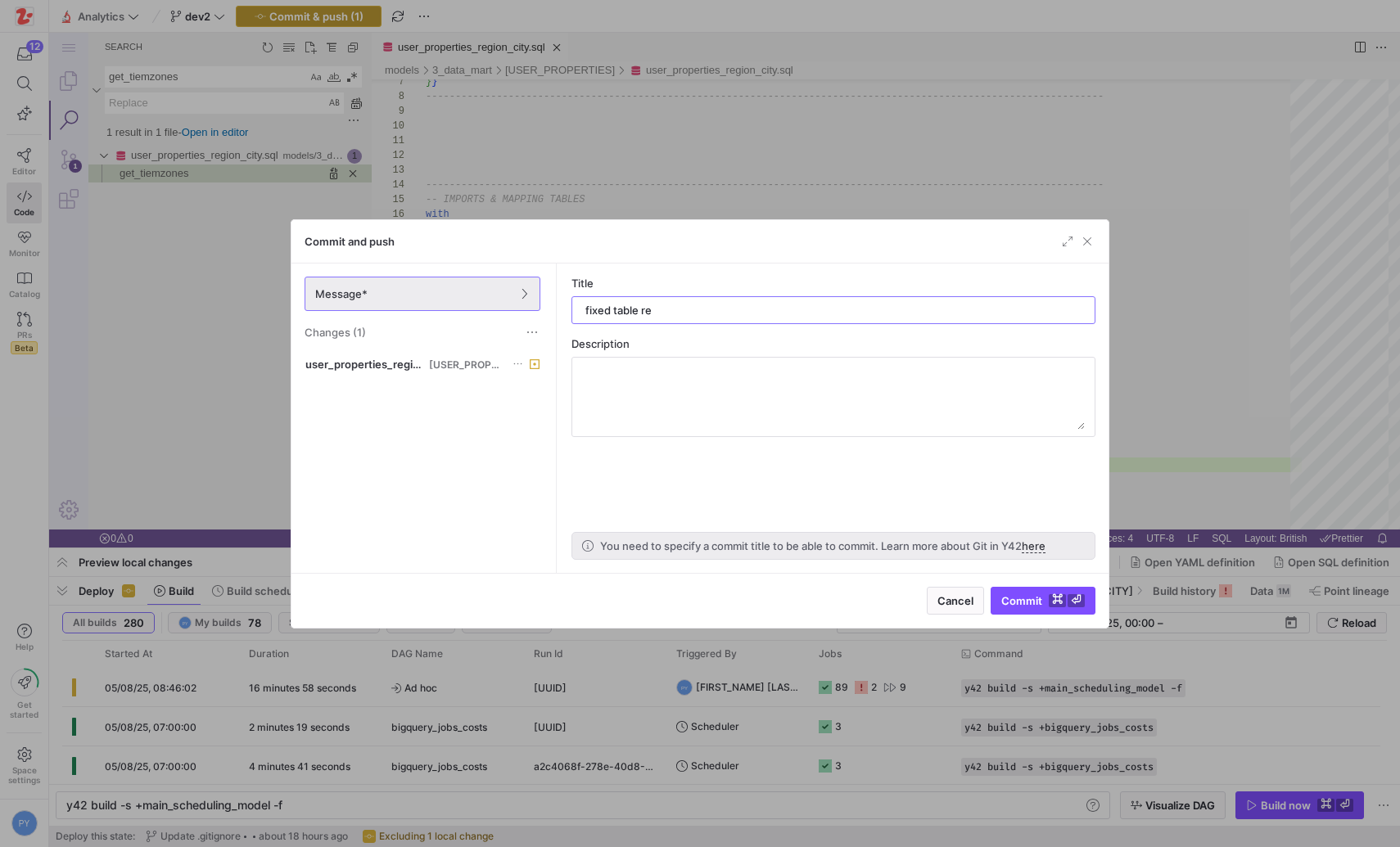 type on "fixed table ref" 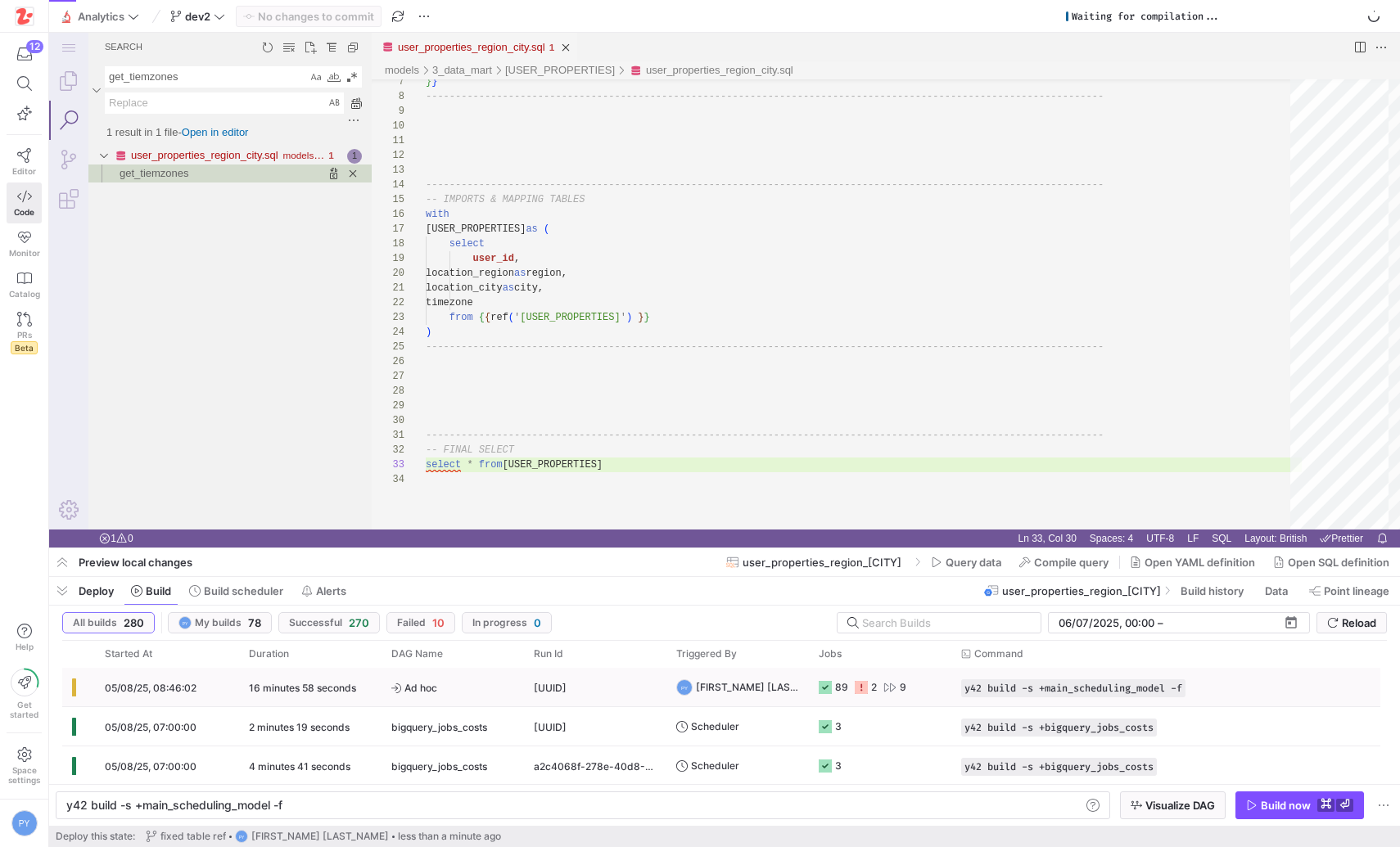 click on "Ad hoc" 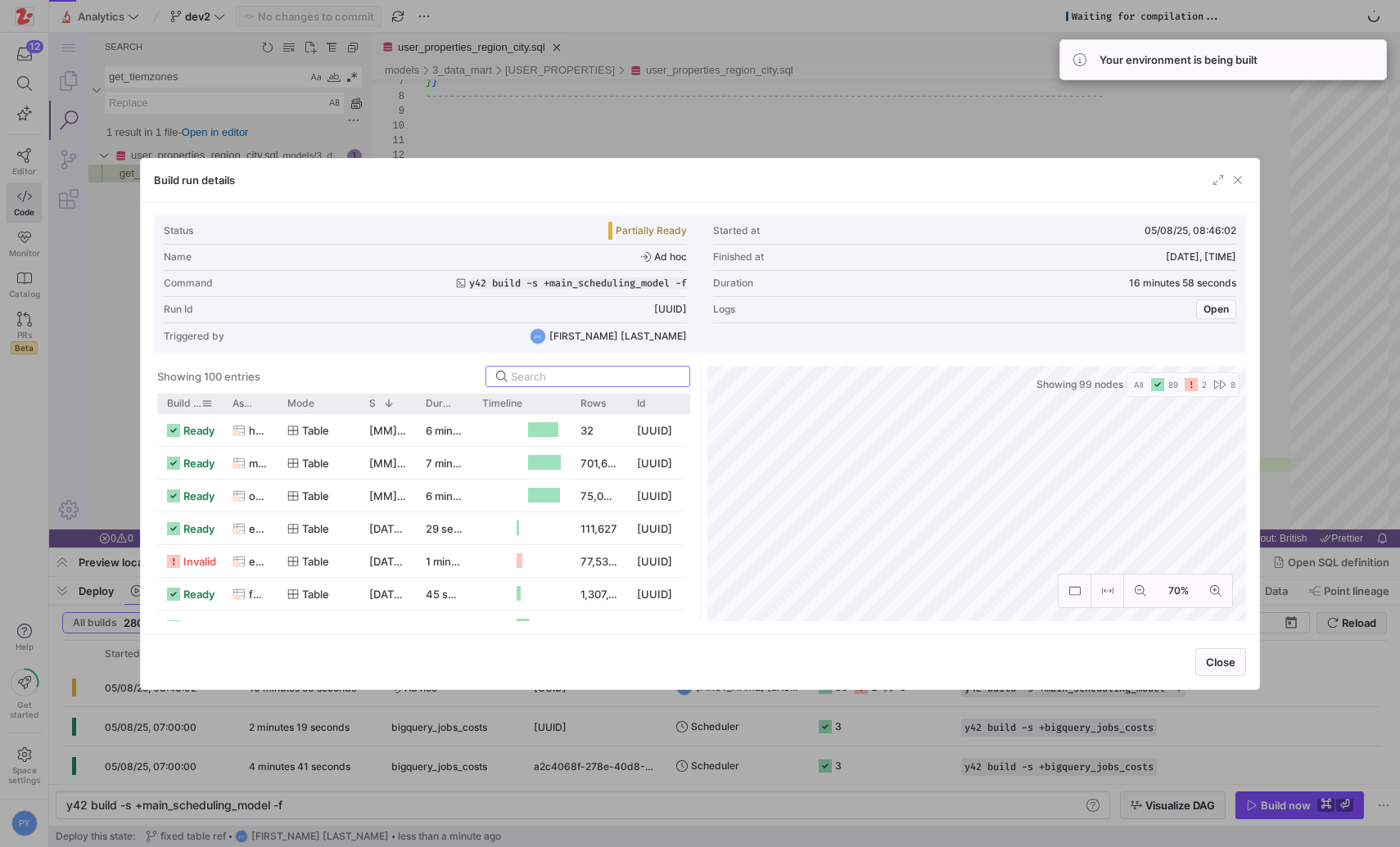 click on "Build status" 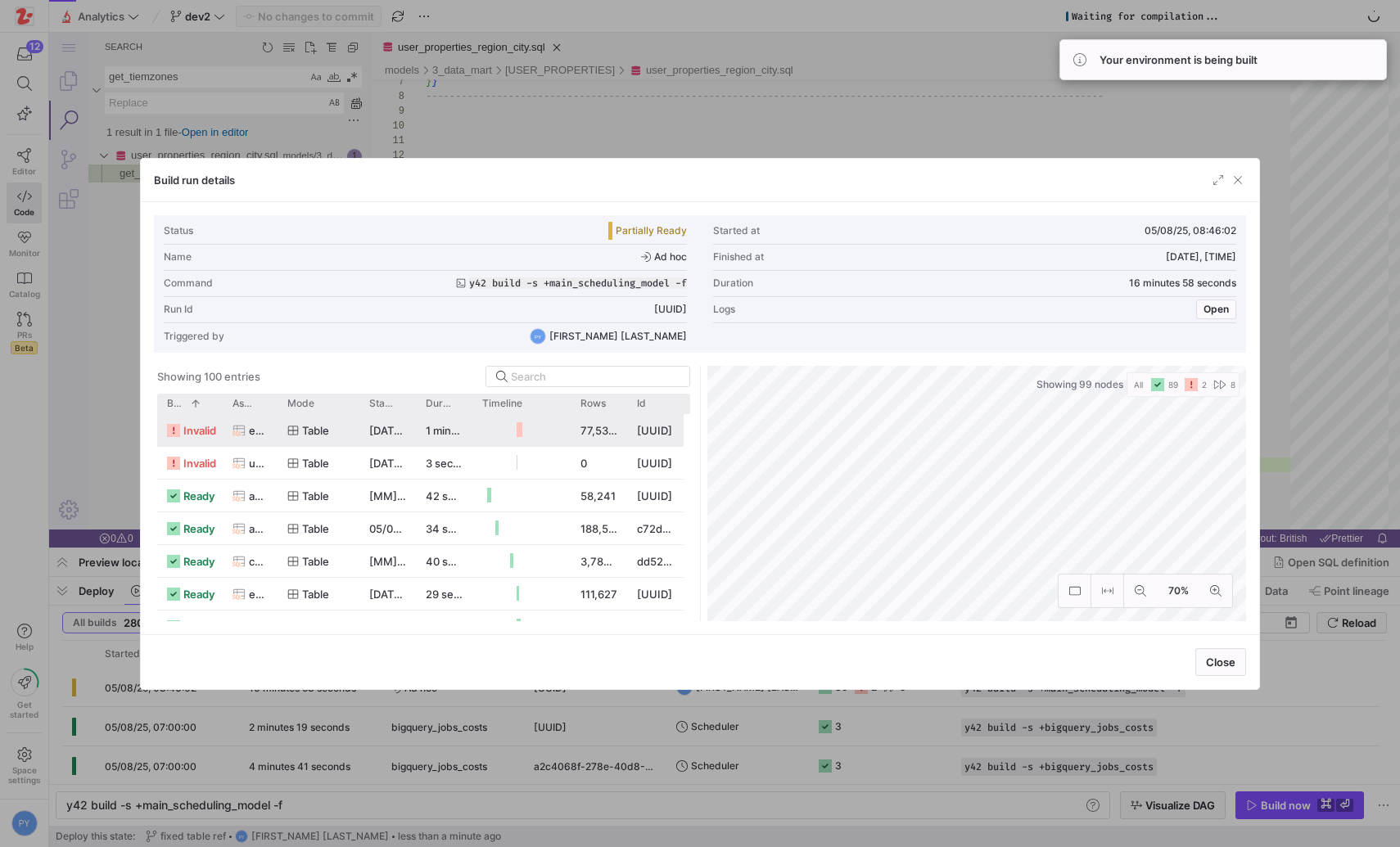 click on "invalid" 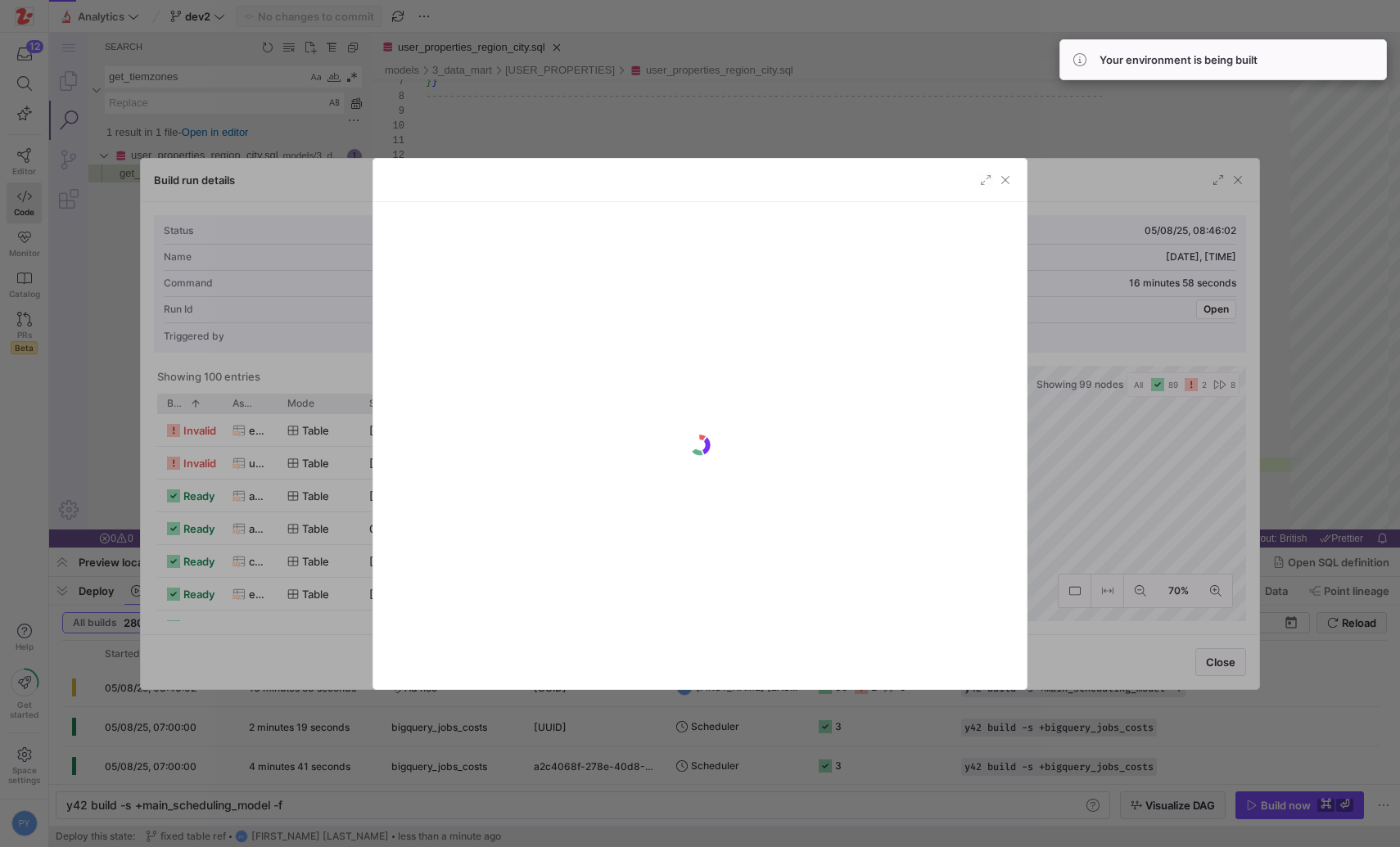 click at bounding box center [700, 423] 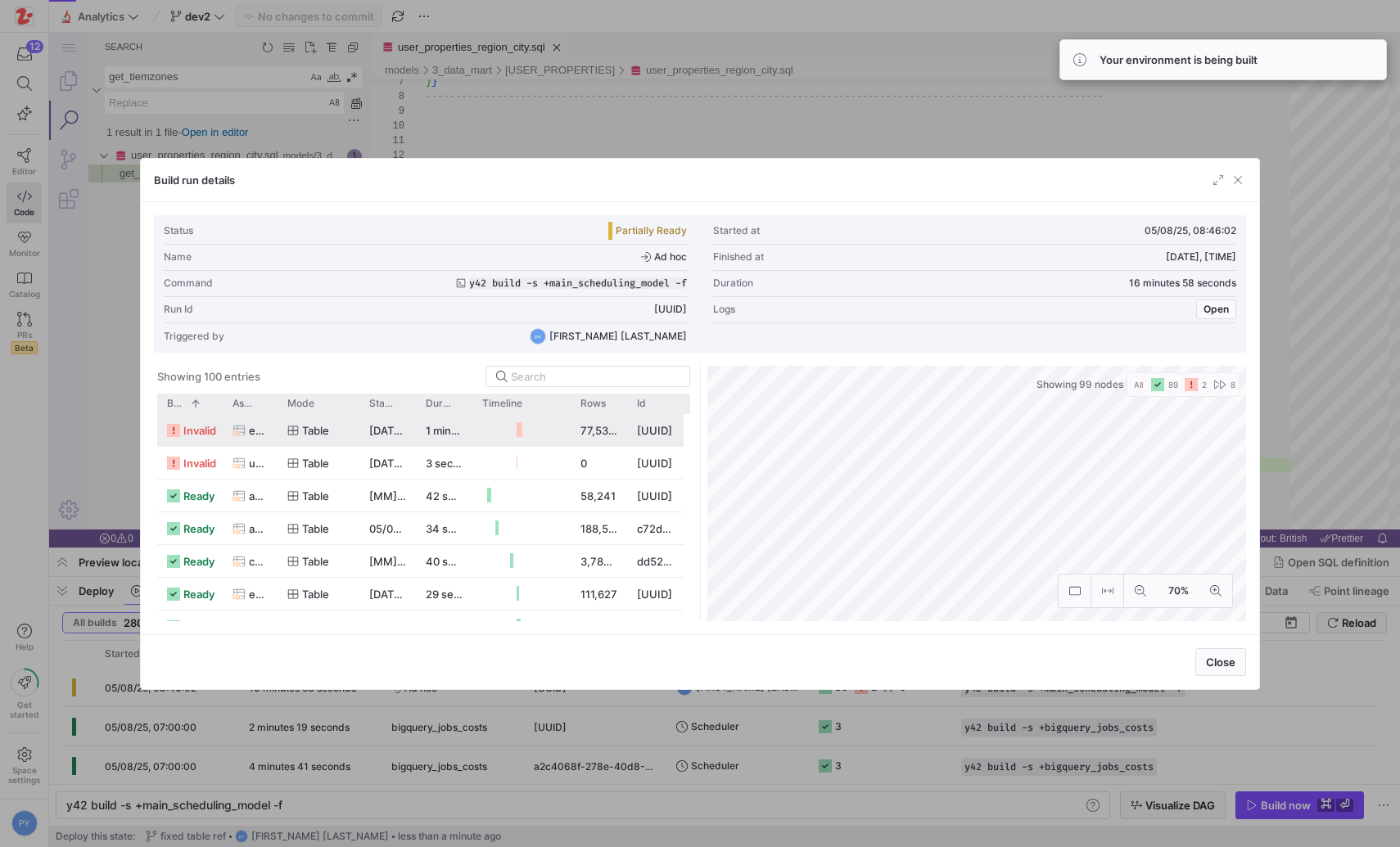 click on "table" 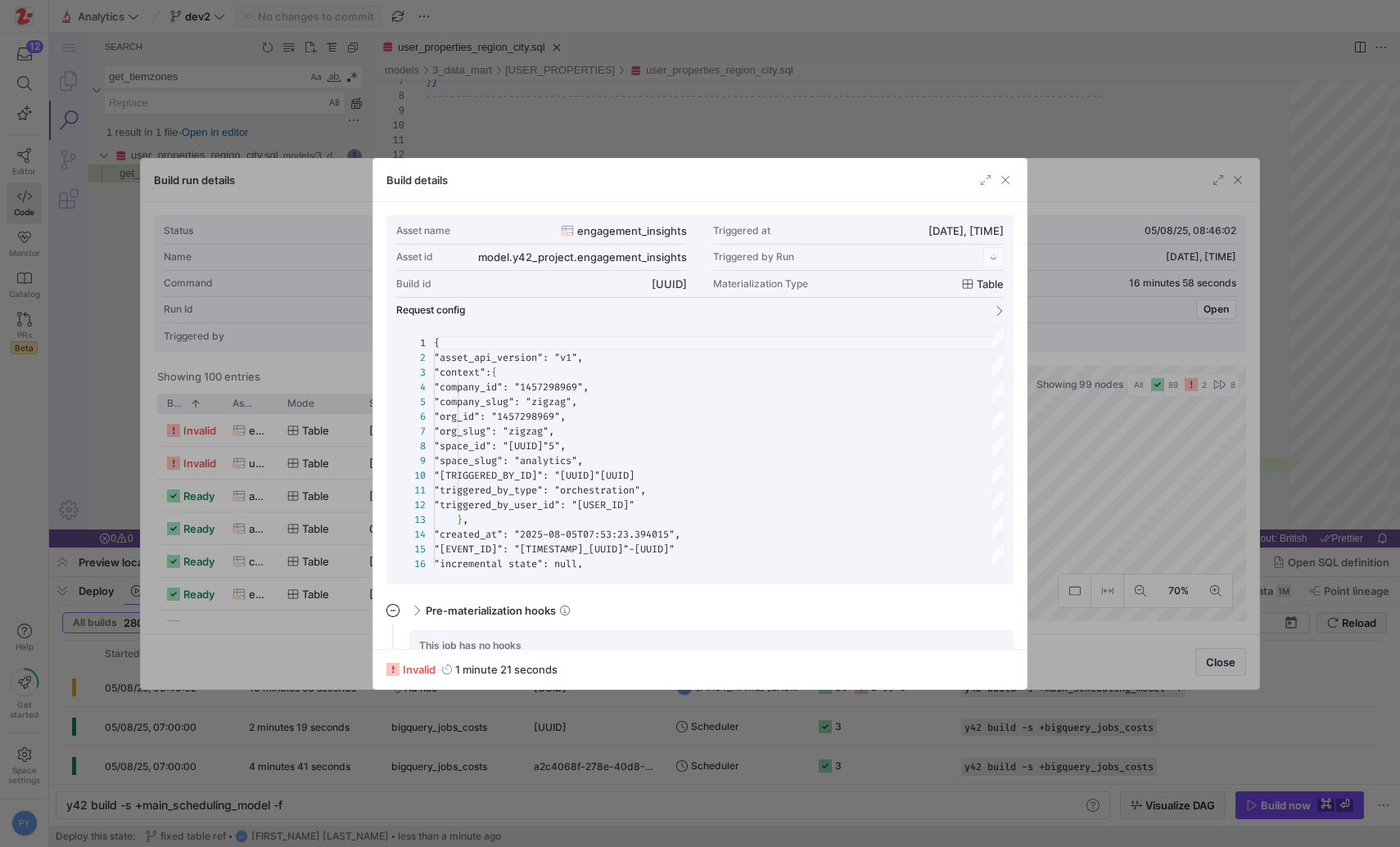scroll, scrollTop: 147, scrollLeft: 0, axis: vertical 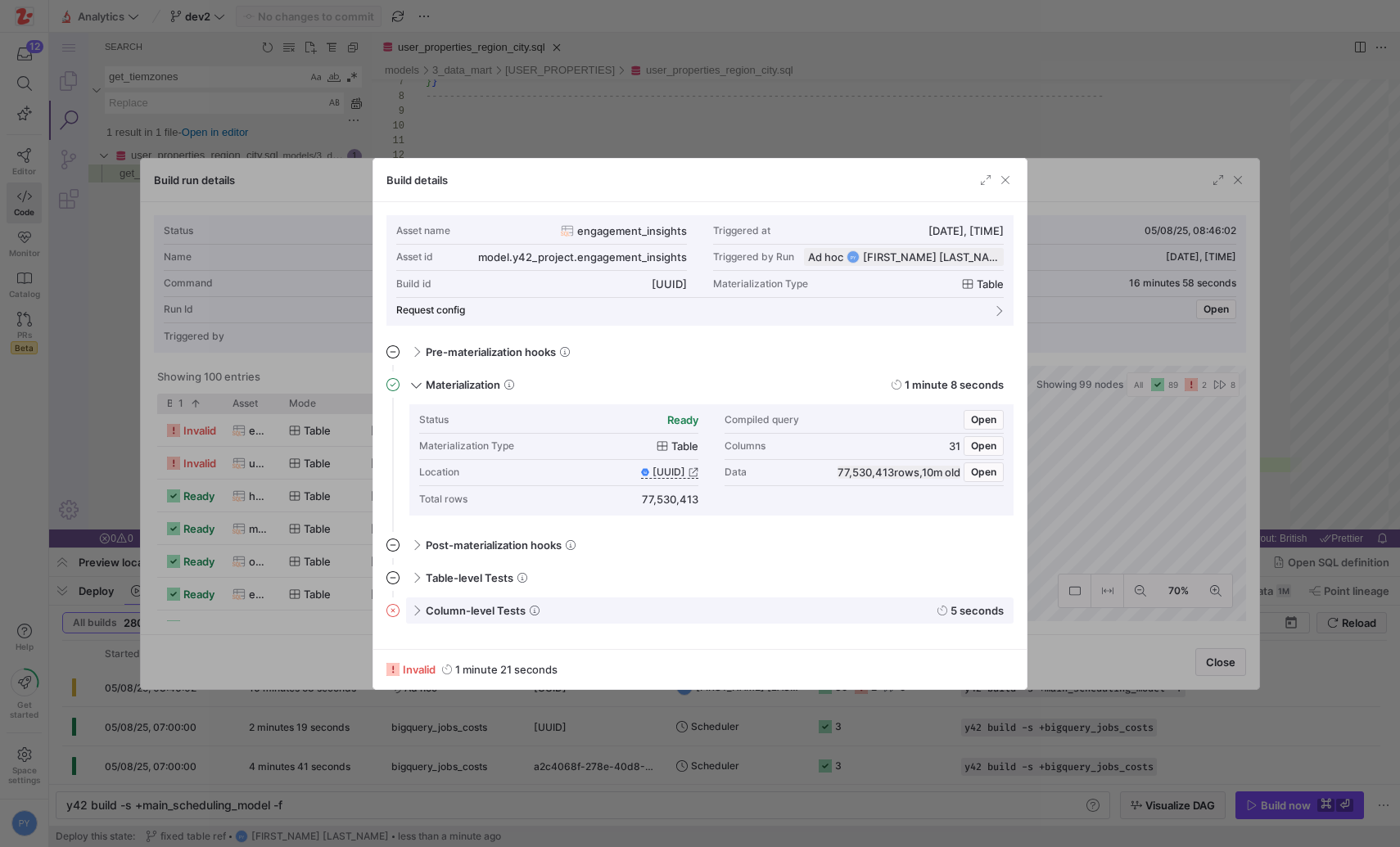 click on "Column-level Tests" at bounding box center [476, 610] 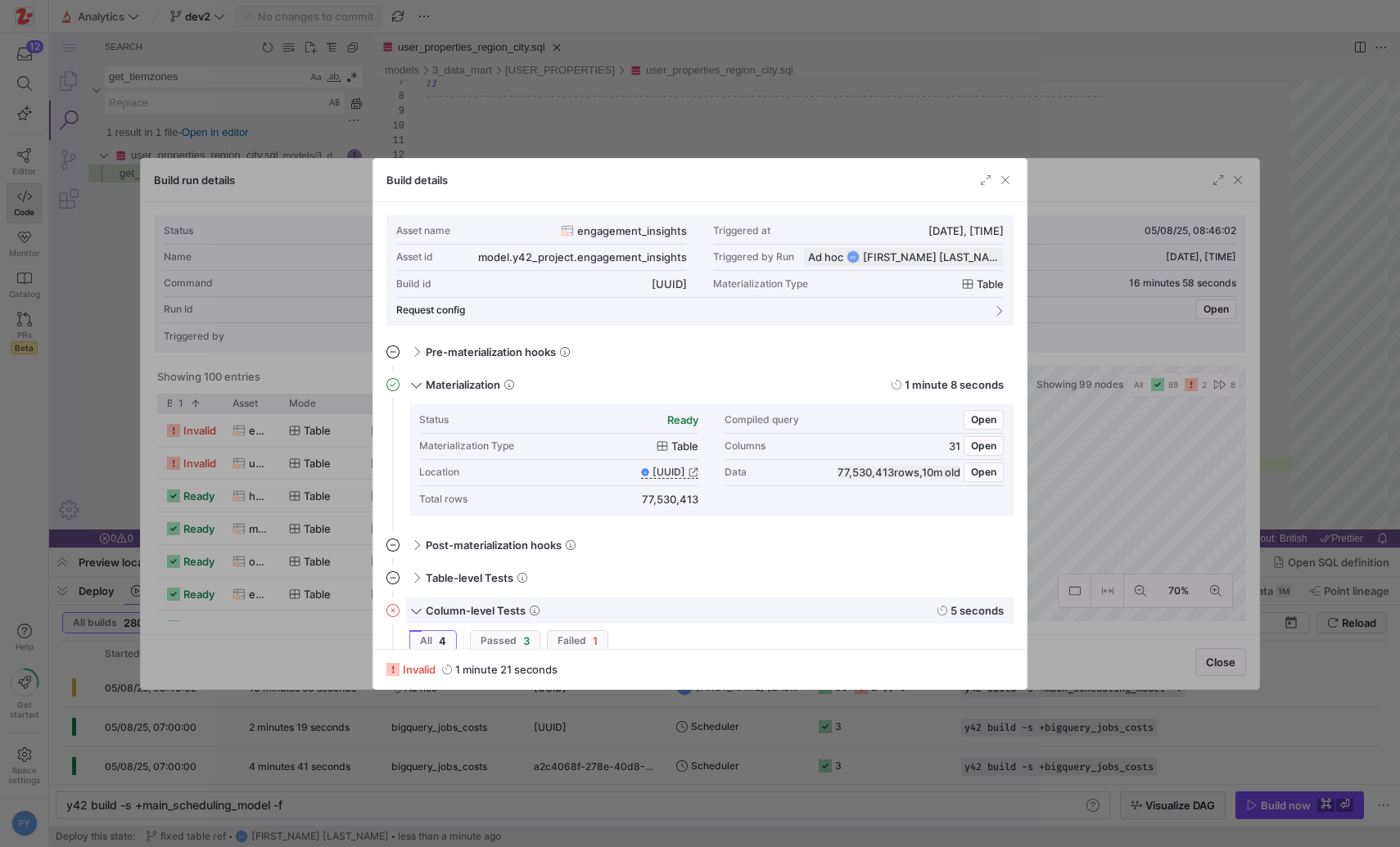scroll, scrollTop: 177, scrollLeft: 0, axis: vertical 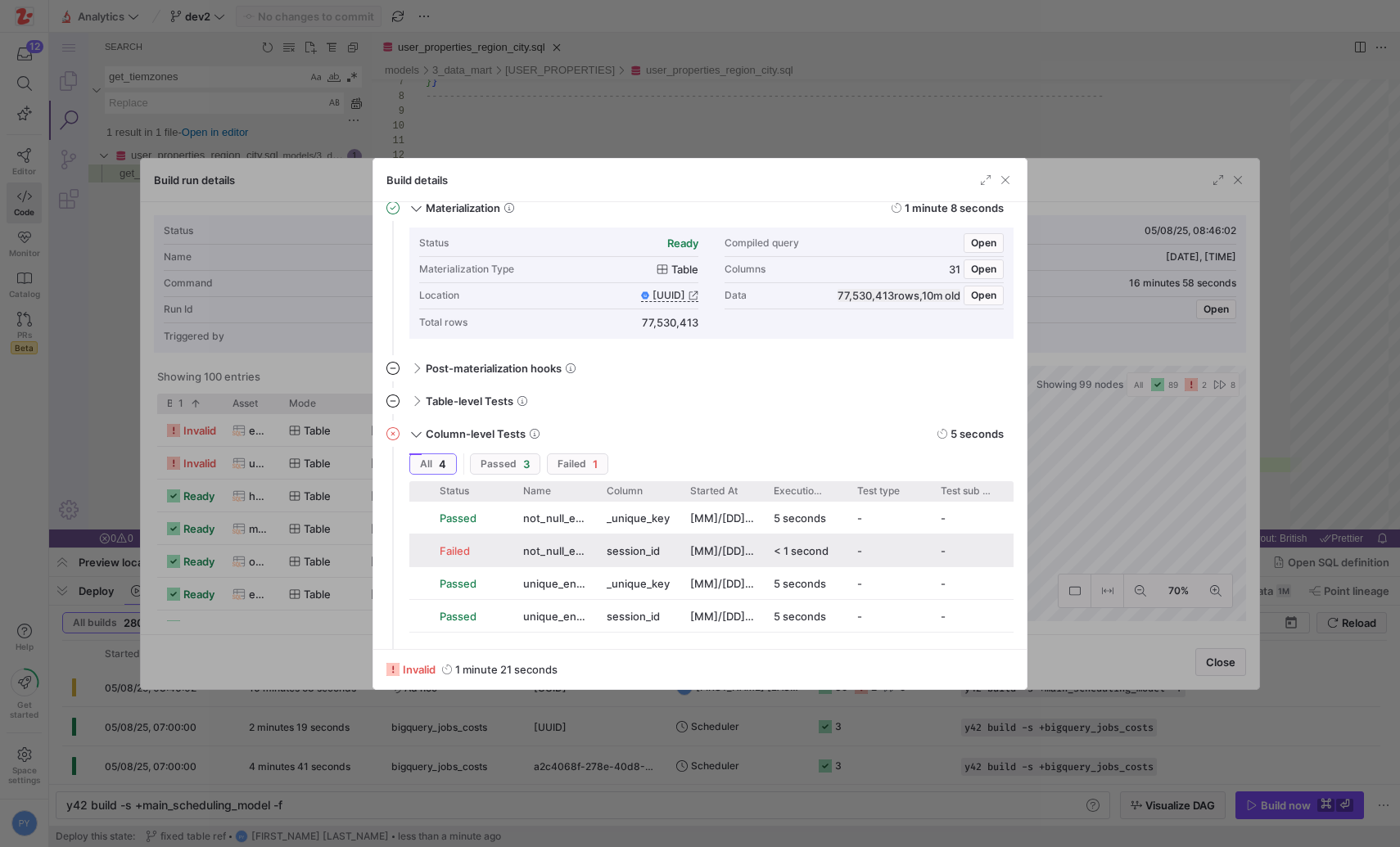 click on "Failed" at bounding box center (472, 551) 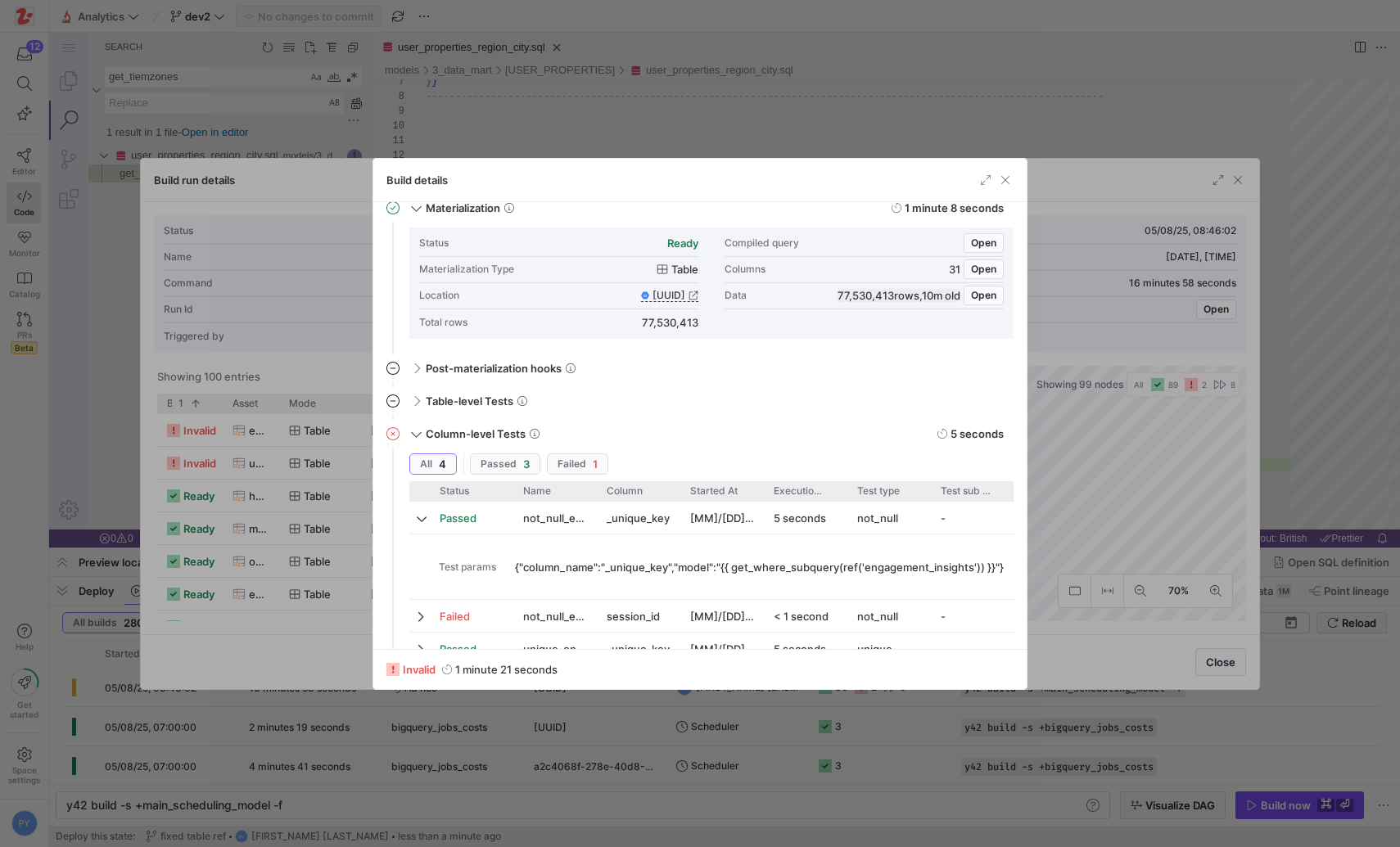 scroll, scrollTop: 242, scrollLeft: 0, axis: vertical 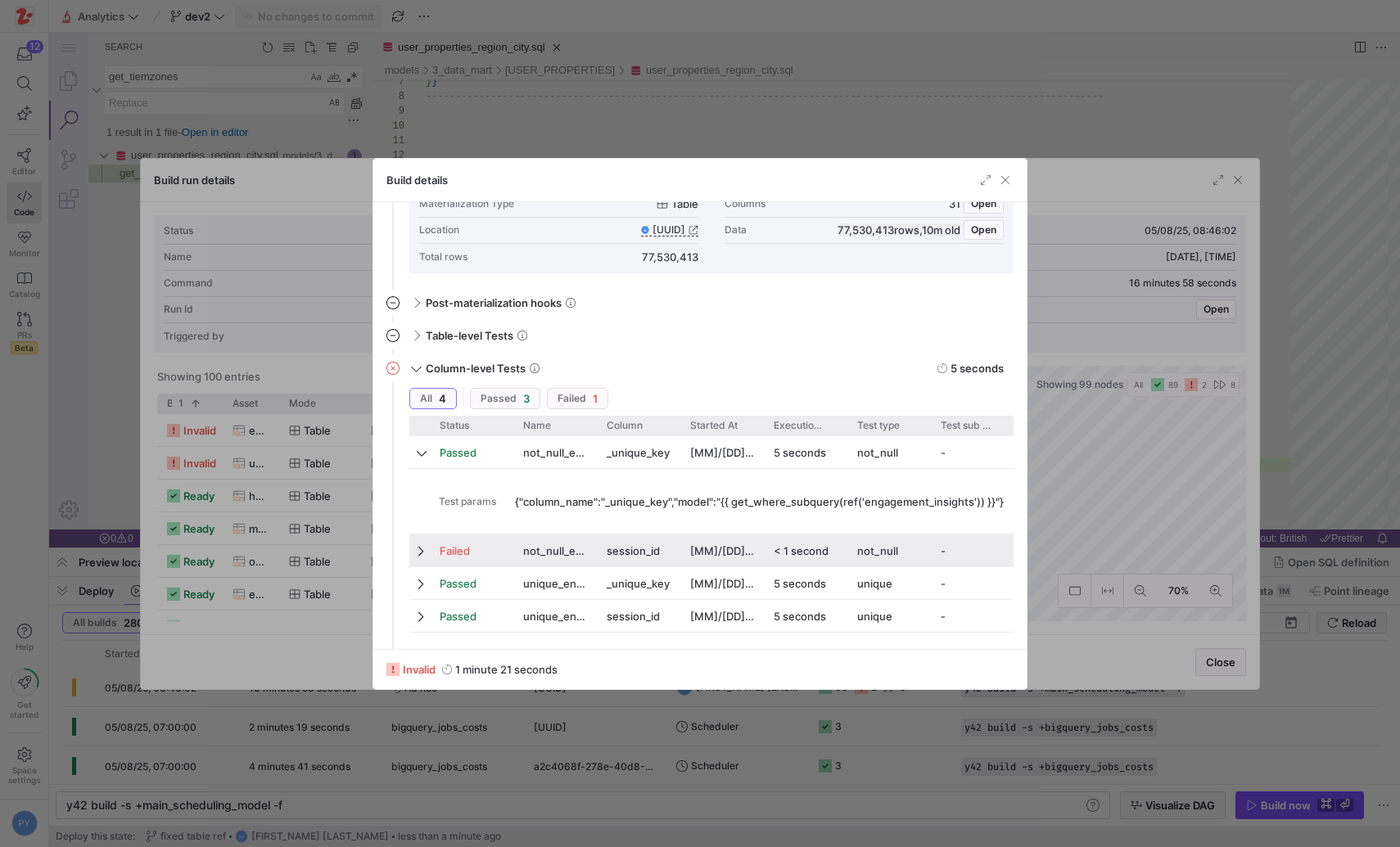click at bounding box center (422, 551) 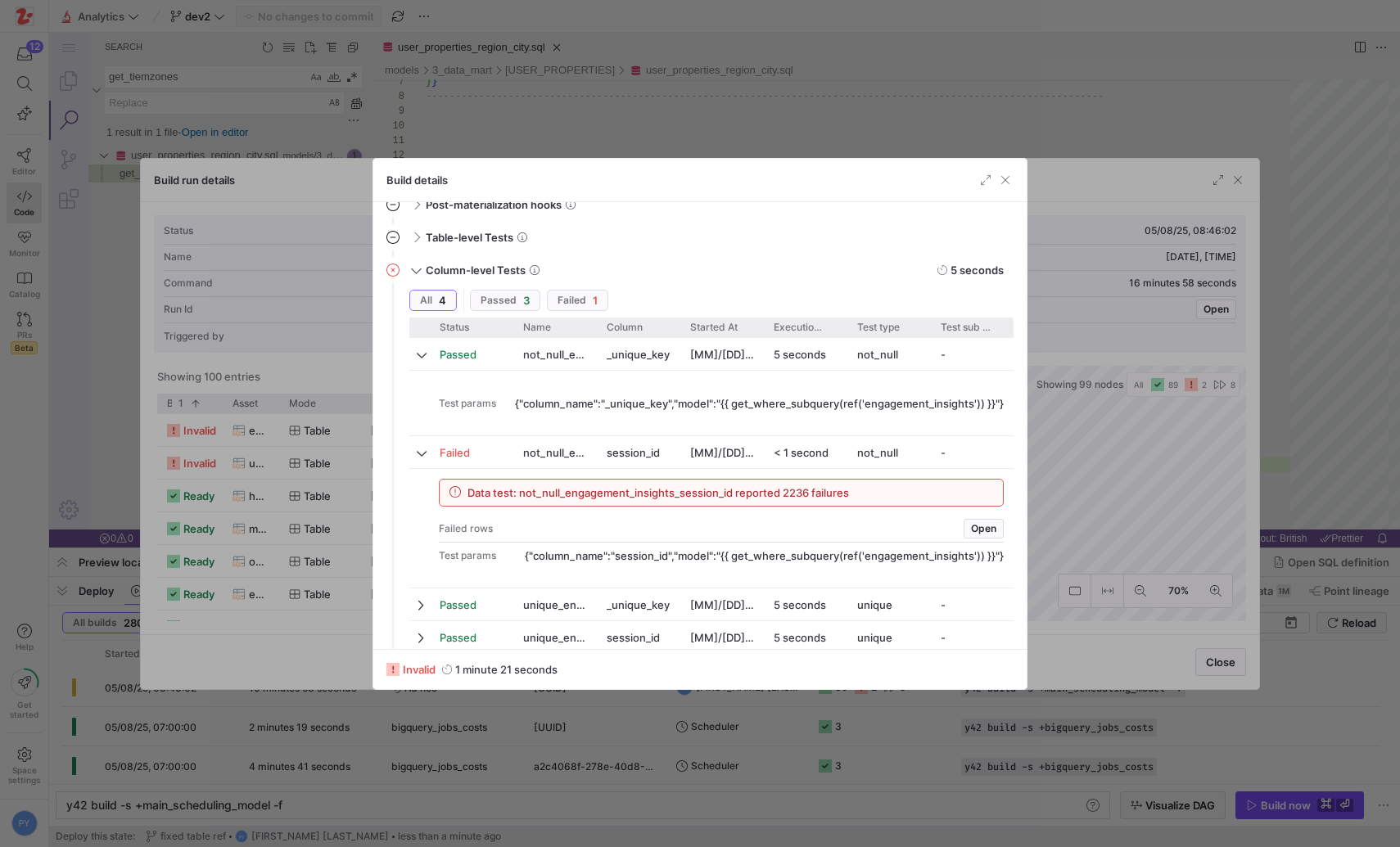 scroll, scrollTop: 348, scrollLeft: 0, axis: vertical 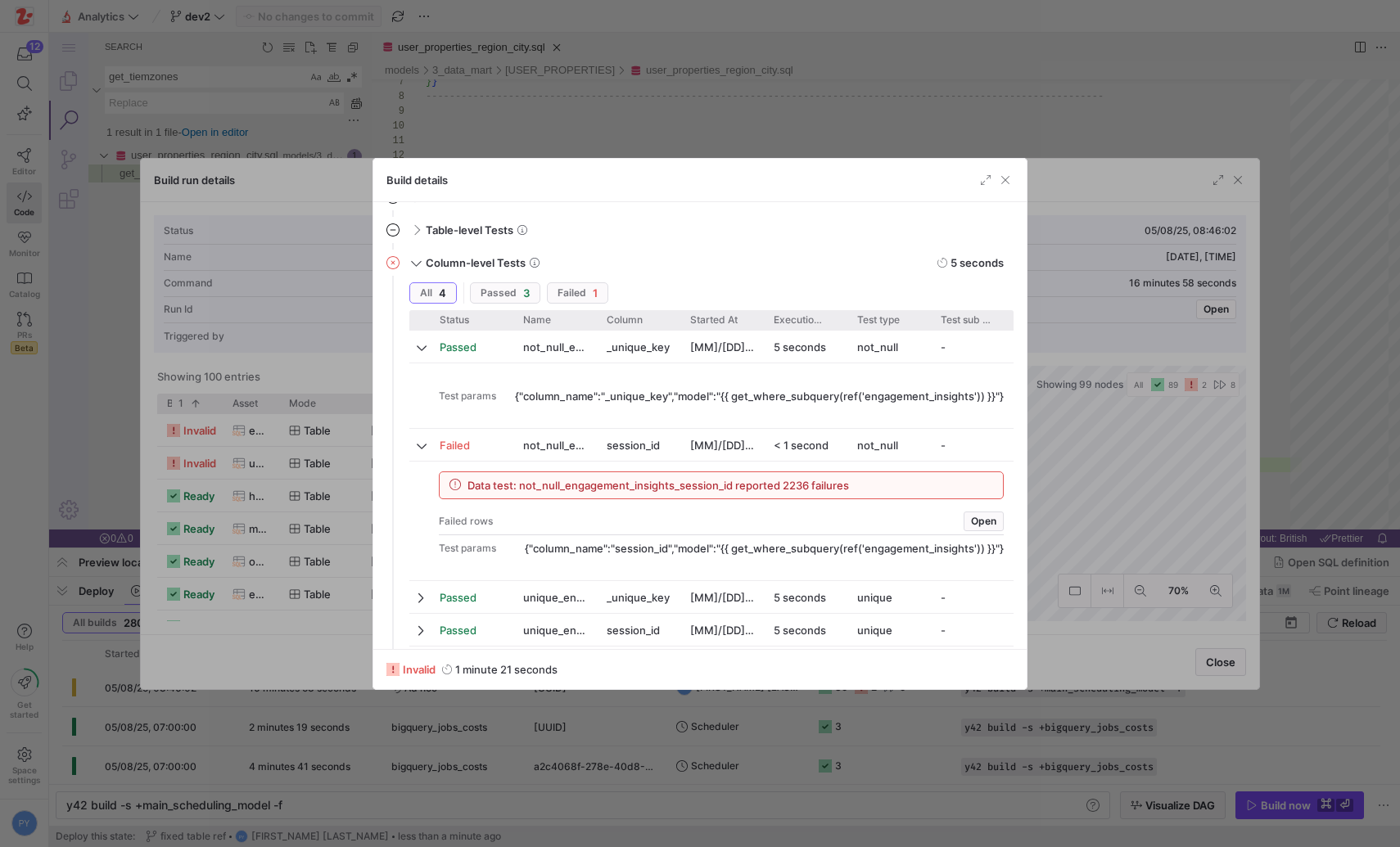 click at bounding box center (700, 423) 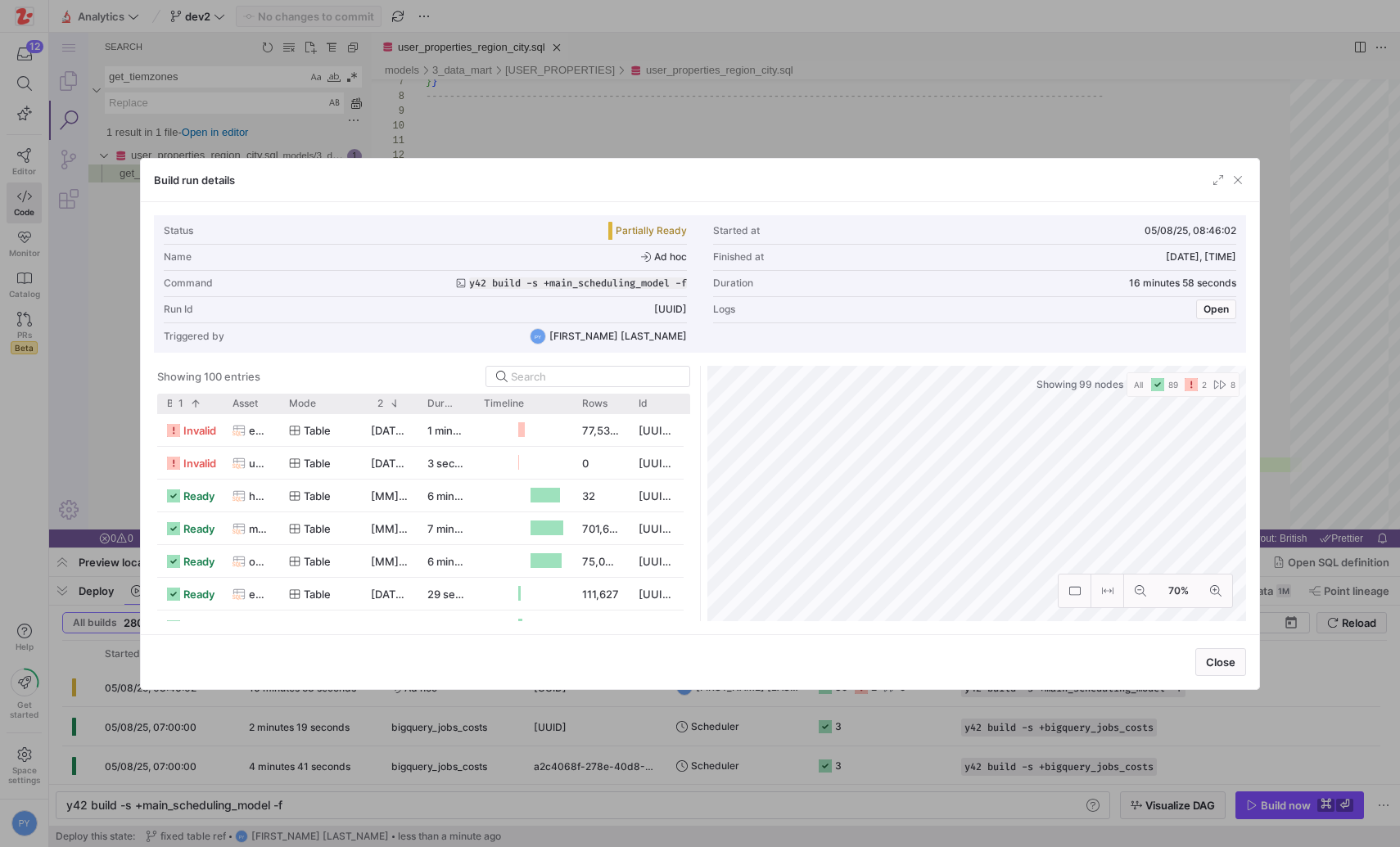 click at bounding box center (700, 423) 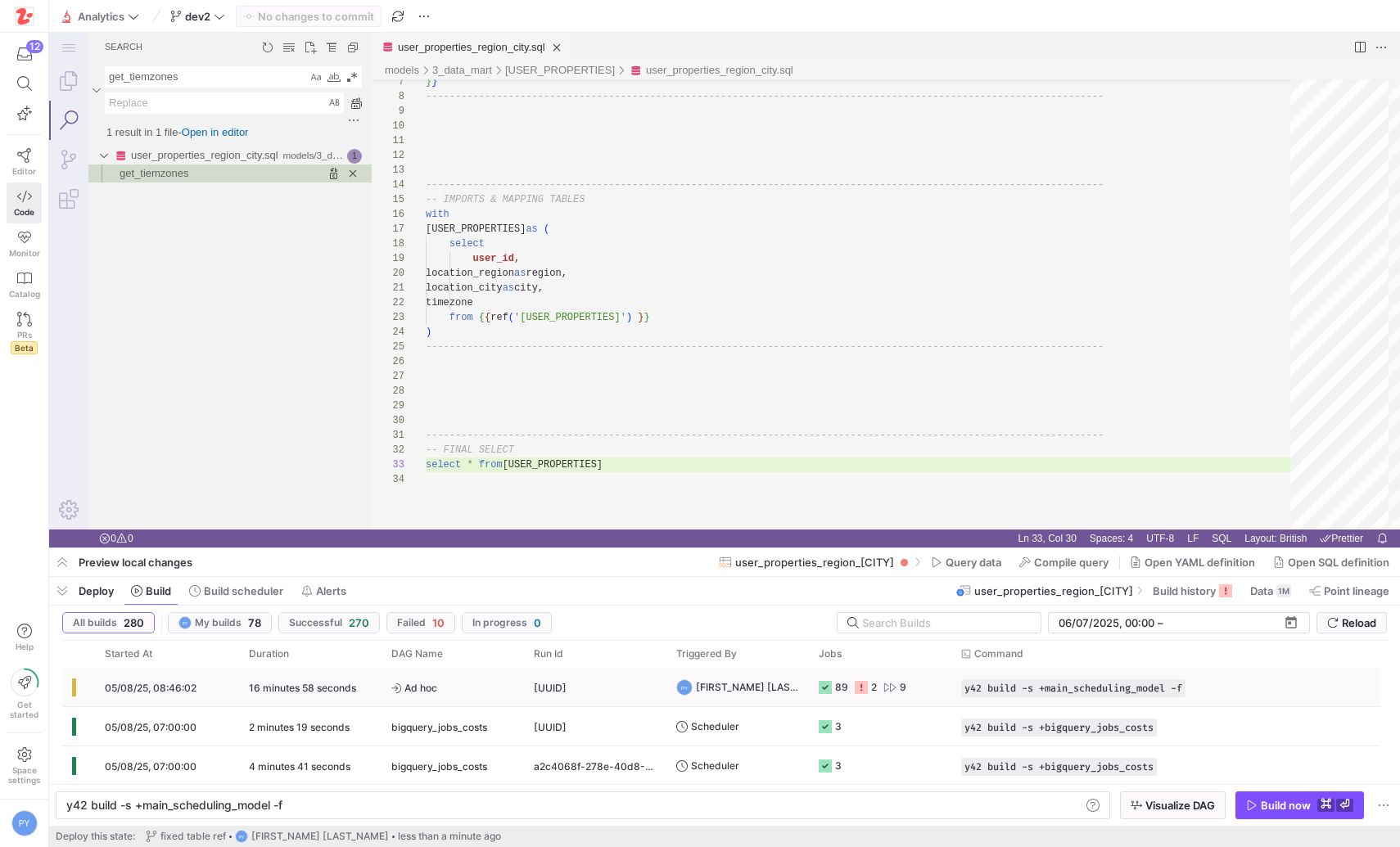 click on "Ad hoc" 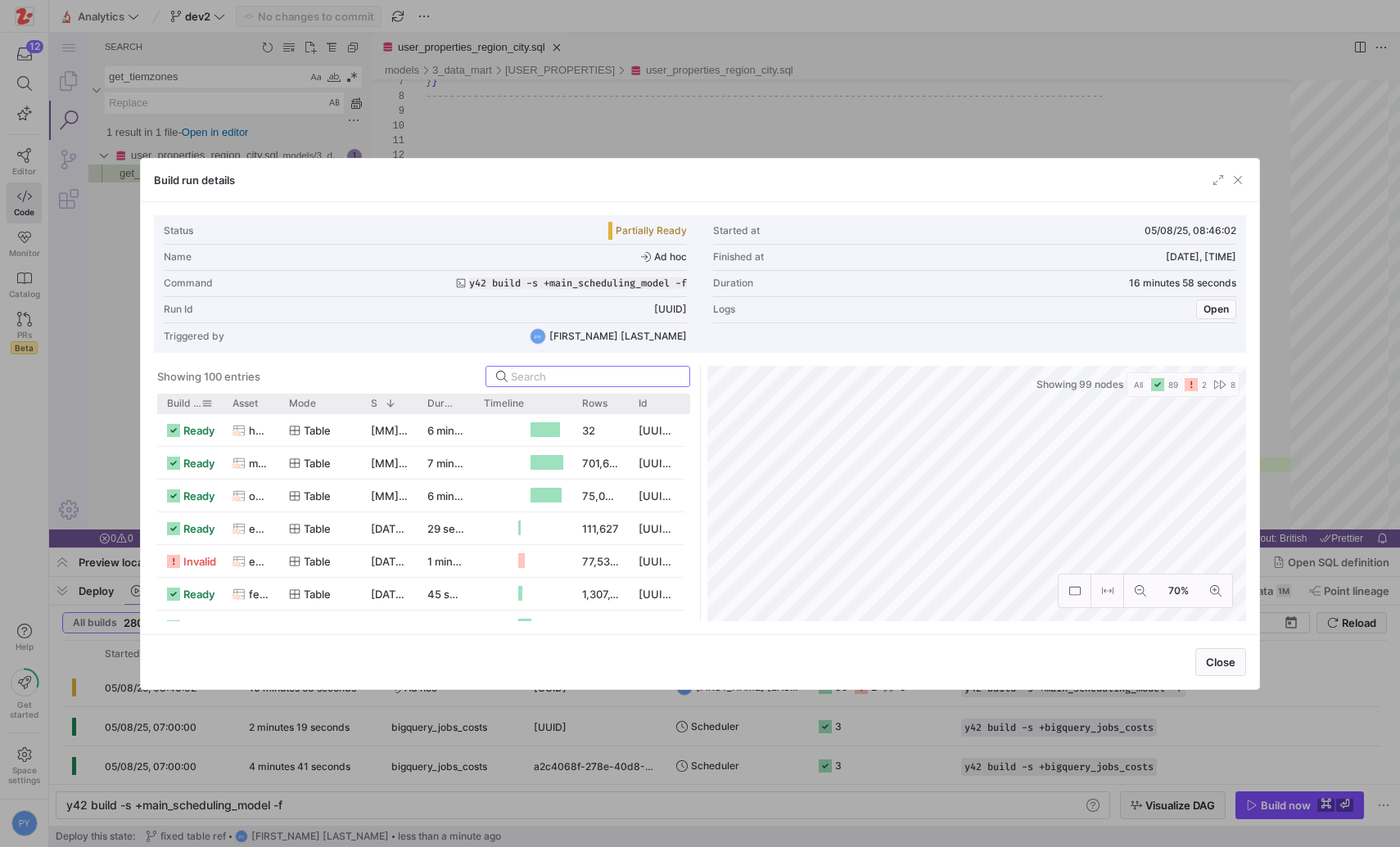 click on "Build status" 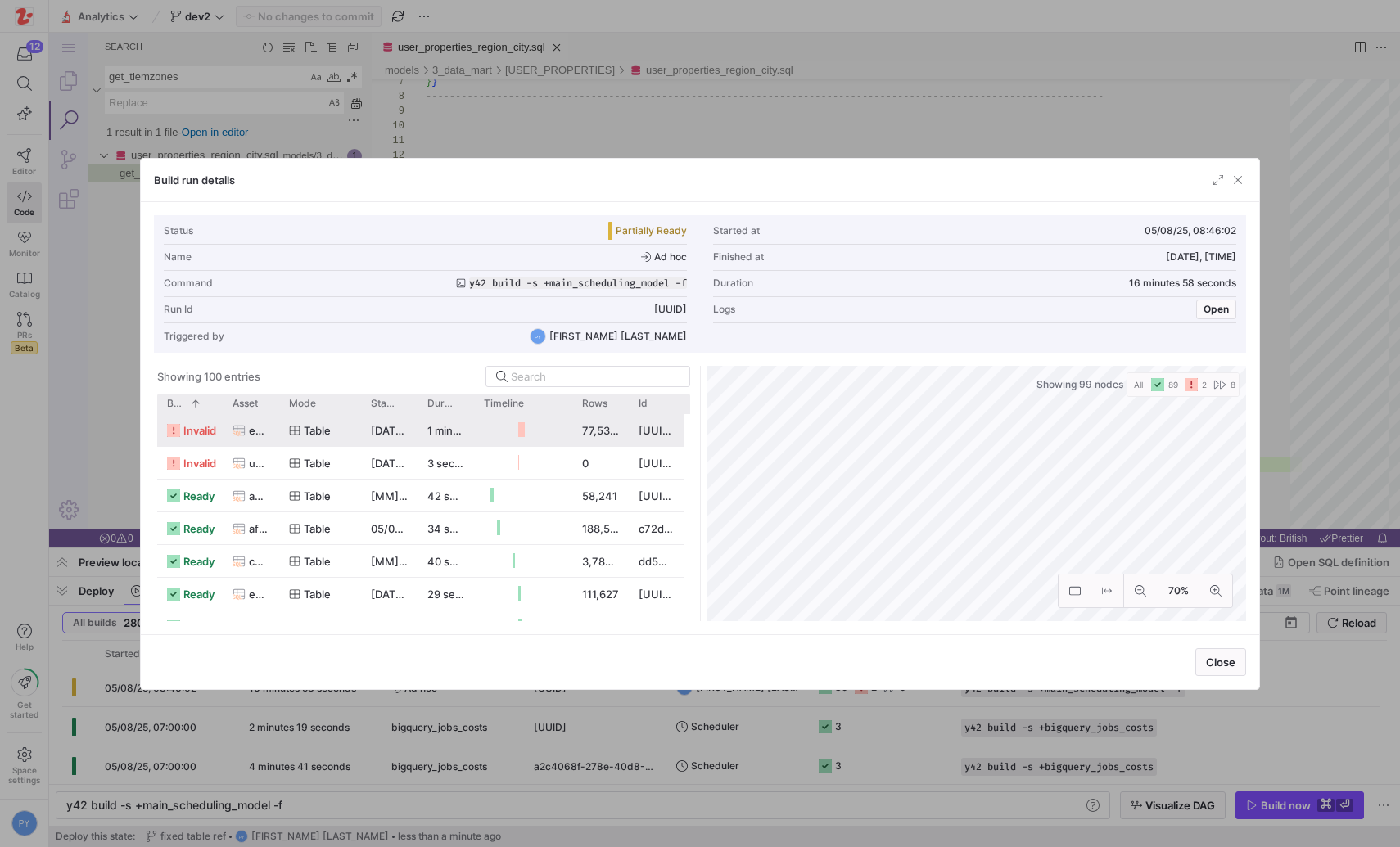 click on "invalid" 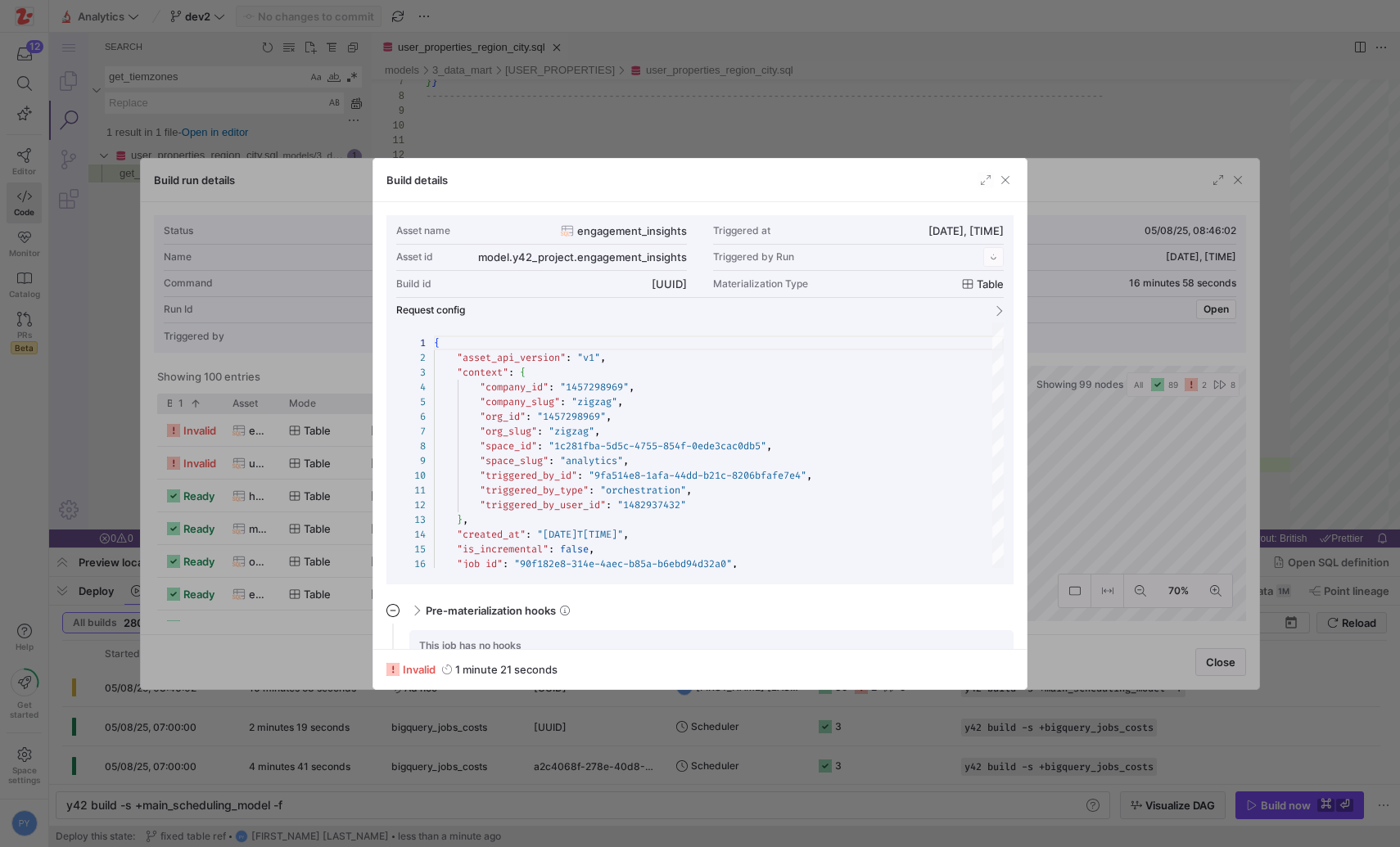 scroll, scrollTop: 147, scrollLeft: 0, axis: vertical 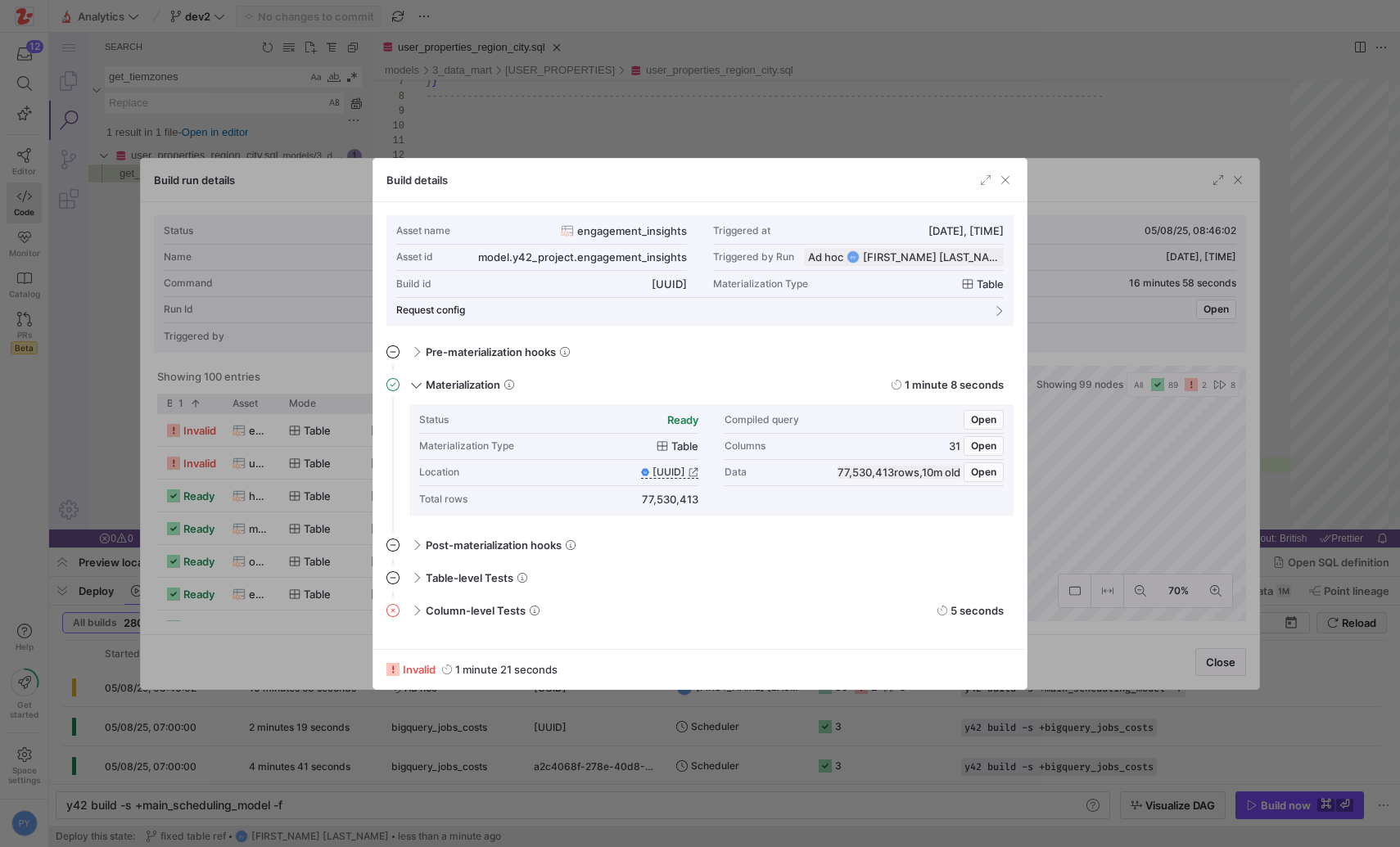 click on "Column-level Tests 5 seconds All 4 Passed 3 Failed 1
Drag here to set row groups Drag here to set column labels
Status
Name
Column -" at bounding box center (700, 616) 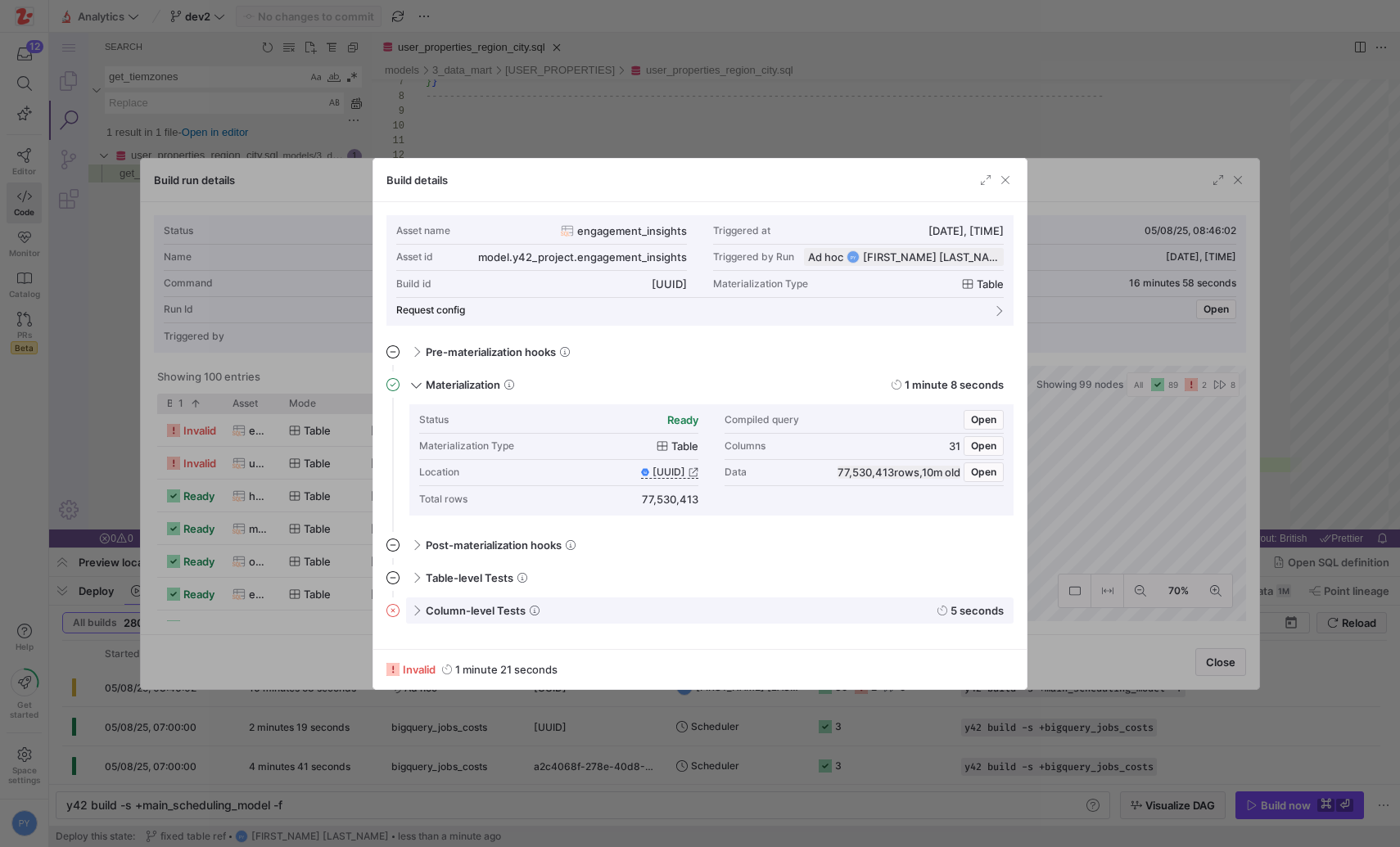 click on "Column-level Tests 5 seconds" at bounding box center (710, 610) 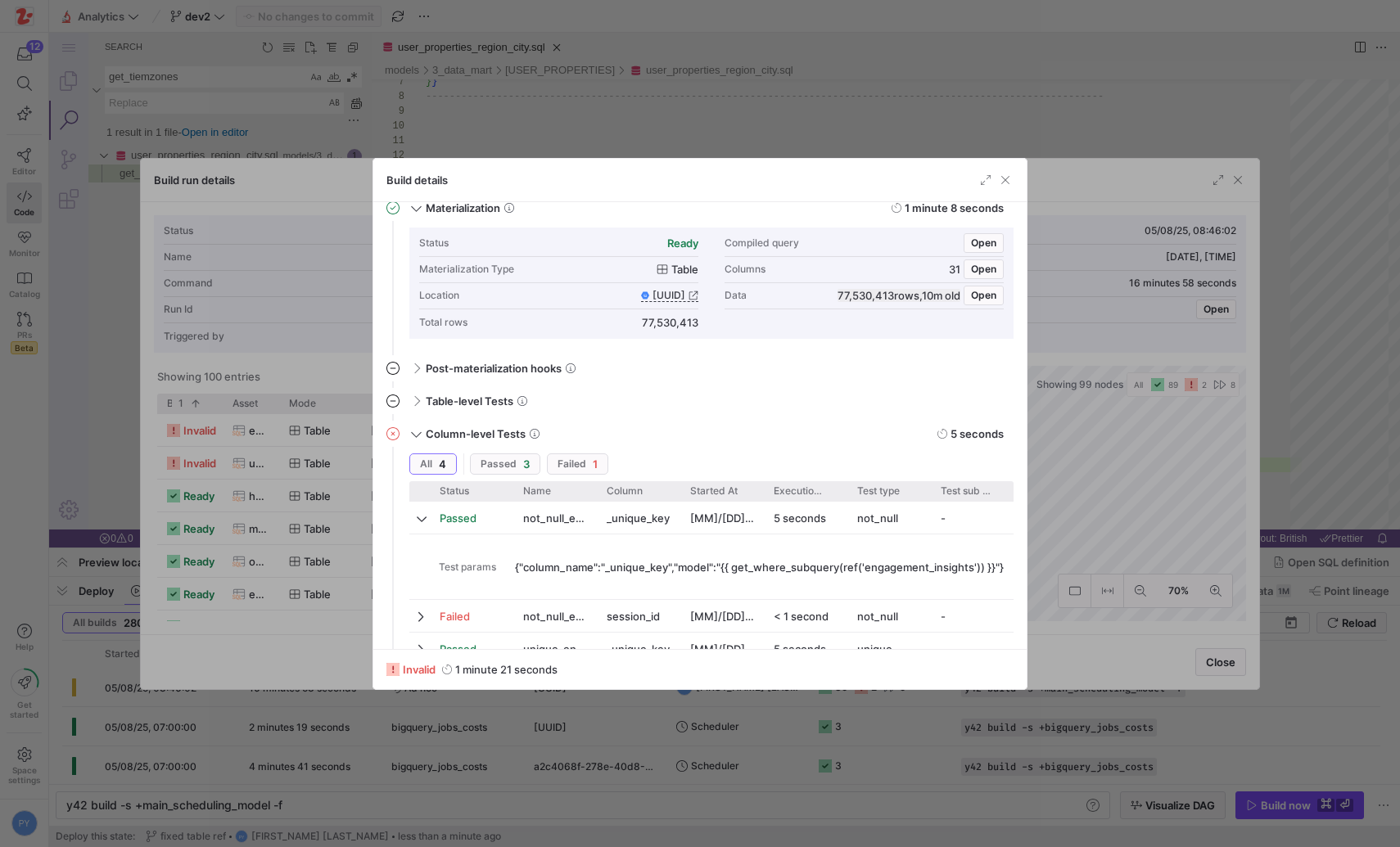 scroll, scrollTop: 242, scrollLeft: 0, axis: vertical 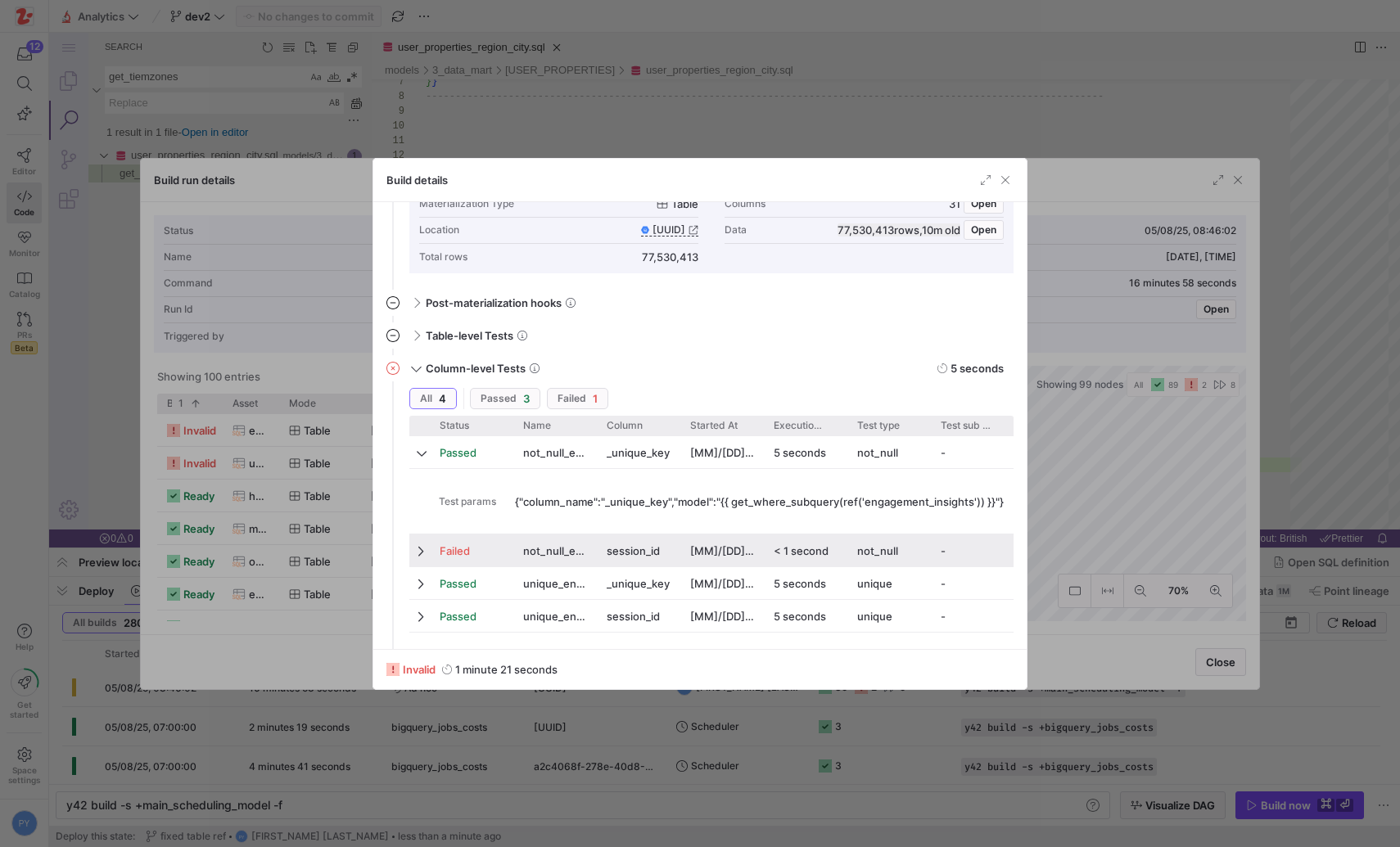 click at bounding box center (422, 551) 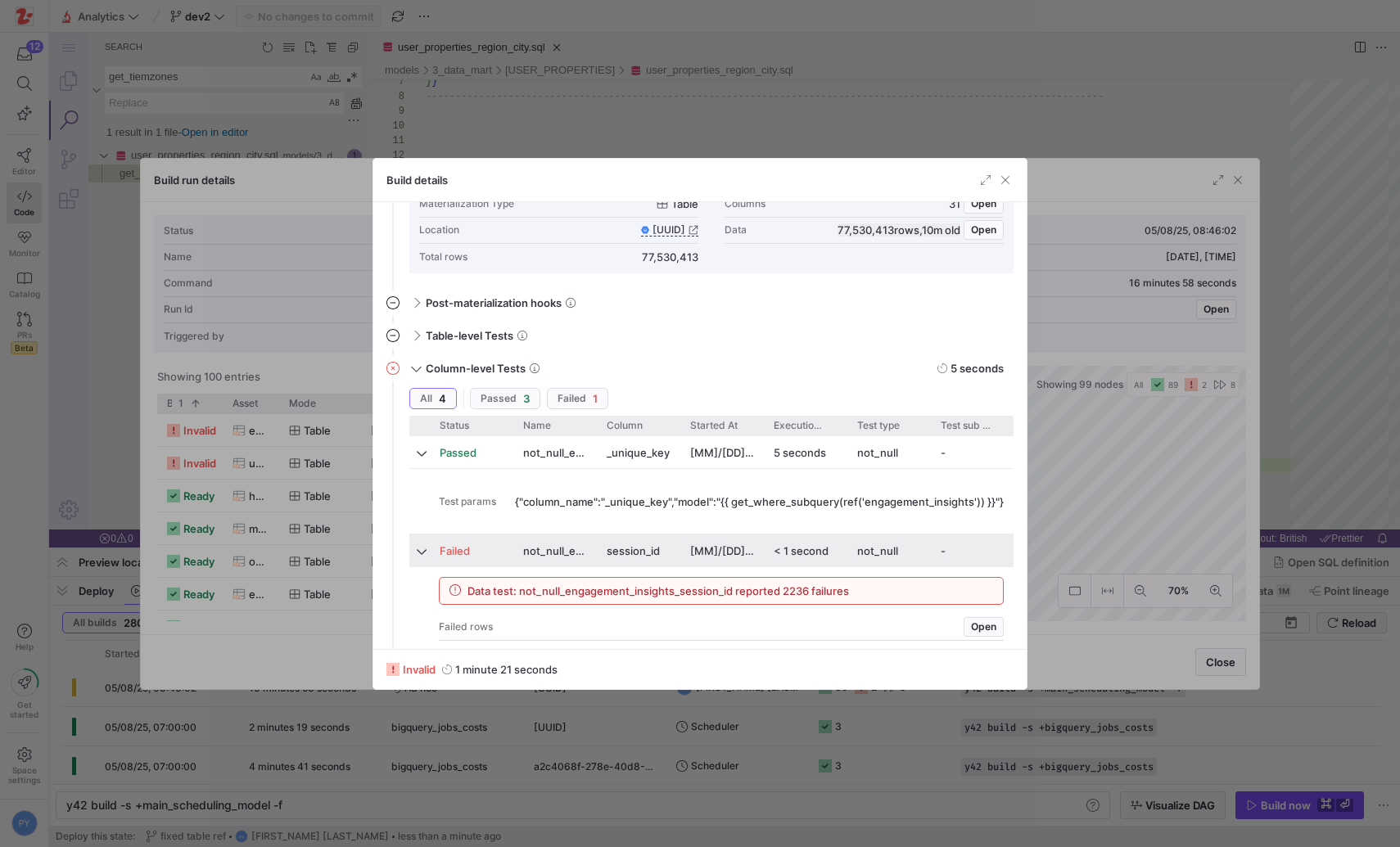scroll, scrollTop: 362, scrollLeft: 0, axis: vertical 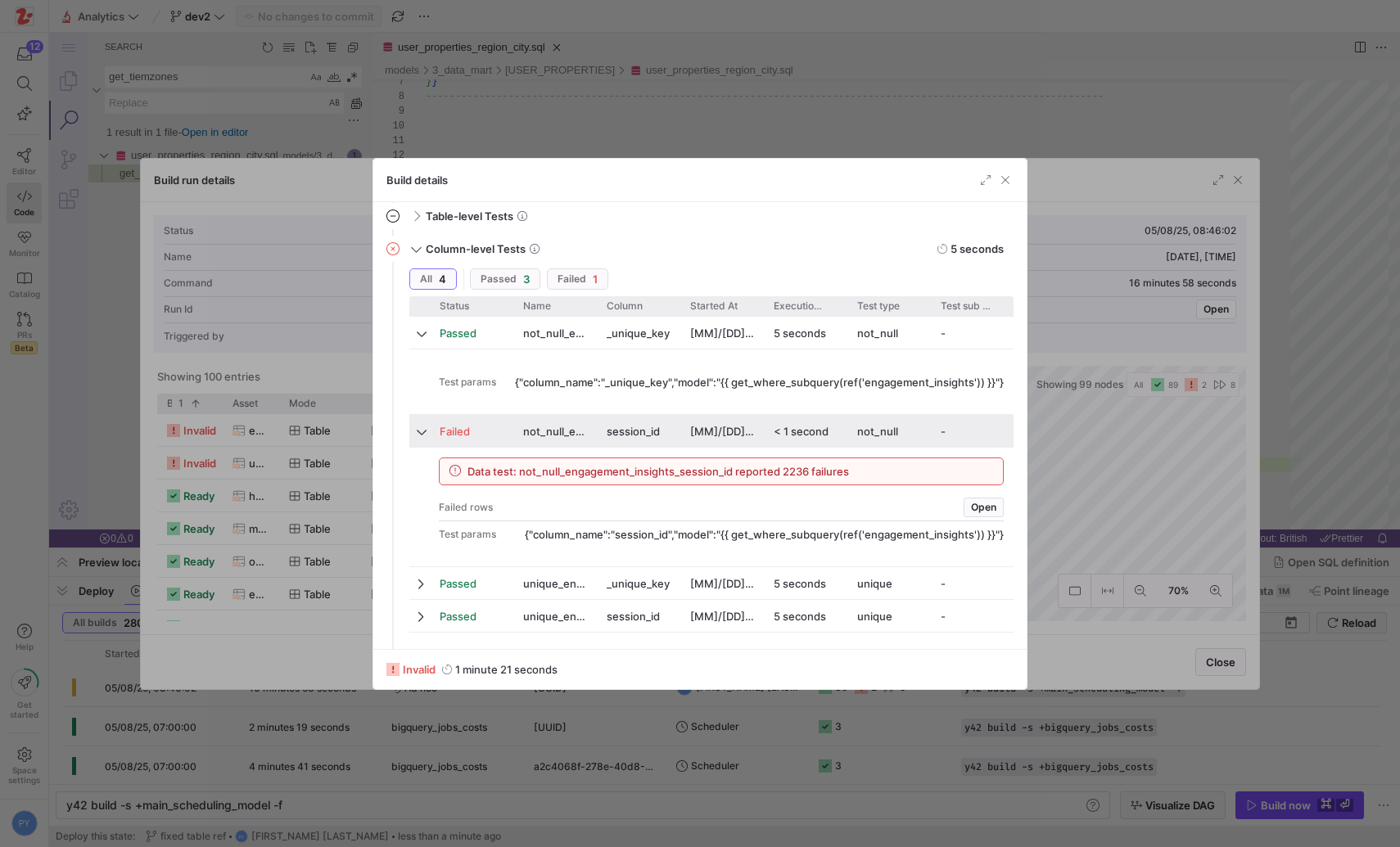 click on "not_null_engagement_insights_session_id" at bounding box center (555, 431) 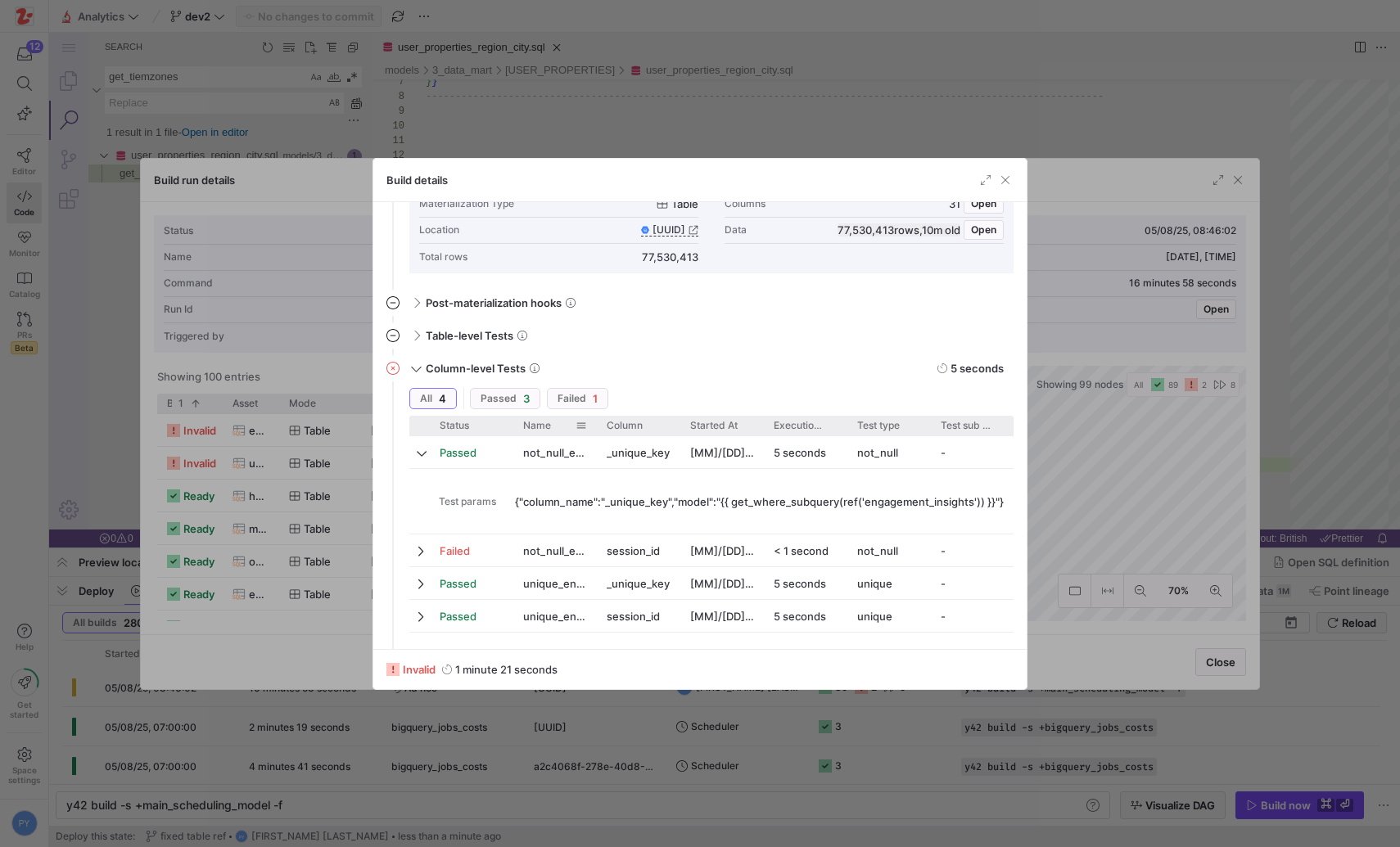 scroll, scrollTop: 242, scrollLeft: 0, axis: vertical 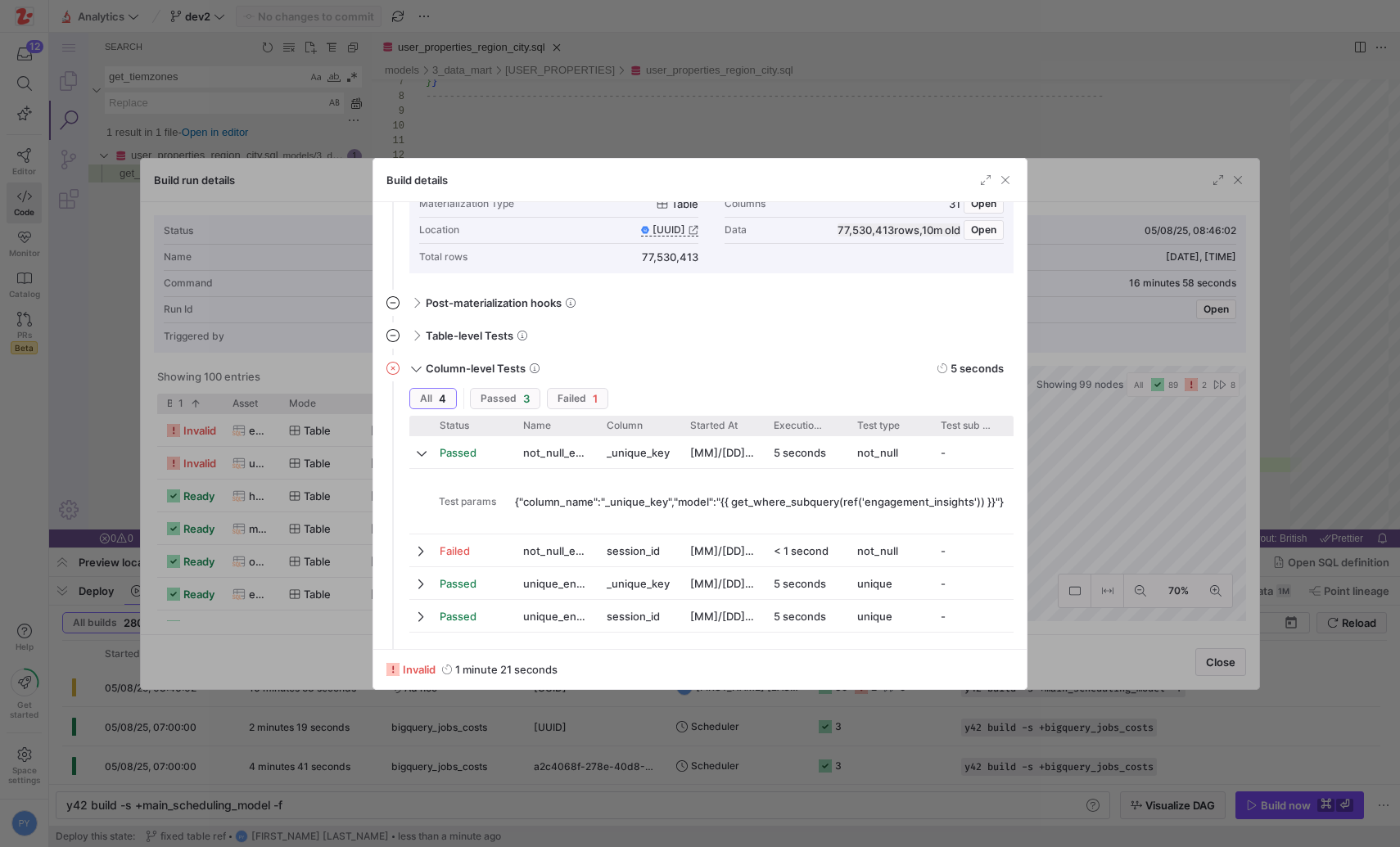 click at bounding box center [700, 423] 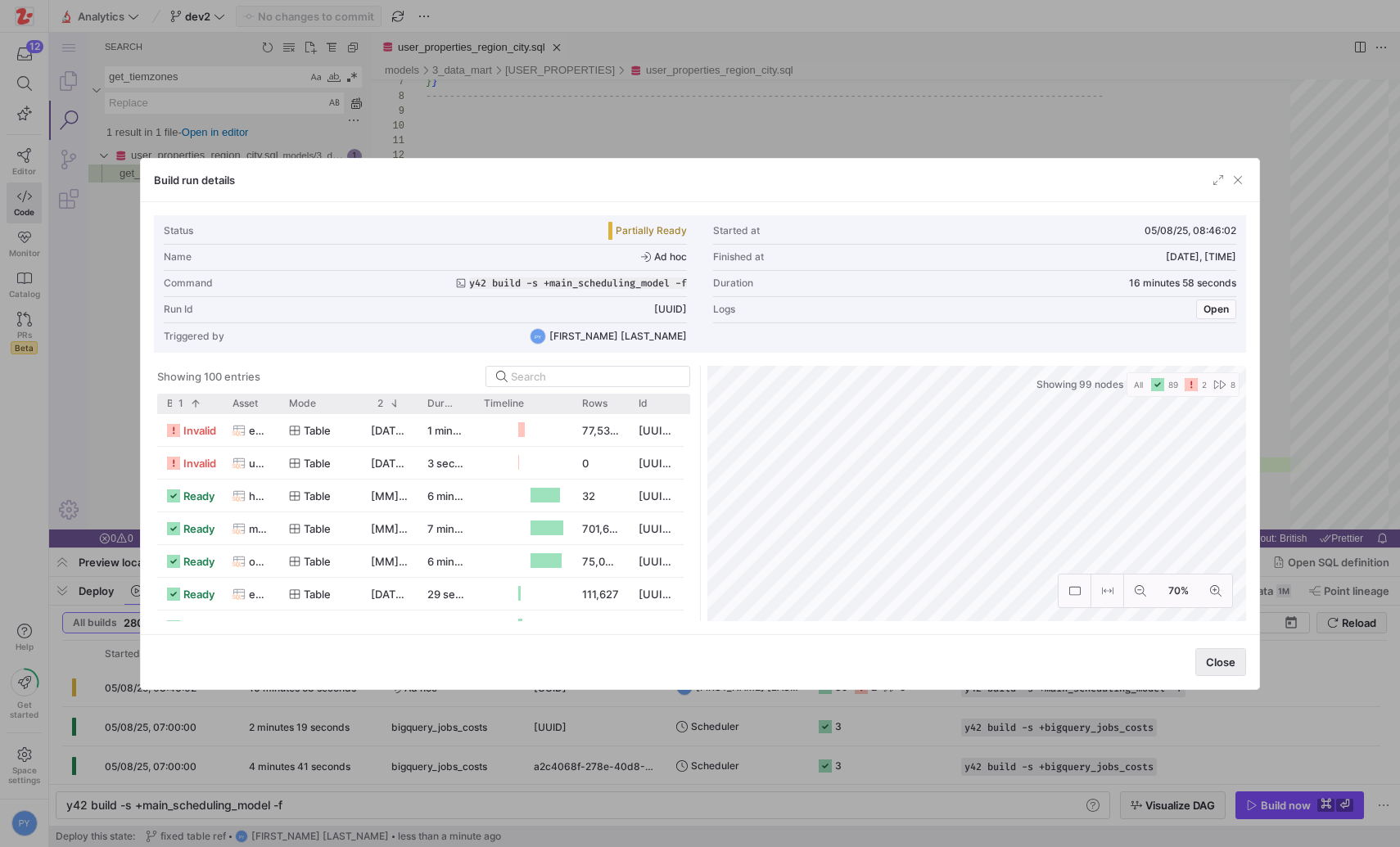 click at bounding box center (1221, 662) 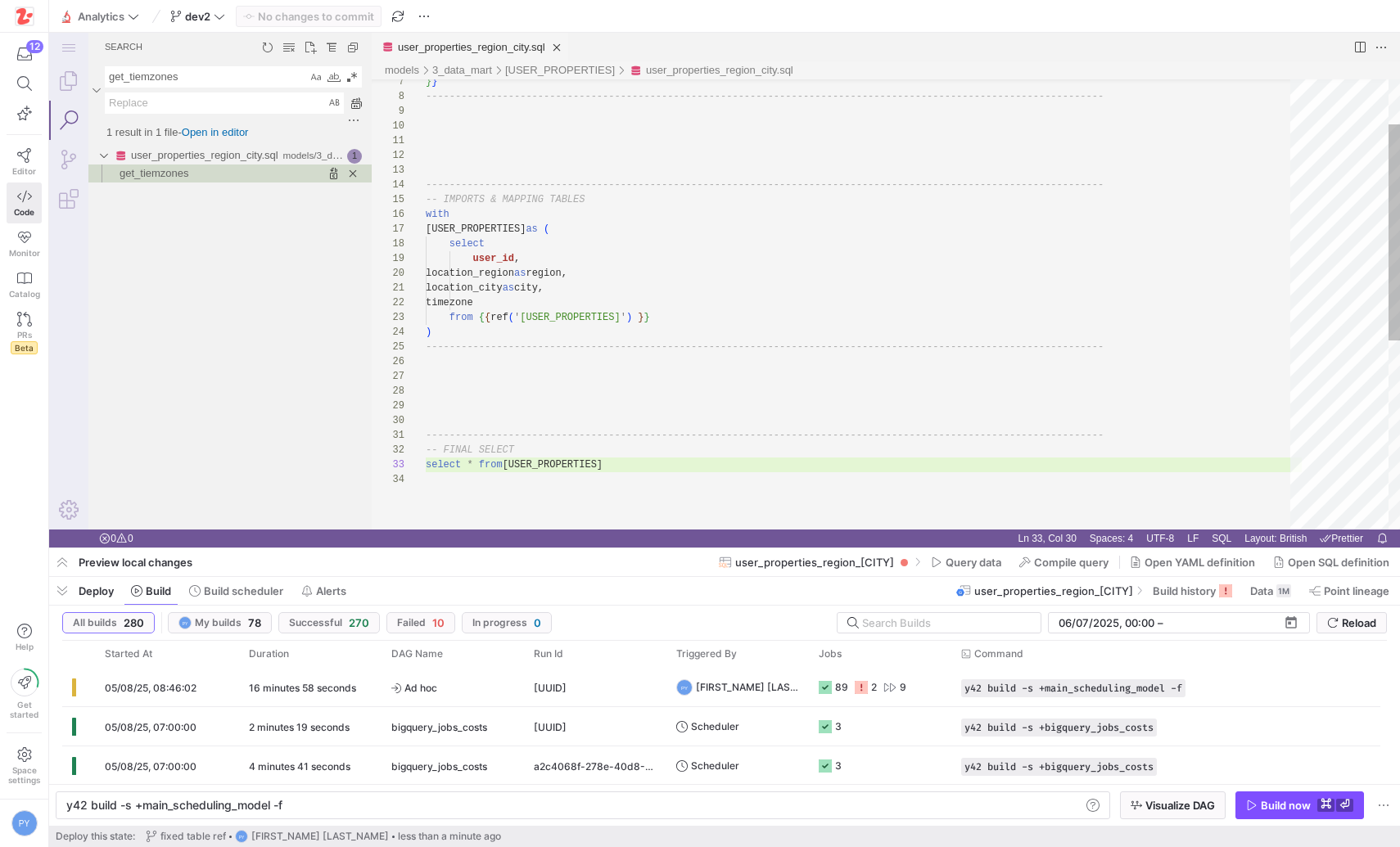 type on "-- IMPORTS & MAPPING TABLES
with
user_properties as (
select
user_id,
location_region as region," 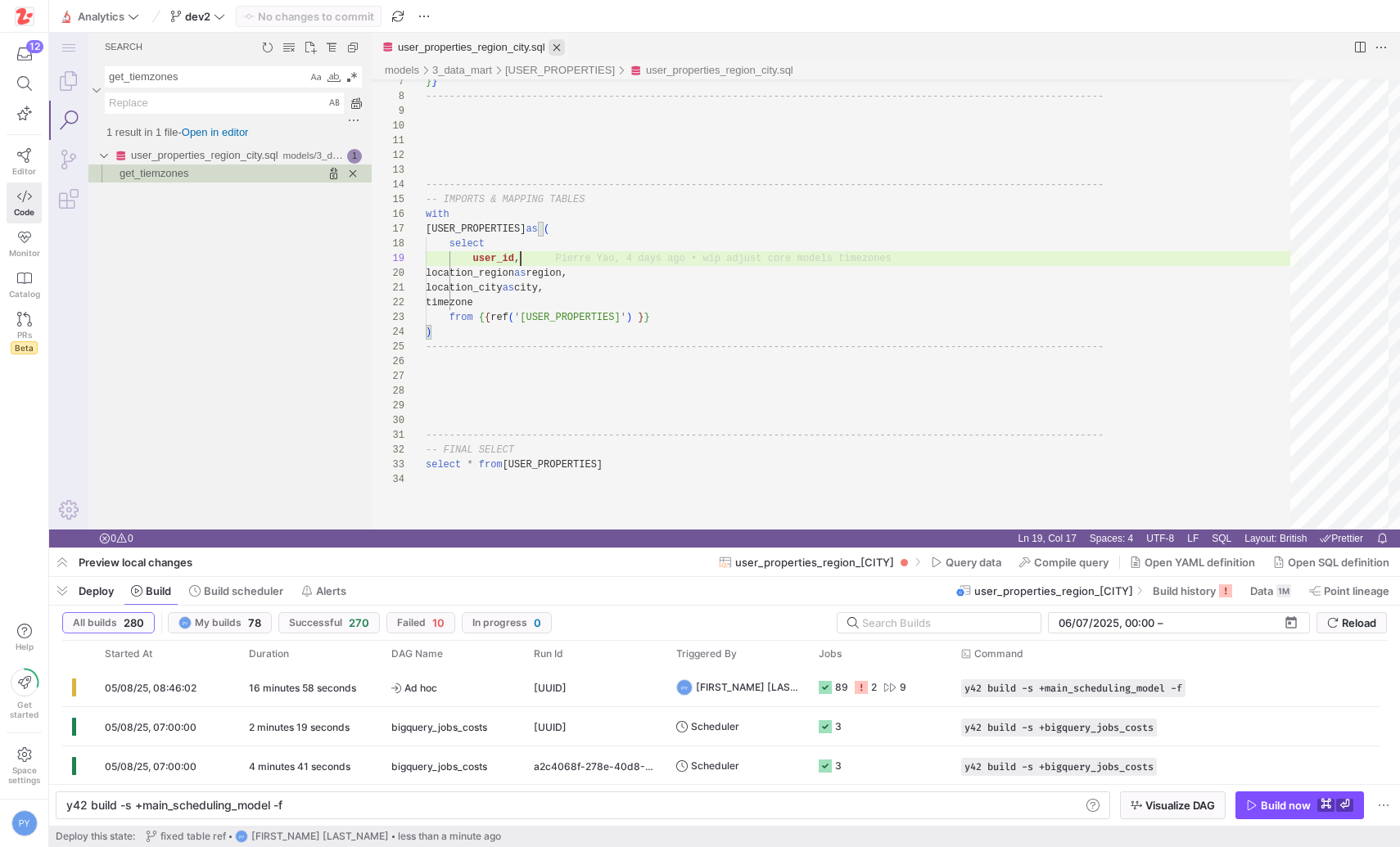 click at bounding box center (557, 47) 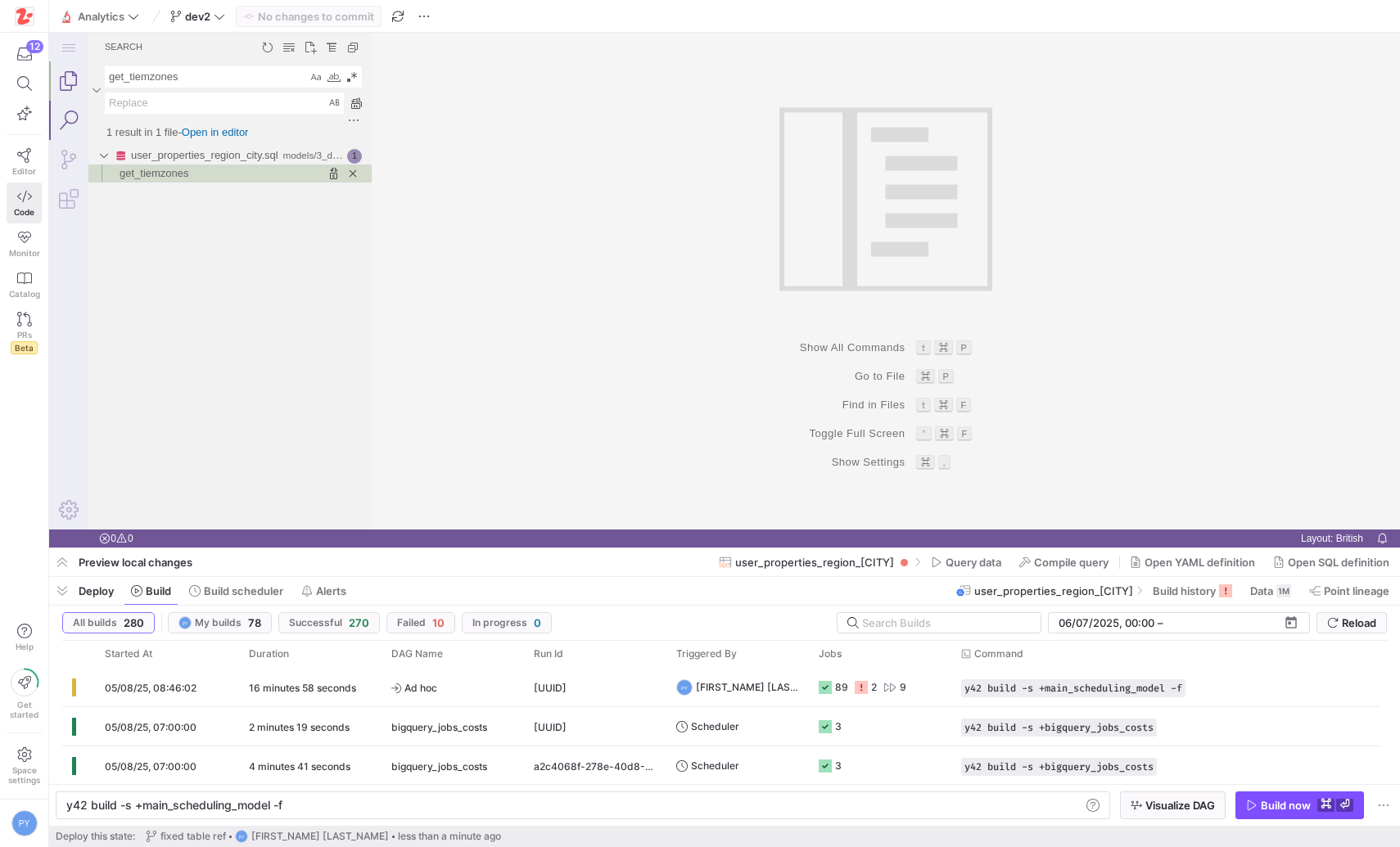 click at bounding box center (69, 81) 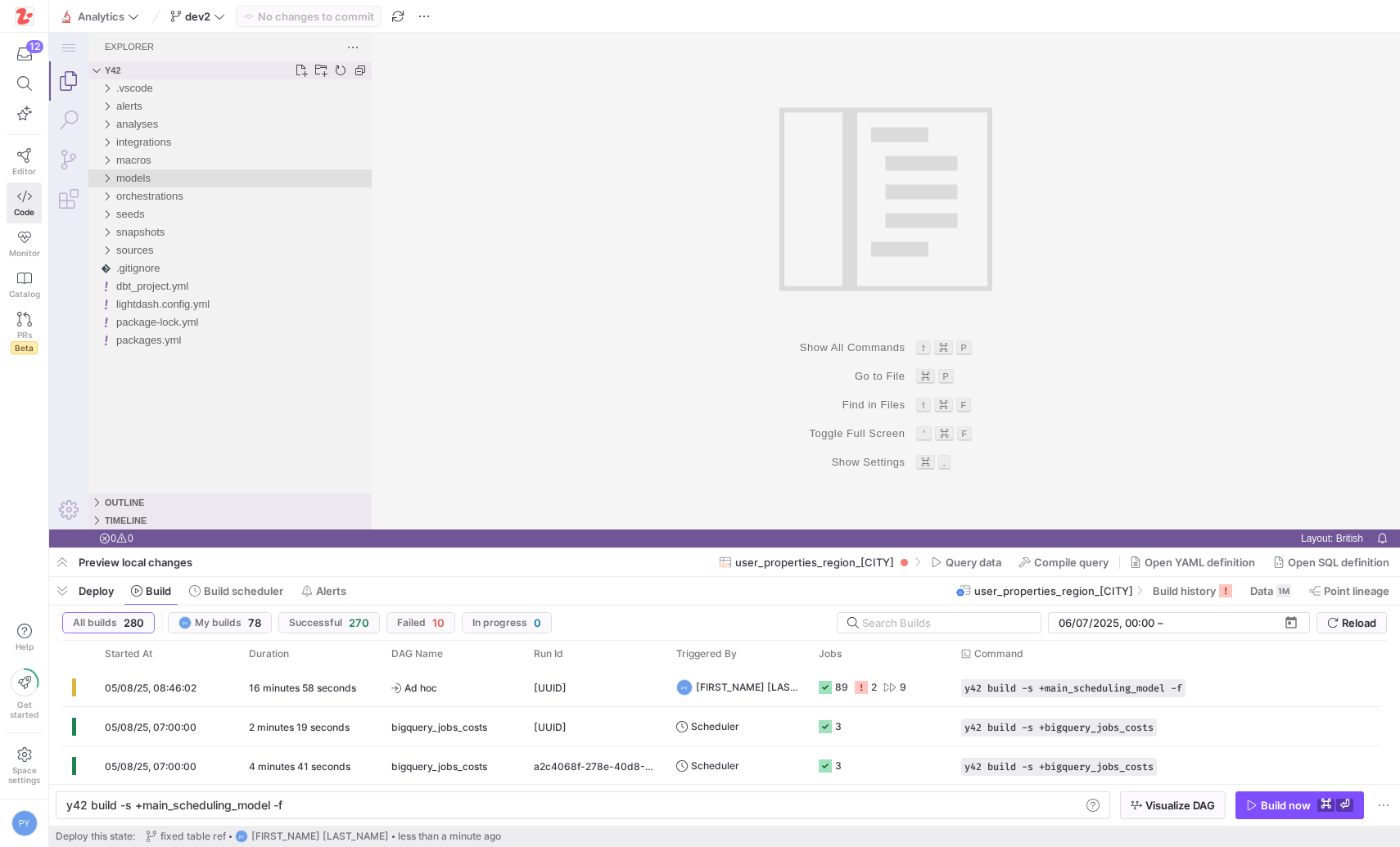 click on "models" at bounding box center [133, 178] 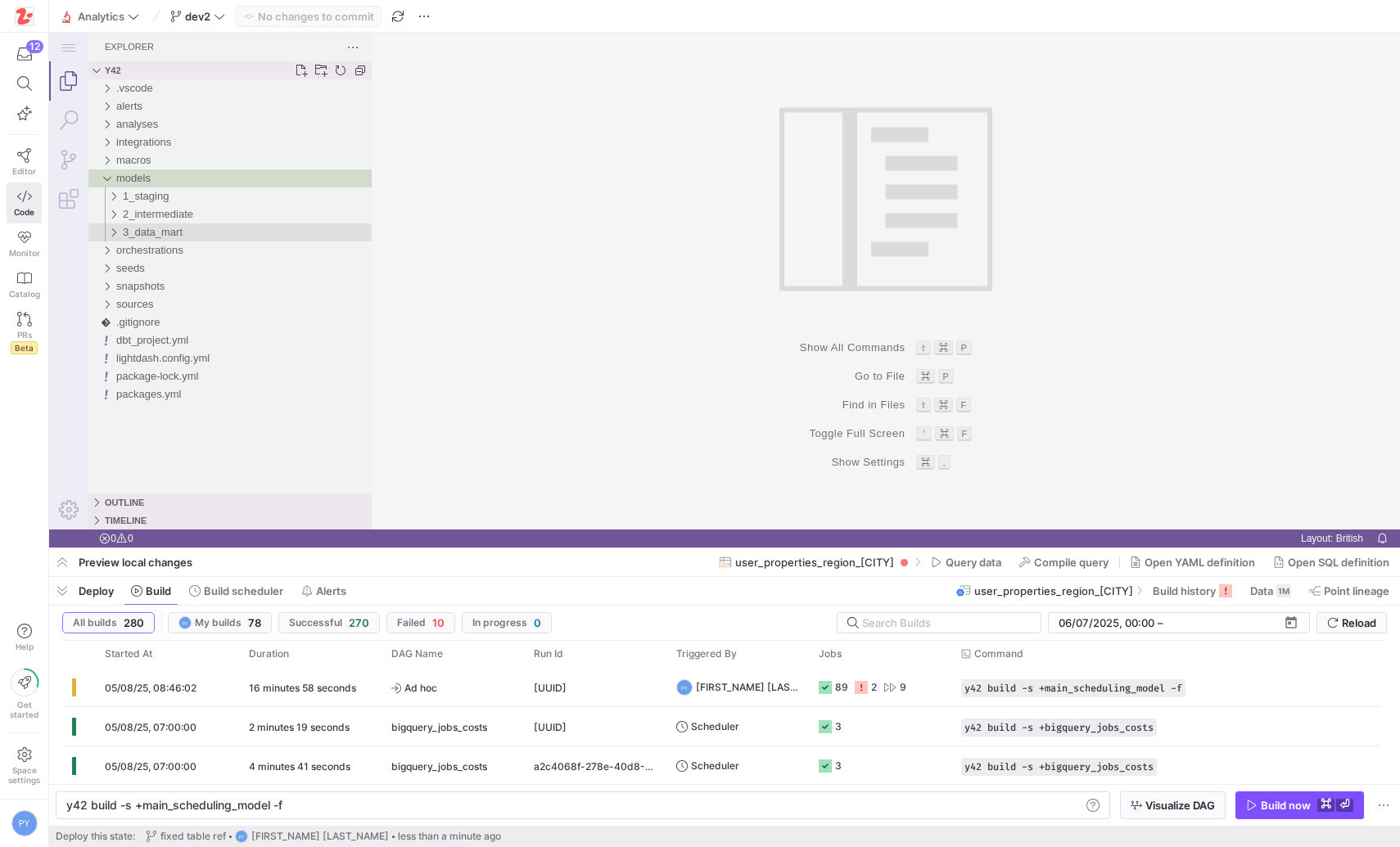 click on "3_data_mart" at bounding box center [152, 232] 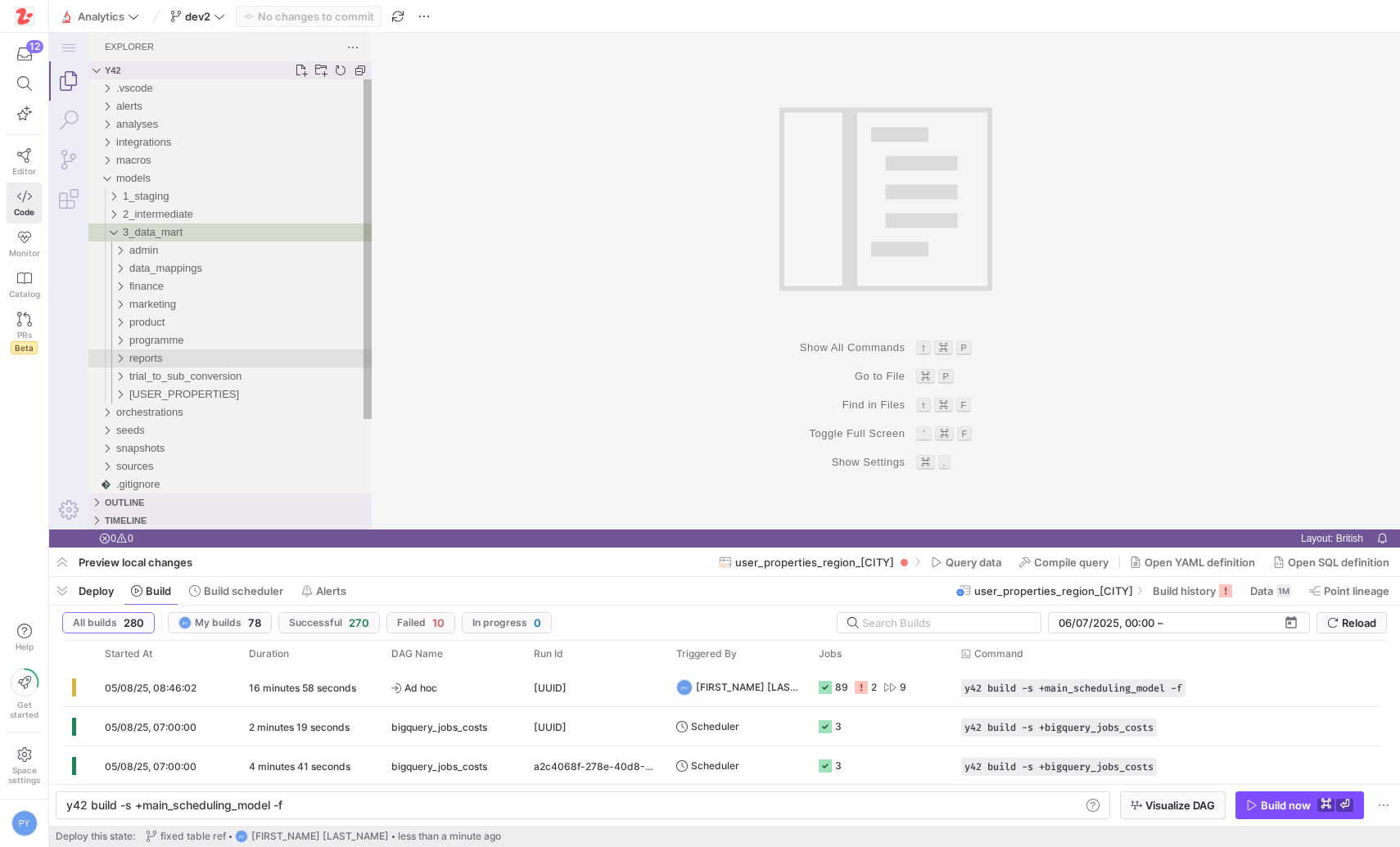 click on "reports" at bounding box center [251, 358] 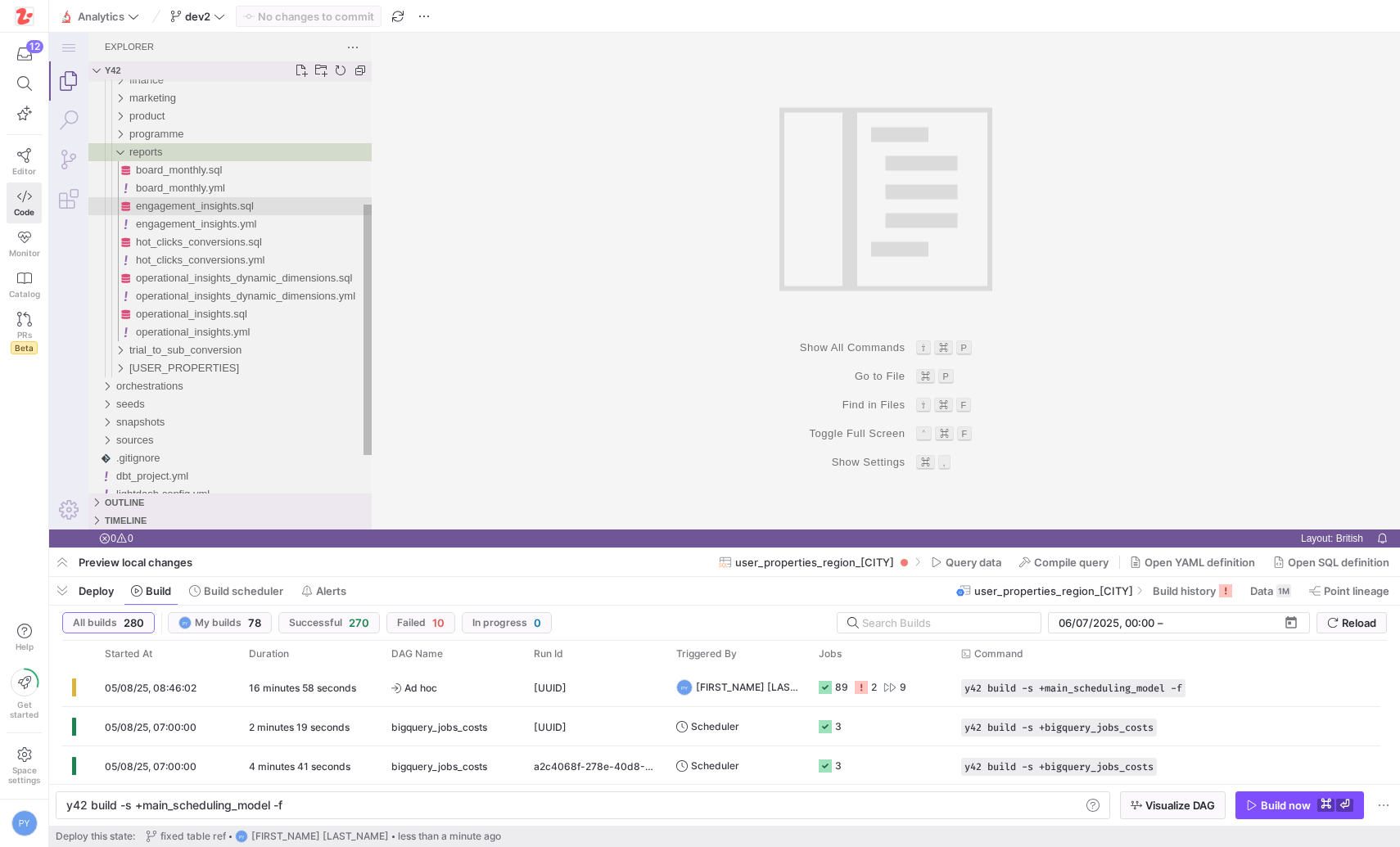click on "engagement_insights.sql" at bounding box center [195, 205] 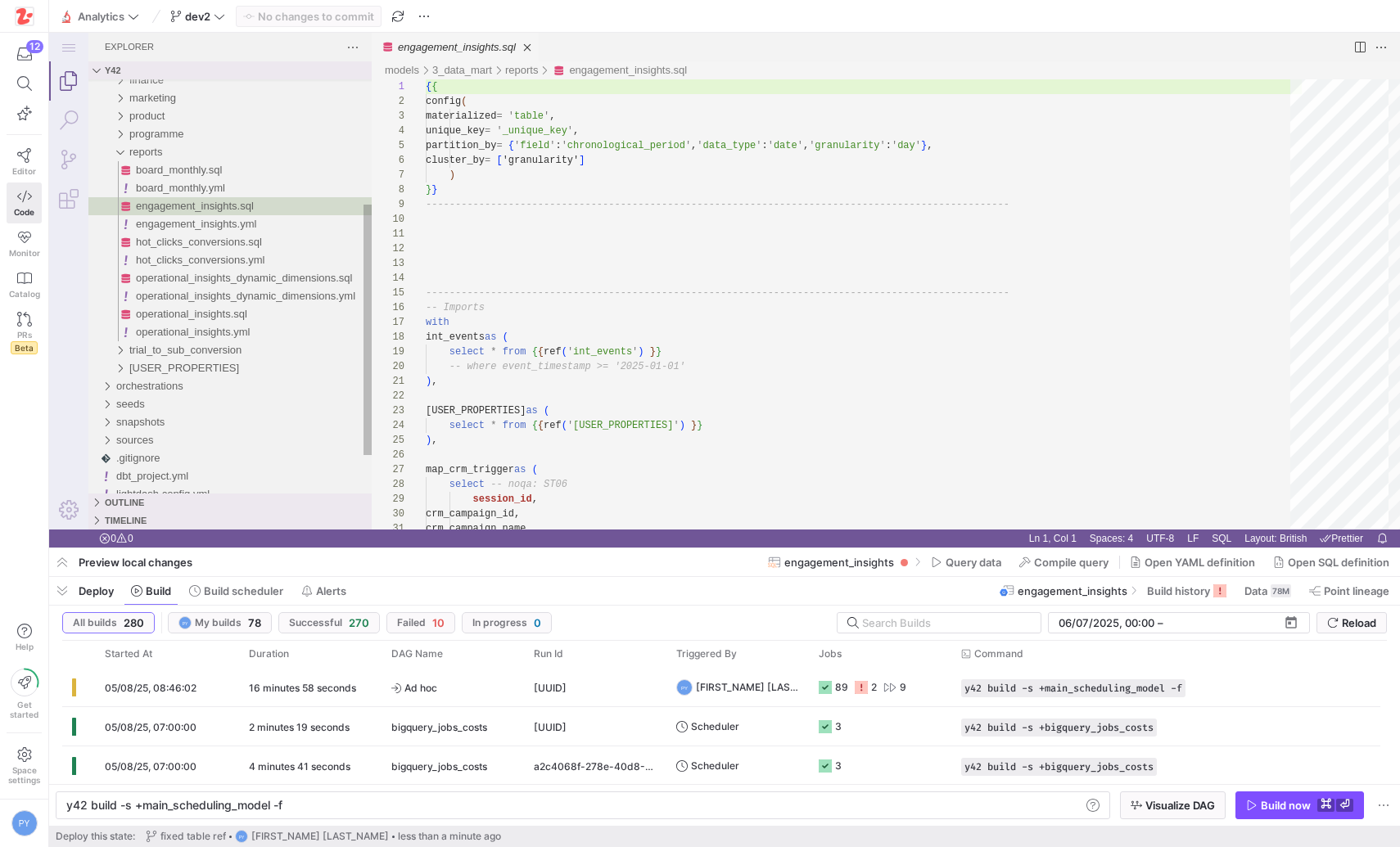 type on "---------------------------------------------------------------------------------------------------
-- Imports
with
int_events as (
select * from {{ ref('int_events') }}
-- where event_timestamp >= '2025-01-01'" 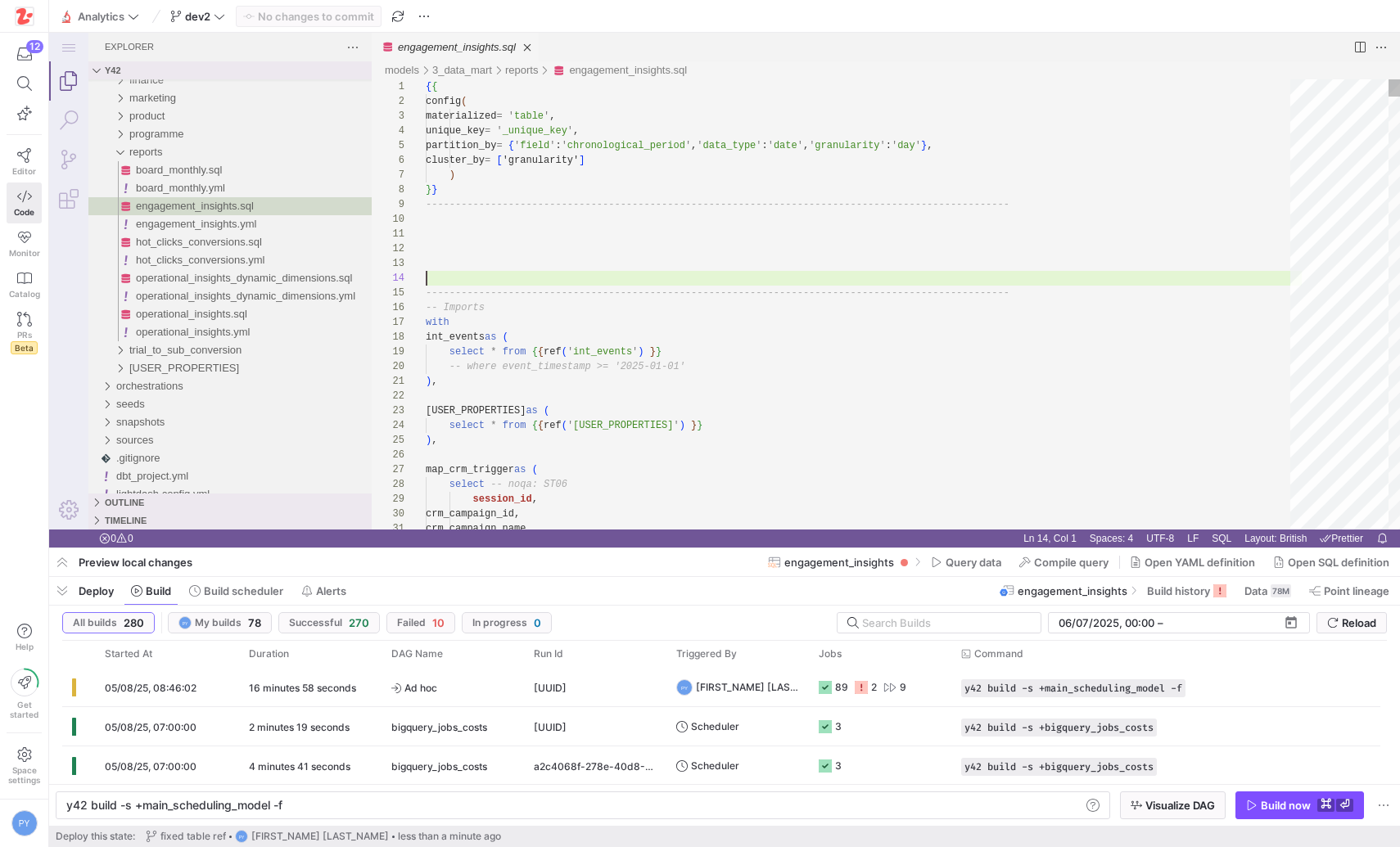 scroll, scrollTop: 44, scrollLeft: 0, axis: vertical 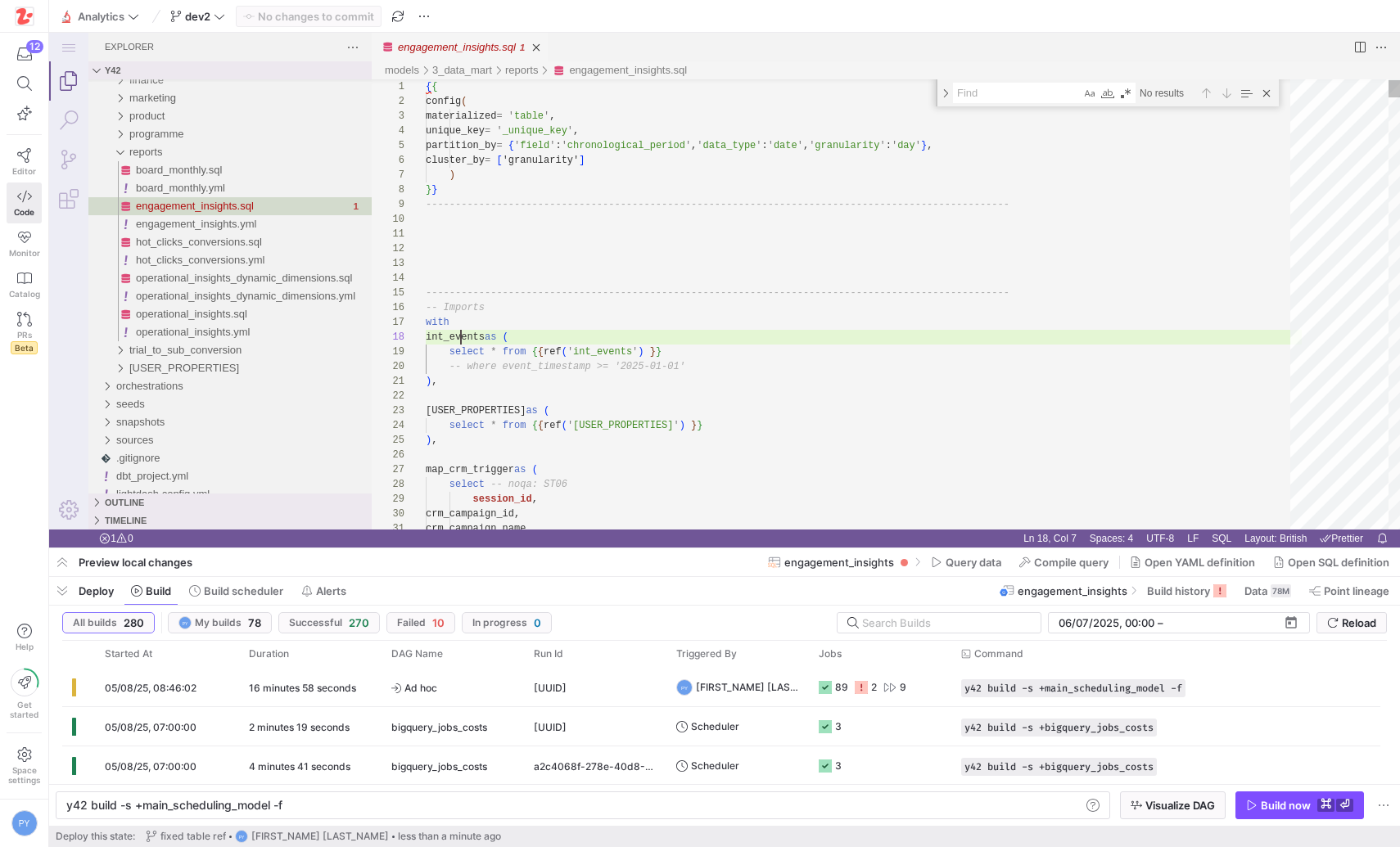 click on "{ { config ( materialized = ' table ', unique_key = ' _unique_key ', partition_by = { ' field ' : ' chronological_period ' , ' data_type ' : ' date ' , ' granularity ' : ' day ' } , cluster_by = [ 'granularity' ] ) } } -------------------------------------------------- ------------------------------------------------- -------------------------------------------------- ------------------------------------------------- -- Imports with int_events as ( select * from { { ref ( ' int_events ' ) } } --where event_timestamp>= '2025-01-01' ) , user_properties as ( select * from { { ref ( ' user_properties ' ) } } ) , map_crm_trigger as ( select --noqa: ST06 session_id , crm_campaign_id, crm_campaign_name," at bounding box center [864, 5697] 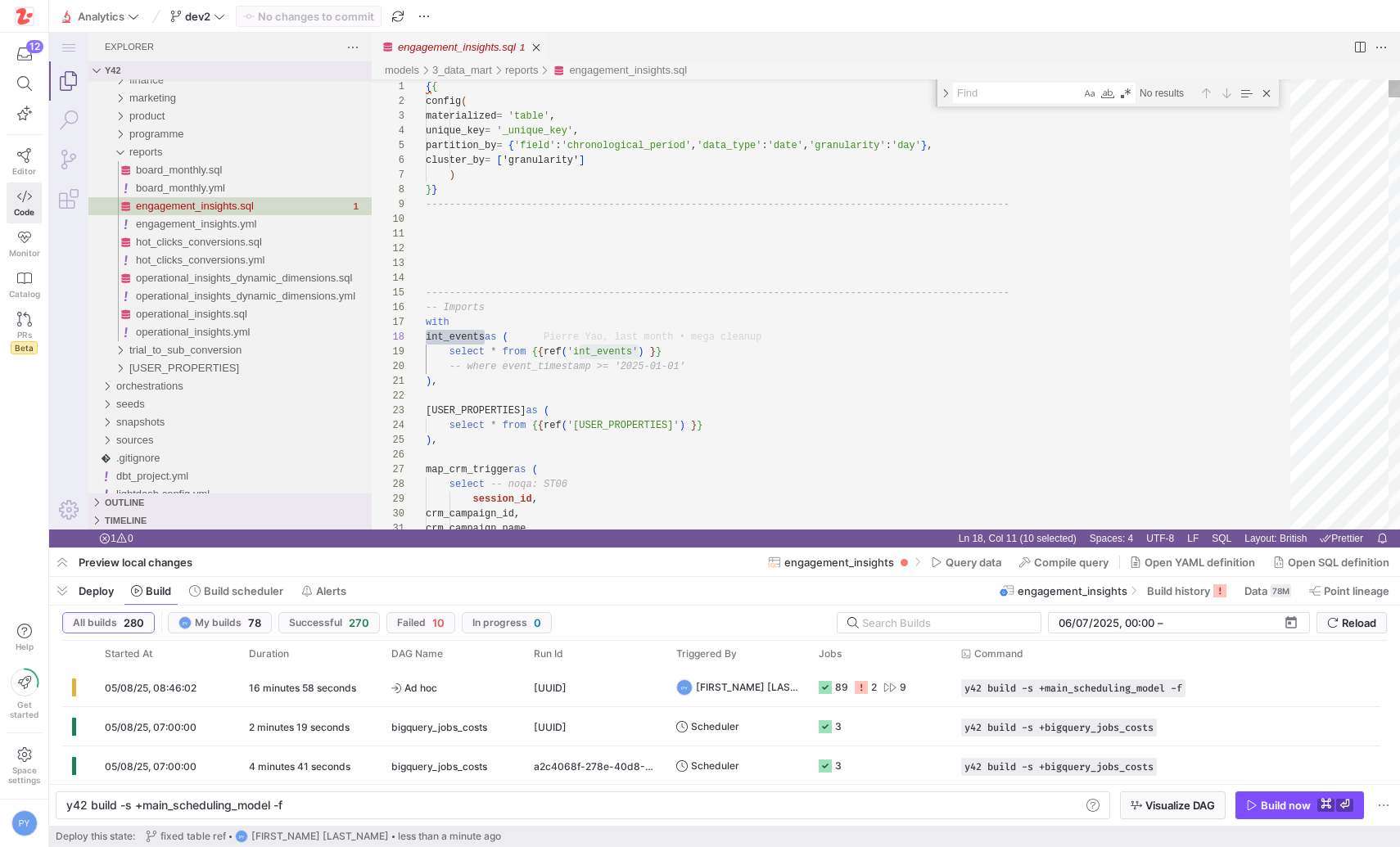 type on "int_events" 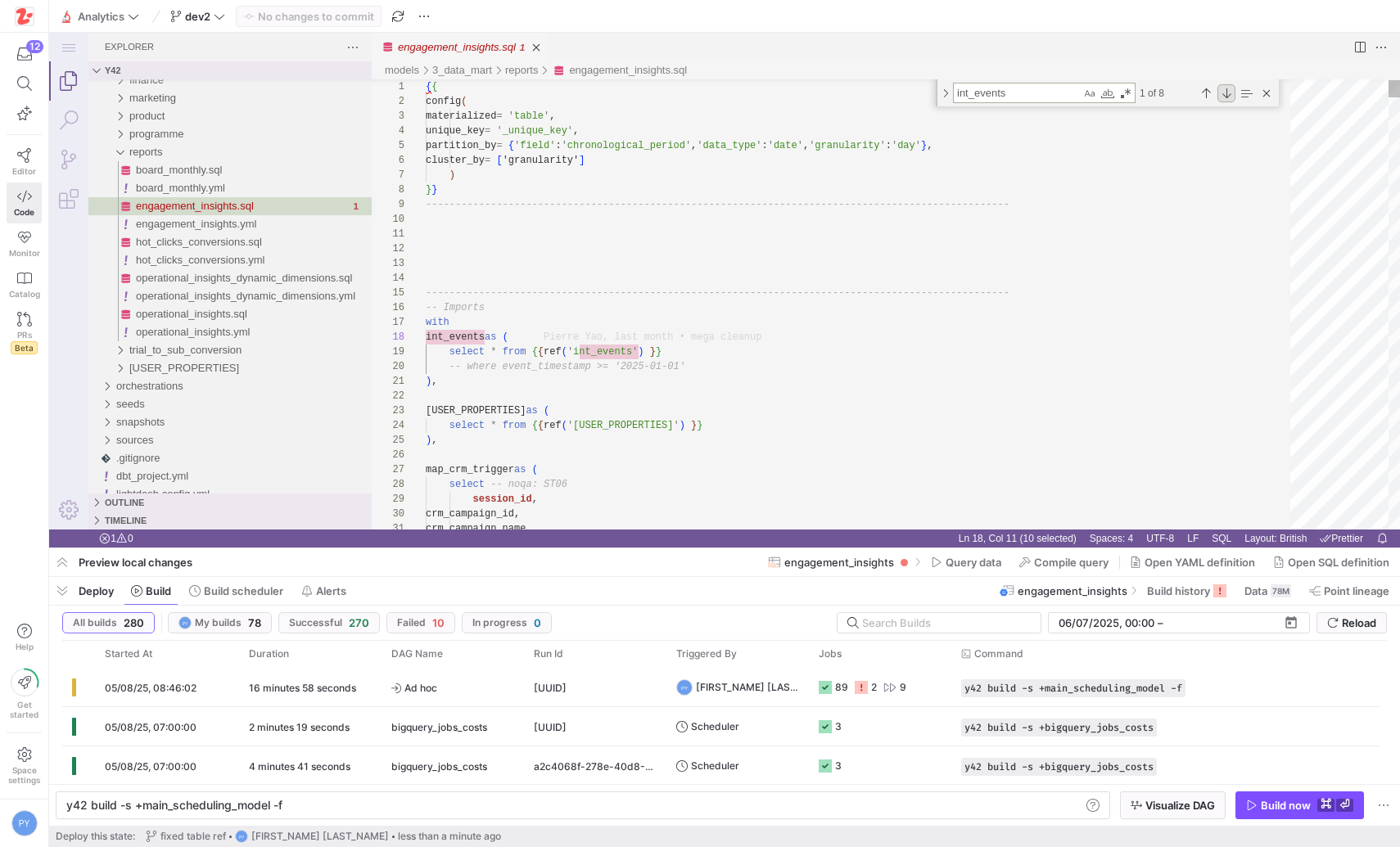 click at bounding box center (1226, 93) 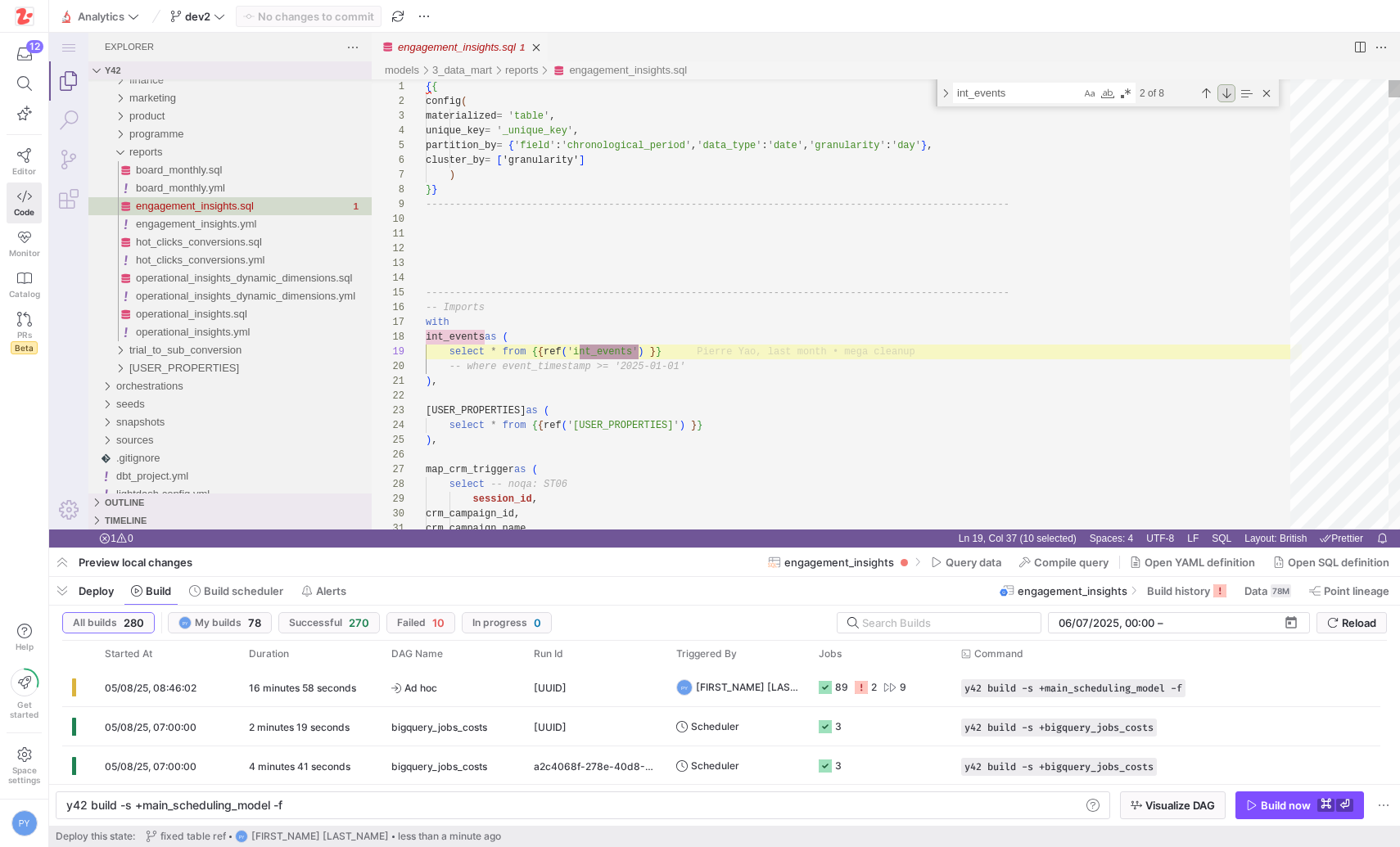 click at bounding box center [1226, 93] 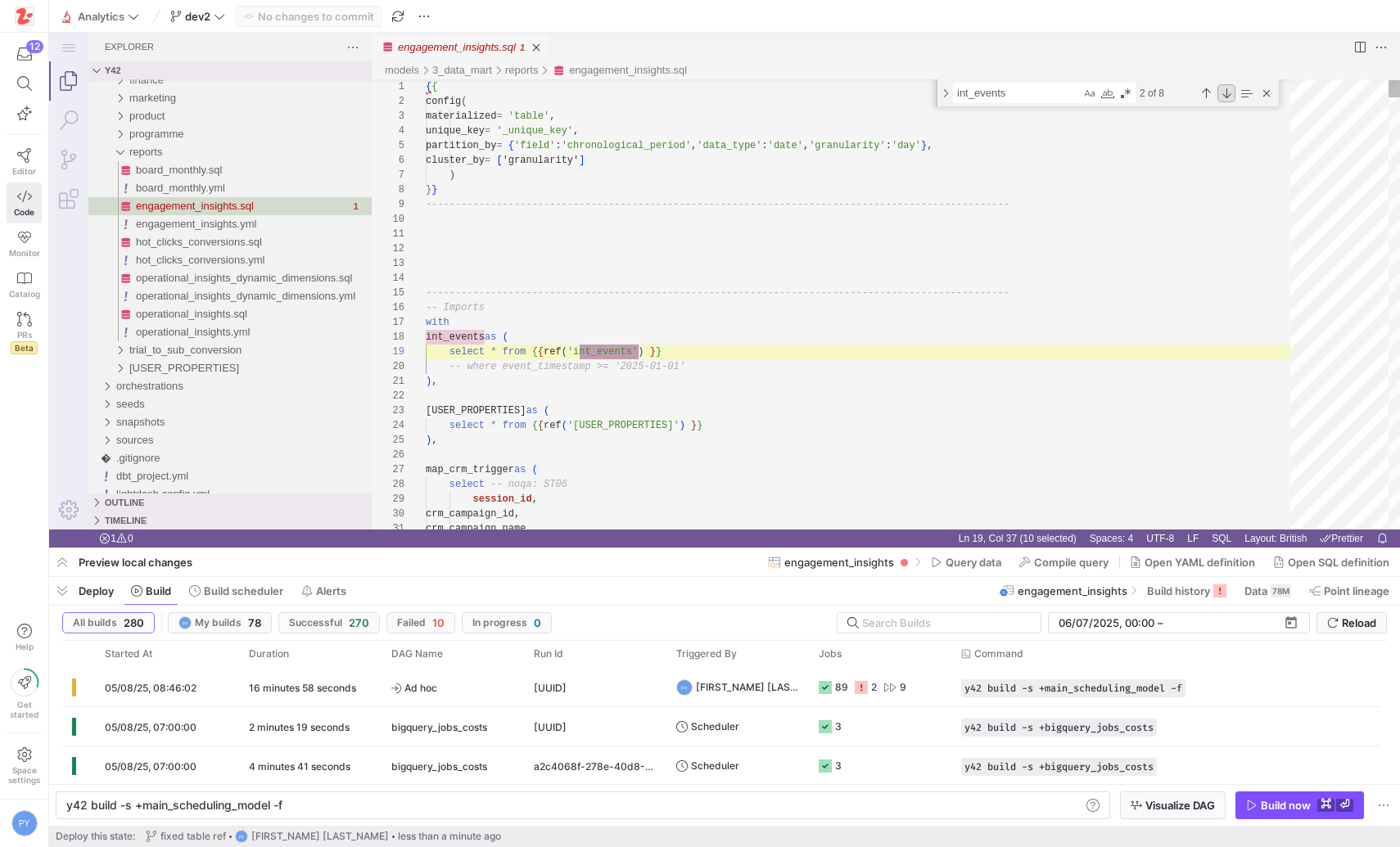 scroll, scrollTop: 147, scrollLeft: 112, axis: both 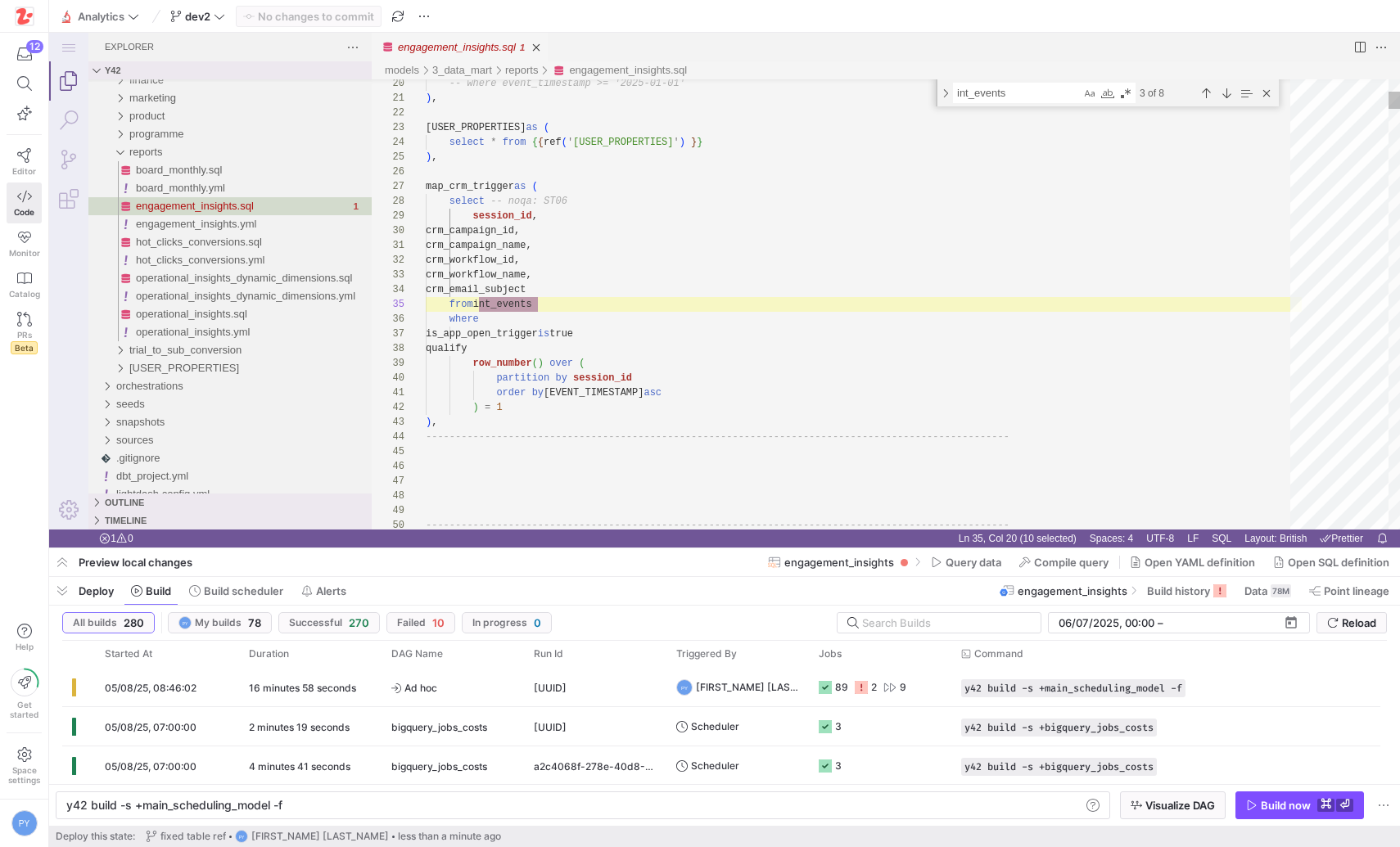 click on "select
session_id ,
crm_campaign_id,
crm_campaign_name,
crm_workflow_id,
crm_workflow_name,
crm_email_subject
from int_events
where
is_app_open_trigger is true
qualify
row_number() over ( partition by session_id order by event_timestamp asc ) = 1
)
-------------------------------------------------- -------------------------------------------------
-------------------------------------------------- -------------------------------------------------" at bounding box center (864, 5413) 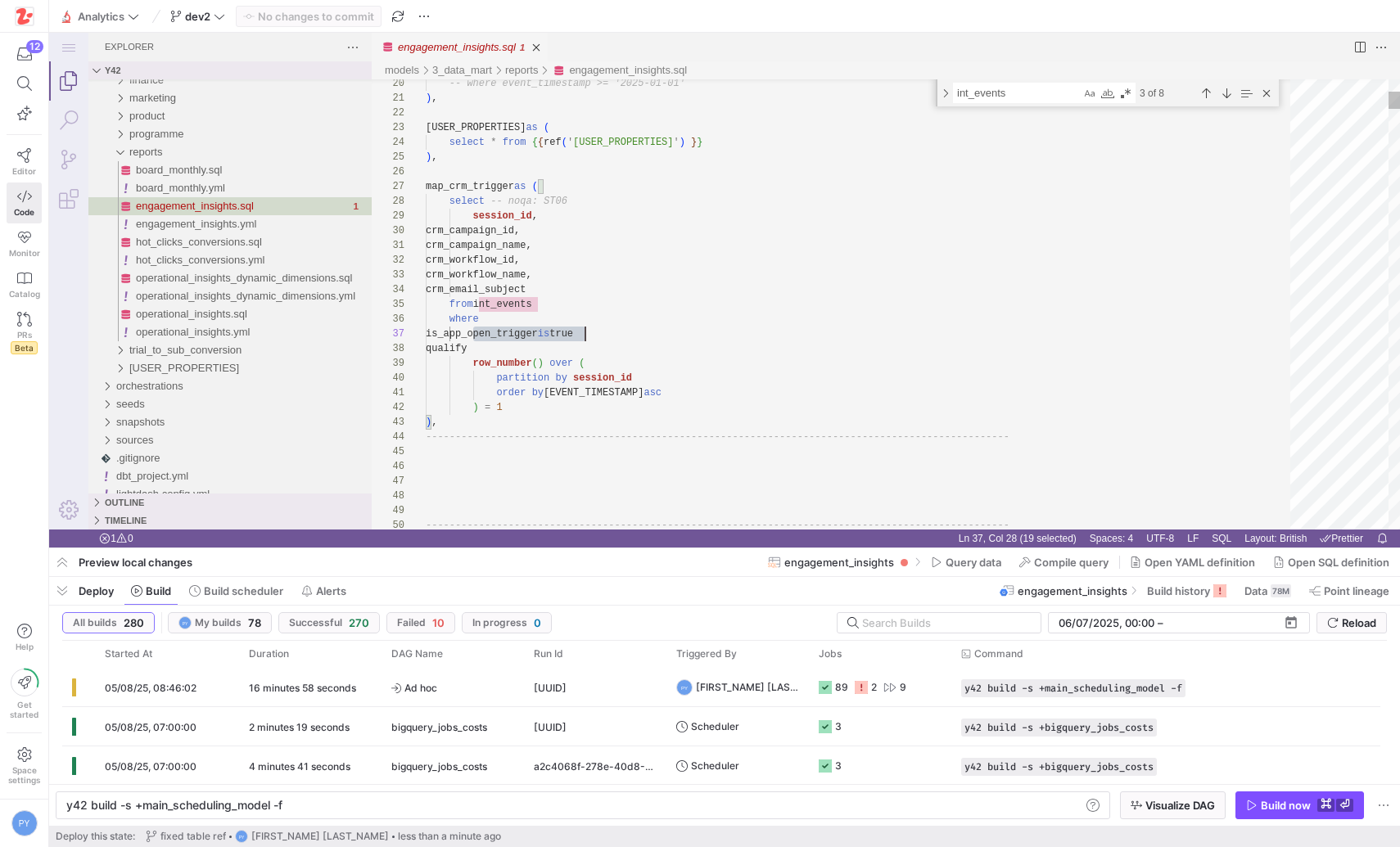 click on "select
session_id ,
crm_campaign_id,
crm_campaign_name,
crm_workflow_id,
crm_workflow_name,
crm_email_subject
from int_events
where
is_app_open_trigger is true
qualify
row_number() over ( partition by session_id order by event_timestamp asc ) = 1
)
-------------------------------------------------- -------------------------------------------------
-------------------------------------------------- -------------------------------------------------" at bounding box center (864, 5413) 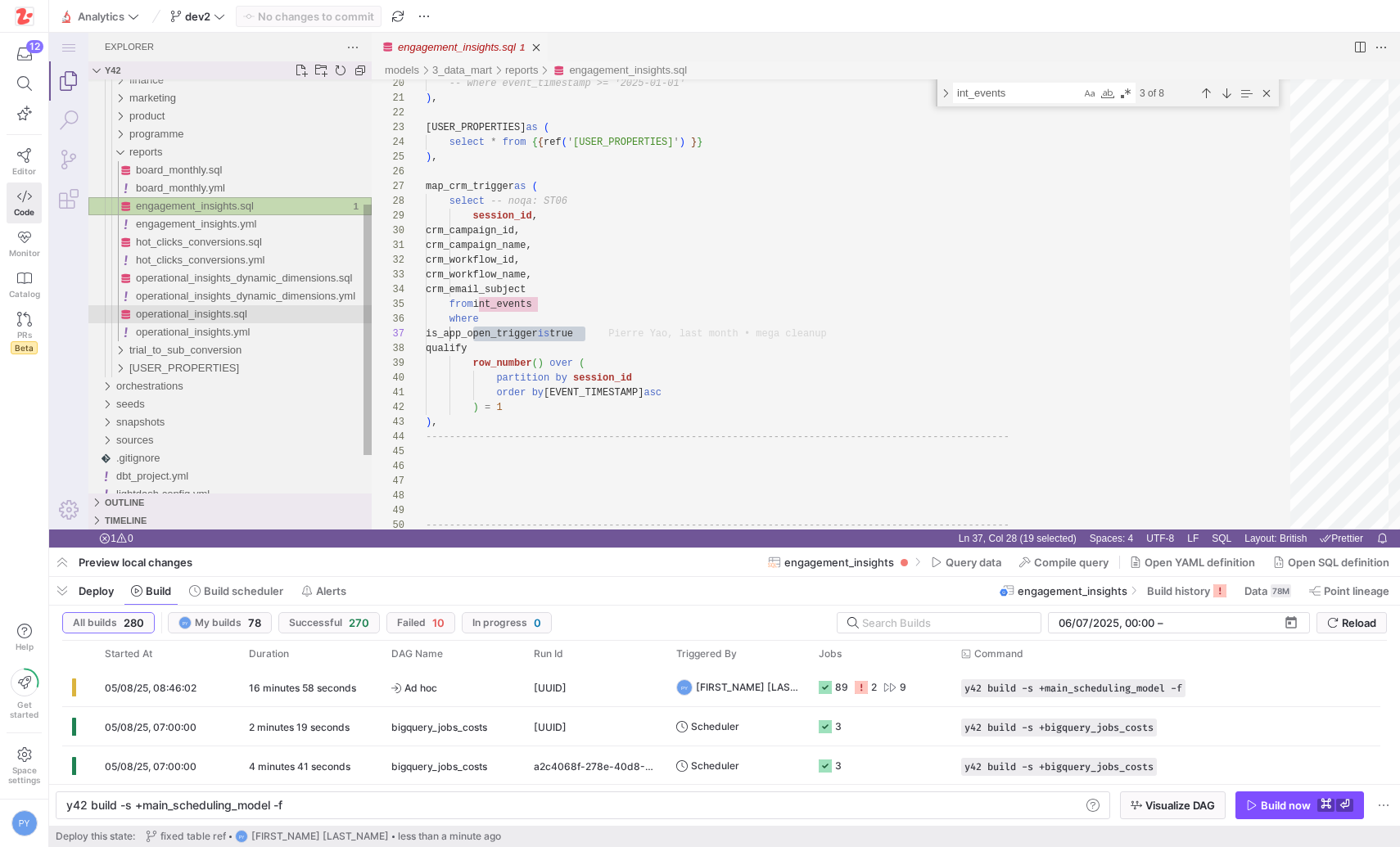 click on "operational_insights.sql" at bounding box center (192, 313) 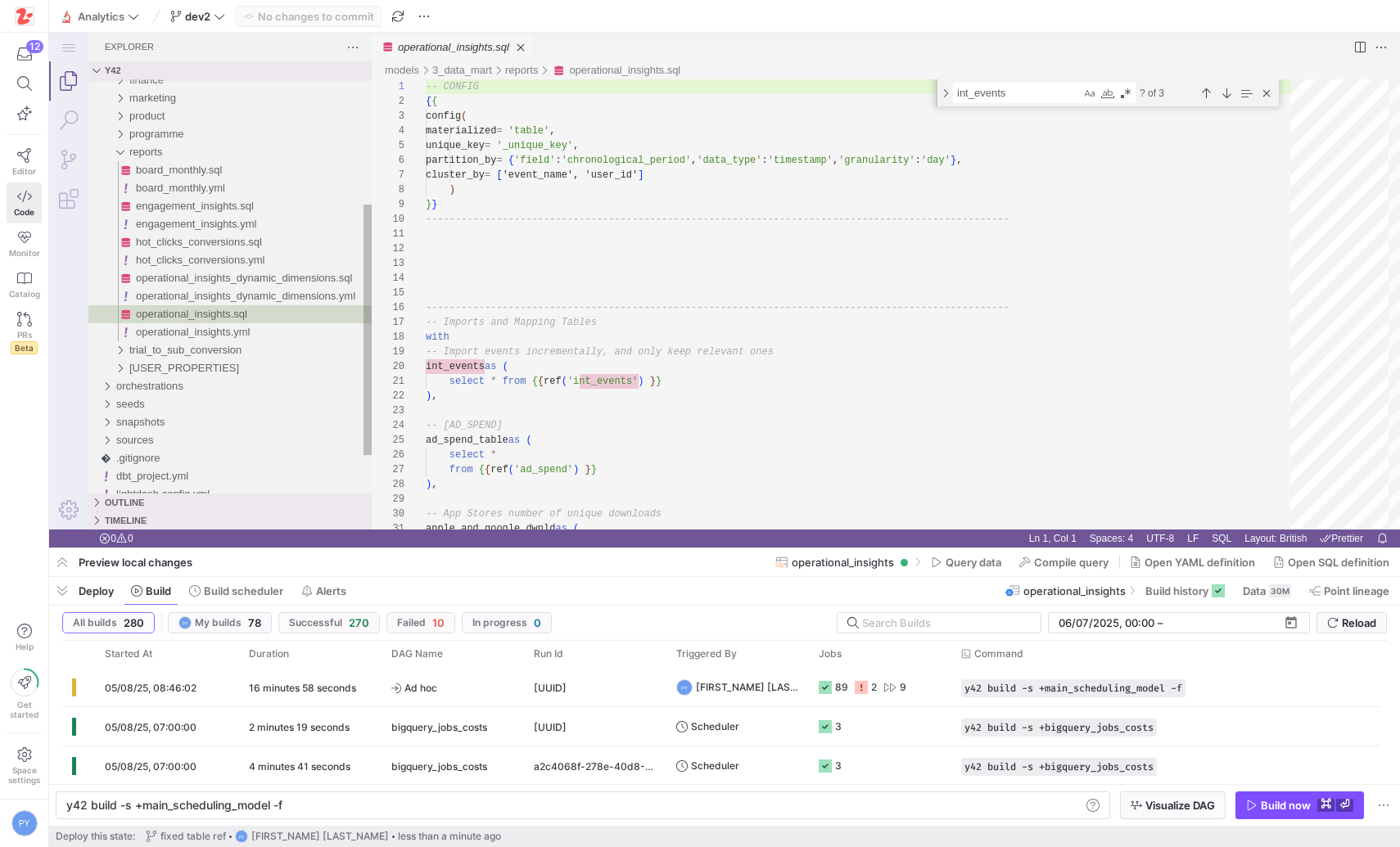 type on "---------------------------------------------------------------------------------------------------
-- Imports and Mapping Tables
with
-- Import events incrementally, and only keep relevant ones
int_events as (" 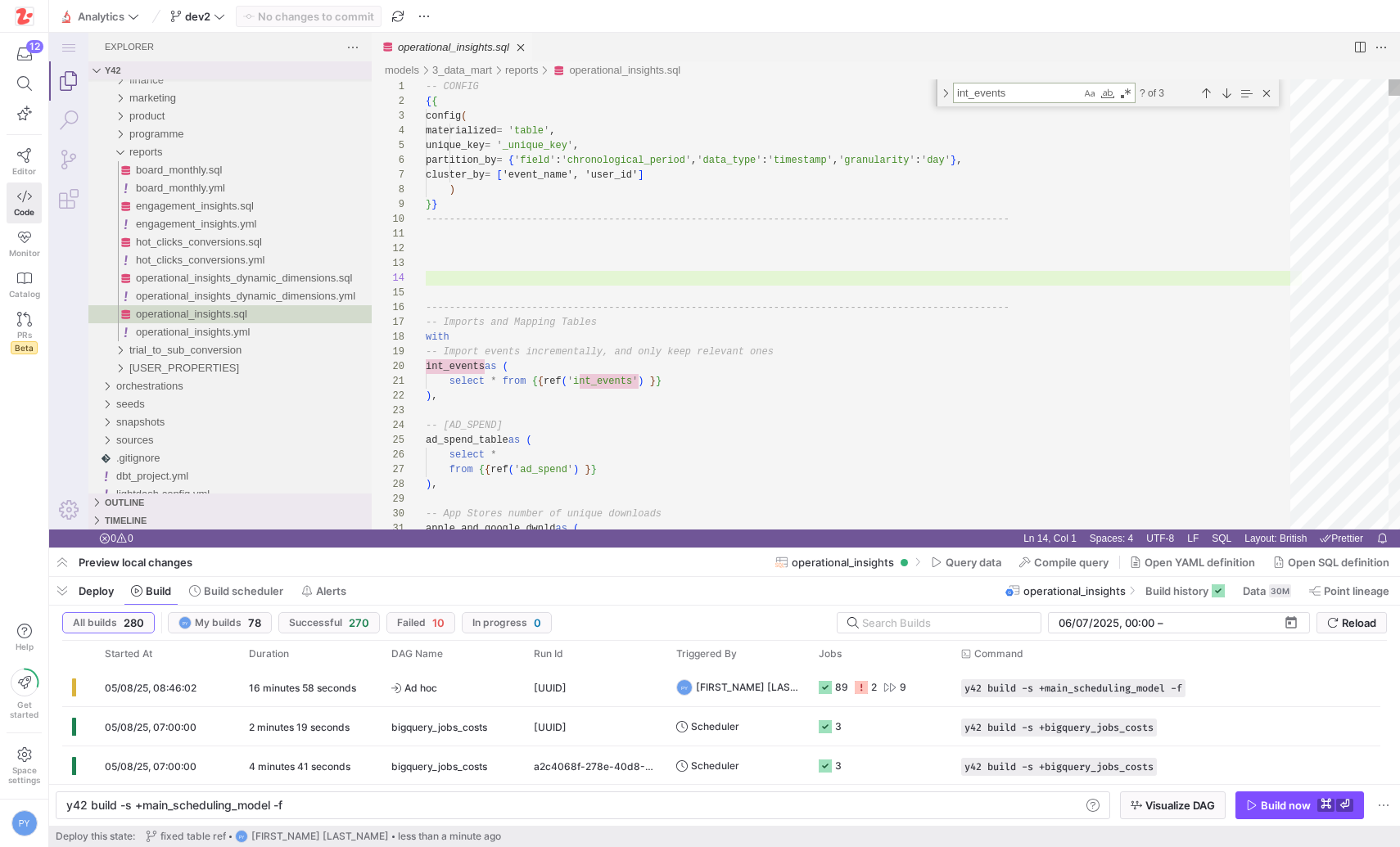paste on "s_app_open_trigger" 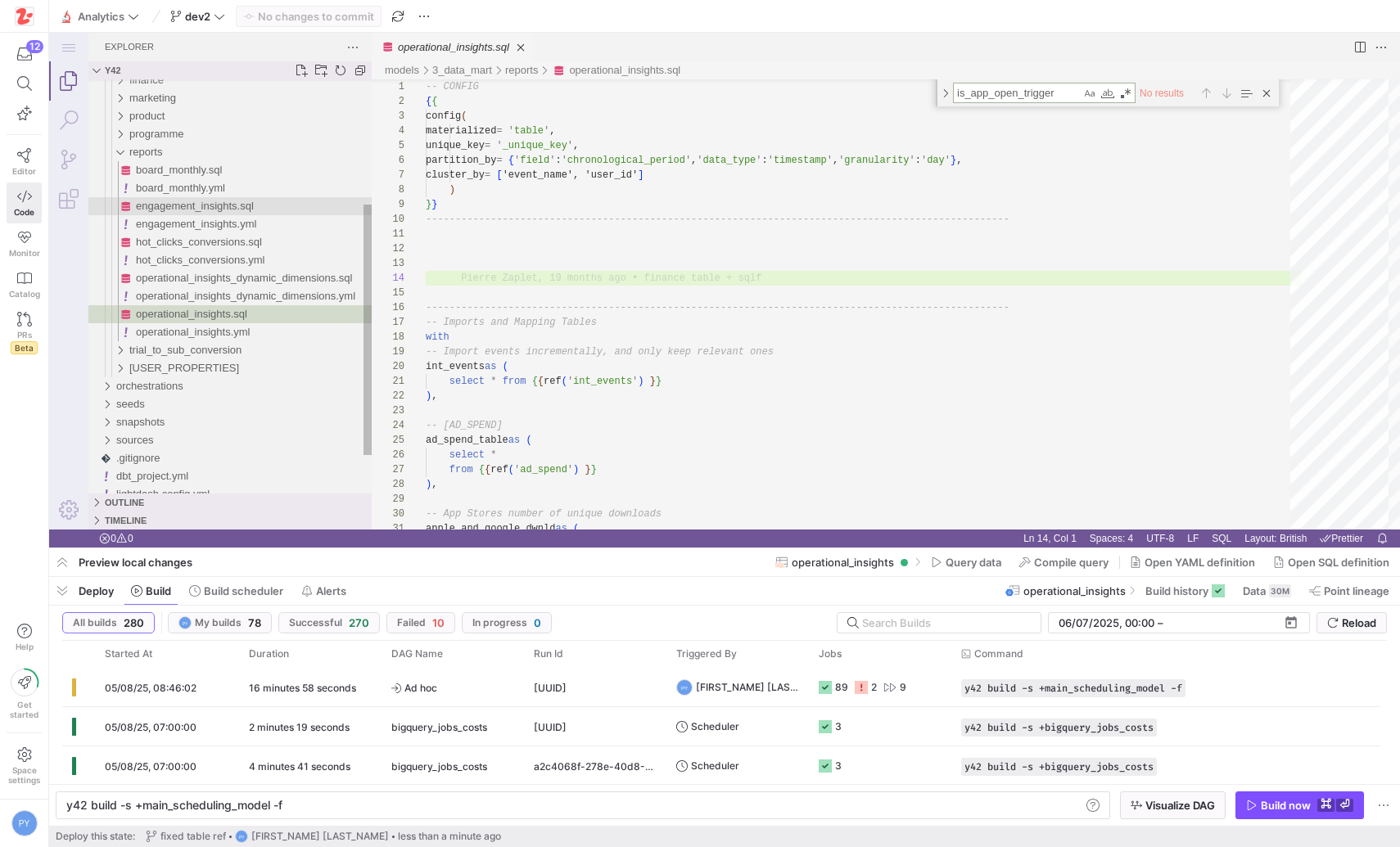 type on "is_app_open_trigger" 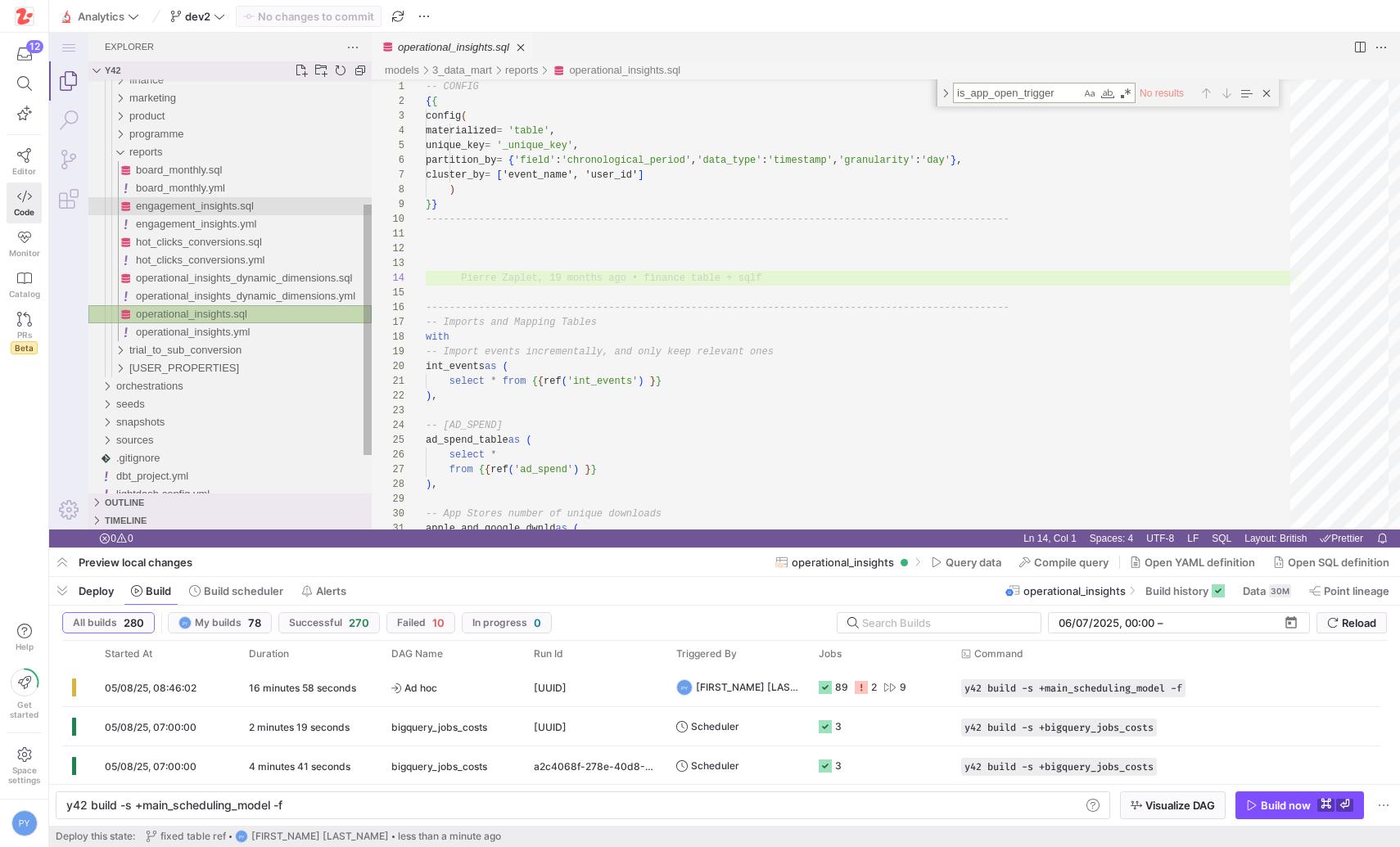 click on "engagement_insights.sql" at bounding box center (195, 205) 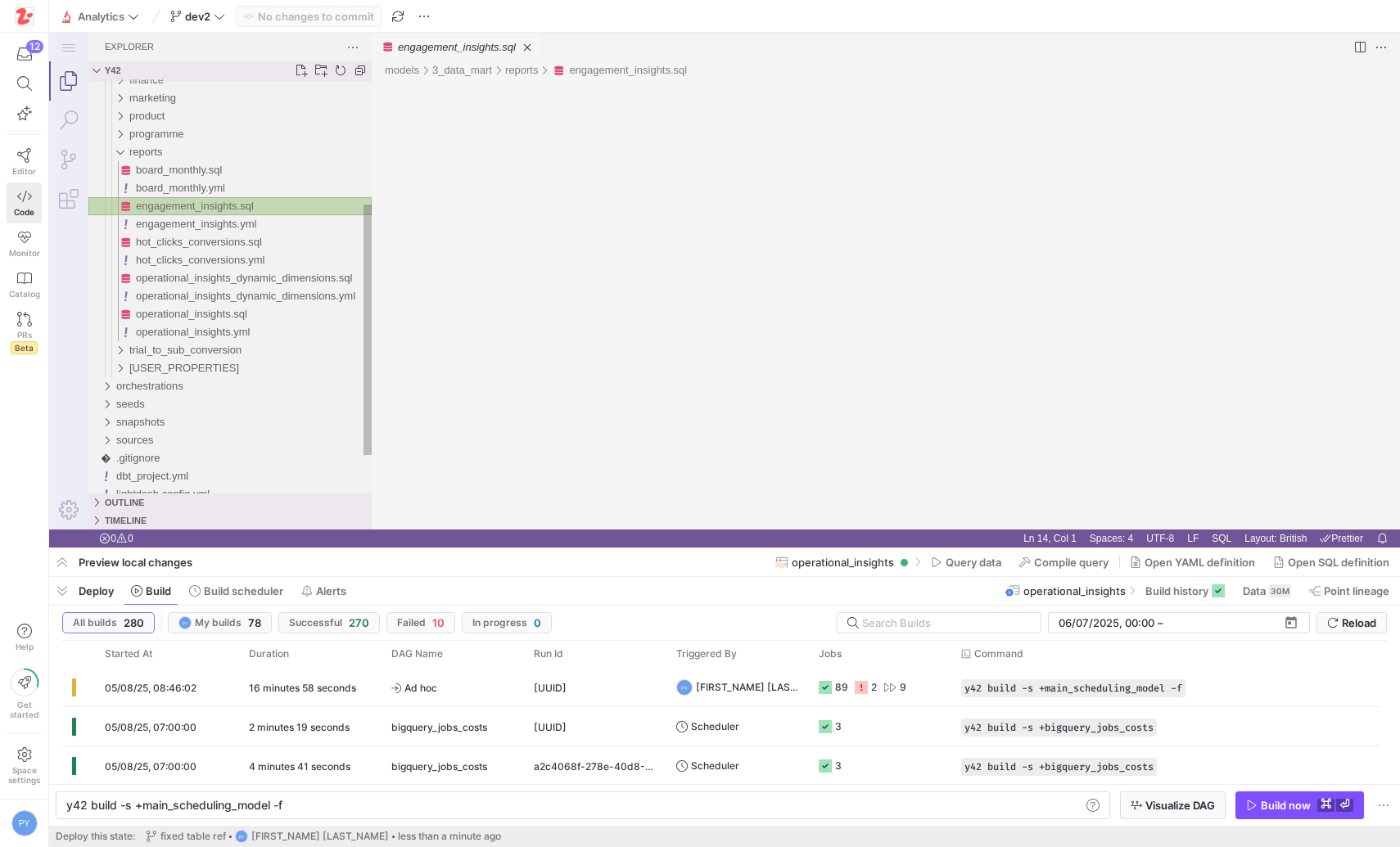 click on "engagement_insights.sql" at bounding box center [195, 205] 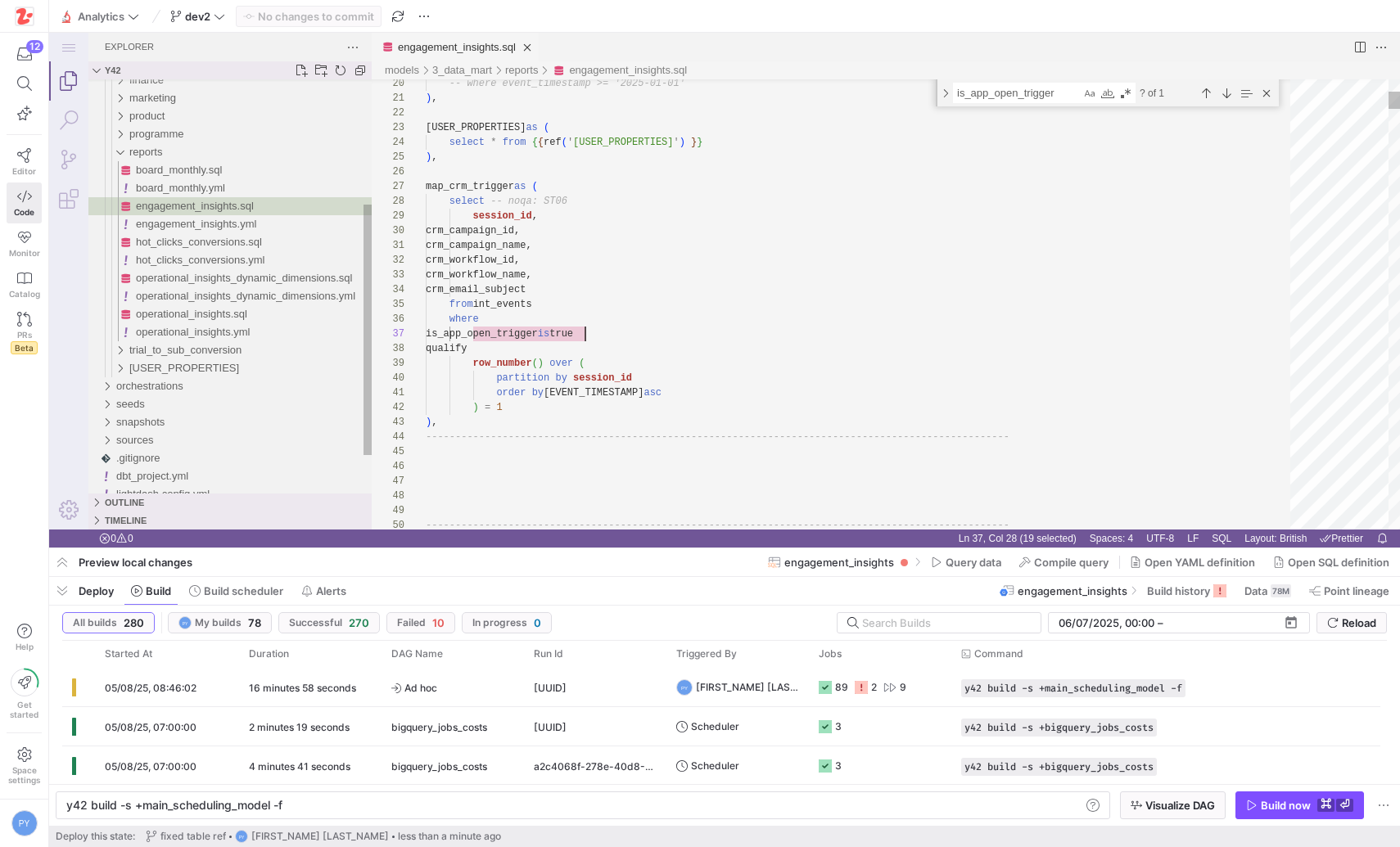 scroll, scrollTop: 88, scrollLeft: 160, axis: both 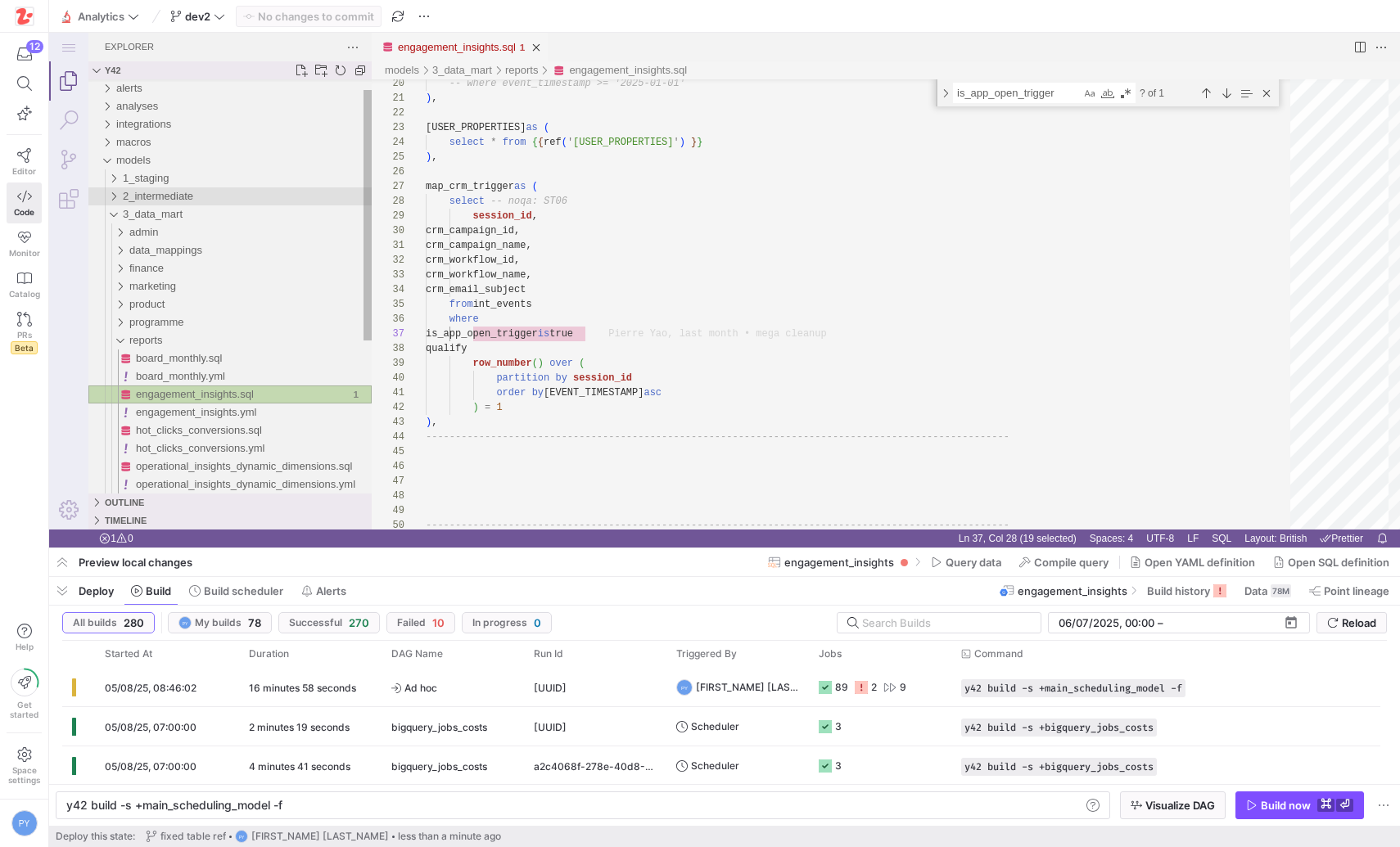 click on "2_intermediate" at bounding box center [247, 196] 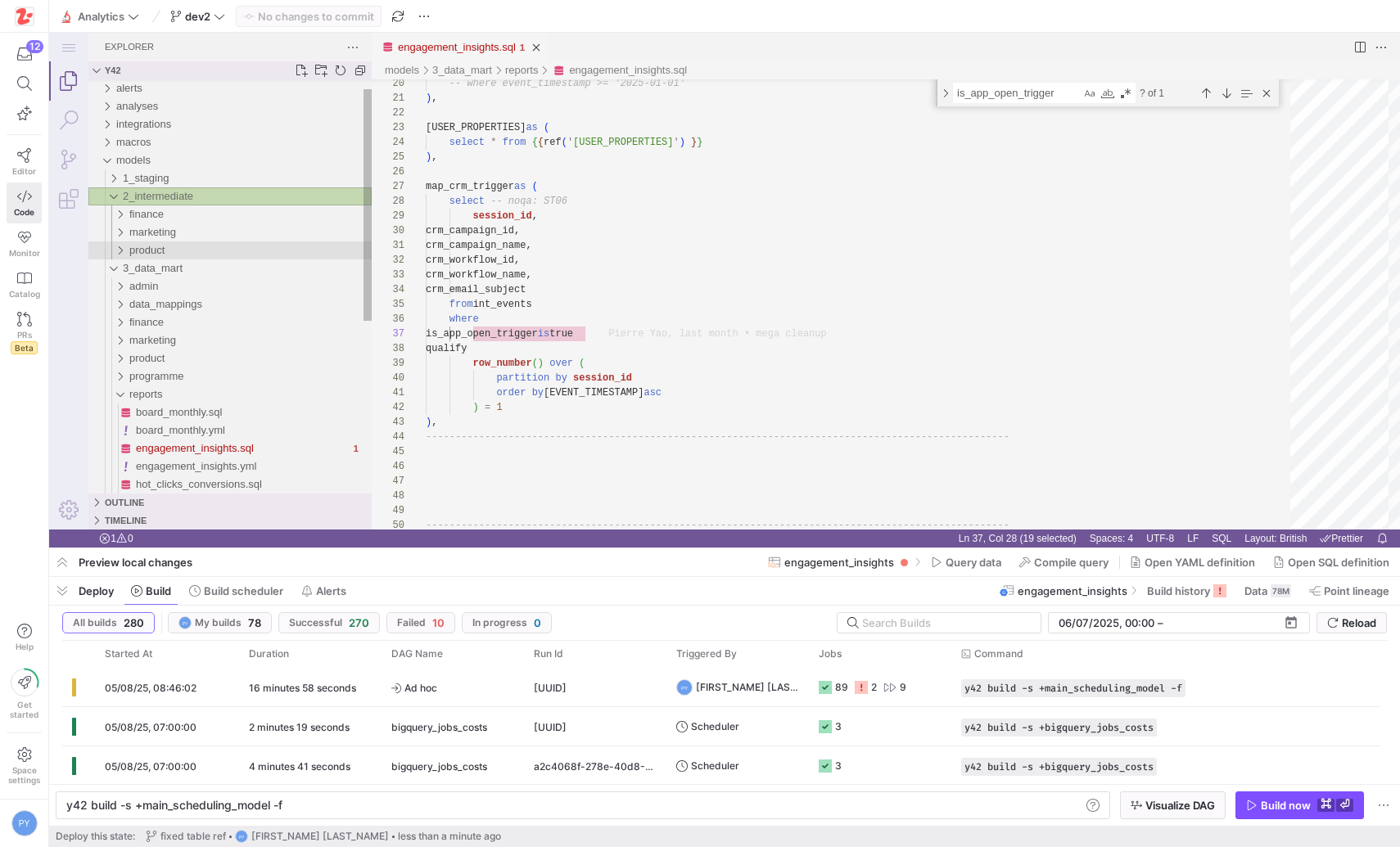 click on "product" at bounding box center [251, 250] 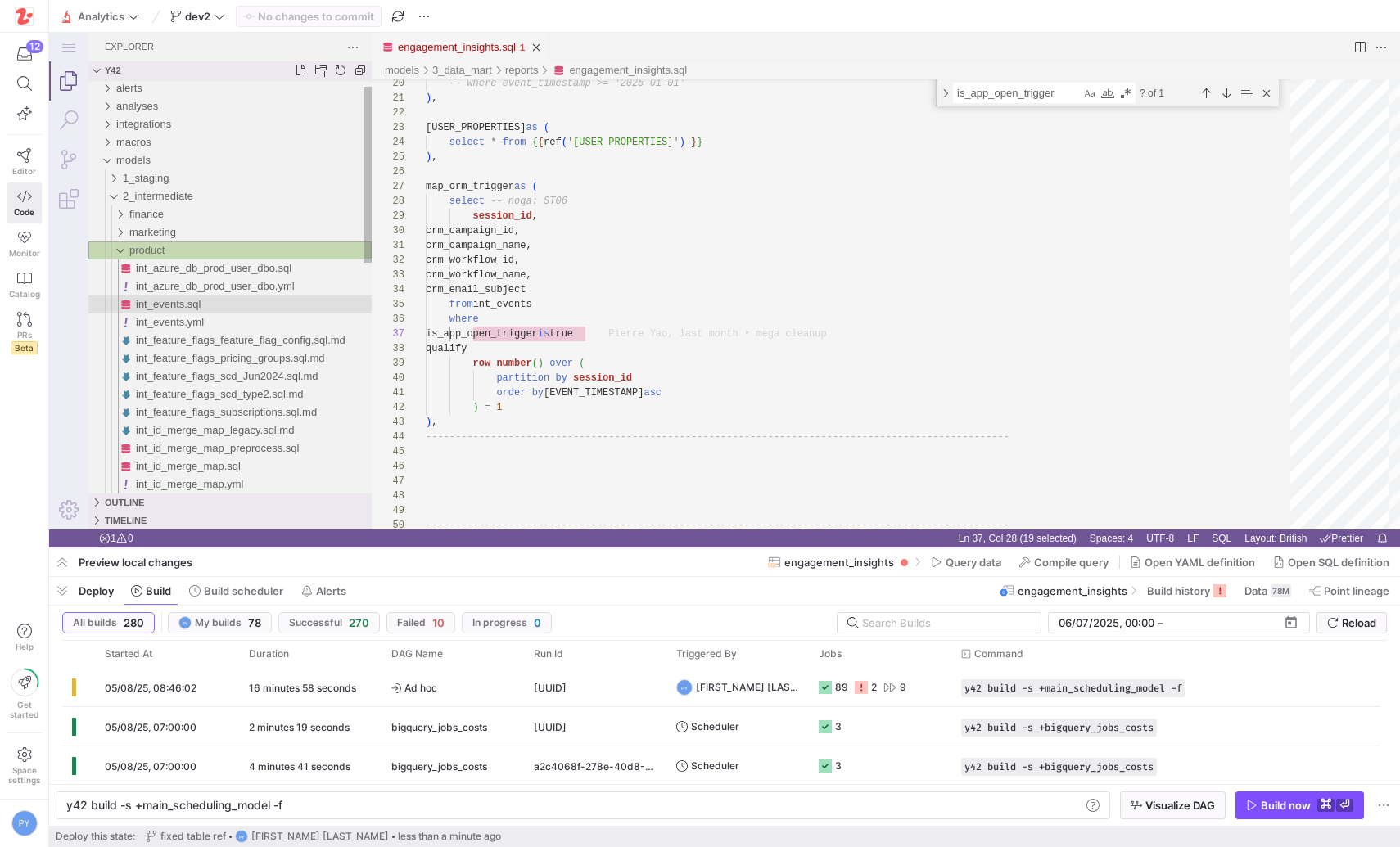 click on "int_events.sql" at bounding box center (169, 304) 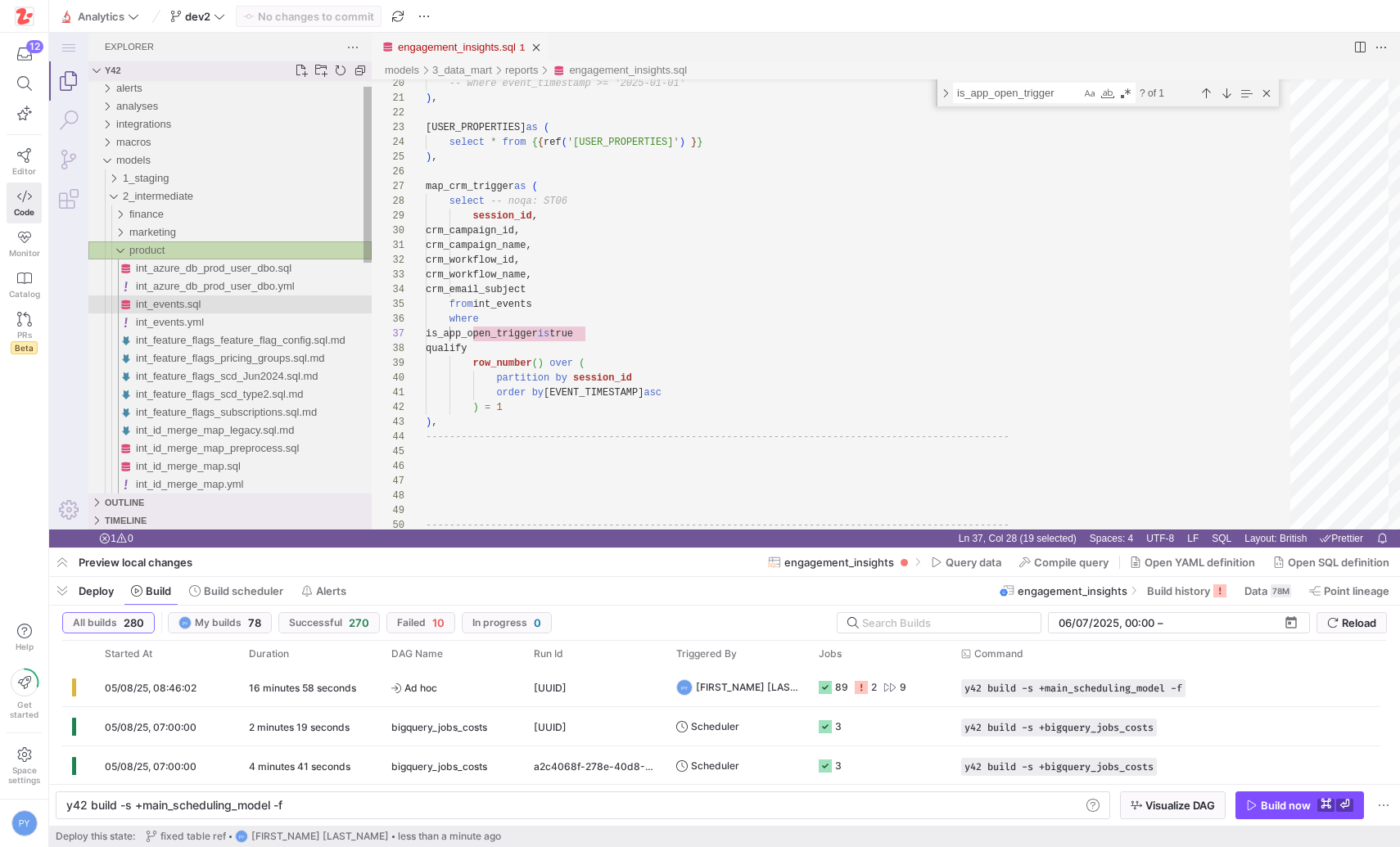 click on "int_events.sql" at bounding box center (169, 304) 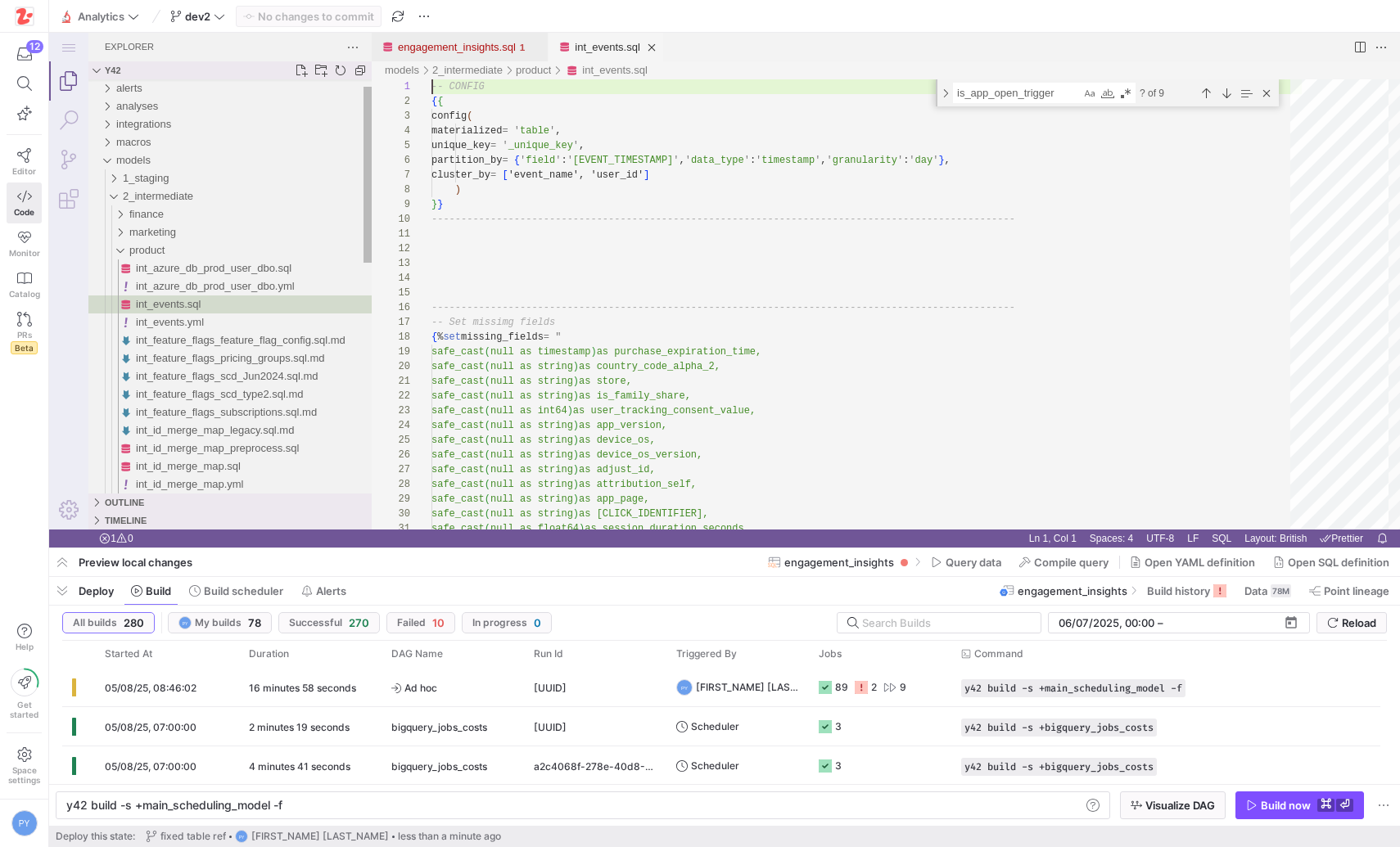 scroll, scrollTop: 0, scrollLeft: 0, axis: both 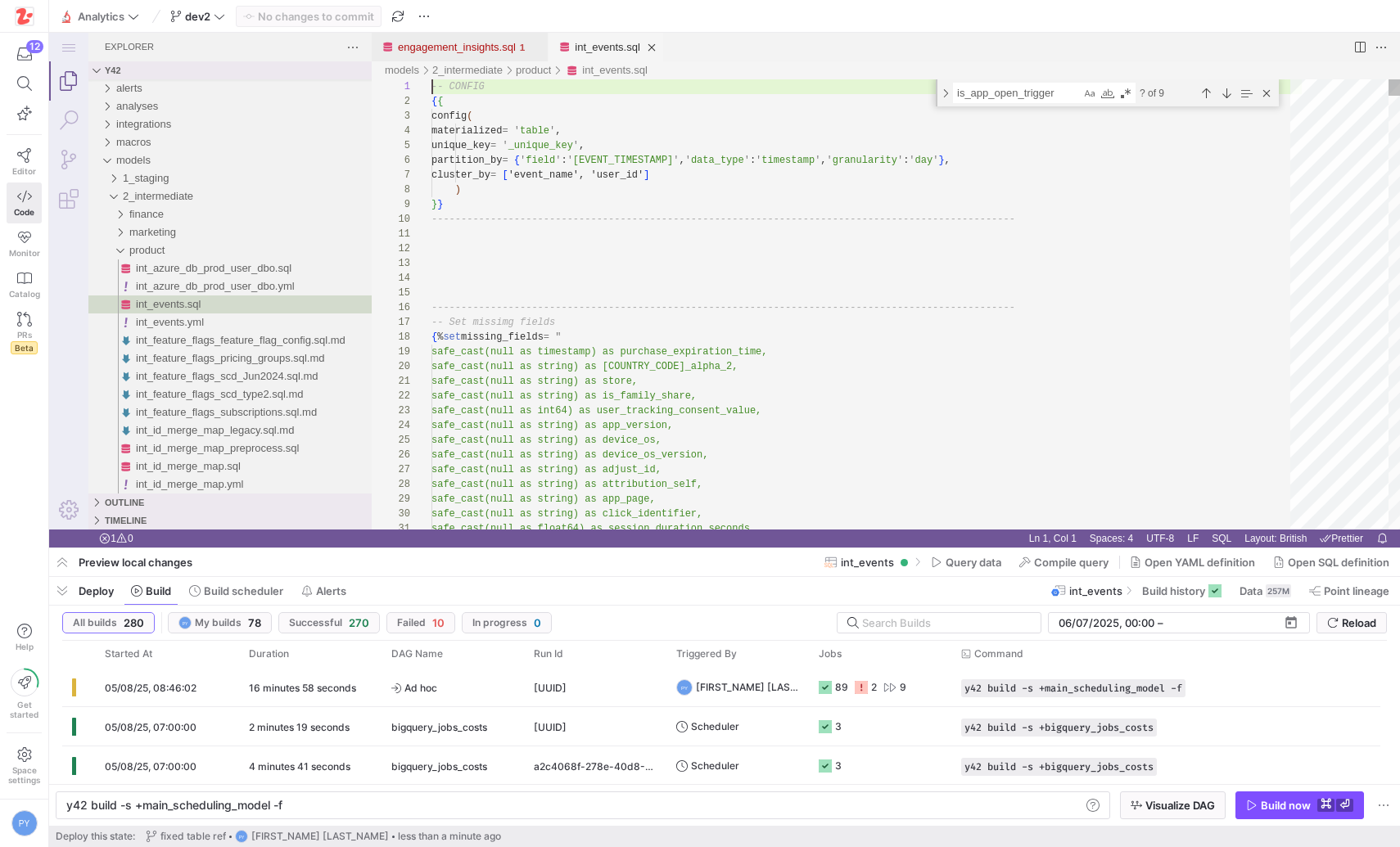 click on "-- CONFIG { {
config (
materialized = ' table ',
unique_key = ' _unique_key ',
partition_by = { ' field ' : ' event_timestamp ', ' data_type ' : ' timestamp ', ' granularity ' : ' day ' },
cluster_by = [ 'event_name', 'user_id' ]
)
}
-------------------------------------------------- -------------------------------------------------
-------------------------------------------------- -------------------------------------------------
-- Set missimg fields
{% set missing_fields = "
safe_cast(null as timestamp) as purchase_expir ation_time,
safe_cast(null as string) as country_code_alph a_2,
safe_cast(null as string) as store,
safe_cast(null as string) as is_family_share,
safe_cast(null as int64) as user_tracking_cons ent_value,
safe_cast(null as string) as app_version,
, _seconds," at bounding box center (866, 10027) 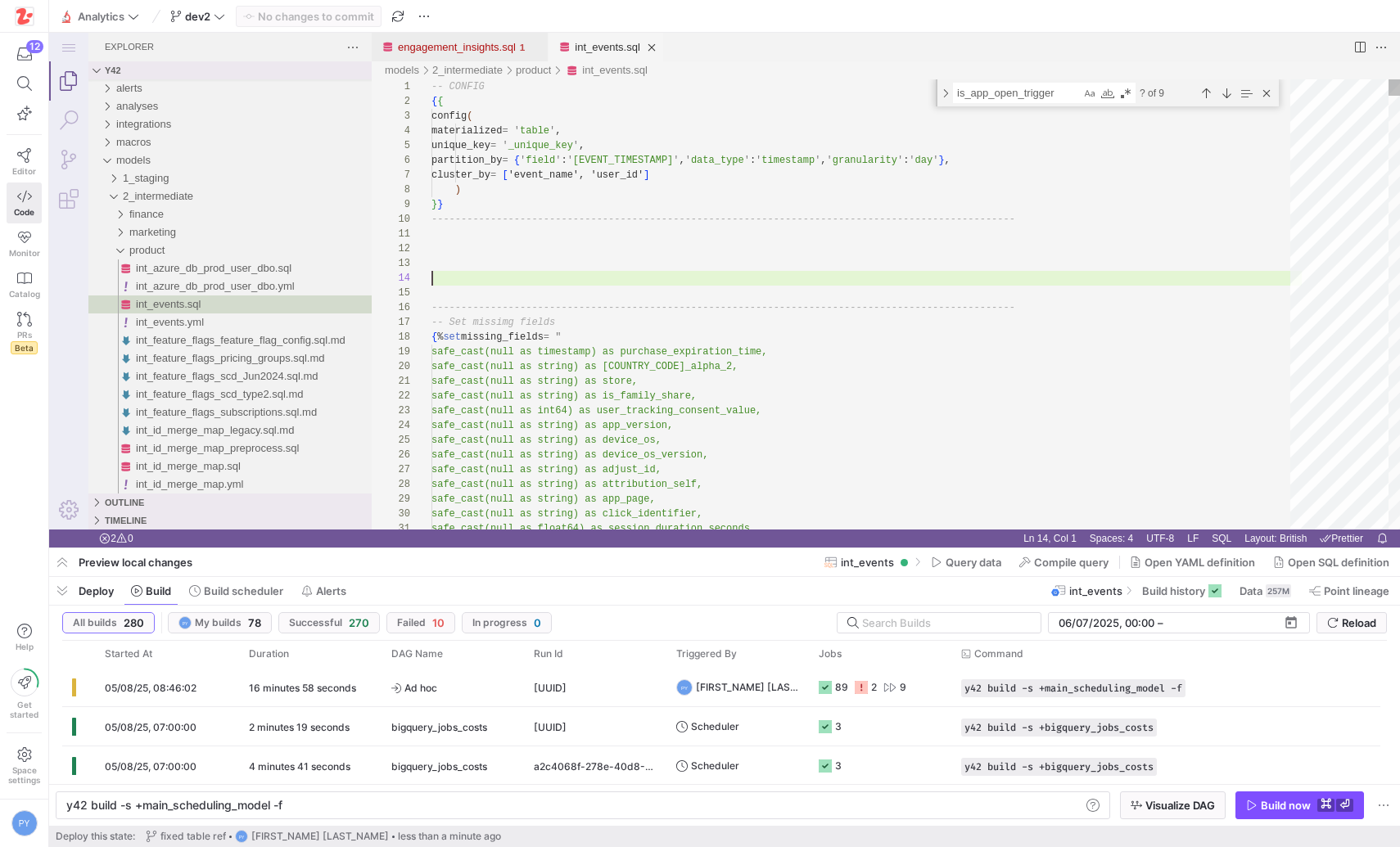 scroll, scrollTop: 44, scrollLeft: 0, axis: vertical 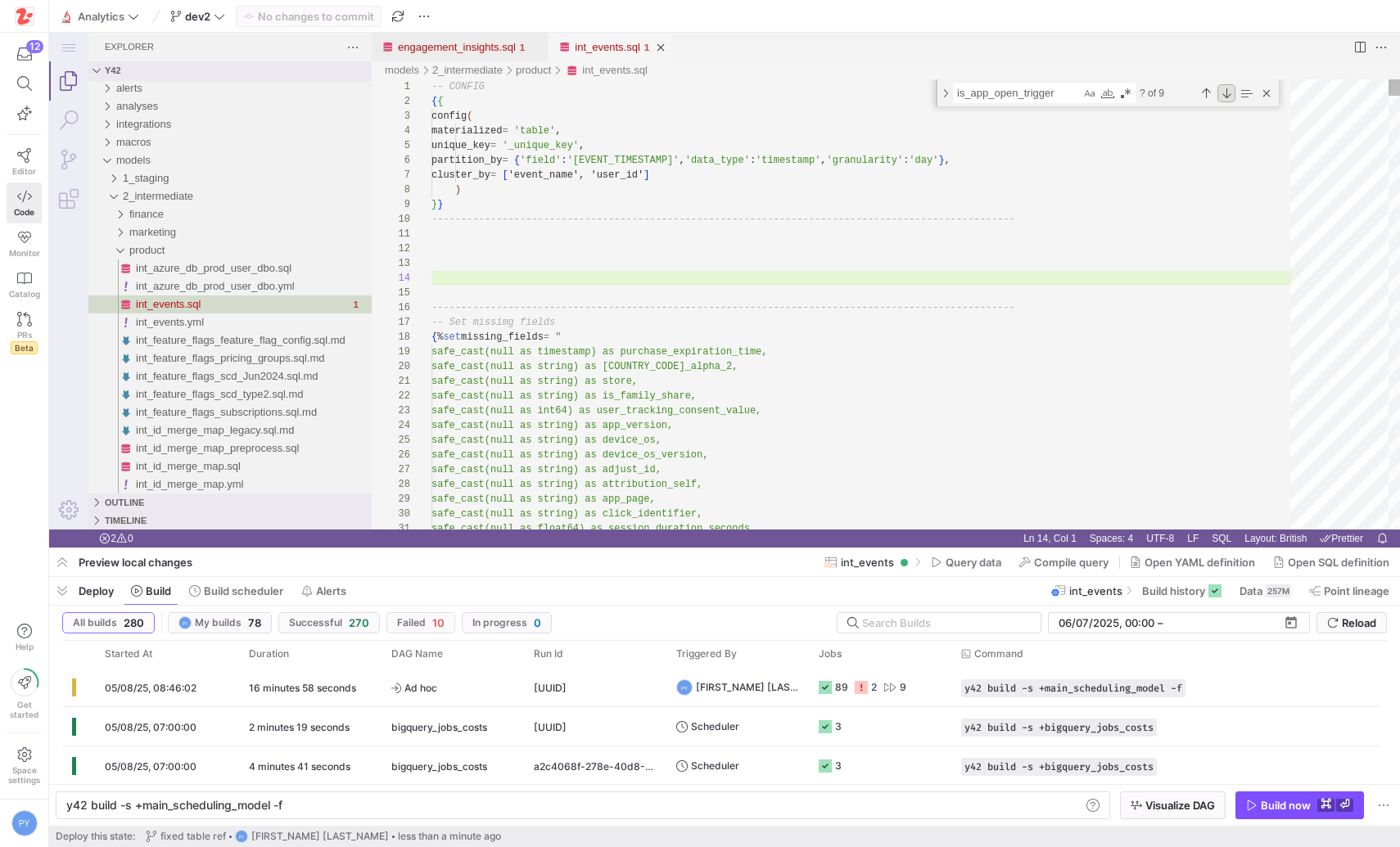 click at bounding box center [1226, 93] 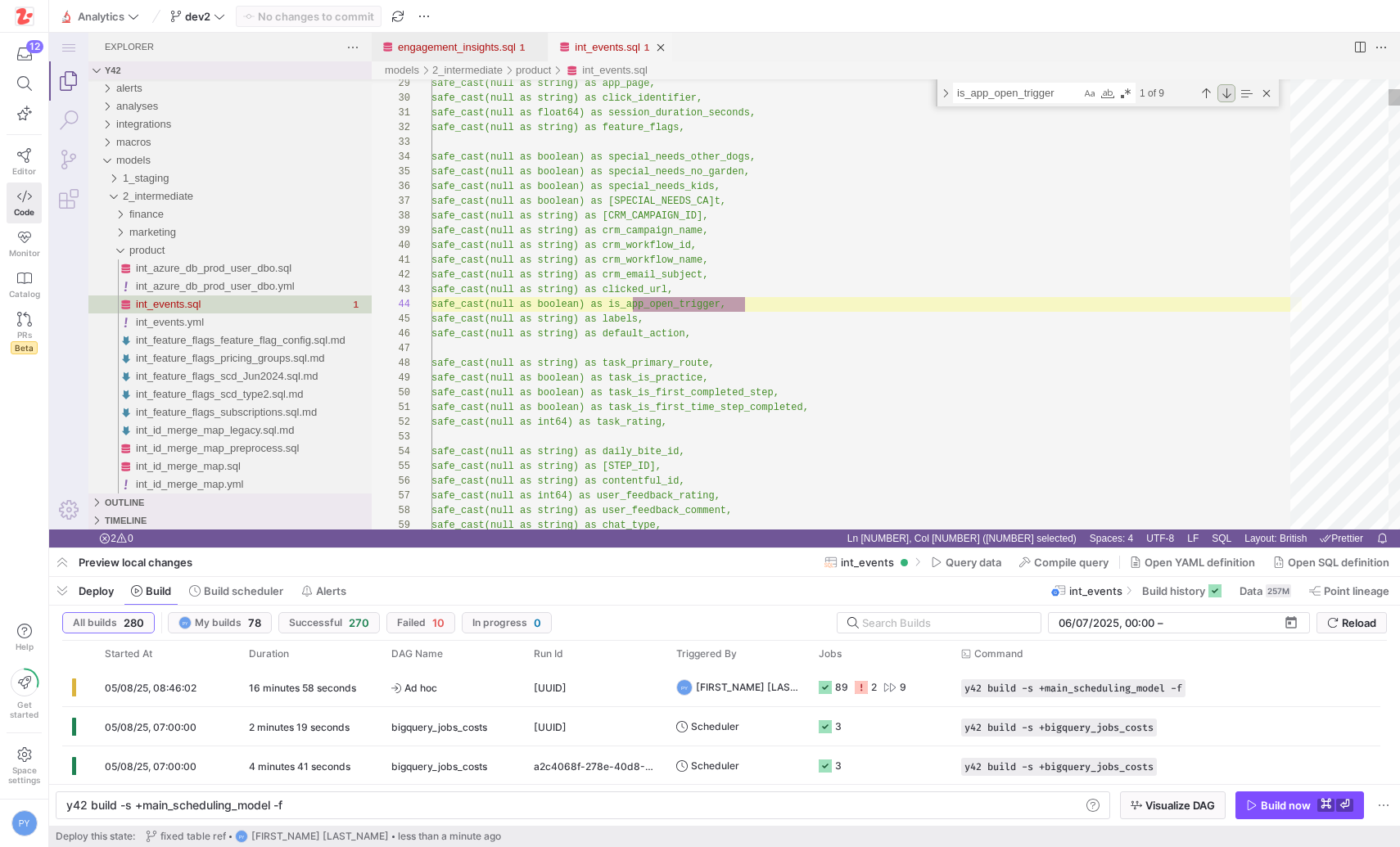 click at bounding box center (1226, 93) 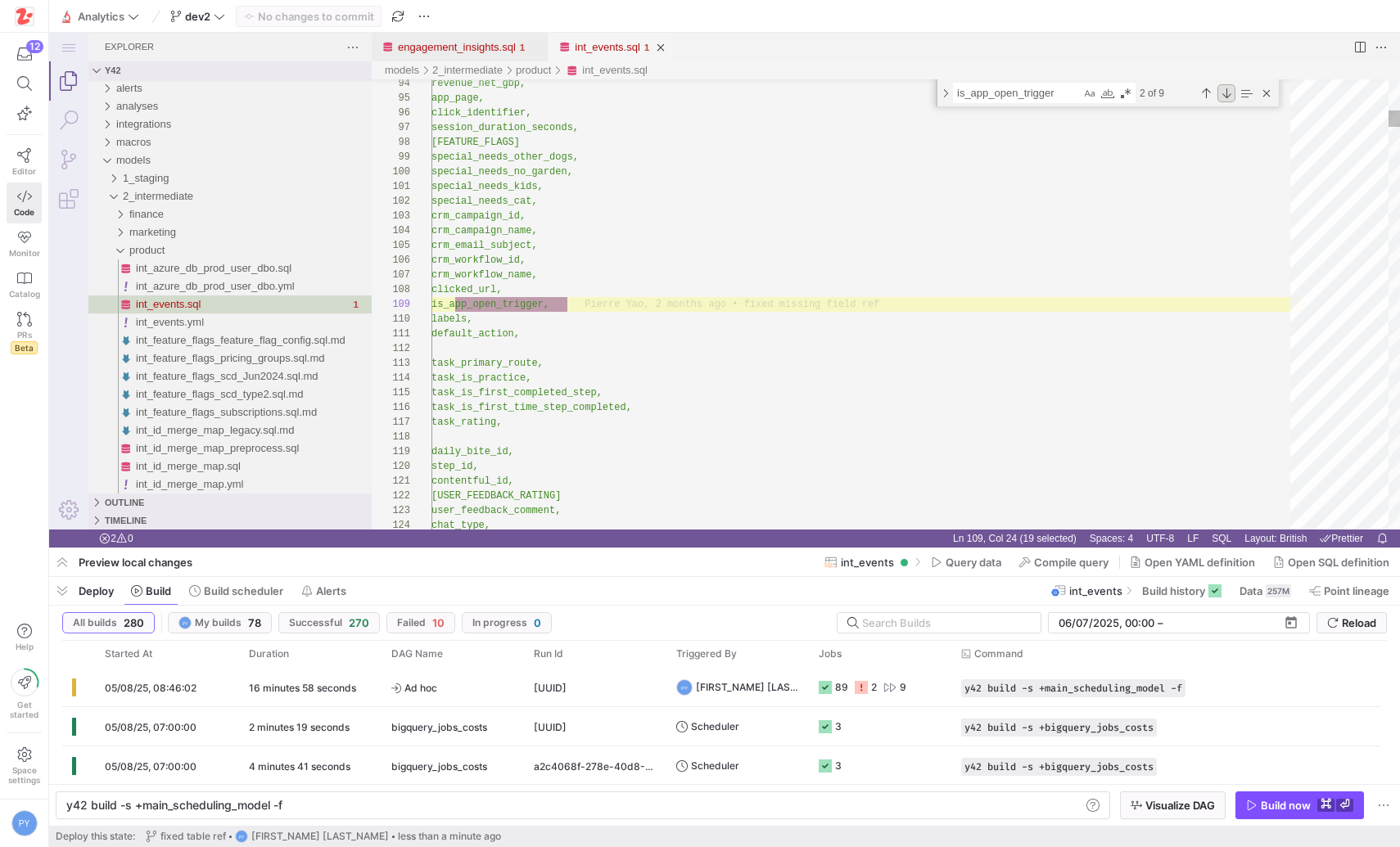 click at bounding box center [1226, 93] 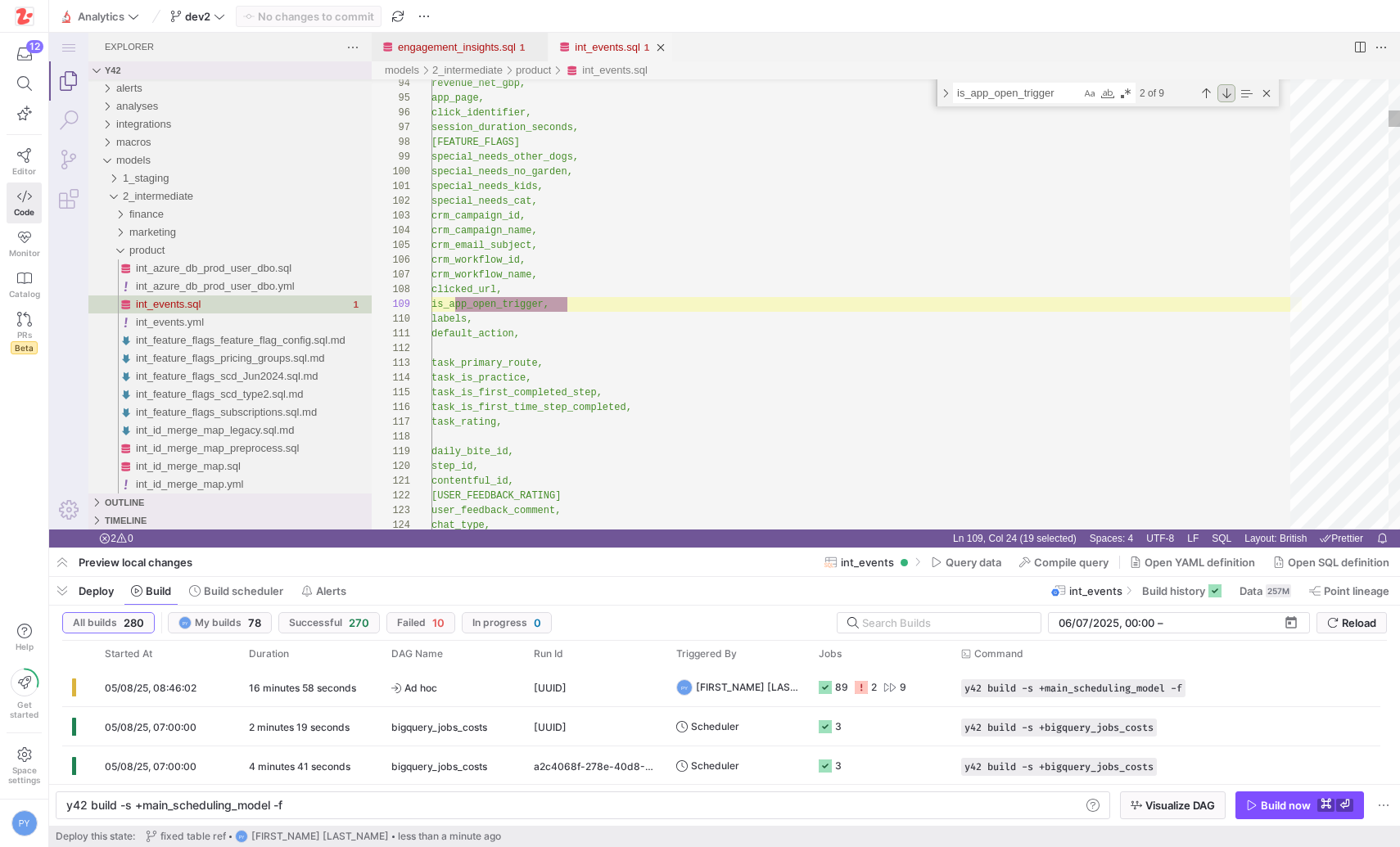 scroll, scrollTop: 147, scrollLeft: 201, axis: both 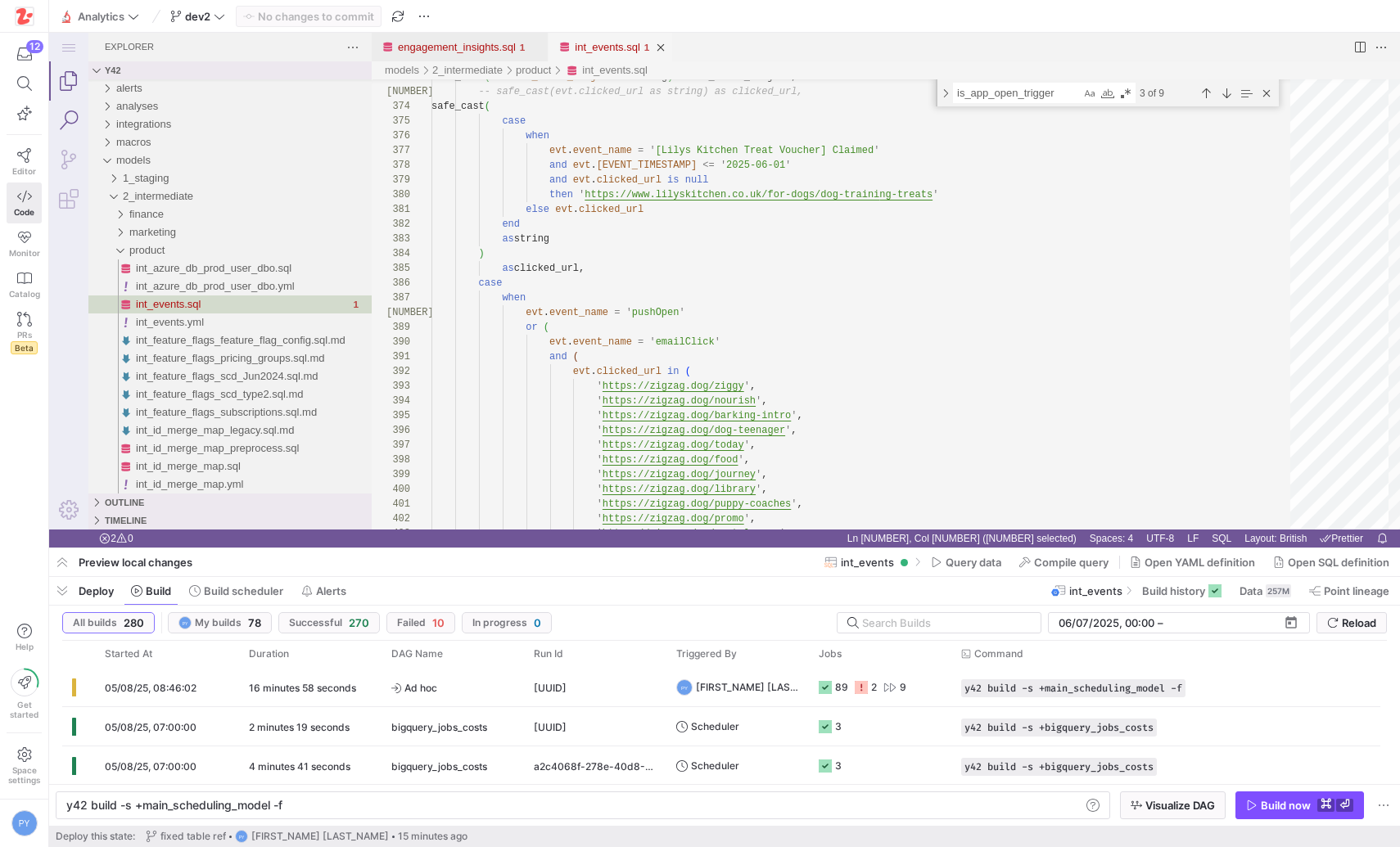 click at bounding box center [69, 120] 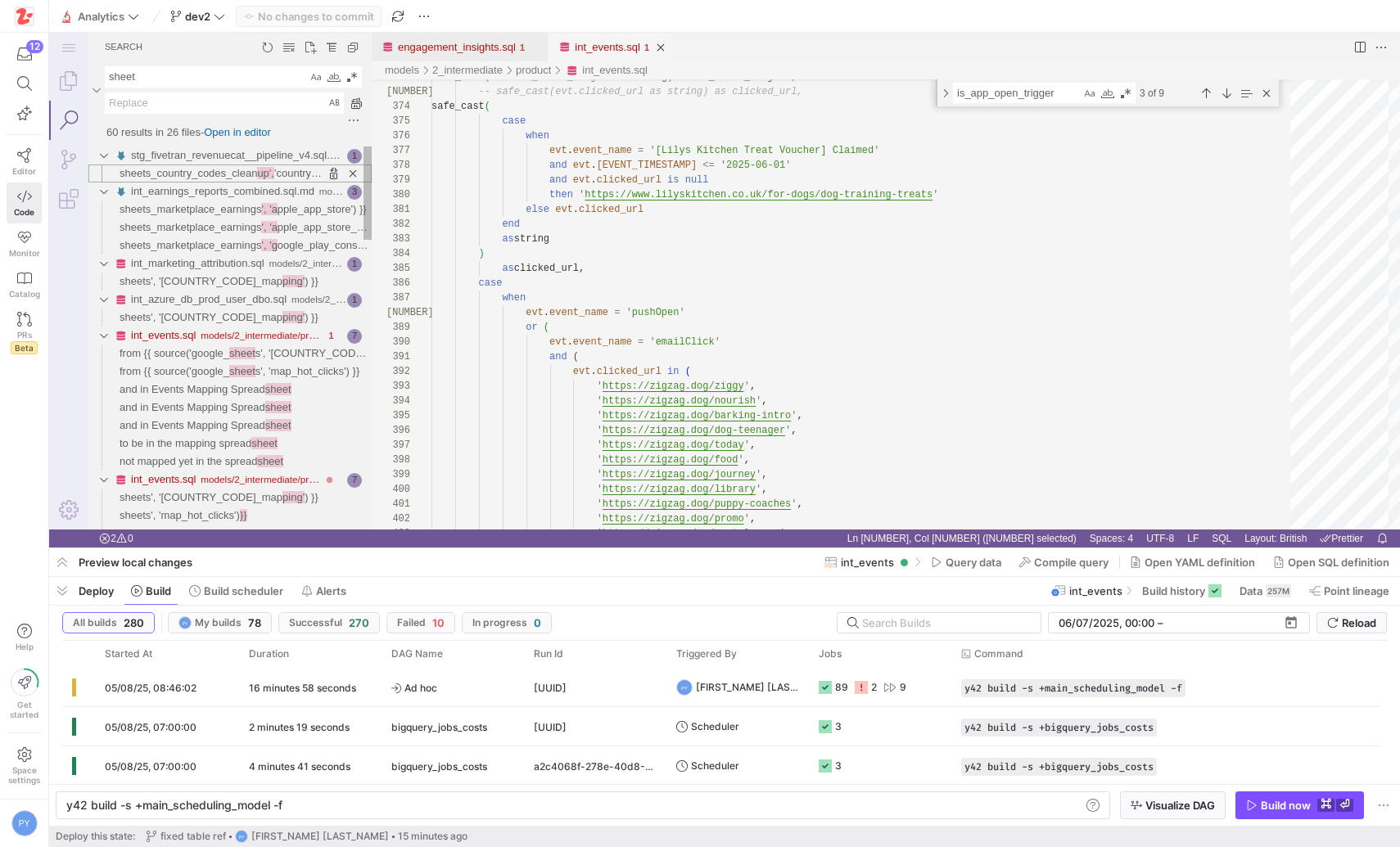 click on "sheets_country_codes_clean" at bounding box center (188, 173) 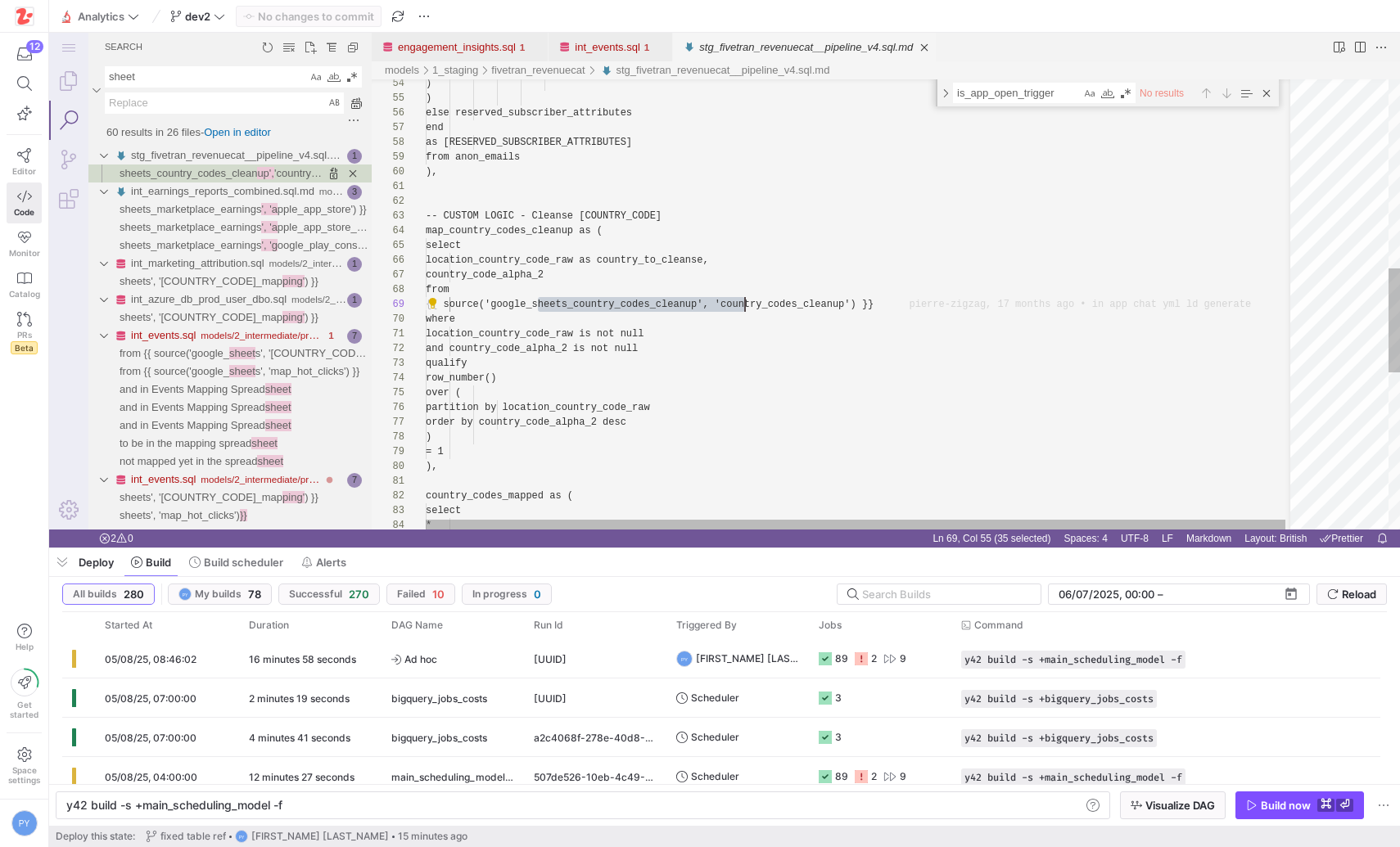 scroll, scrollTop: 118, scrollLeft: 319, axis: both 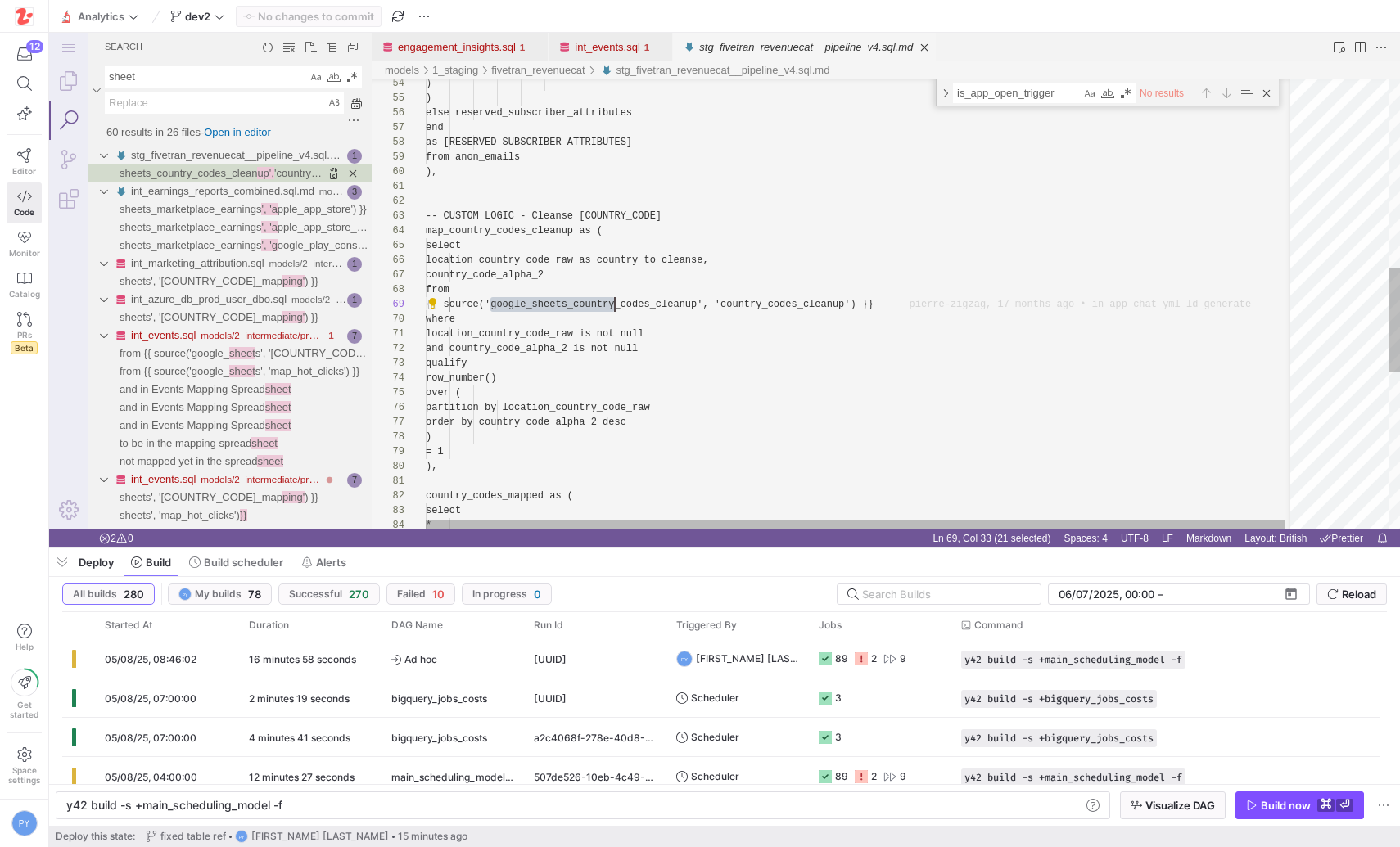 drag, startPoint x: 492, startPoint y: 304, endPoint x: 616, endPoint y: 301, distance: 124.0363 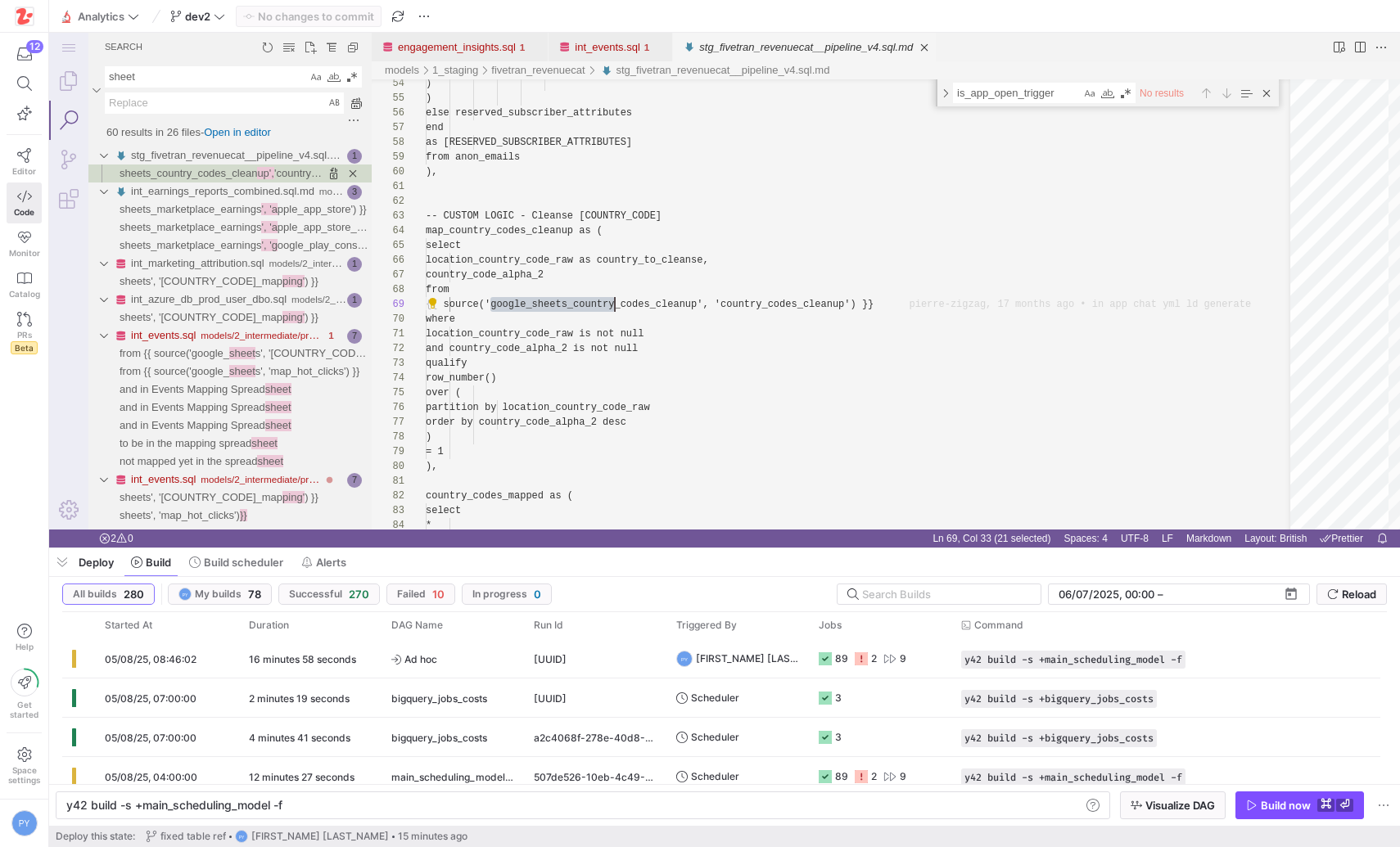 click on "sheet" at bounding box center (206, 77) 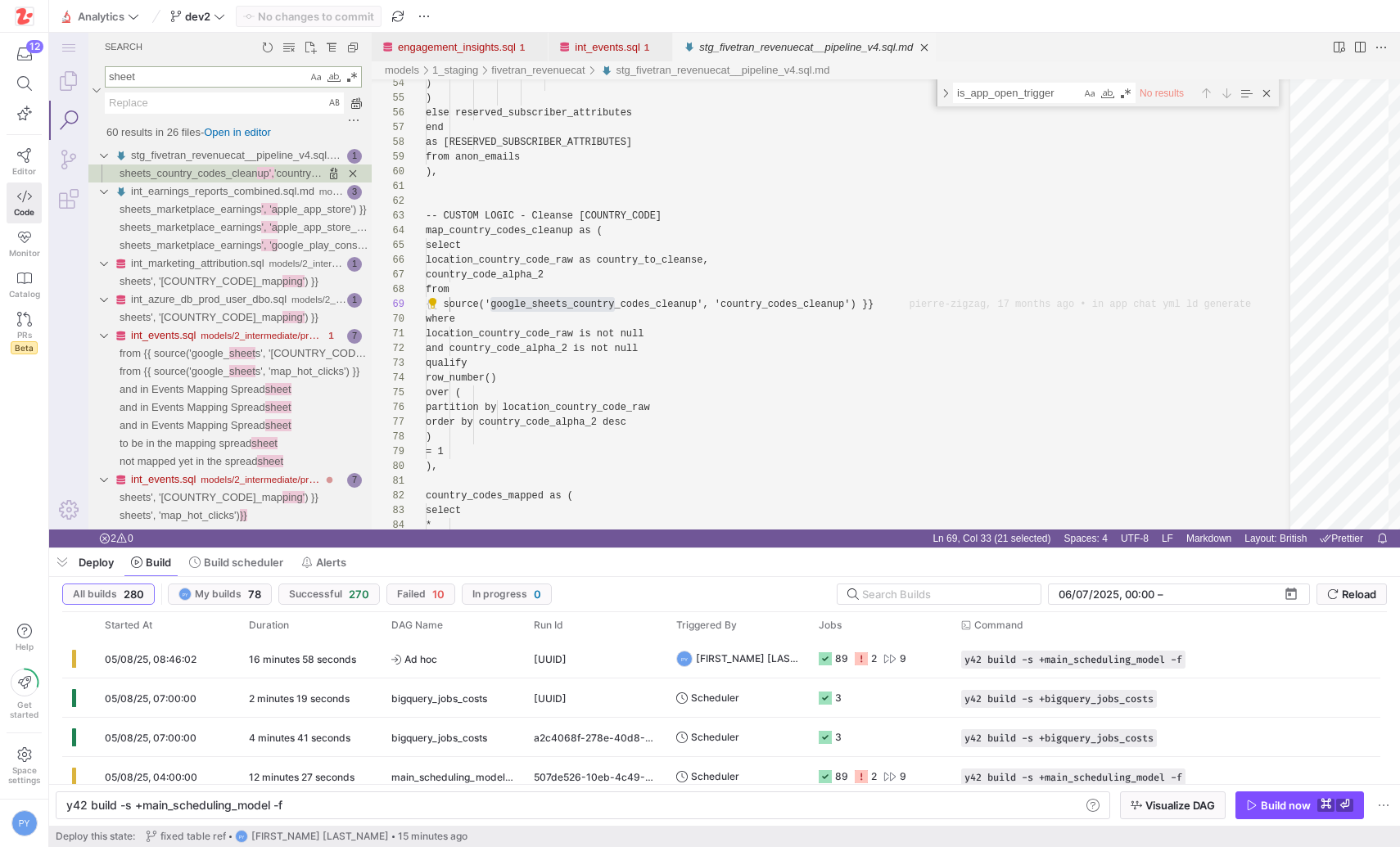 click on "sheet" at bounding box center [206, 77] 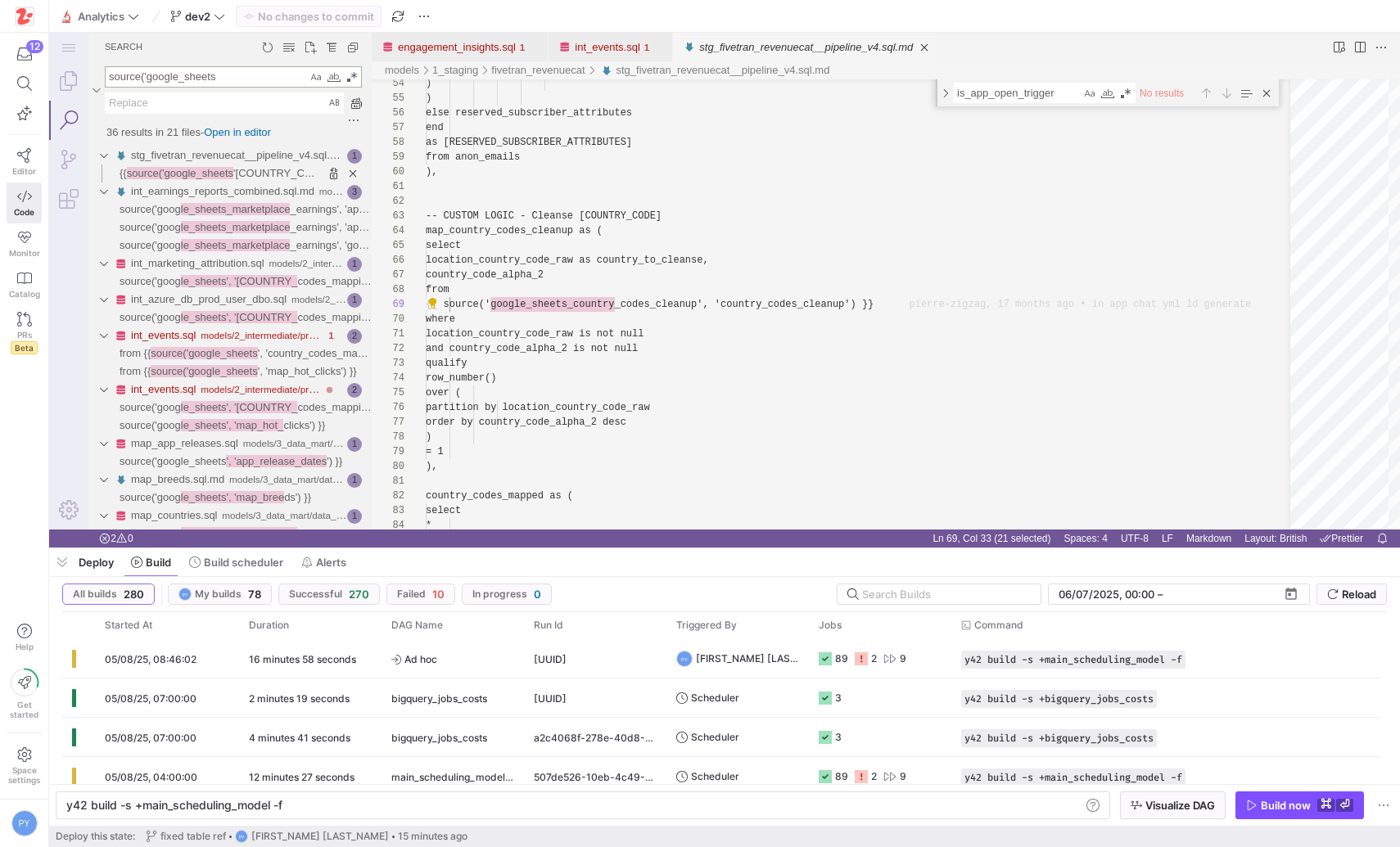 type on "source('google_sheets" 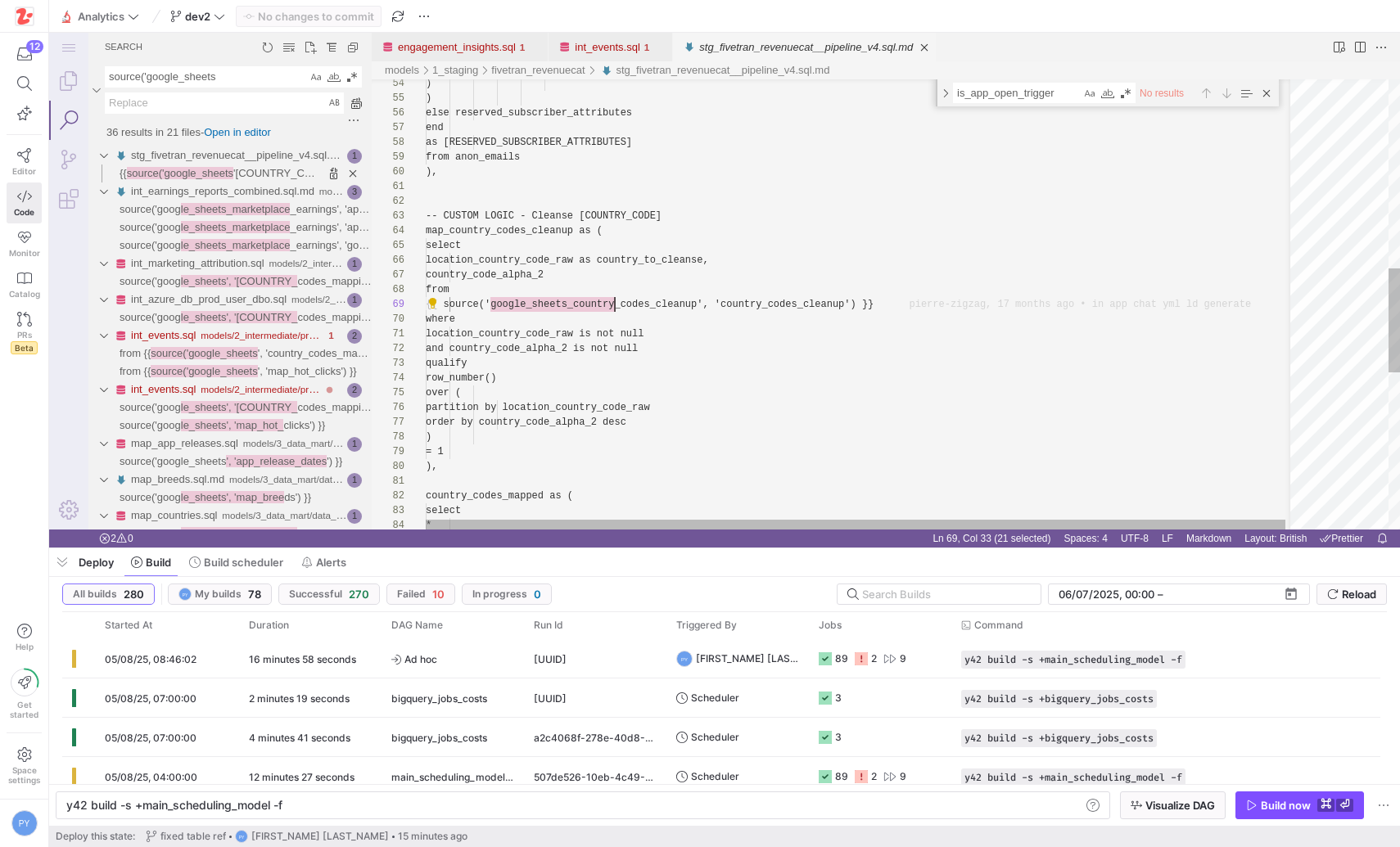 click on ")                     )             else reserved_subscriber_attributes             as reserved_subscriber_attributes     from anon_emails ), -- CUSTOM LOGIC - Cleanse country code map_country_codes_cleanup as (     select         location_country_code_raw as country_to_cl eanse,         country_code_alpha_2     from         {{ source('google_sheets_country_codes_cle anup', 'country_codes_cleanup') }}     where         location_country_code_raw is not null         and country_code_alpha_2 is not null     qualify         row_number()             over (                 partition by location_country_code _raw                 order by country_code_alpha_2 desc             )         = 1 ), country_codes_mapped as (     select" at bounding box center (866, 236) 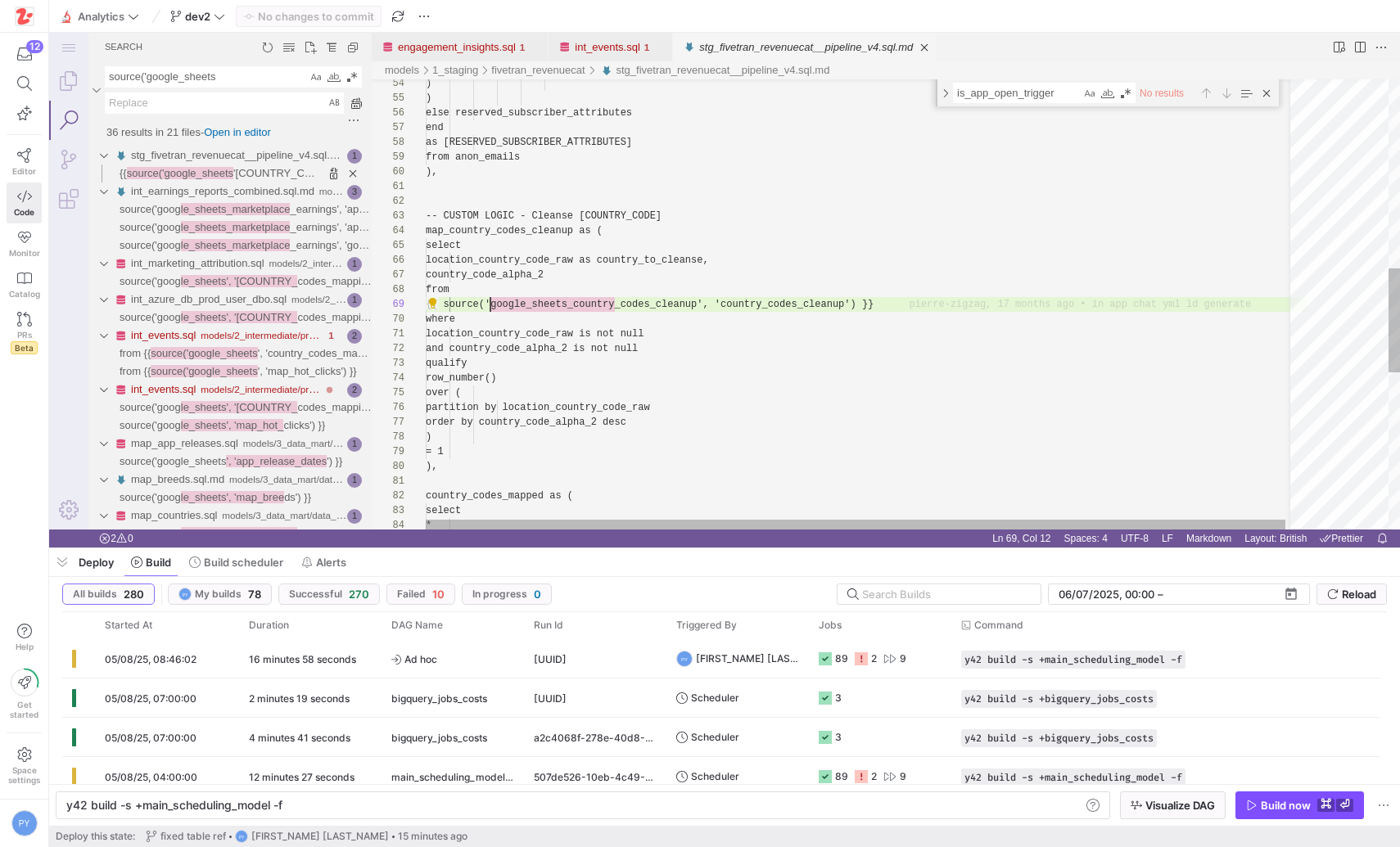 scroll, scrollTop: 118, scrollLeft: 65, axis: both 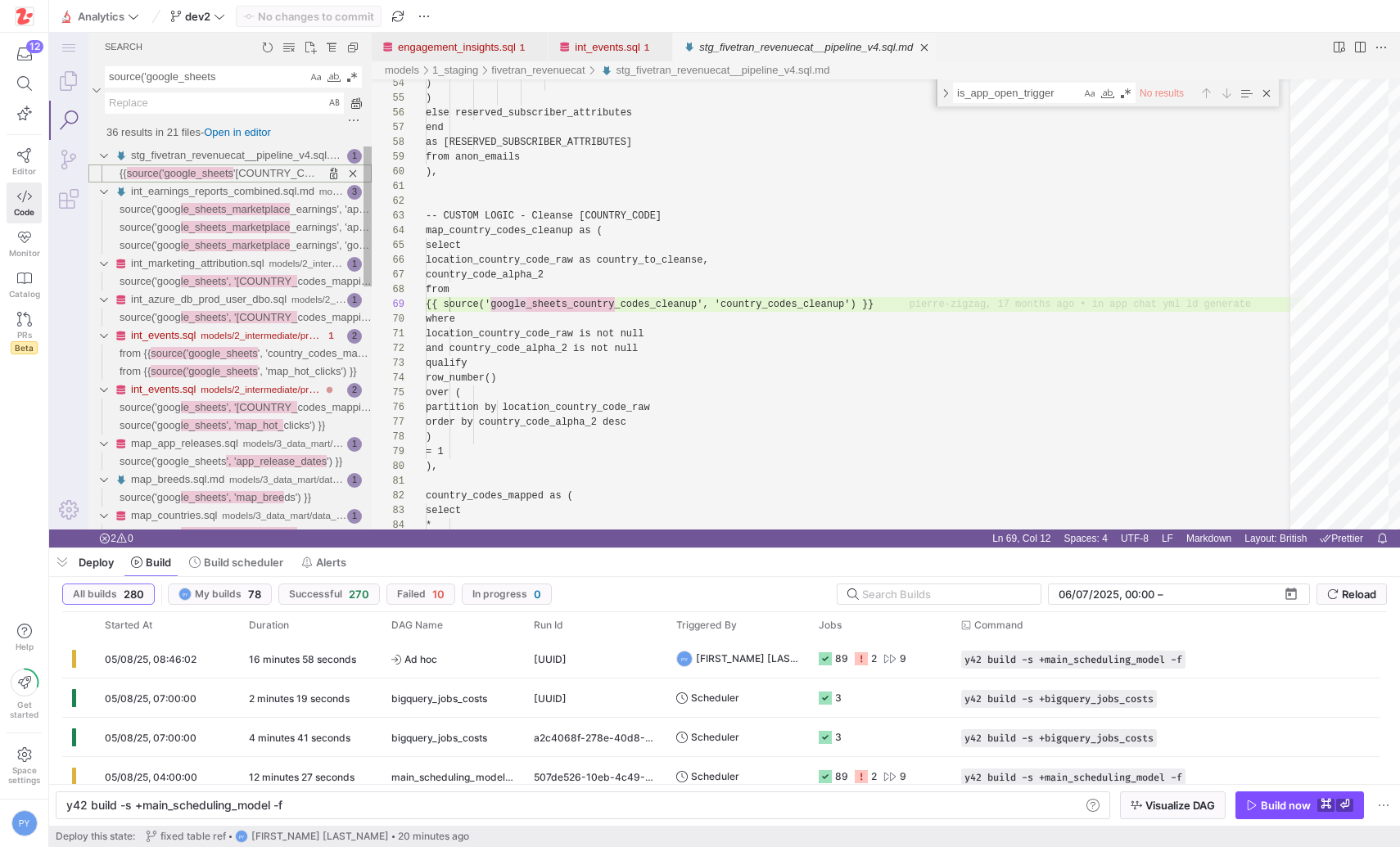 click on "source('google_sheets" at bounding box center [180, 173] 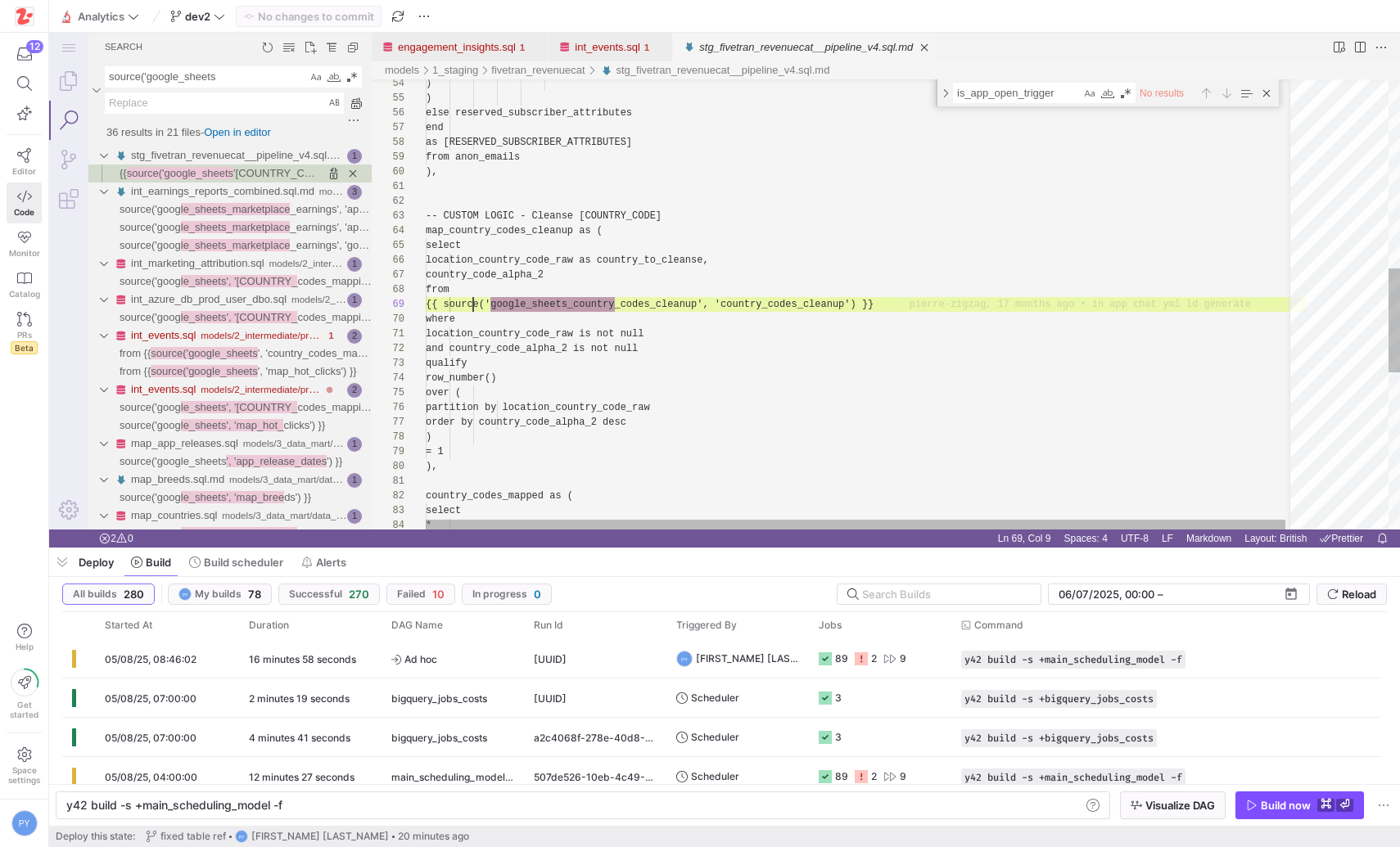 scroll, scrollTop: 118, scrollLeft: 496, axis: both 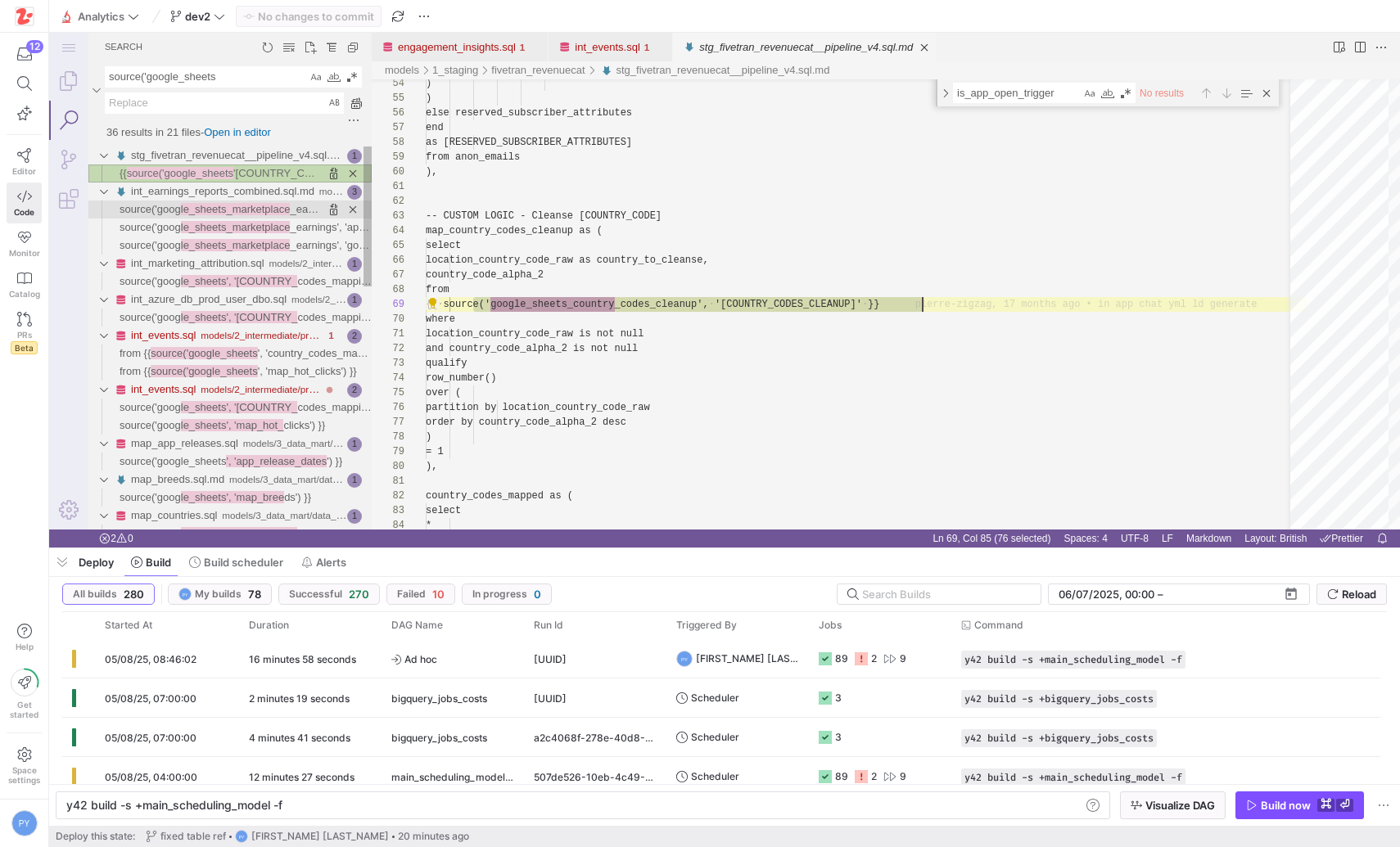 click on "le_sheets_marketplace" at bounding box center [236, 209] 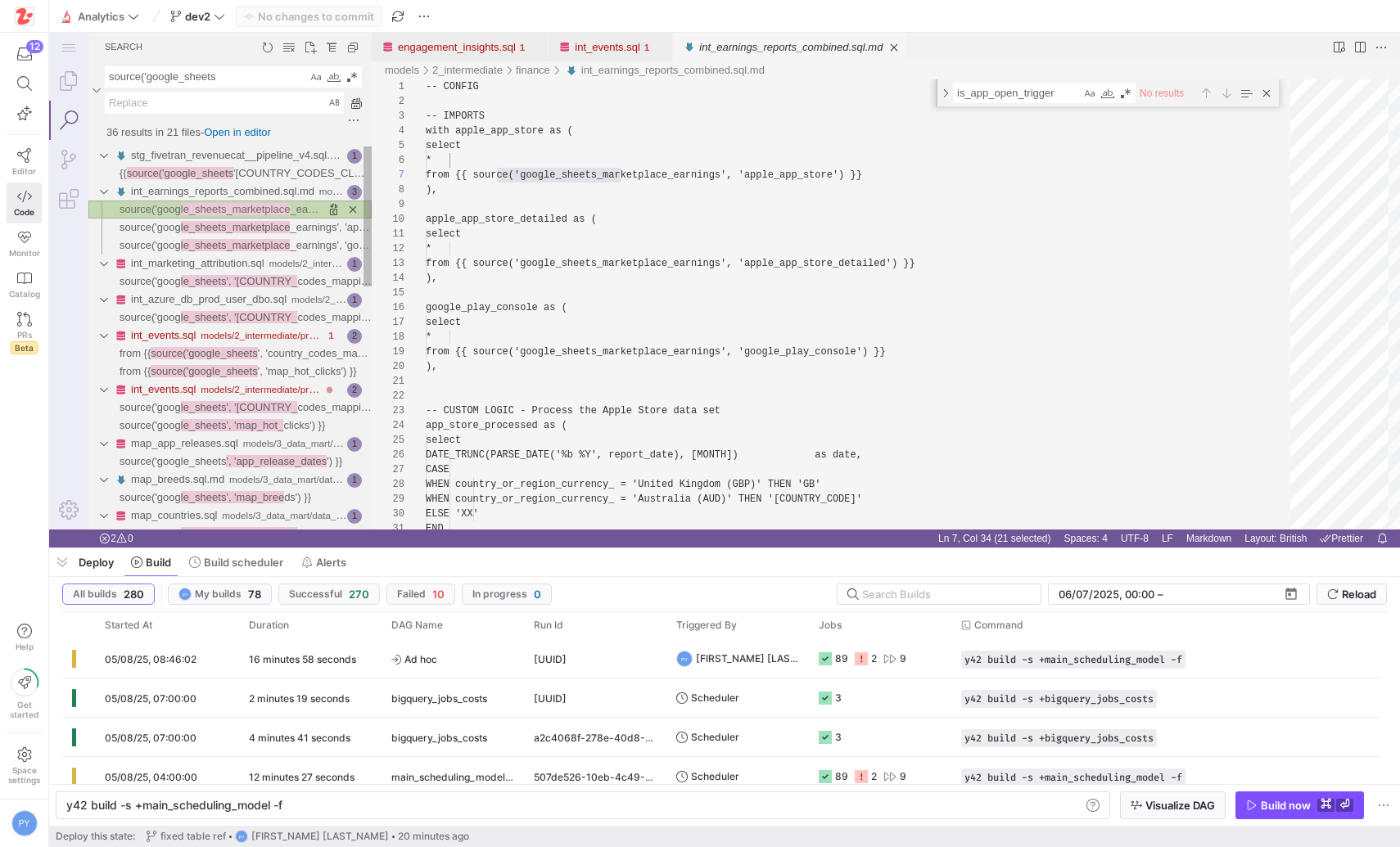 scroll, scrollTop: 147, scrollLeft: 195, axis: both 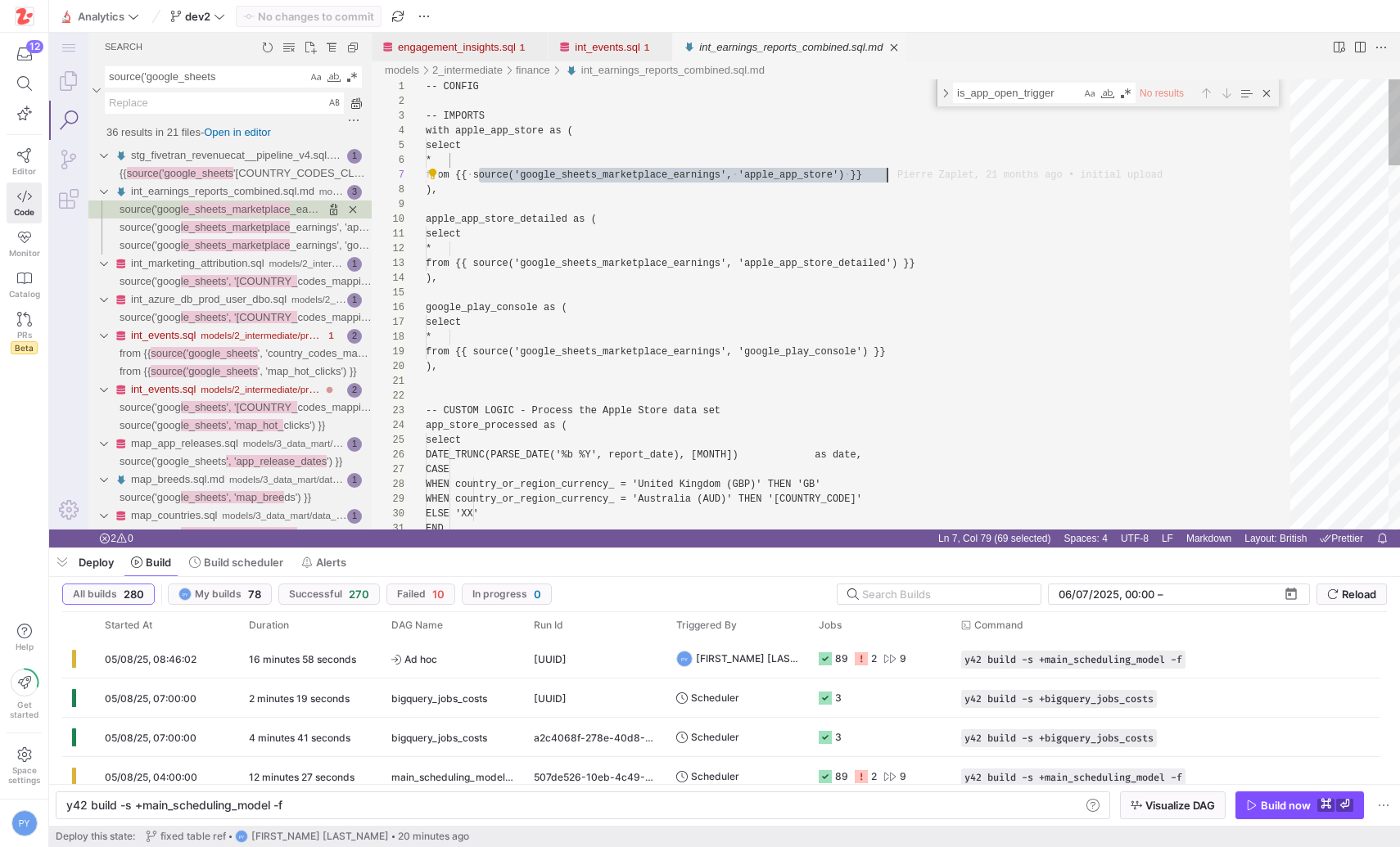 type on "select
*
from {{ source('google_sheets_marketplace_earnings', 'apple_app_store_detailed') }}
),
google_play_console as (
select
*
from {{ source('google_sheets_marketplace_earnings', 'google_play_console') }}
)," 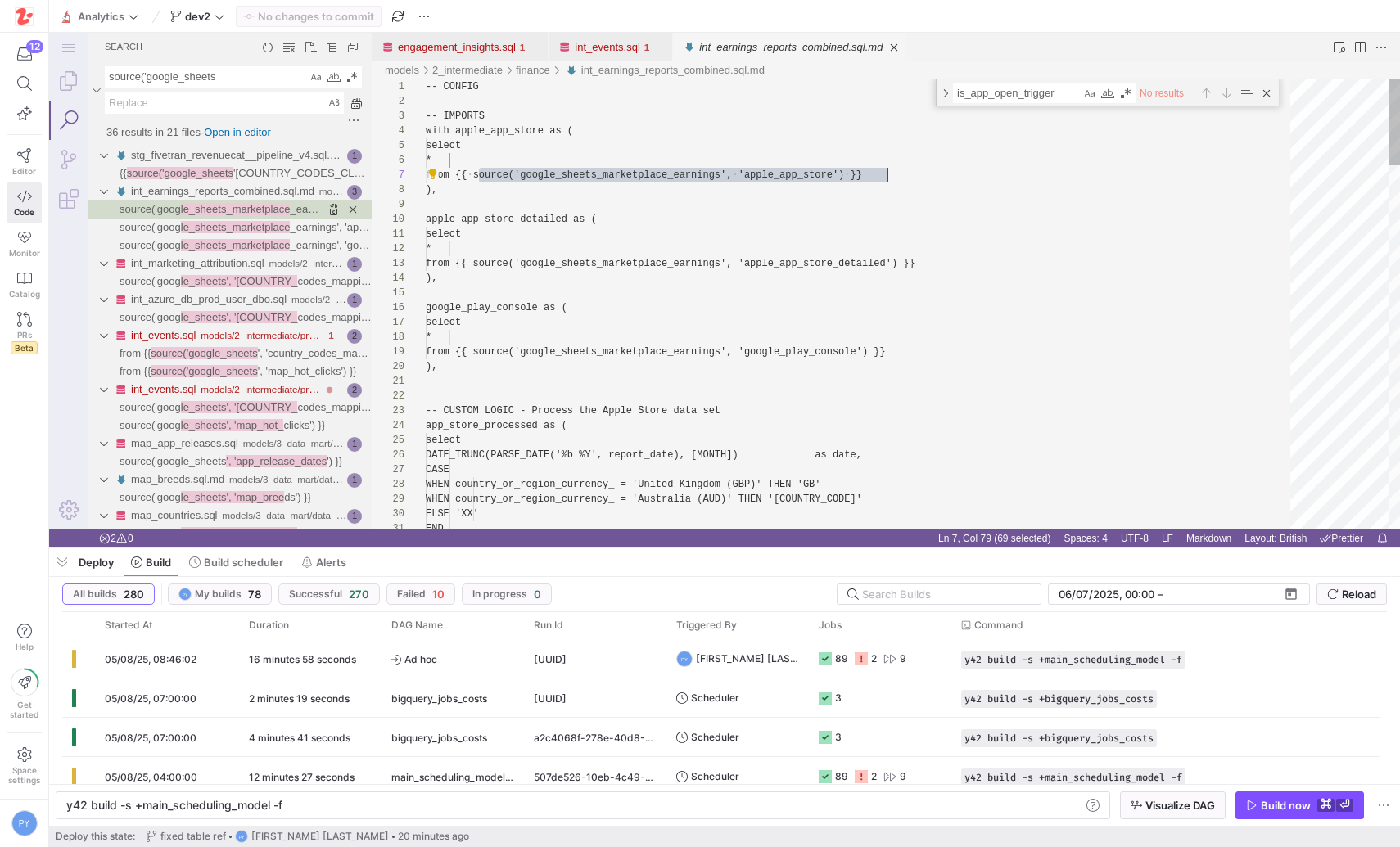 click on "[APP_STORE_PROCESSED] as (
select
DATE_TRUNC(PARSE_DATE('%b %Y', report_date ), month)              as date,
CASE
WHEN country_or_region_currency_  = '[UNITED_KINGDOM] ([GBP])' THEN '[GB]'
WHEN country_or_region_currency_  = '[AUSTRALIA] ([AUD])' THEN '[AU]'
ELSE '[XX]'
END" at bounding box center (864, 1255) 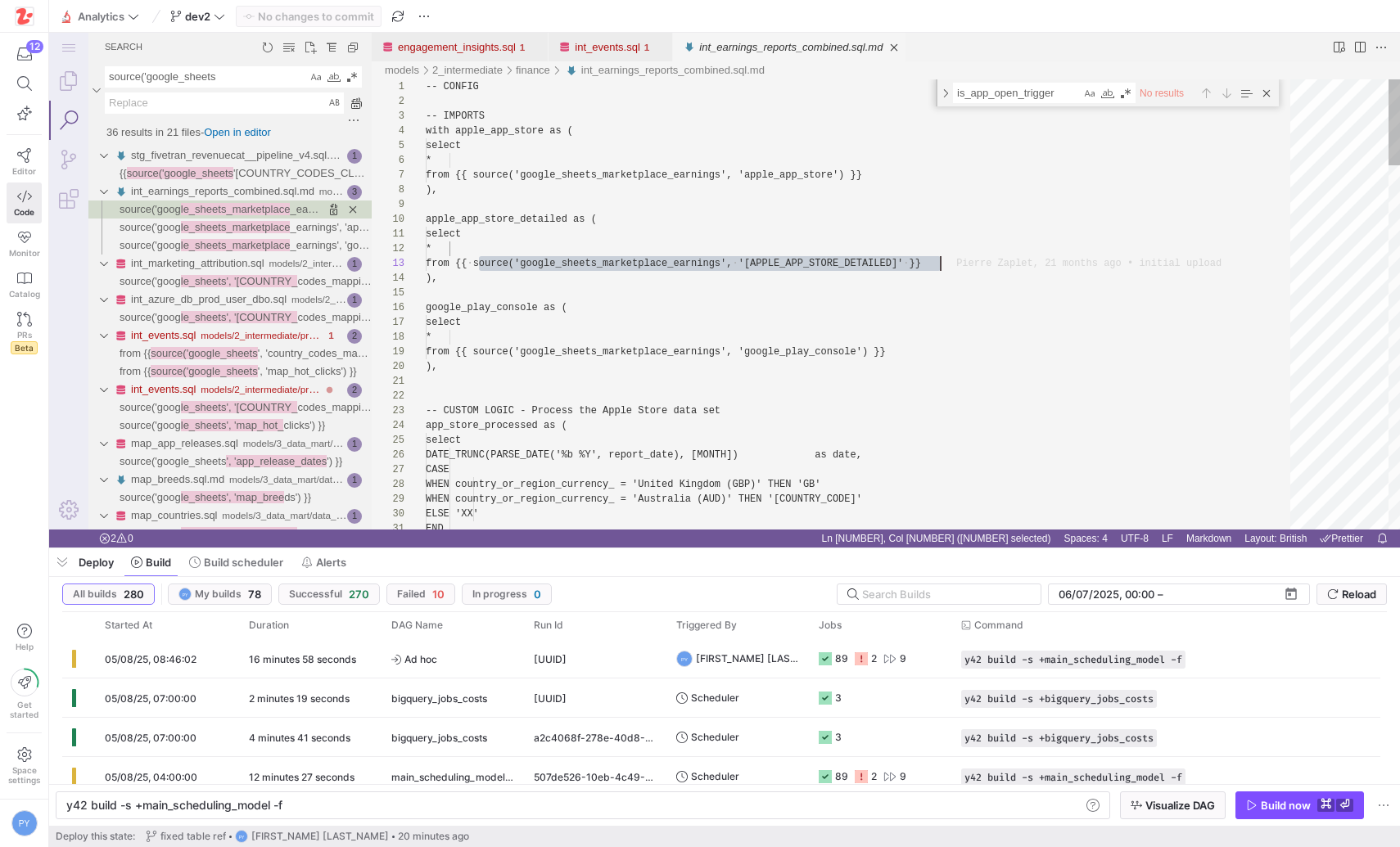 scroll, scrollTop: 29, scrollLeft: 514, axis: both 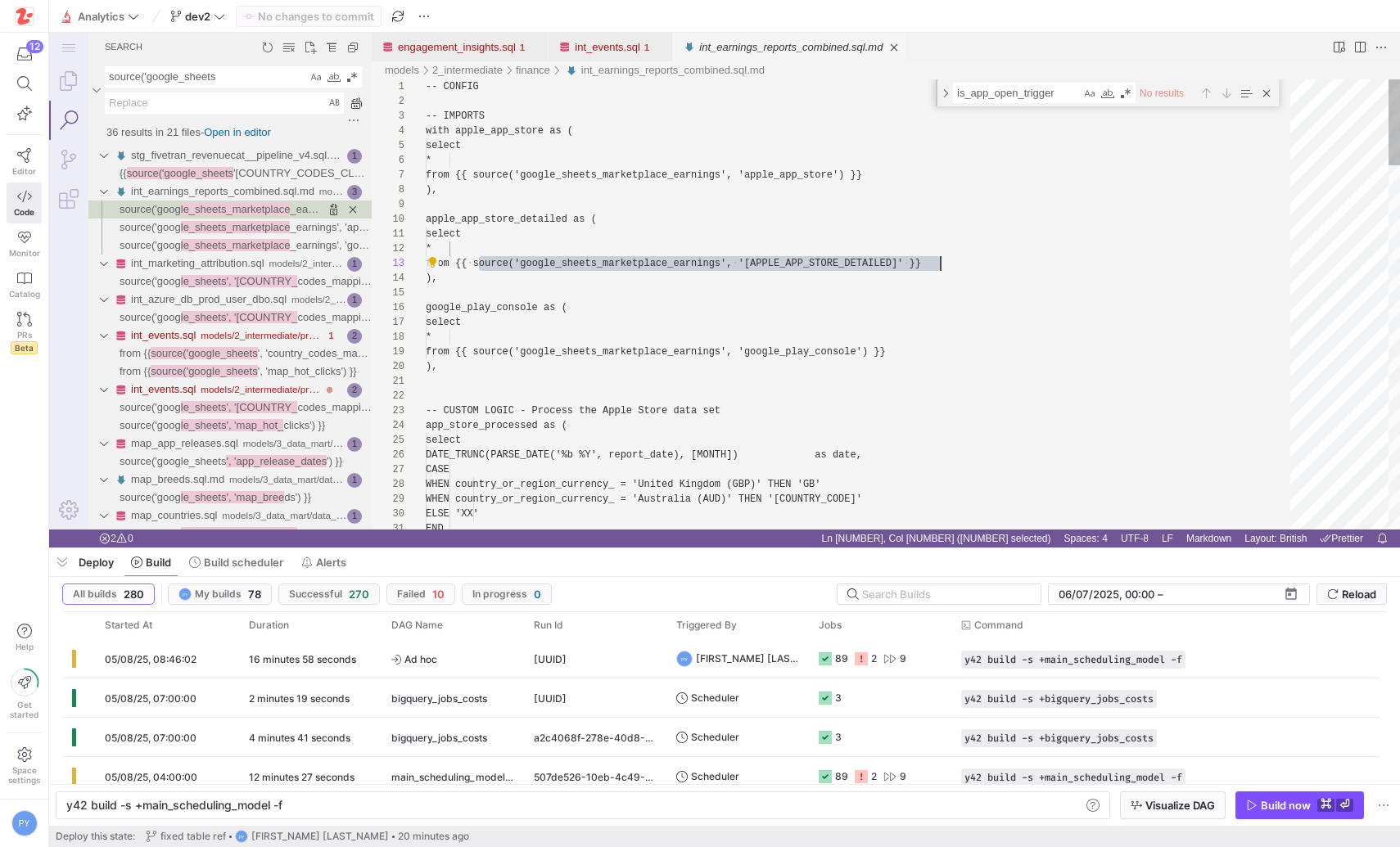 click on "-- CONFIG -- IMPORTS with apple_app_store as (     select          *     from {{ source('google_sheets_marketplace_earn ings', 'apple_app_store') }} ), apple_app_store_detailed as (     select          *     from {{ ·‌ source('google_sheets_marketplace_earnings', ·‌ 'apple_app_store_detailed') ·‌ }} ), google_play_console as (     select          *     from {{ source('google_sheets_marketplace_earn ings', 'google_play_console') }} ), -- CUSTOM LOGIC - Process the Apple Store data set app_store_processed as (     select          DATE_TRUNC(PARSE_DATE('%b %Y', report_date ), month)             as date,         CASE              WHEN country_or_region_currency_ = 'Un ited Kingdom (GBP)' THEN '[COUNTRY_CODE]'             WHEN country_or_region_currency_ = 'Au stralia (AUD)' THEN '[COUNTRY_CODE]'             ELSE '[COUNTRY_CODE]'         END" at bounding box center [864, 1255] 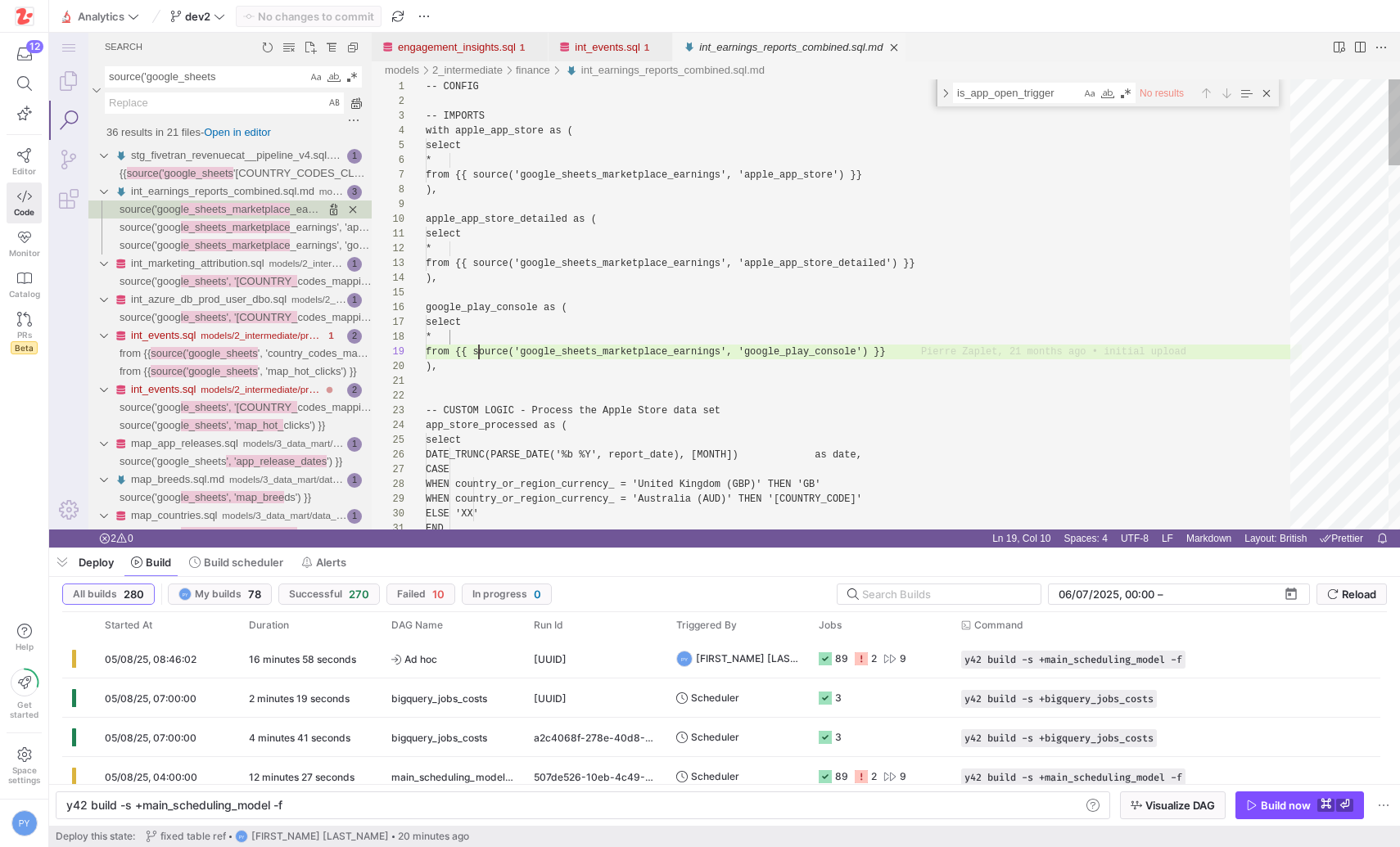 scroll, scrollTop: 118, scrollLeft: 485, axis: both 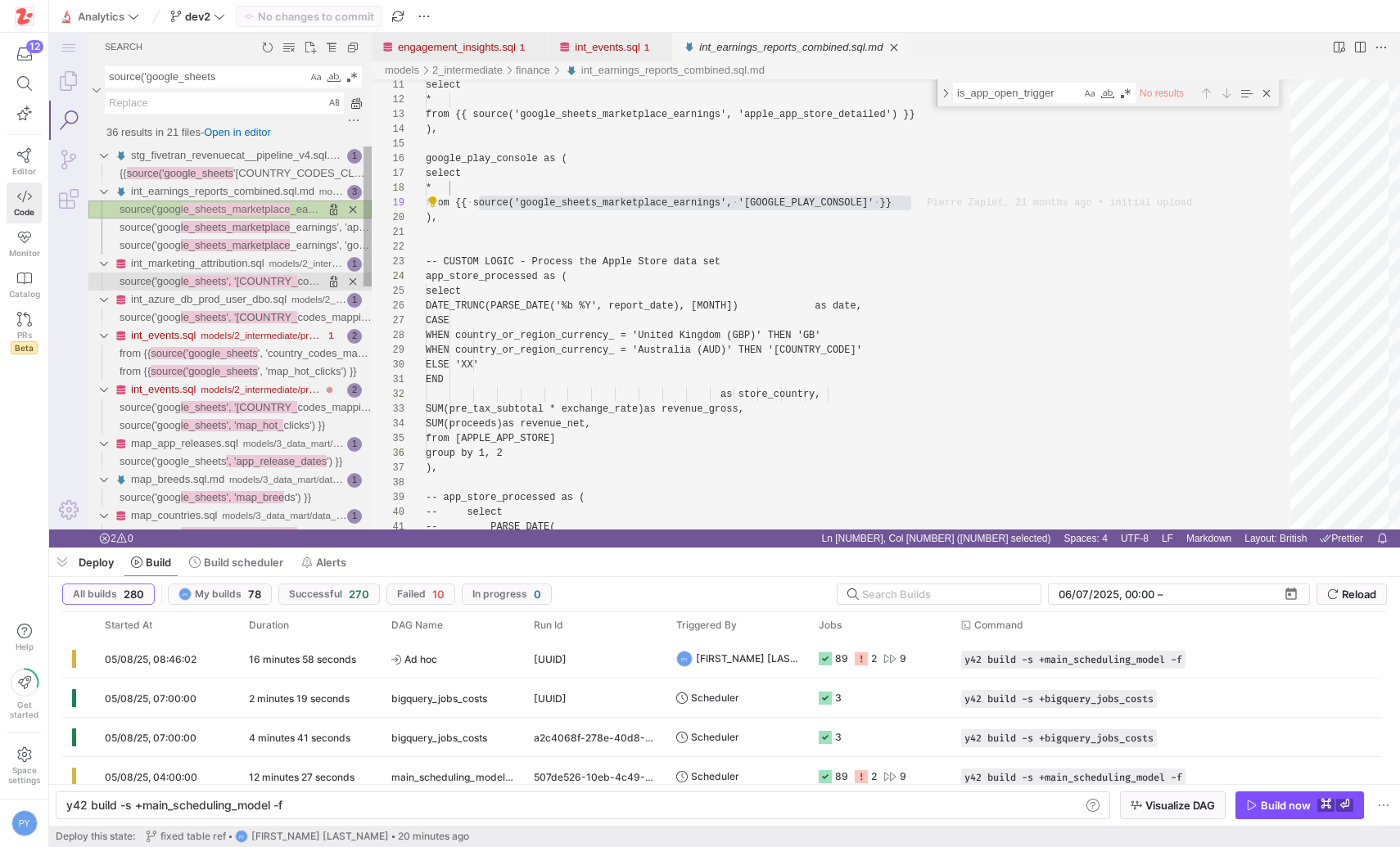 click on "source('goog" at bounding box center [150, 281] 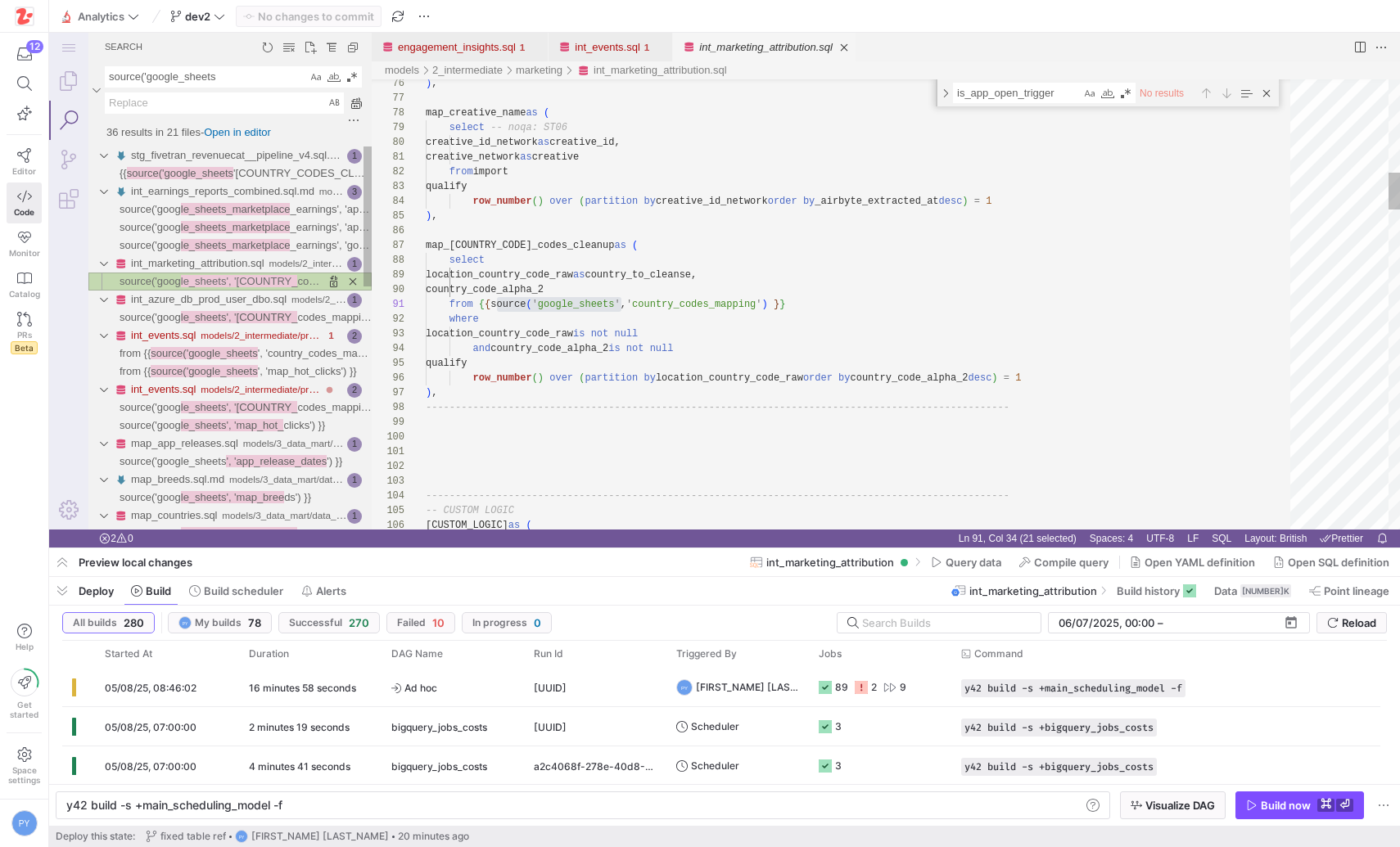 scroll, scrollTop: 147, scrollLeft: 195, axis: both 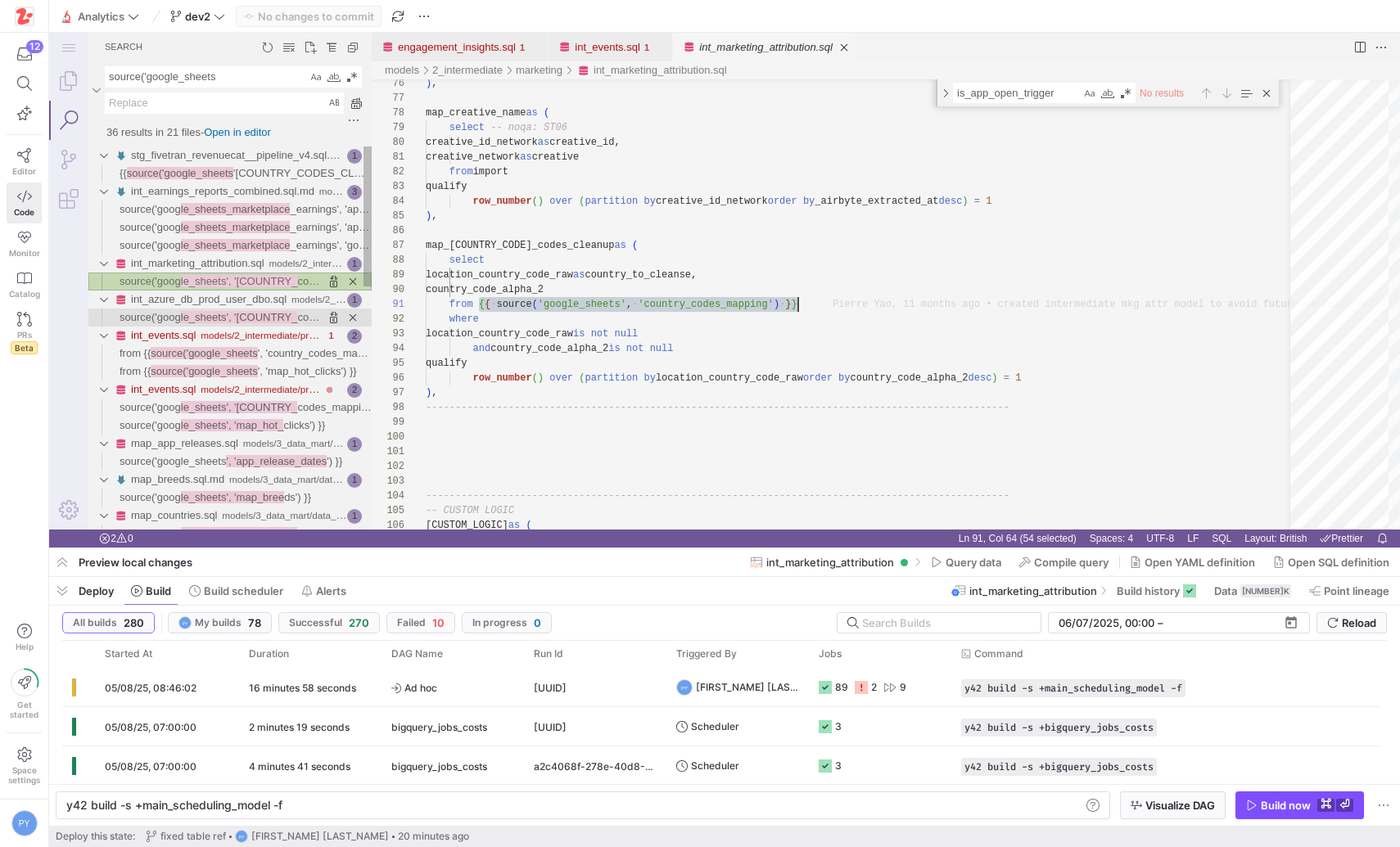 click on "le_sheets', '[COUNTRY_" at bounding box center (239, 317) 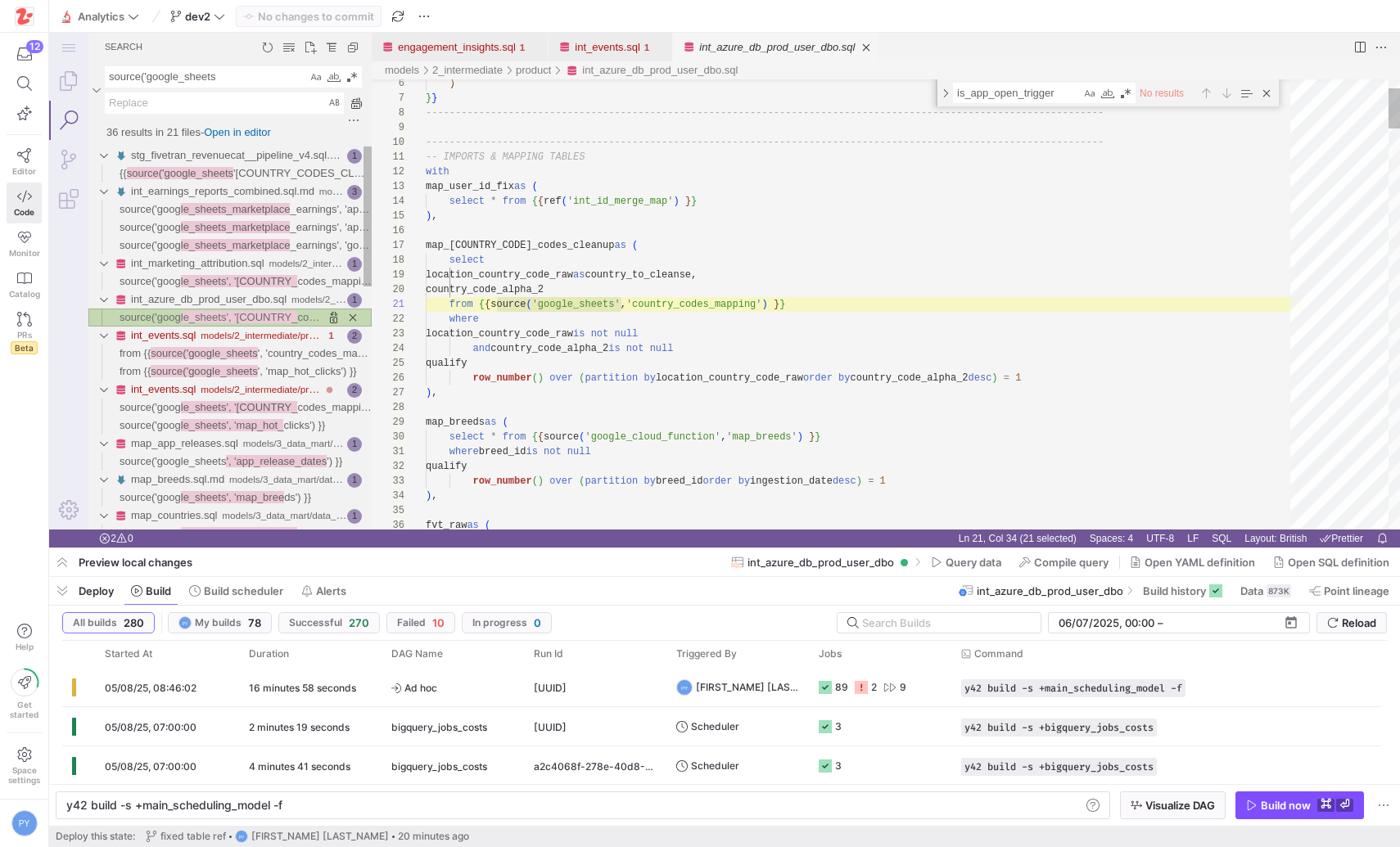 scroll, scrollTop: 147, scrollLeft: 195, axis: both 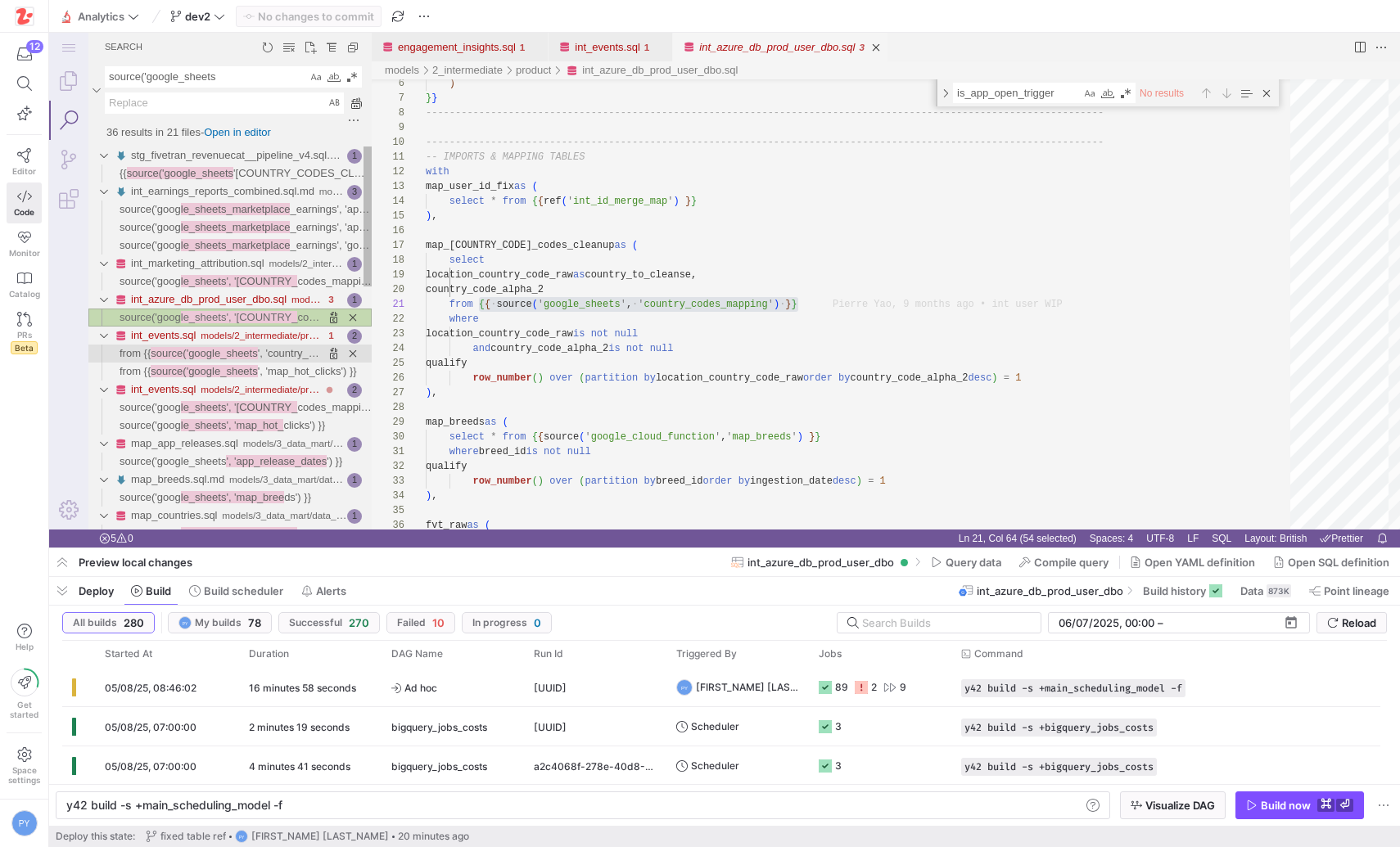 click on "source('google_sheets" at bounding box center (204, 353) 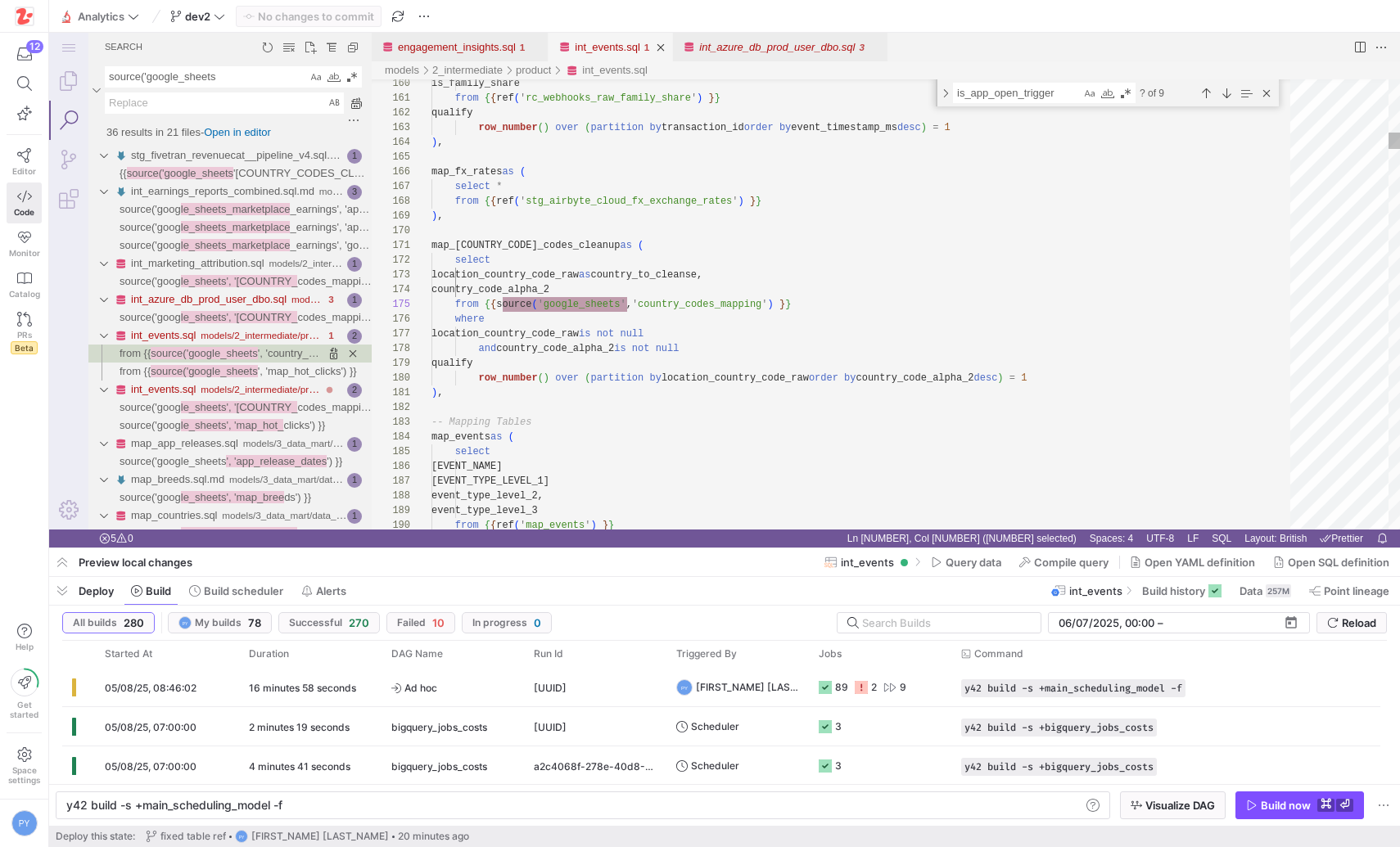 scroll, scrollTop: 59, scrollLeft: 65, axis: both 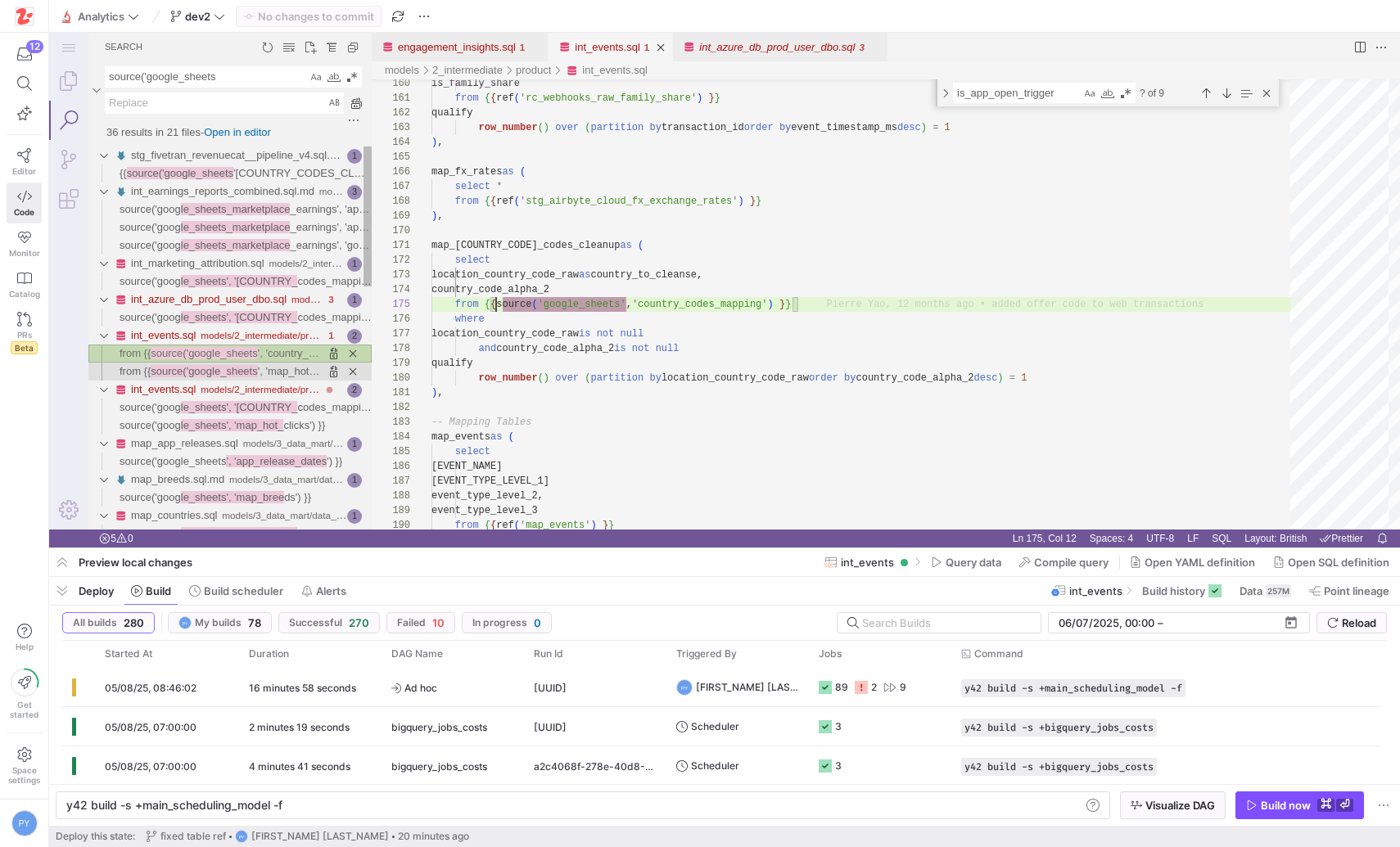 click on "source('google_sheets" at bounding box center [204, 371] 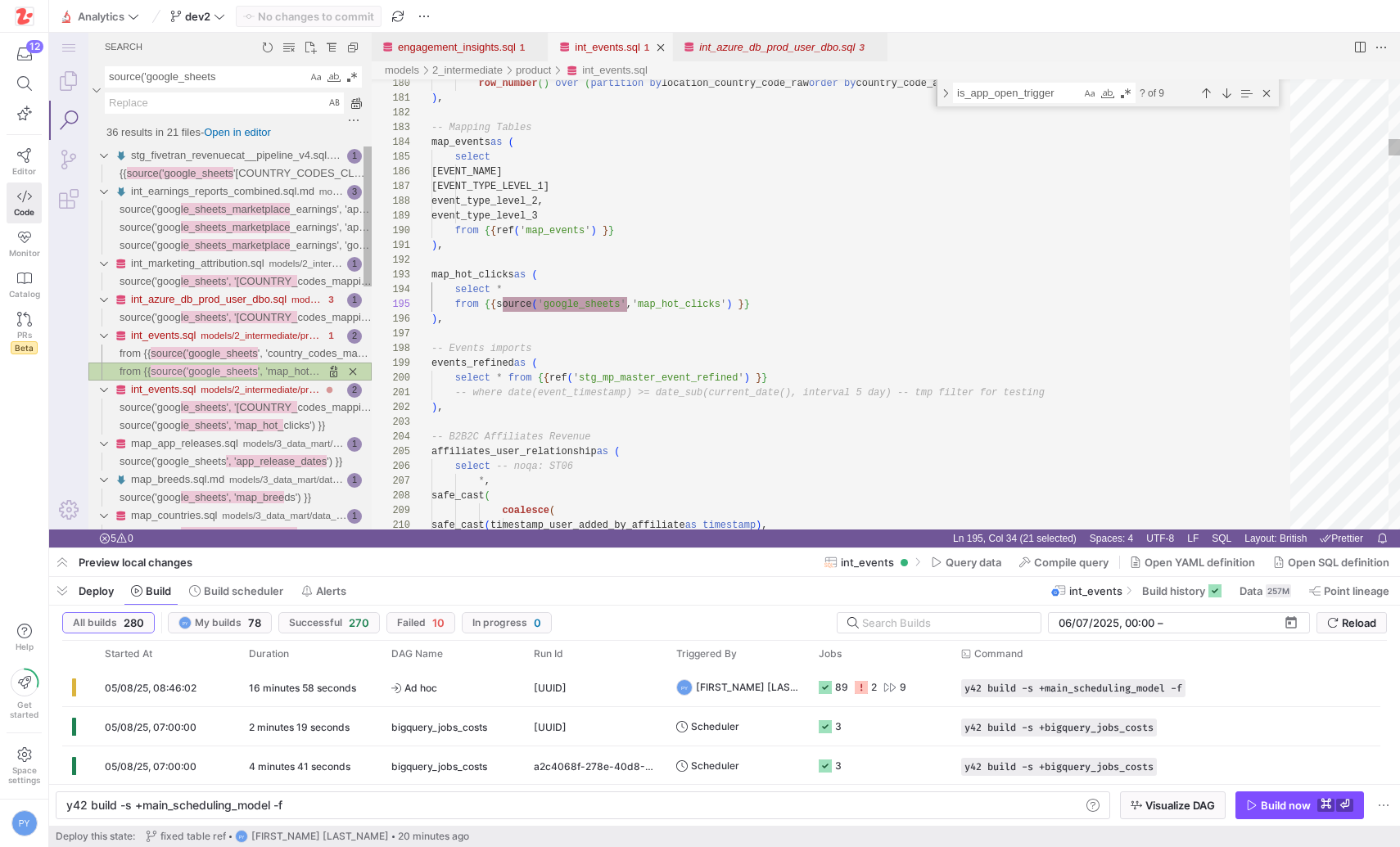 scroll, scrollTop: 0, scrollLeft: 195, axis: horizontal 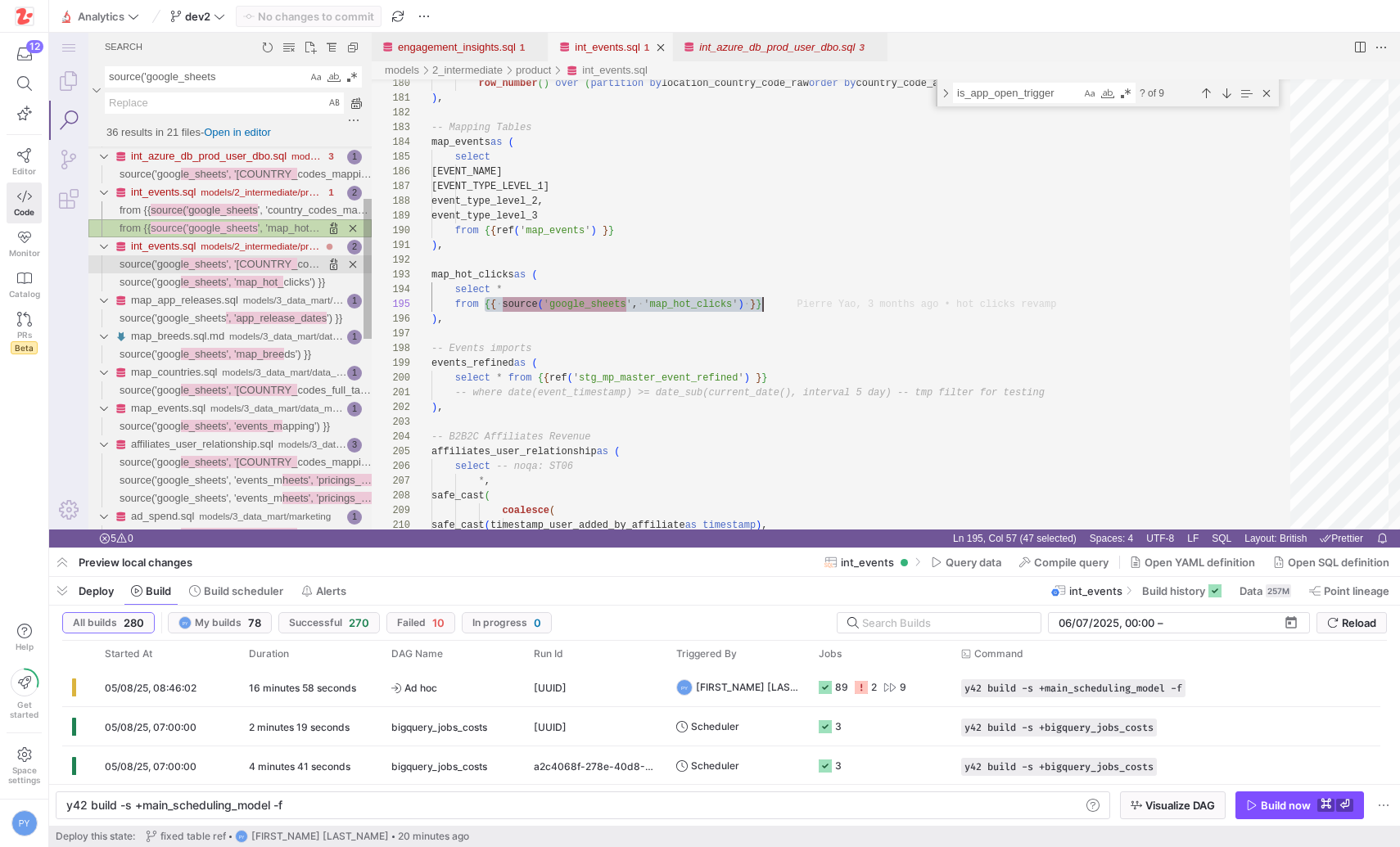 click on "le_sheets', '[COUNTRY_" at bounding box center (239, 264) 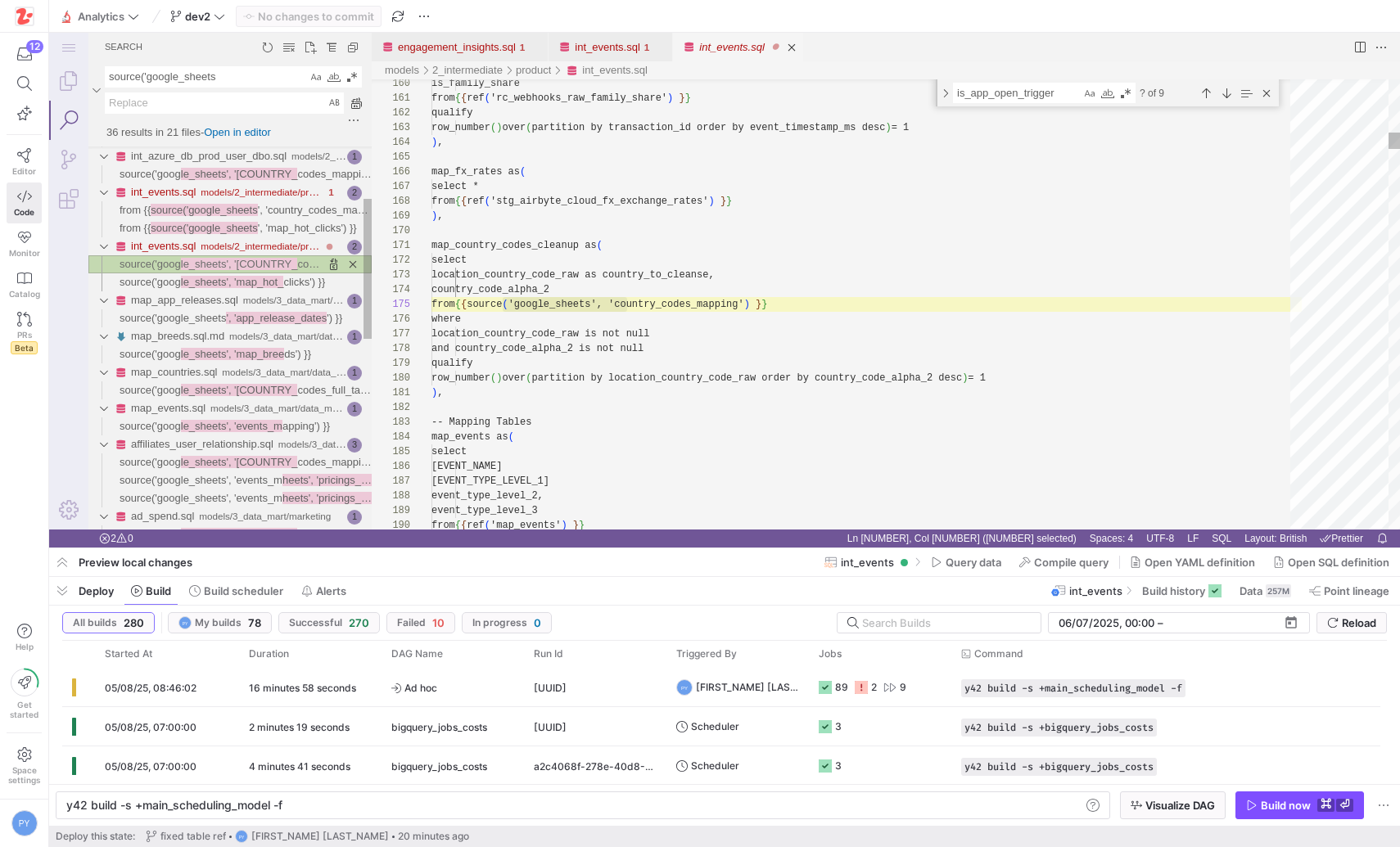 scroll, scrollTop: 147, scrollLeft: 195, axis: both 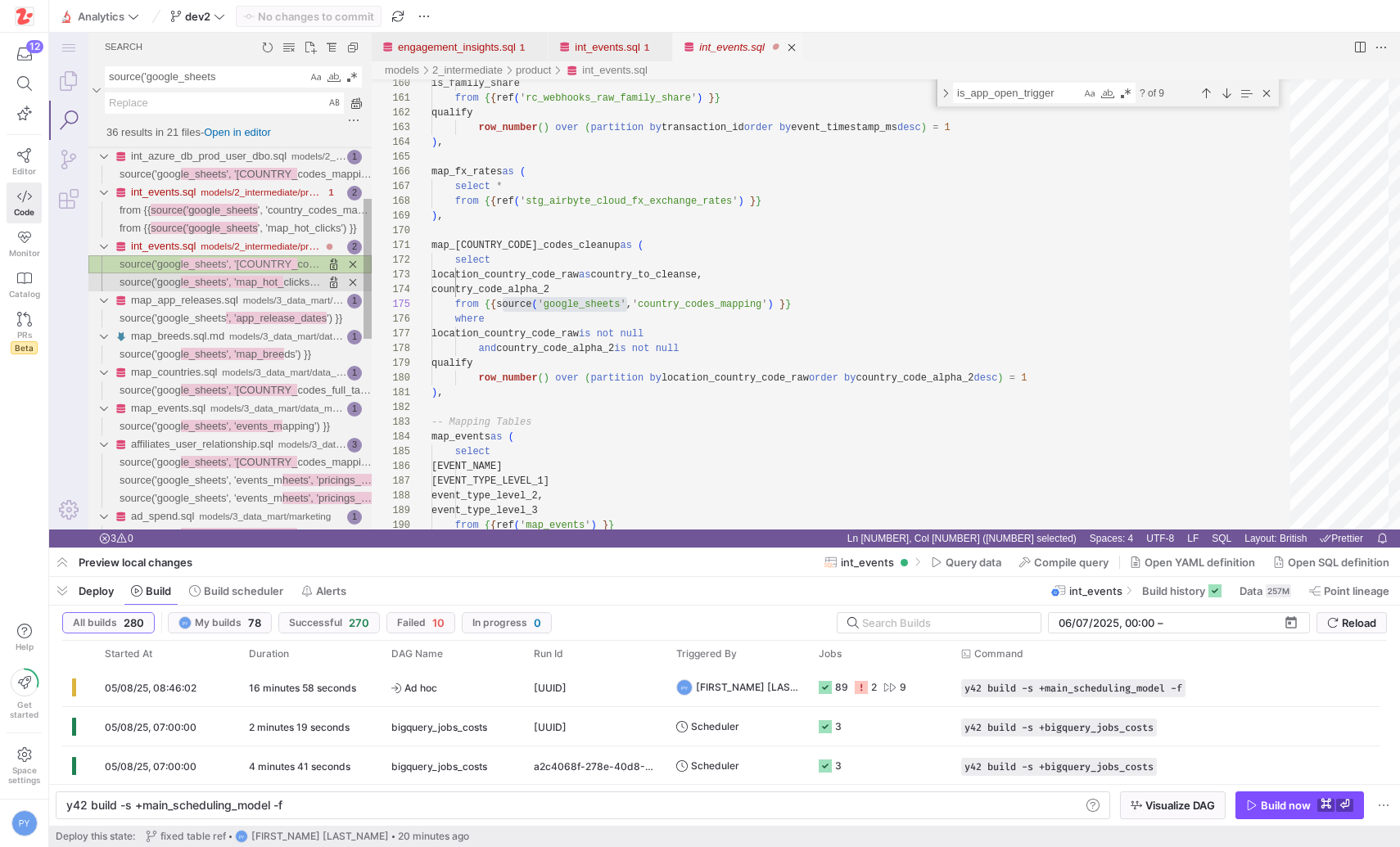 click on "le_sheets', 'map_hot_" at bounding box center [233, 282] 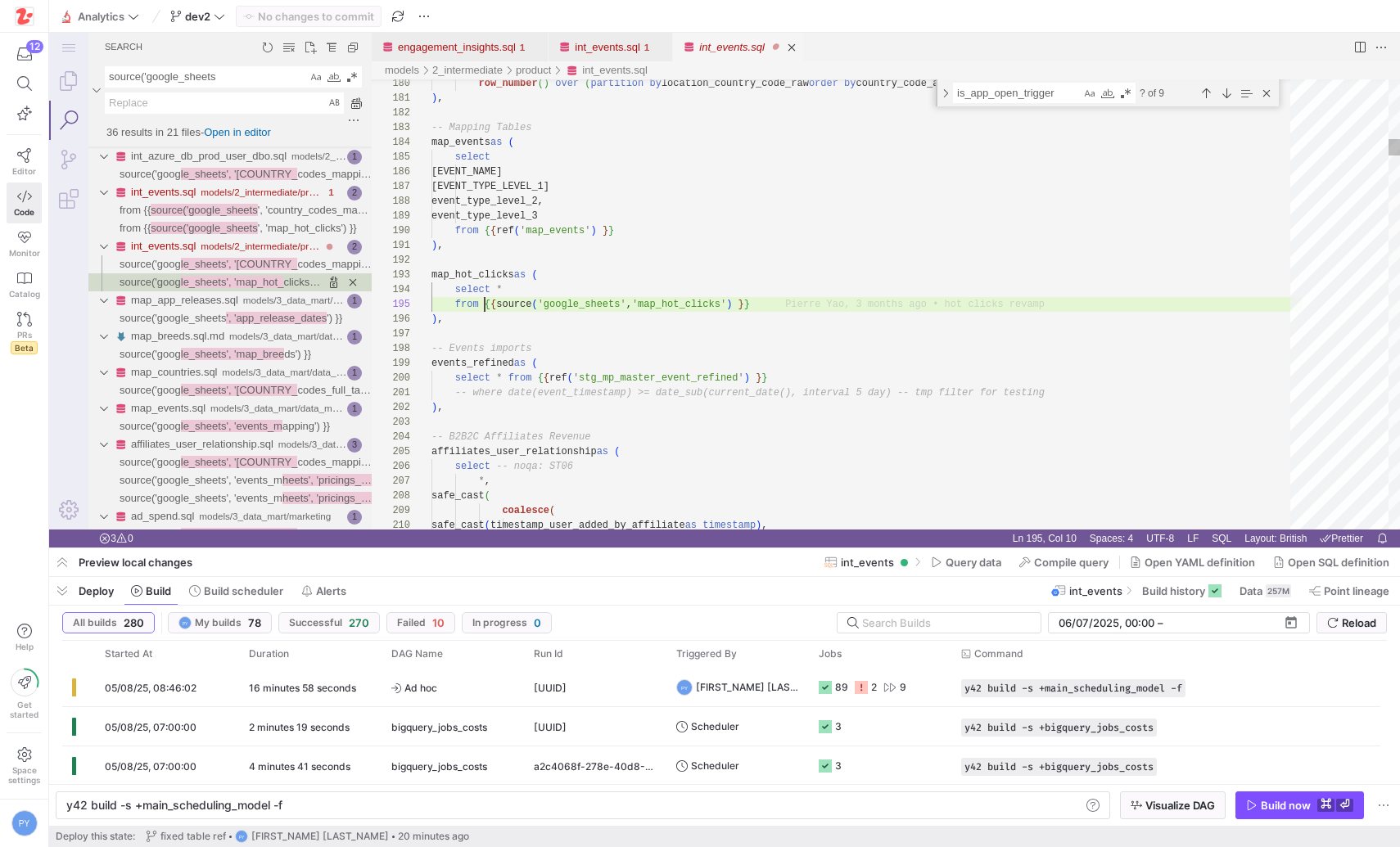 scroll, scrollTop: 59, scrollLeft: 53, axis: both 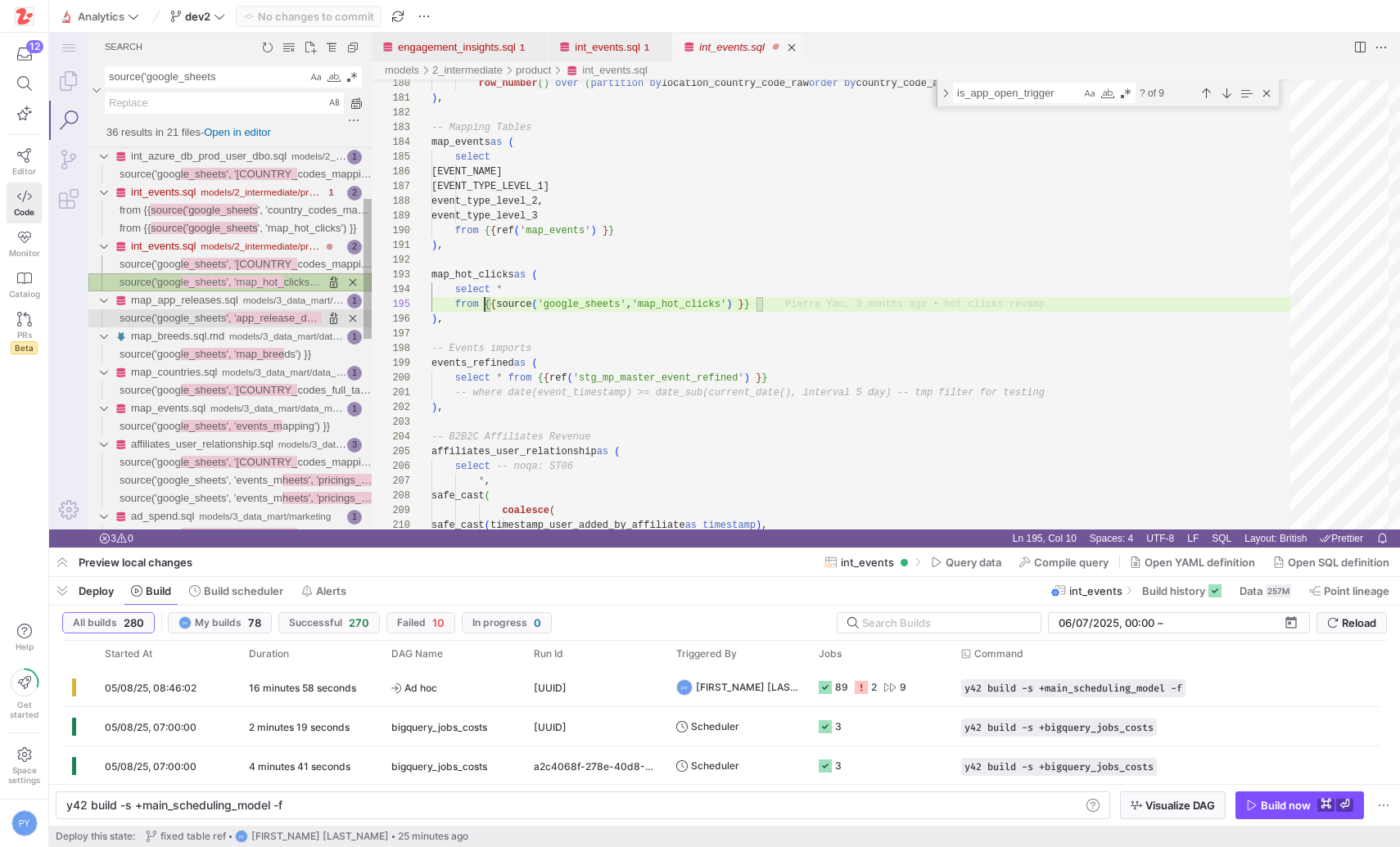 click on "source('google_sheets" at bounding box center [173, 318] 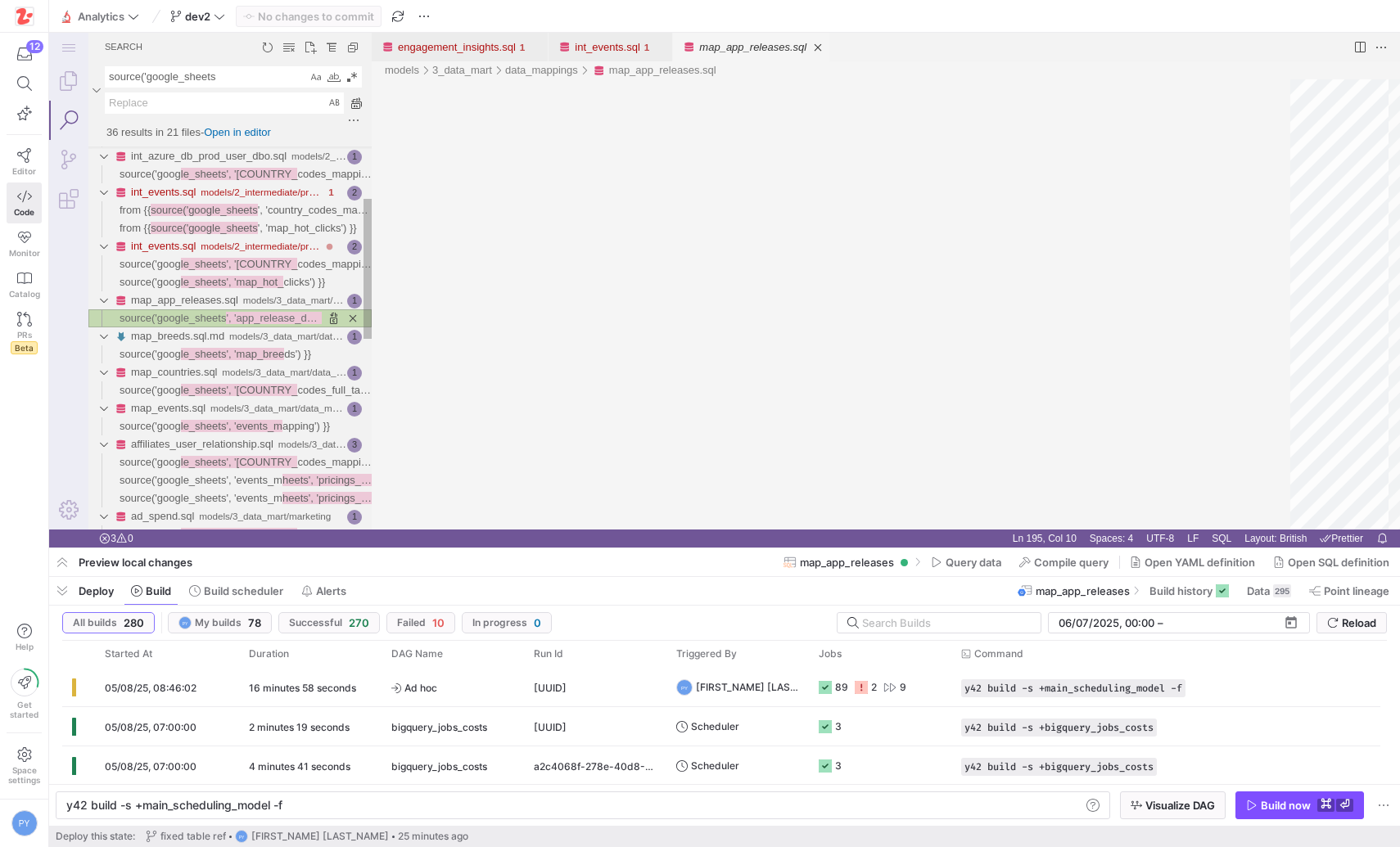 scroll, scrollTop: 147, scrollLeft: 249, axis: both 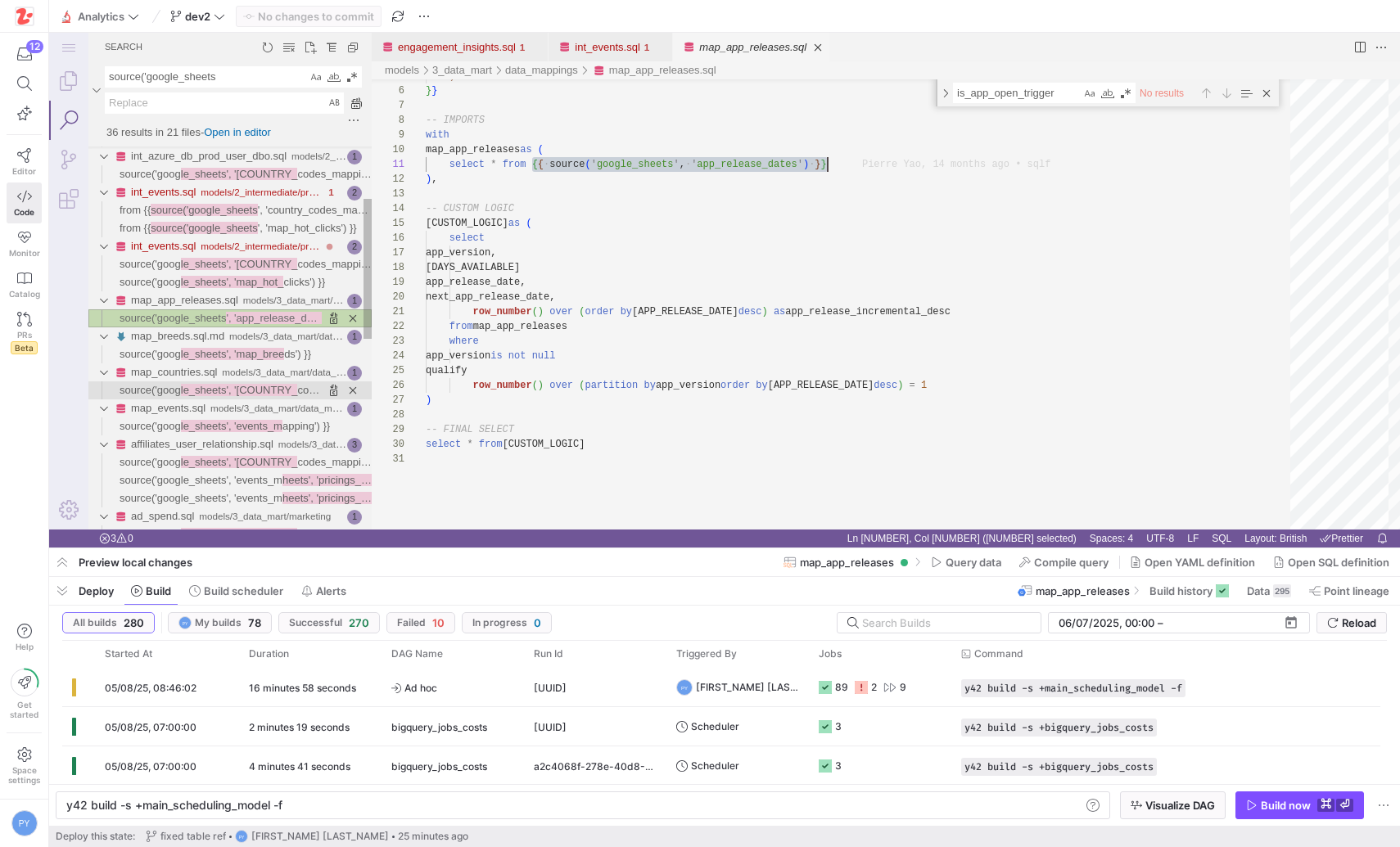 click on "source('goog" at bounding box center (150, 390) 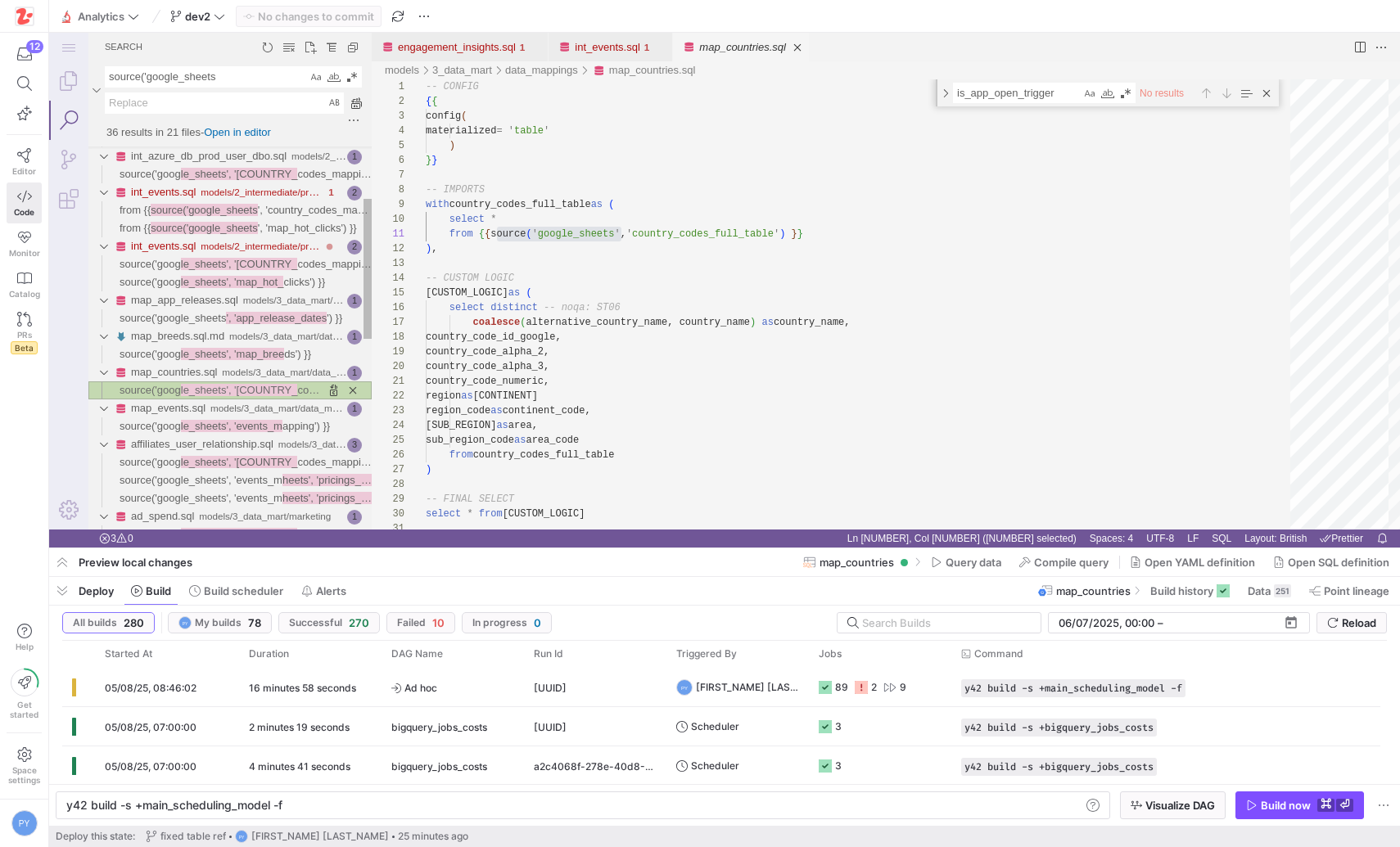 scroll, scrollTop: 147, scrollLeft: 195, axis: both 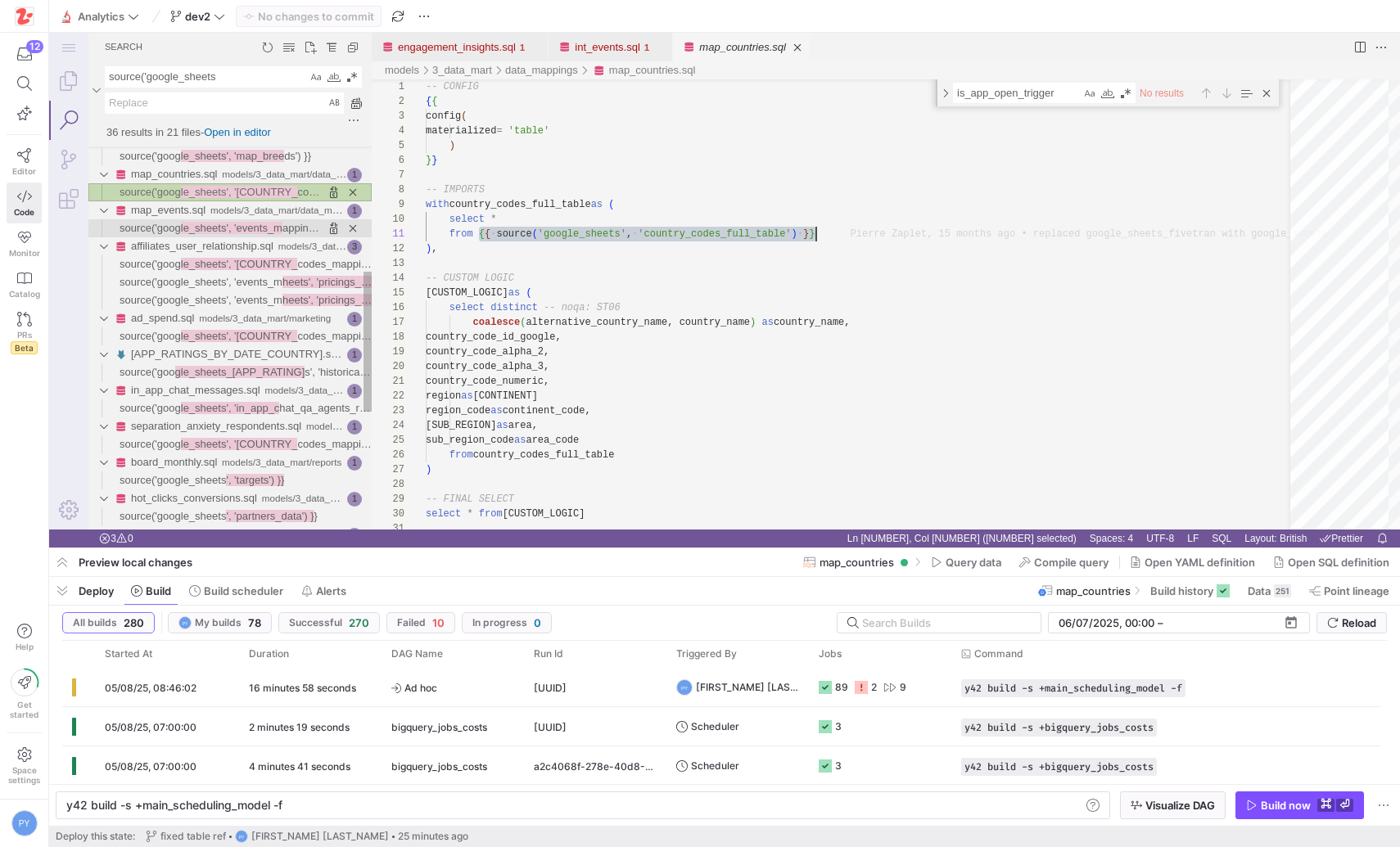 click on "le_sheets', 'events_m" at bounding box center [232, 228] 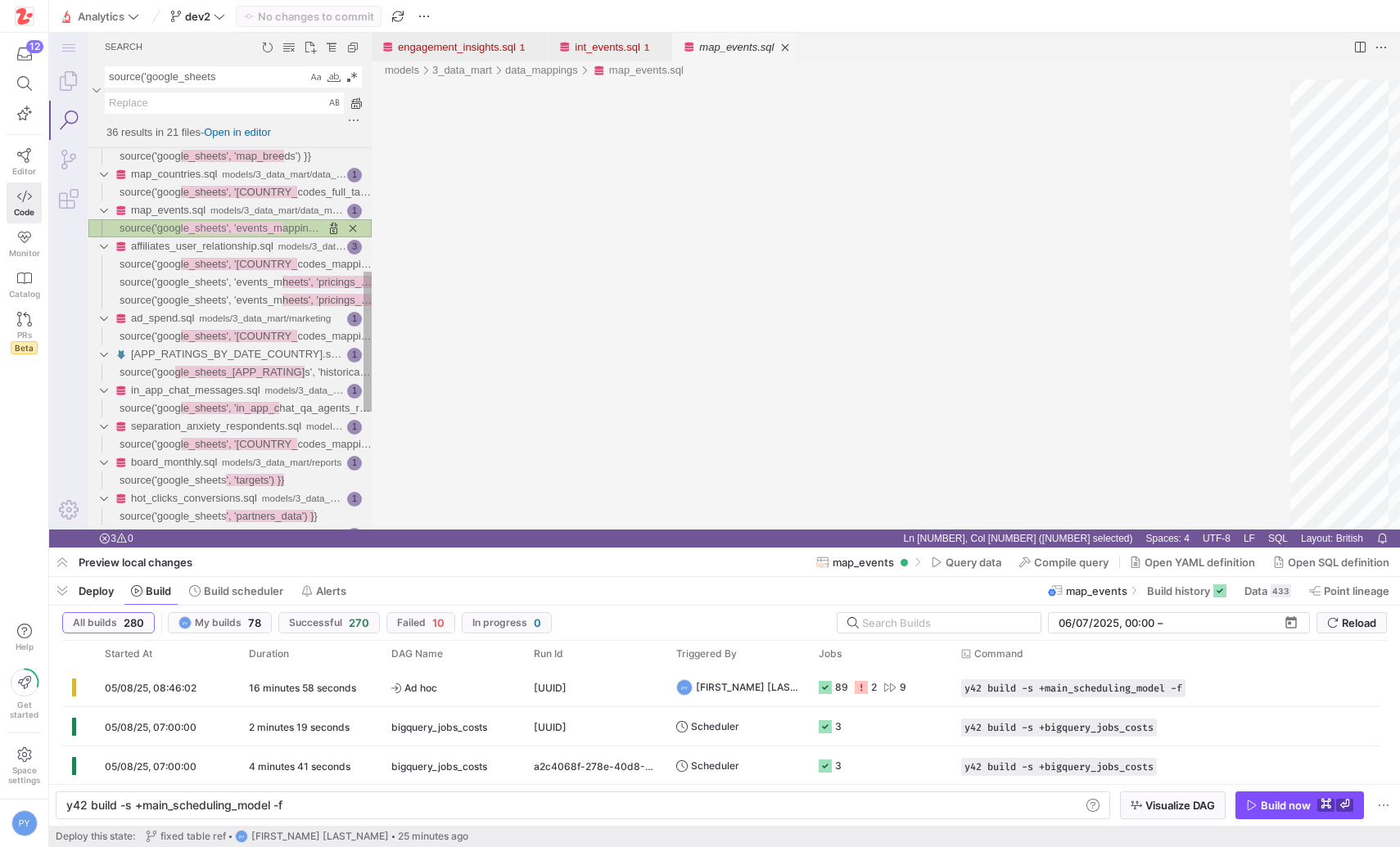 scroll, scrollTop: 147, scrollLeft: 195, axis: both 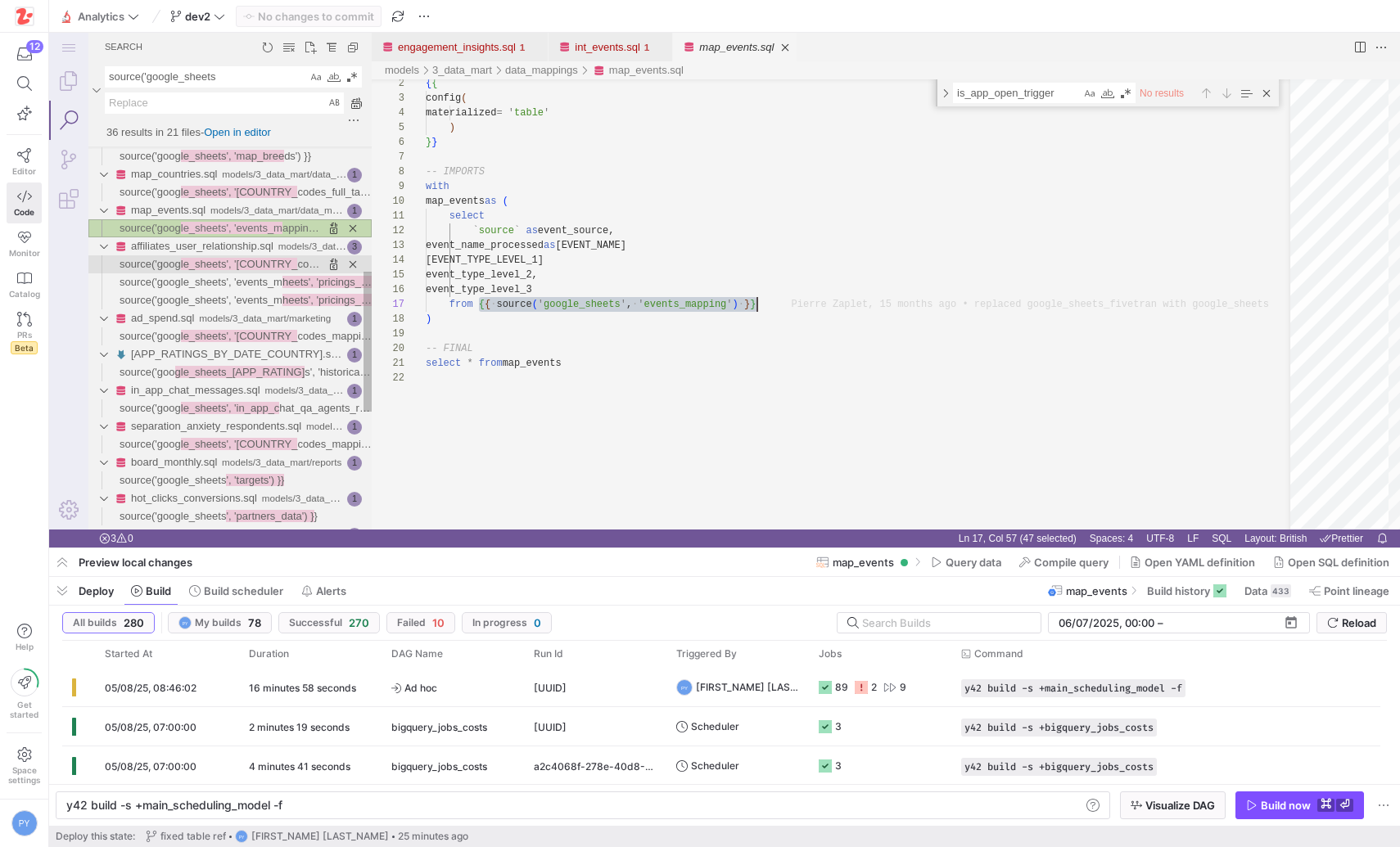 click on "le_sheets', '[COUNTRY_" at bounding box center [239, 264] 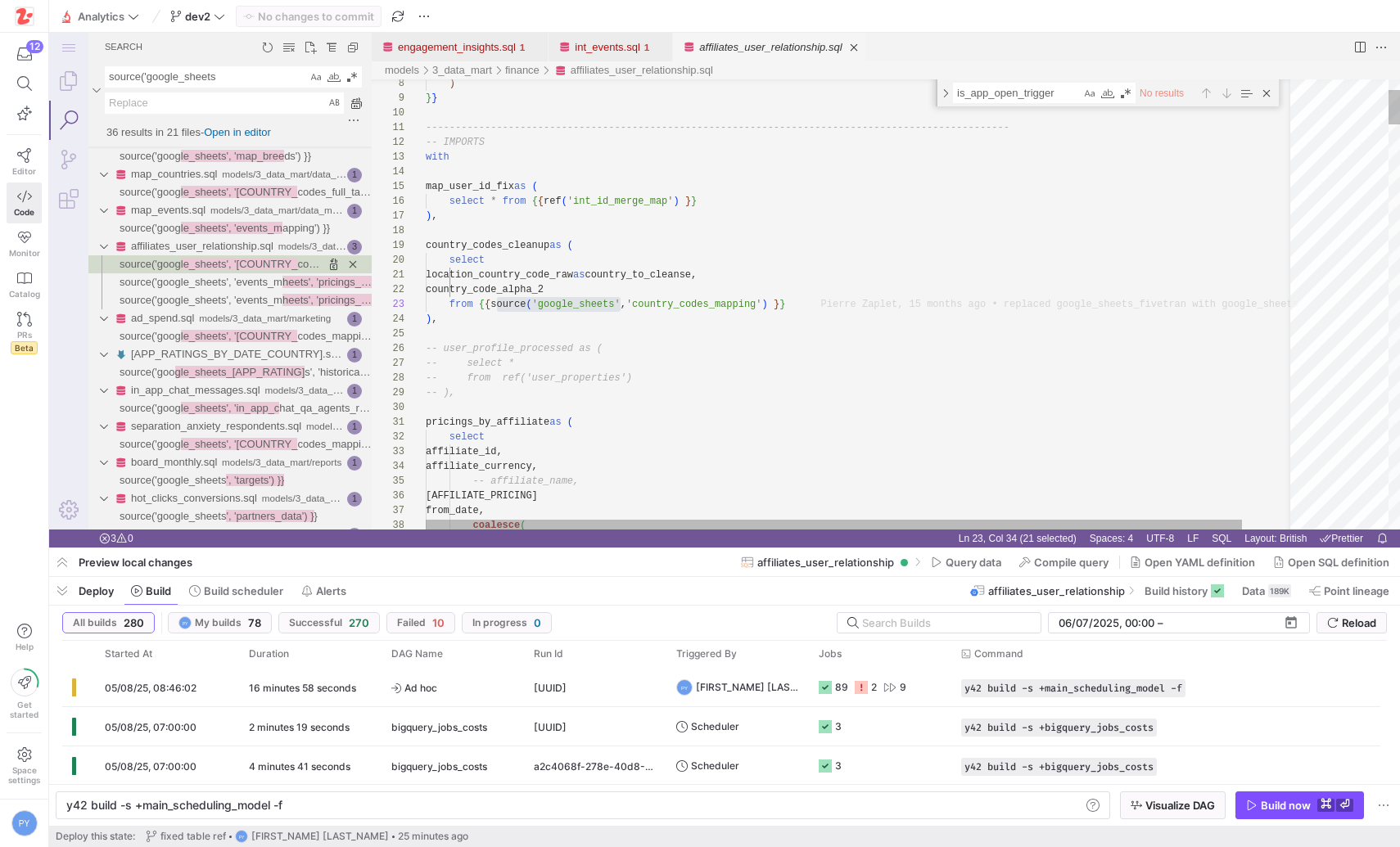 scroll, scrollTop: 29, scrollLeft: 59, axis: both 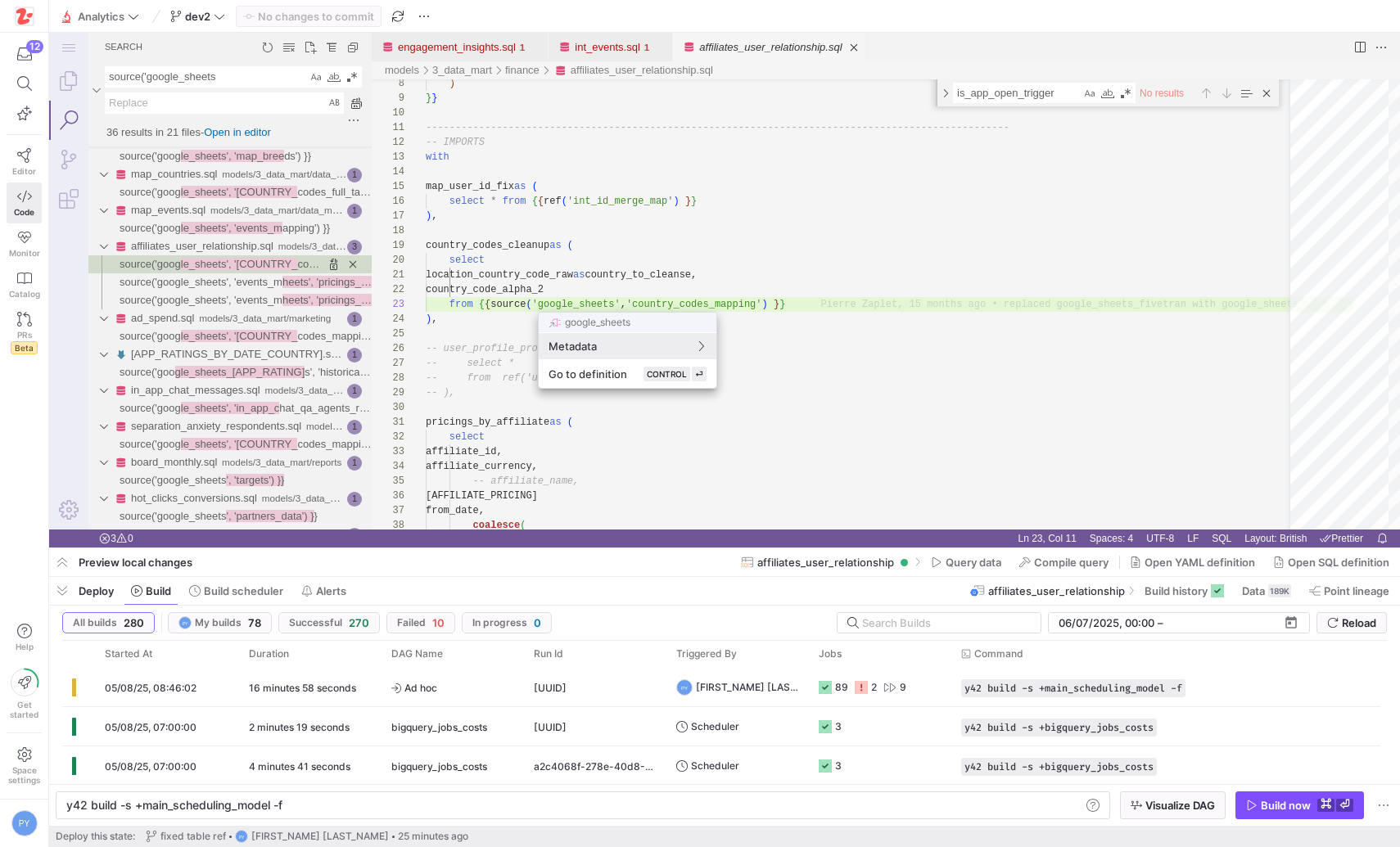 type 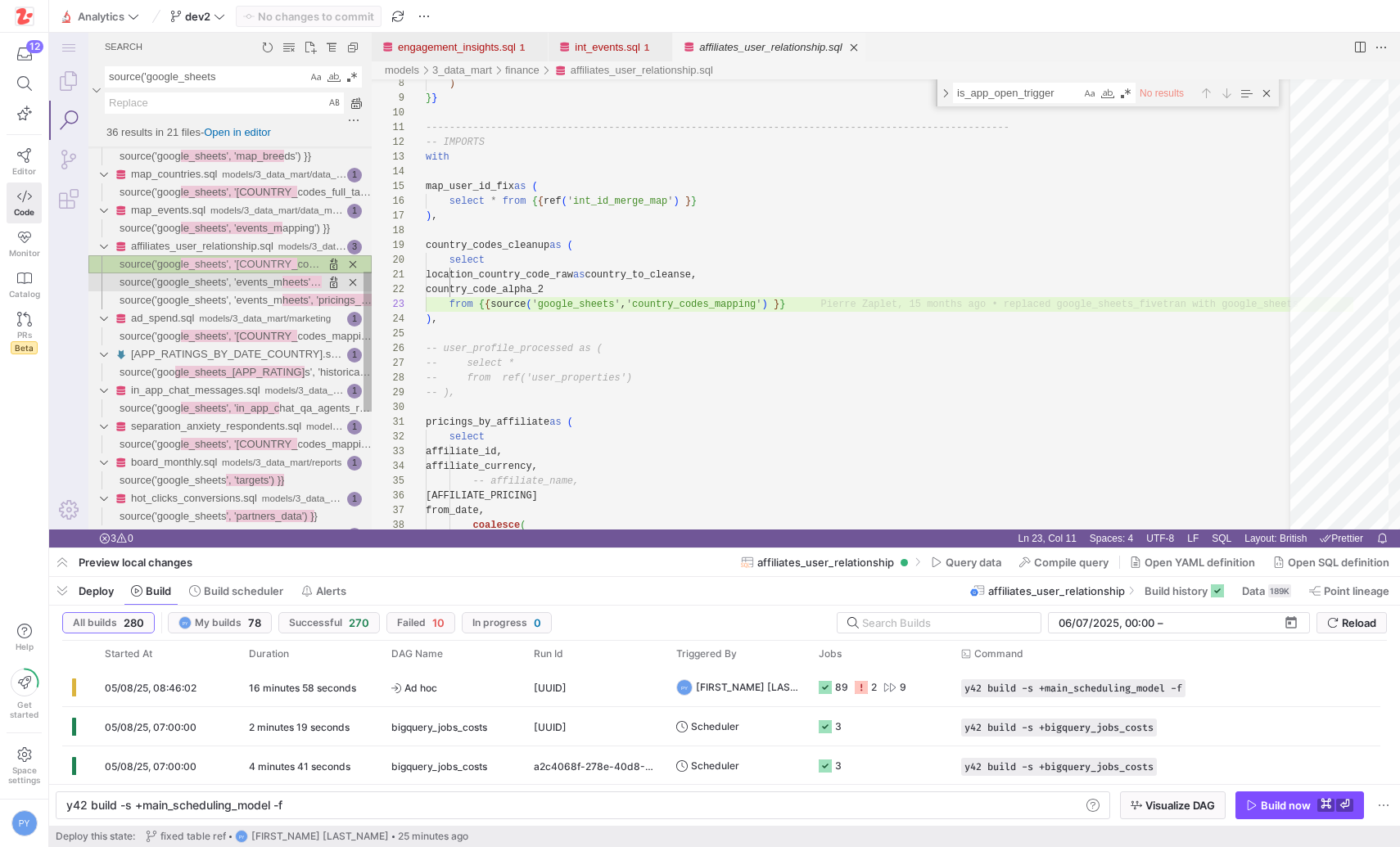 click on "heets', 'pricings_by_" at bounding box center [330, 282] 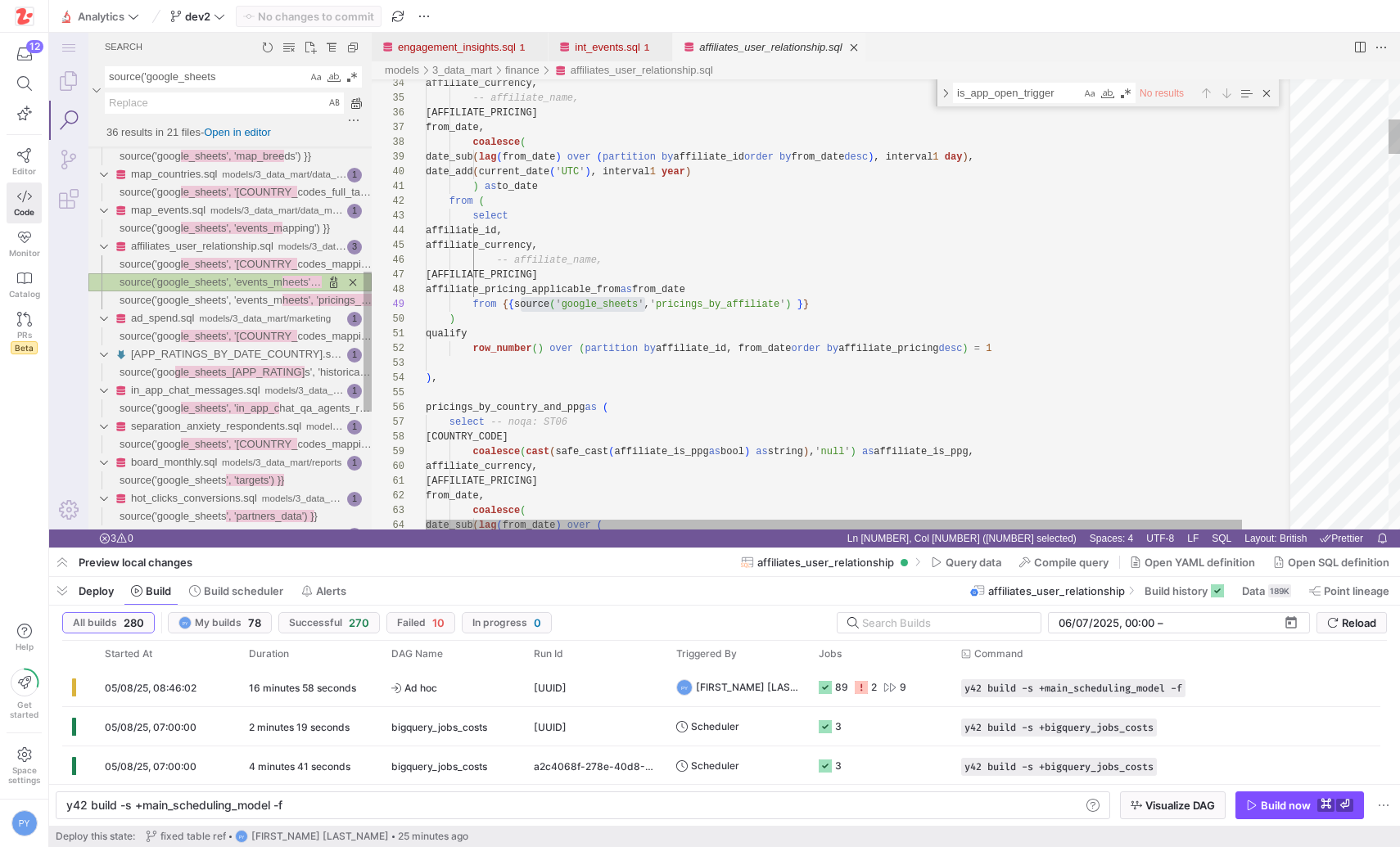 scroll, scrollTop: 0, scrollLeft: 219, axis: horizontal 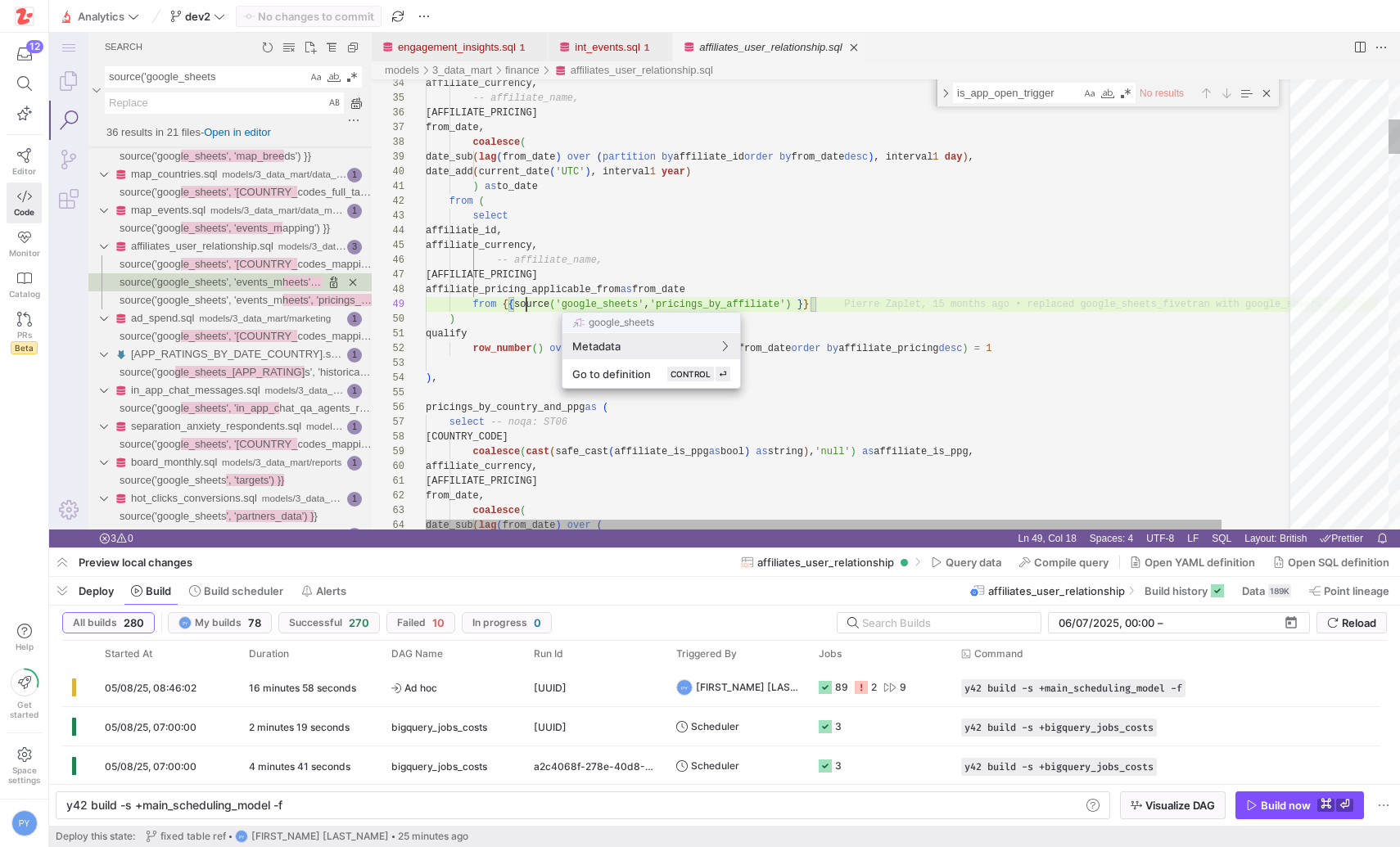 type 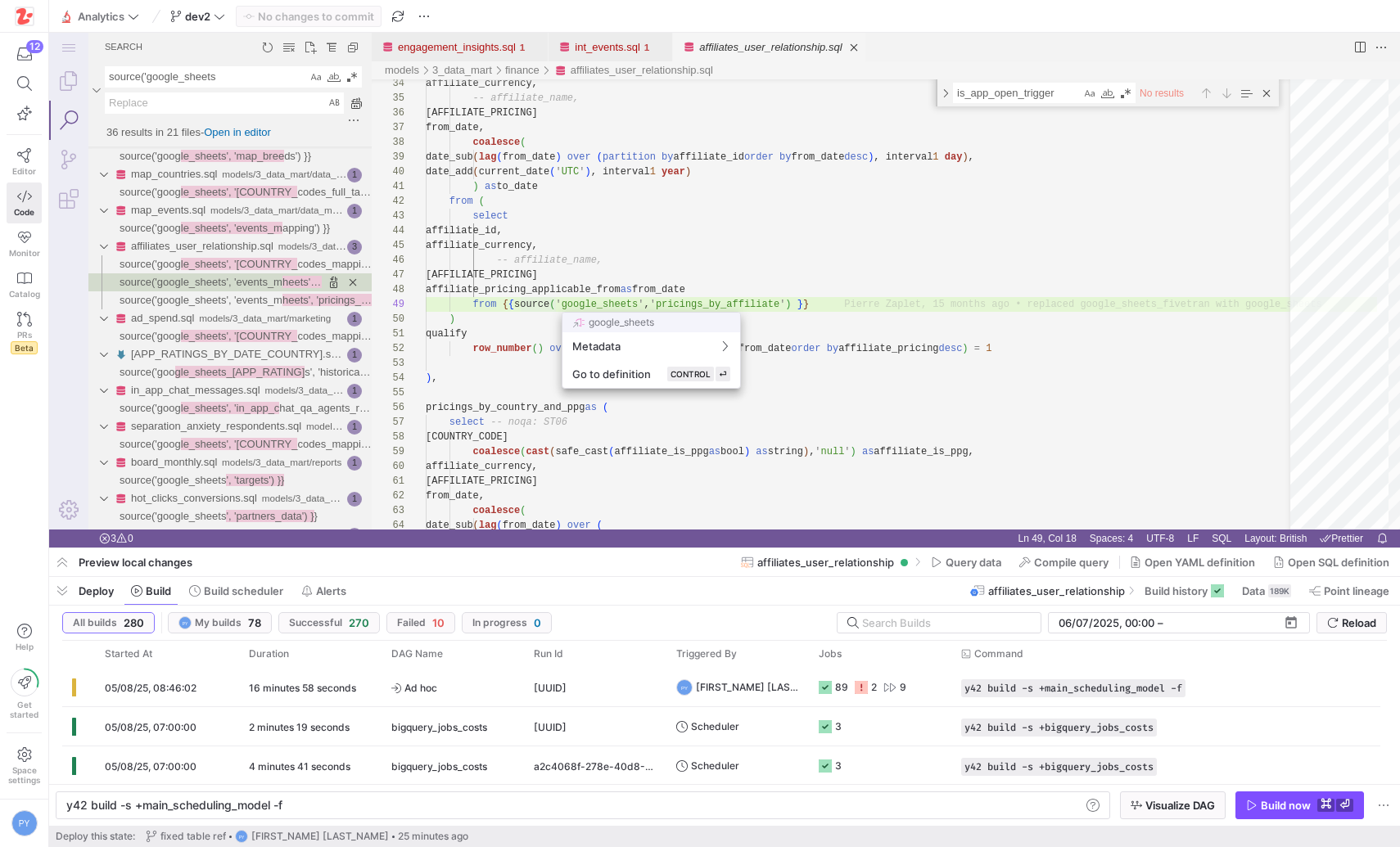 click at bounding box center (700, 423) 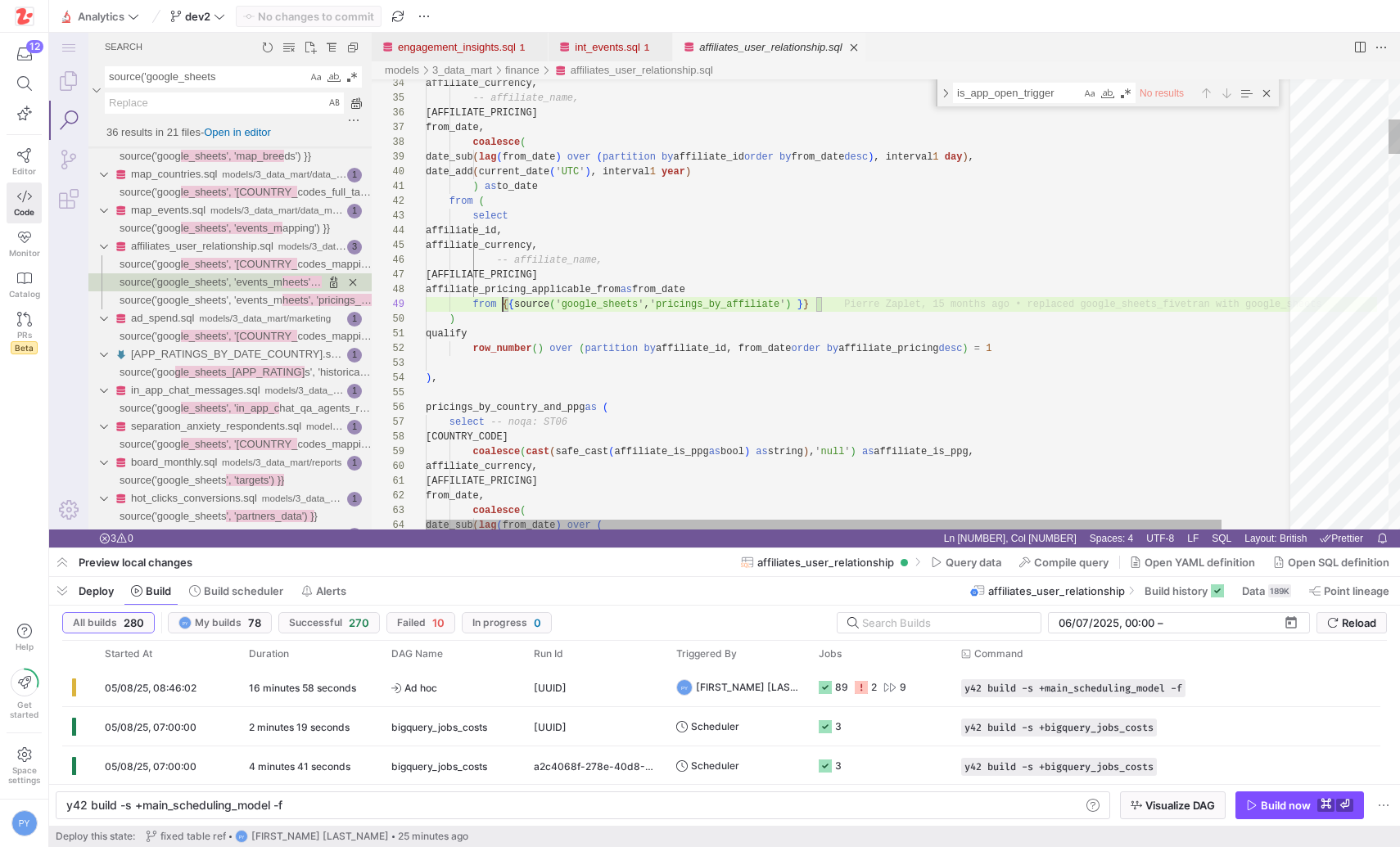 scroll, scrollTop: 118, scrollLeft: 395, axis: both 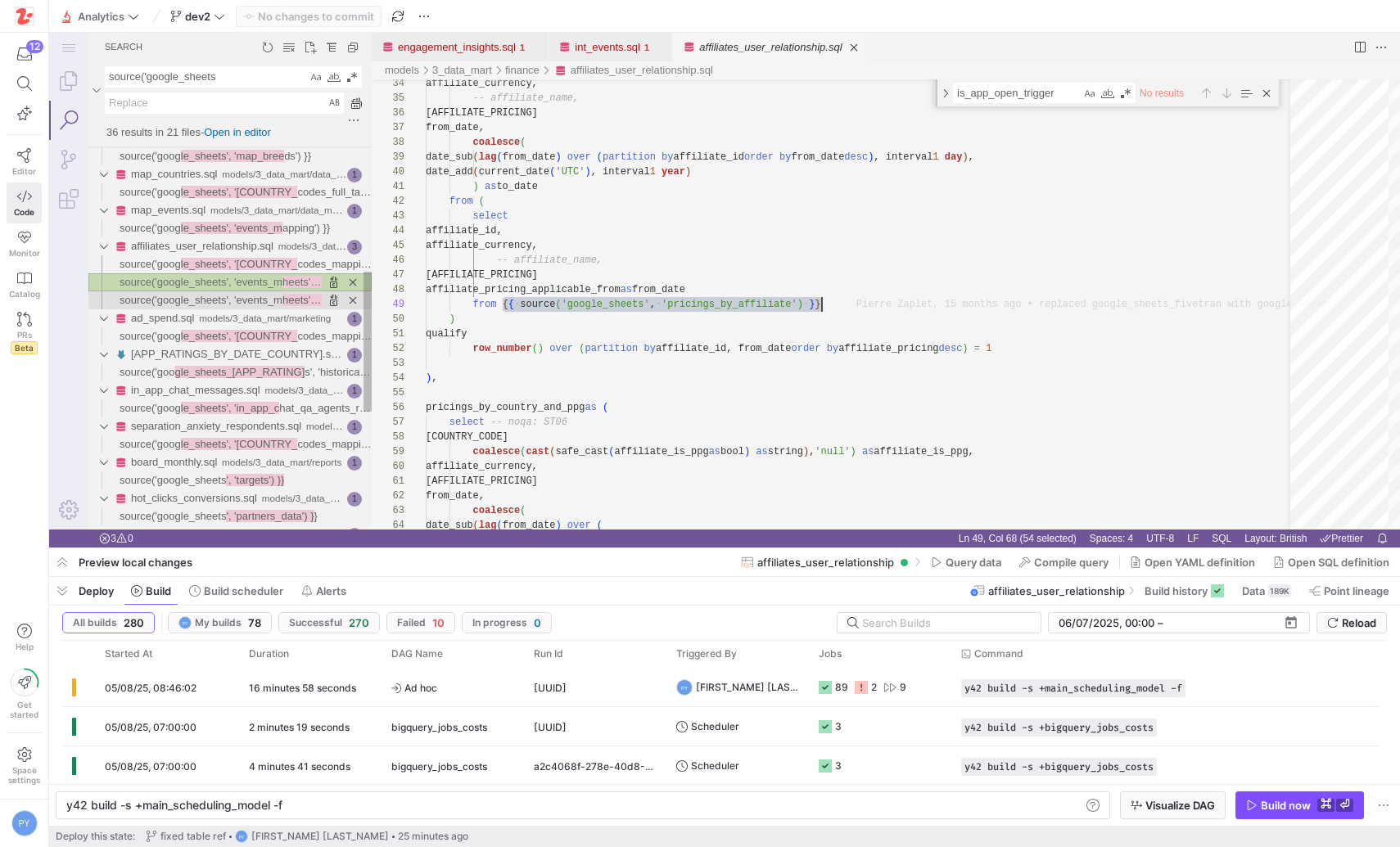 click on "heets', 'pricings_by_" at bounding box center [330, 300] 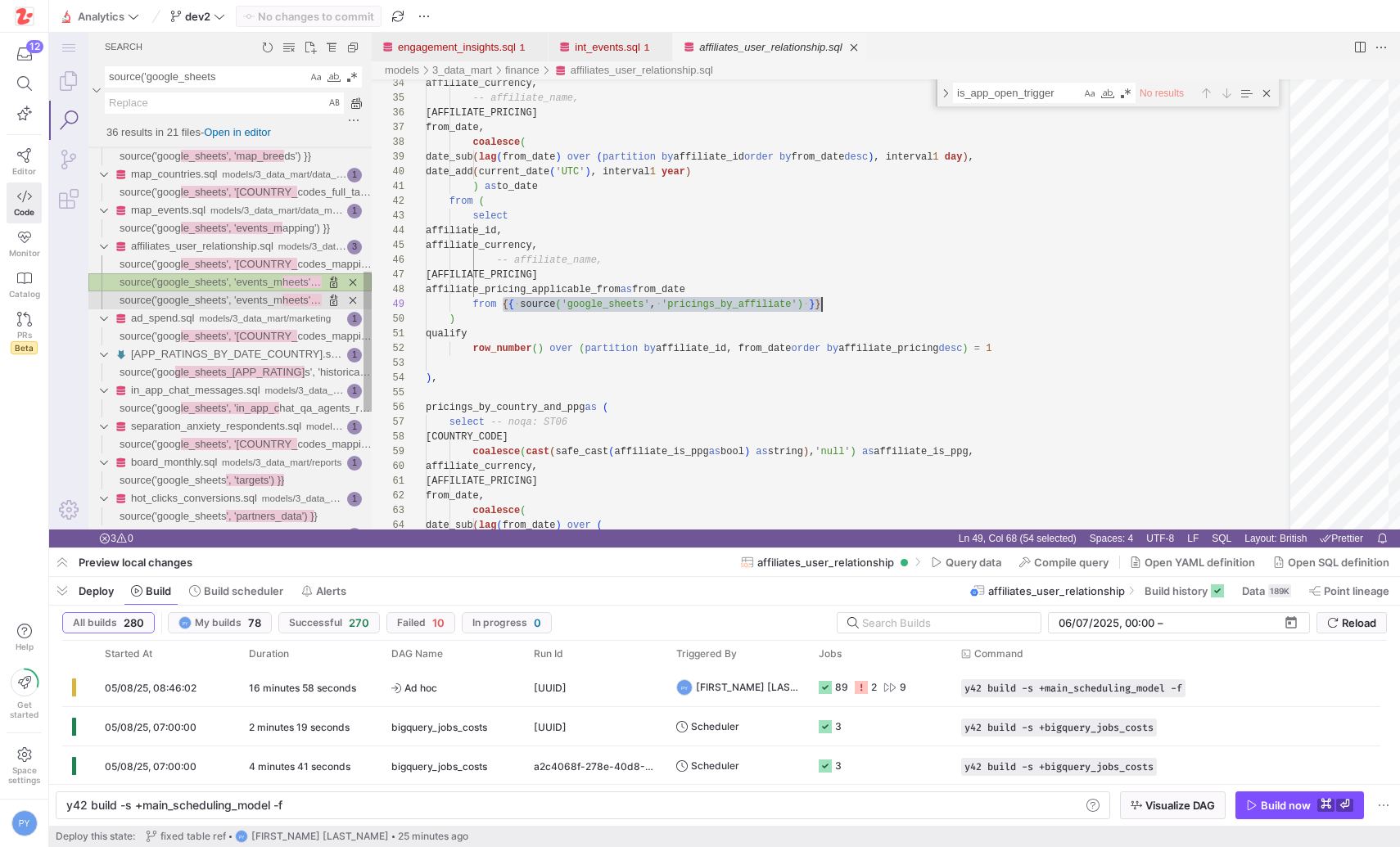 scroll, scrollTop: 0, scrollLeft: 219, axis: horizontal 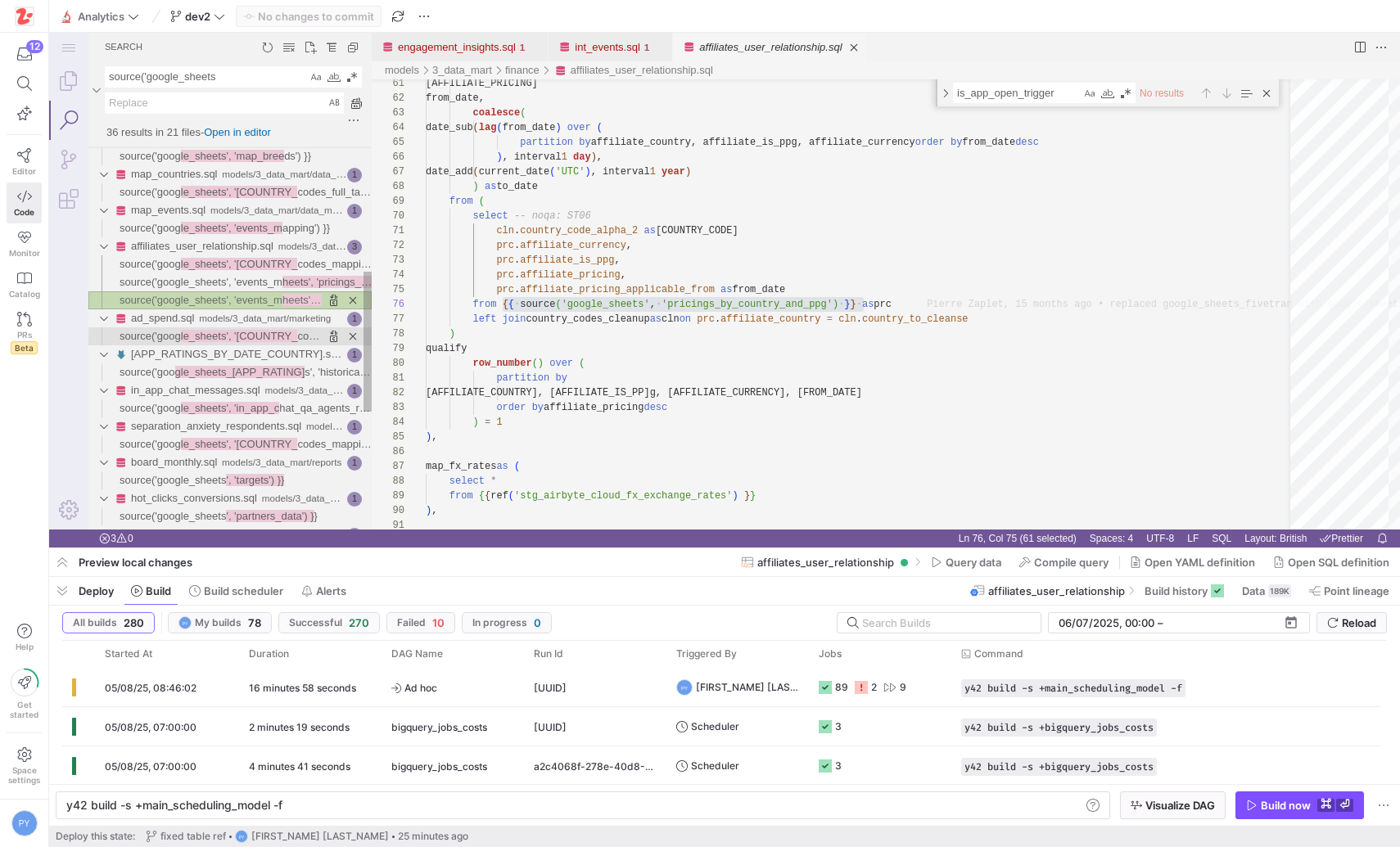 click on "le_sheets', '[COUNTRY_" at bounding box center (239, 336) 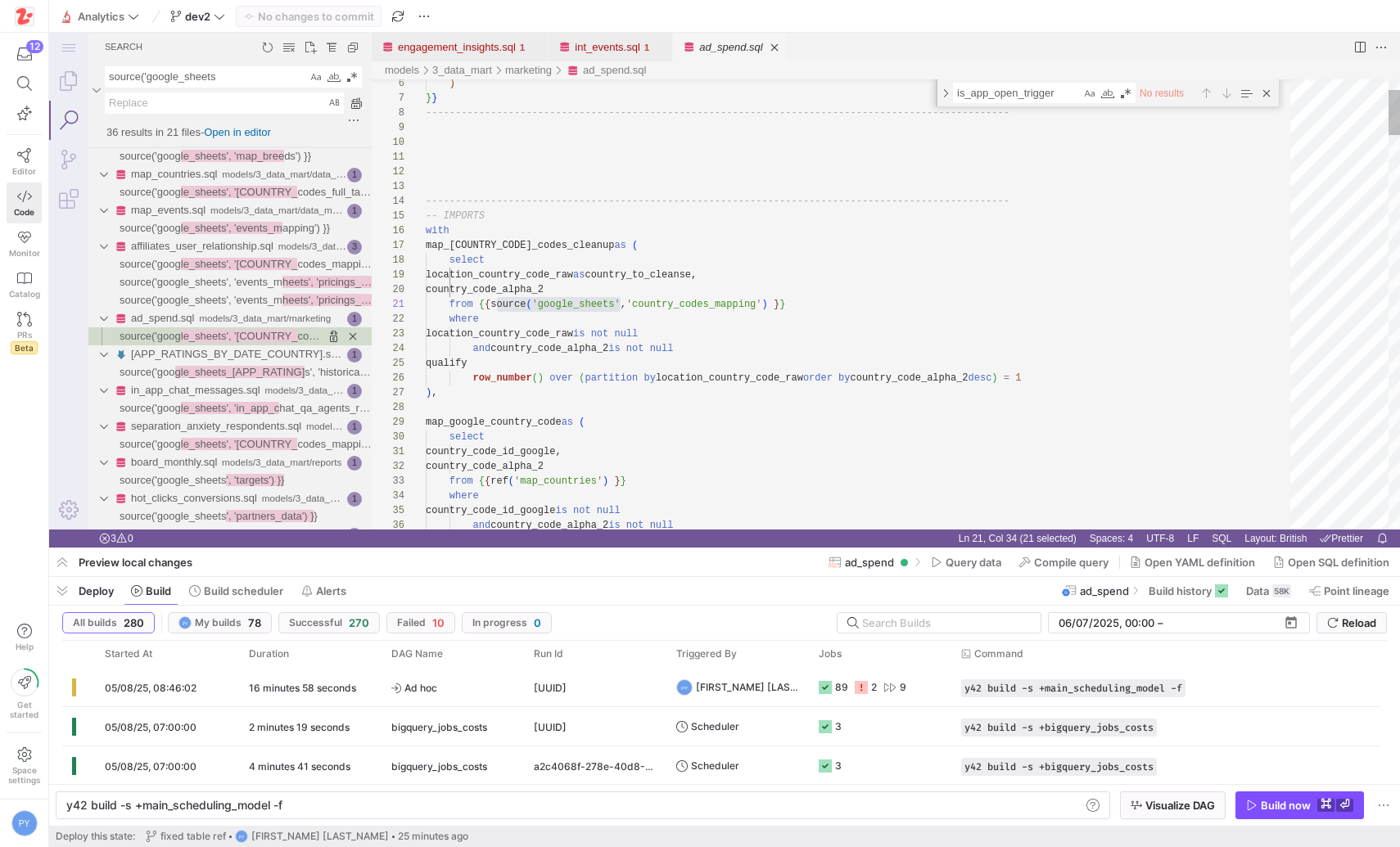 scroll, scrollTop: 133, scrollLeft: 124, axis: both 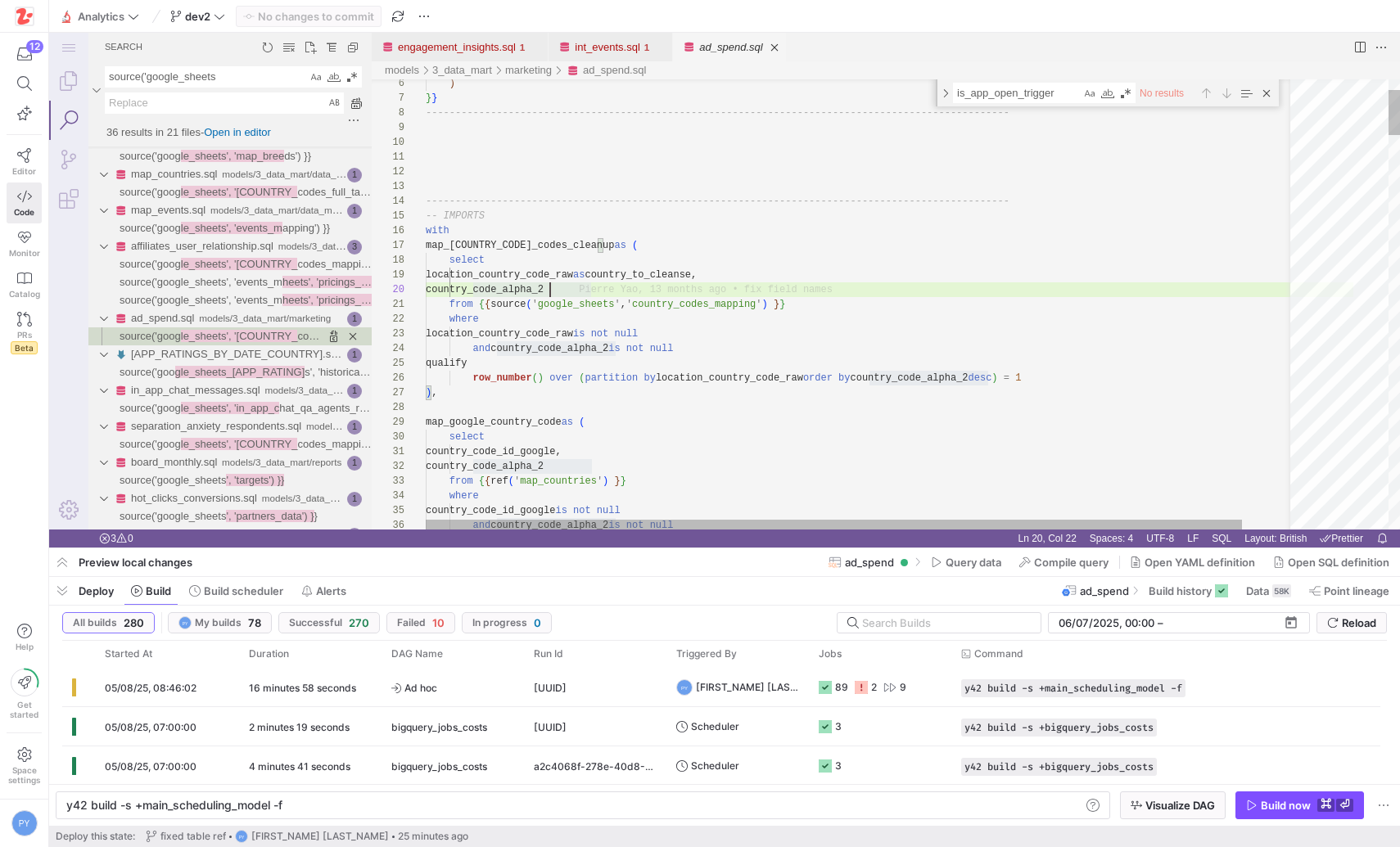 type on "from {{ source('google_sheets', '[COUNTRY_CODE]_codes_mapping') }}
where
location_[COUNTRY_CODE]_raw is not null
and [COUNTRY_CODE]_code_alpha_2 is not null
qualify
row_number() over (partition by location_[COUNTRY_CODE]_raw order by [COUNTRY_CODE]_code_alpha_2 desc) = 1
),
map_google_[COUNTRY_CODE]_code as (
select" 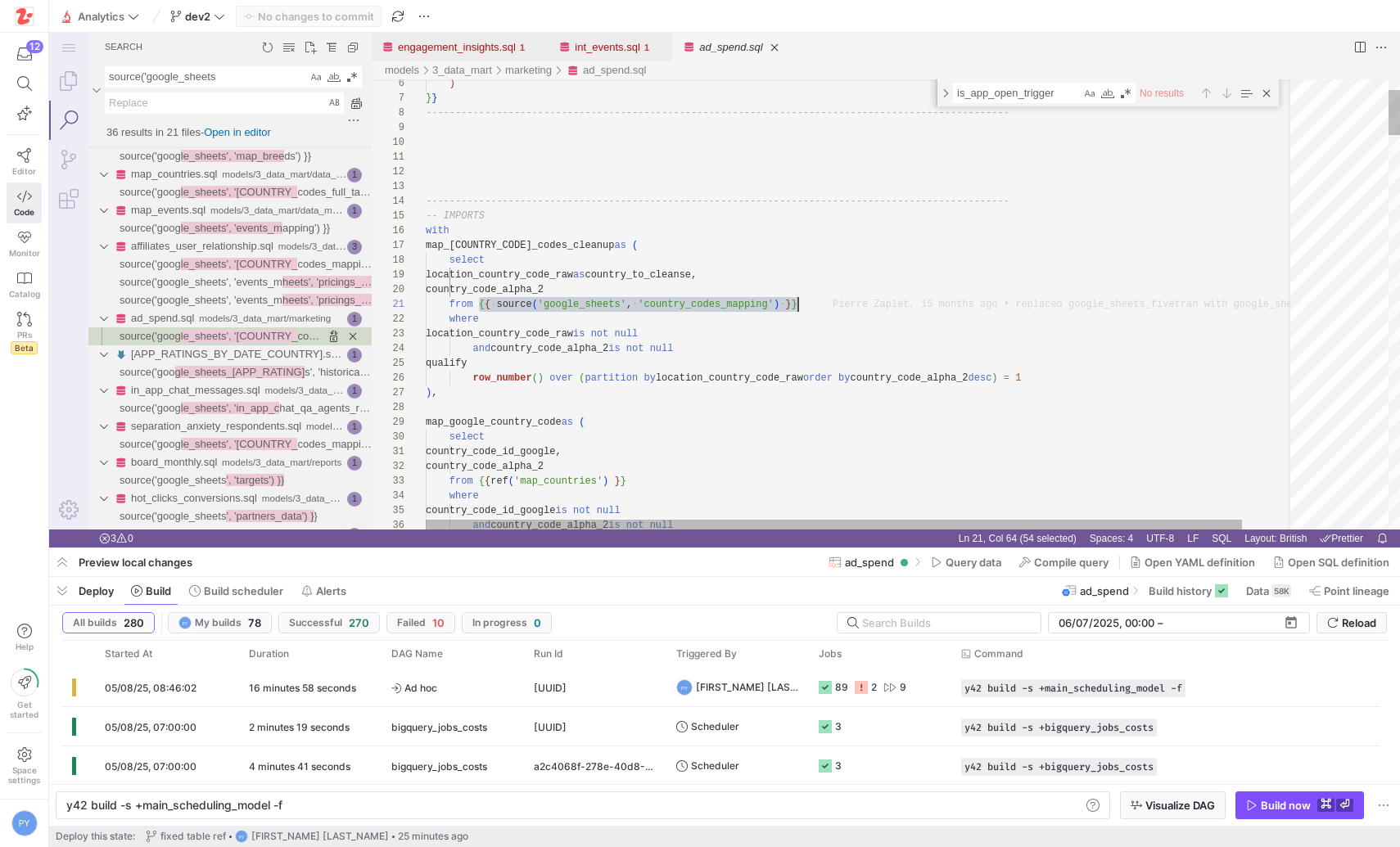scroll, scrollTop: 0, scrollLeft: 373, axis: horizontal 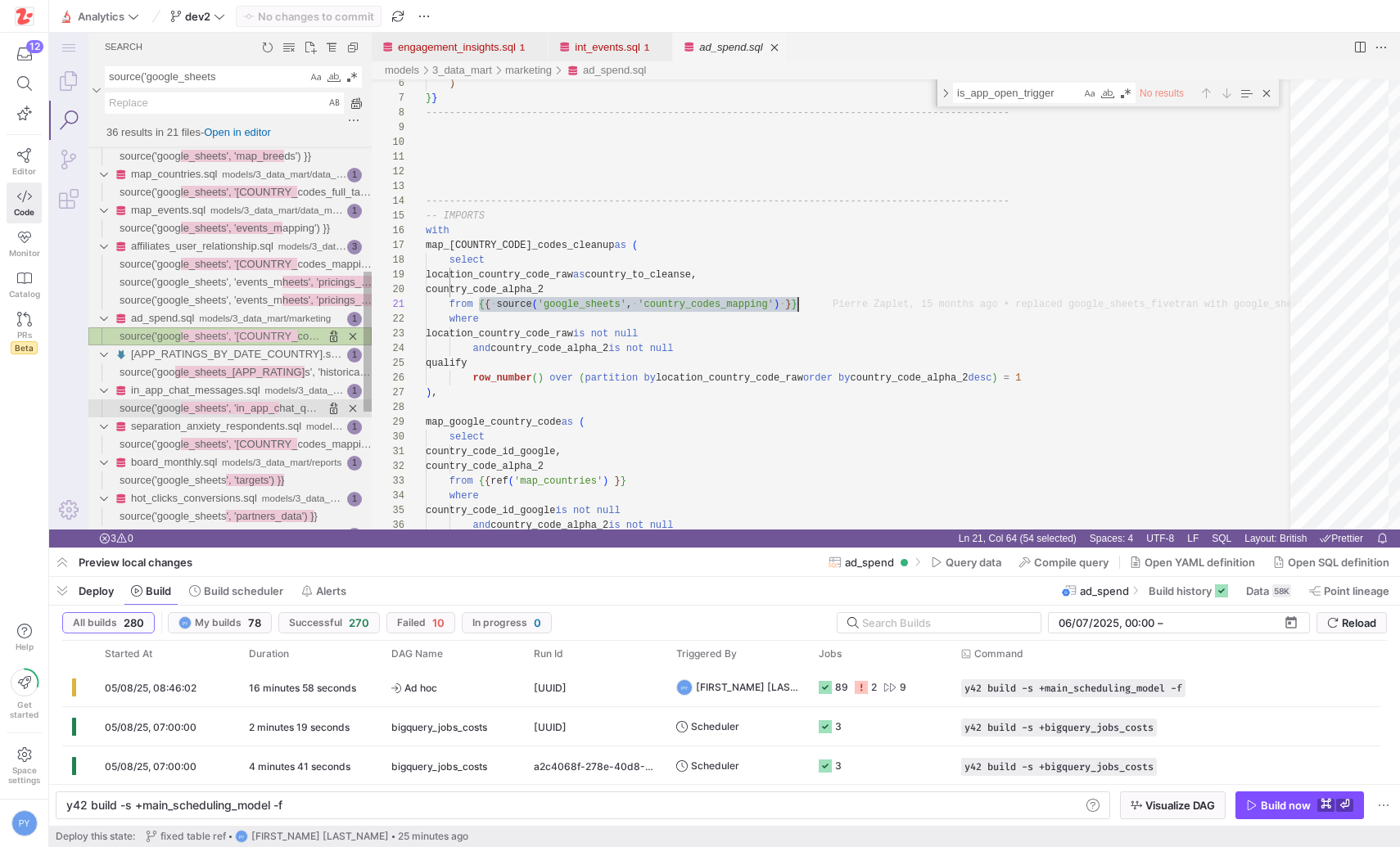 click on "le_sheets', 'in_app_c" at bounding box center [230, 408] 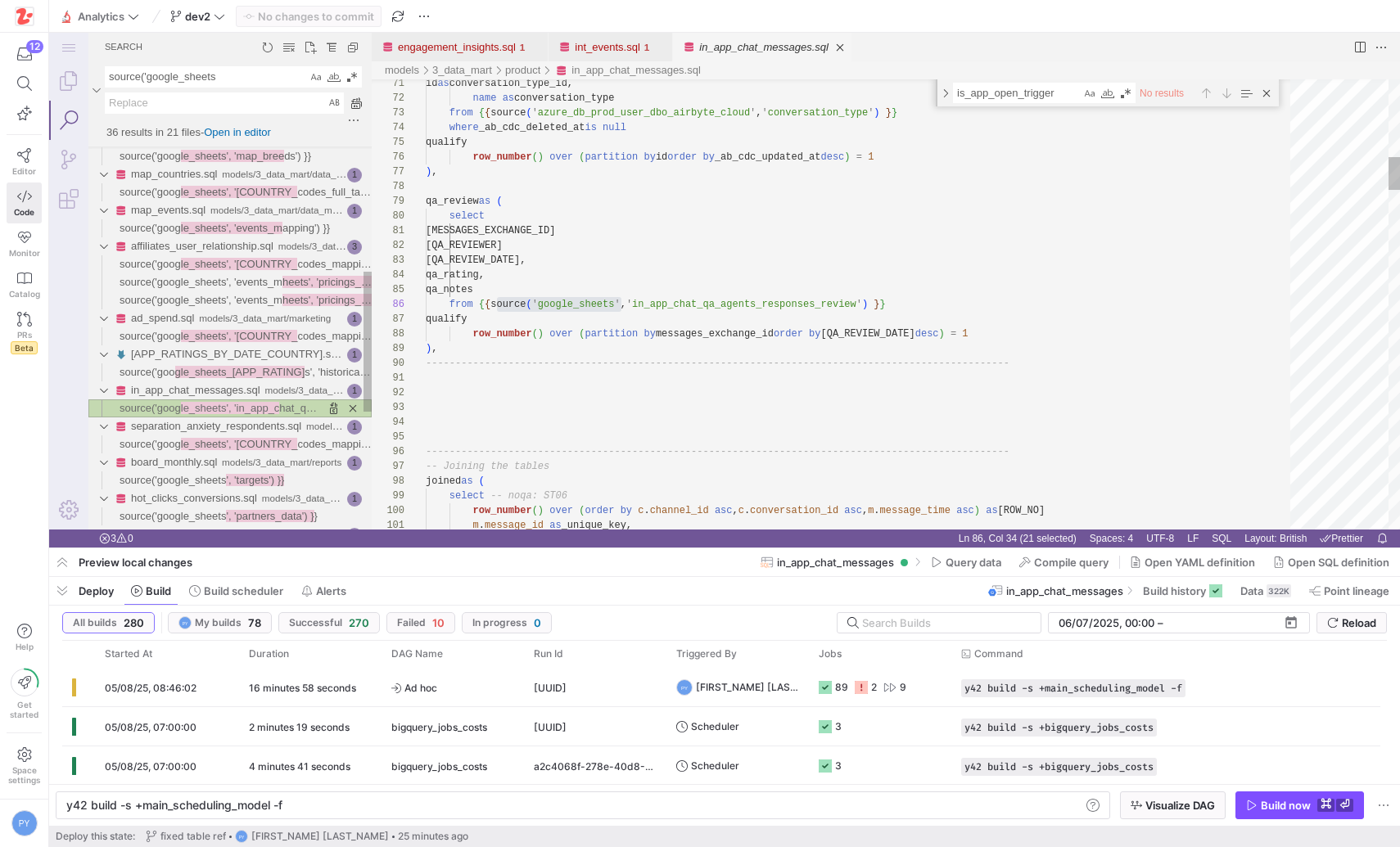 scroll, scrollTop: 147, scrollLeft: 195, axis: both 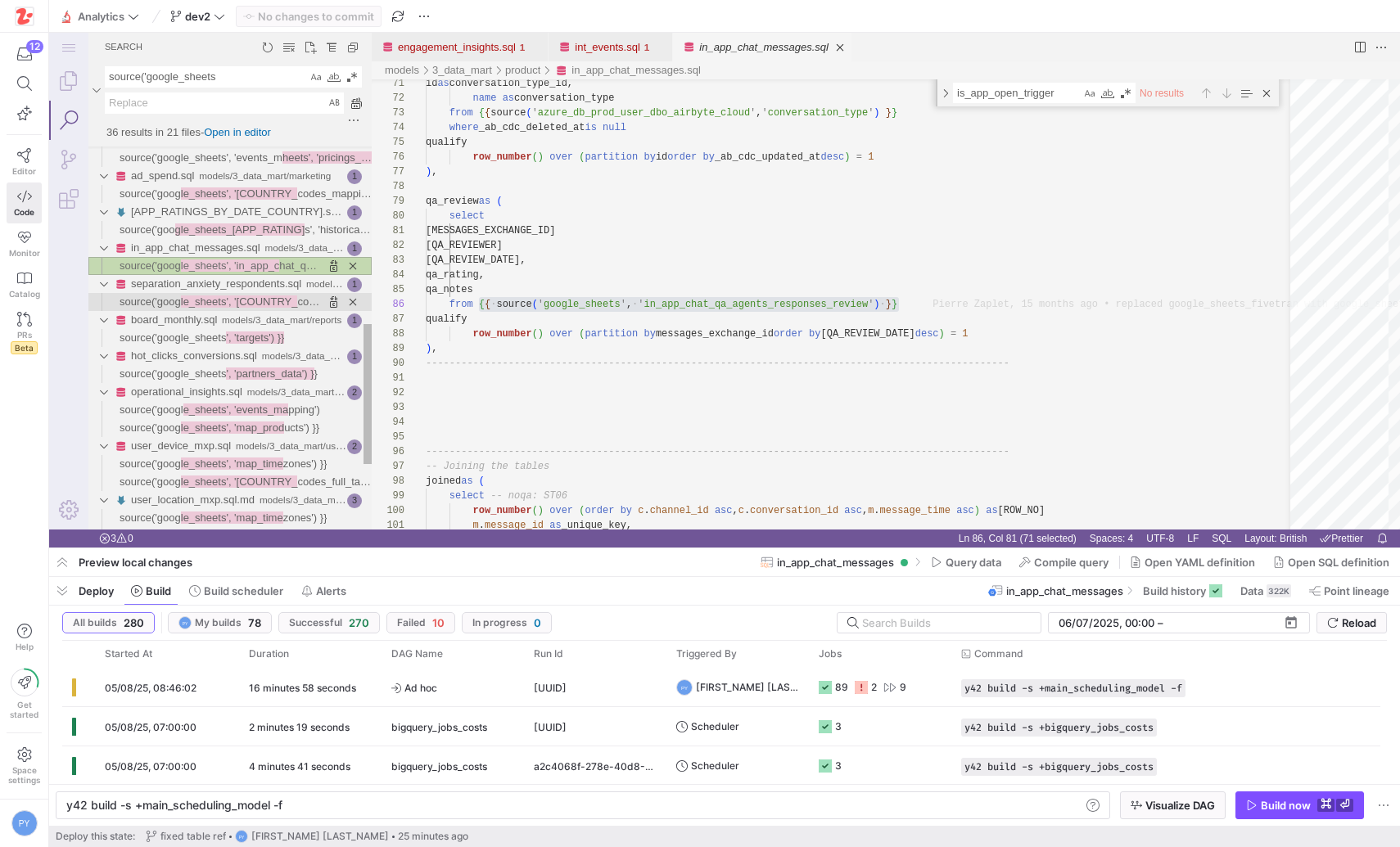 click on "le_sheets', '[COUNTRY_" at bounding box center [239, 301] 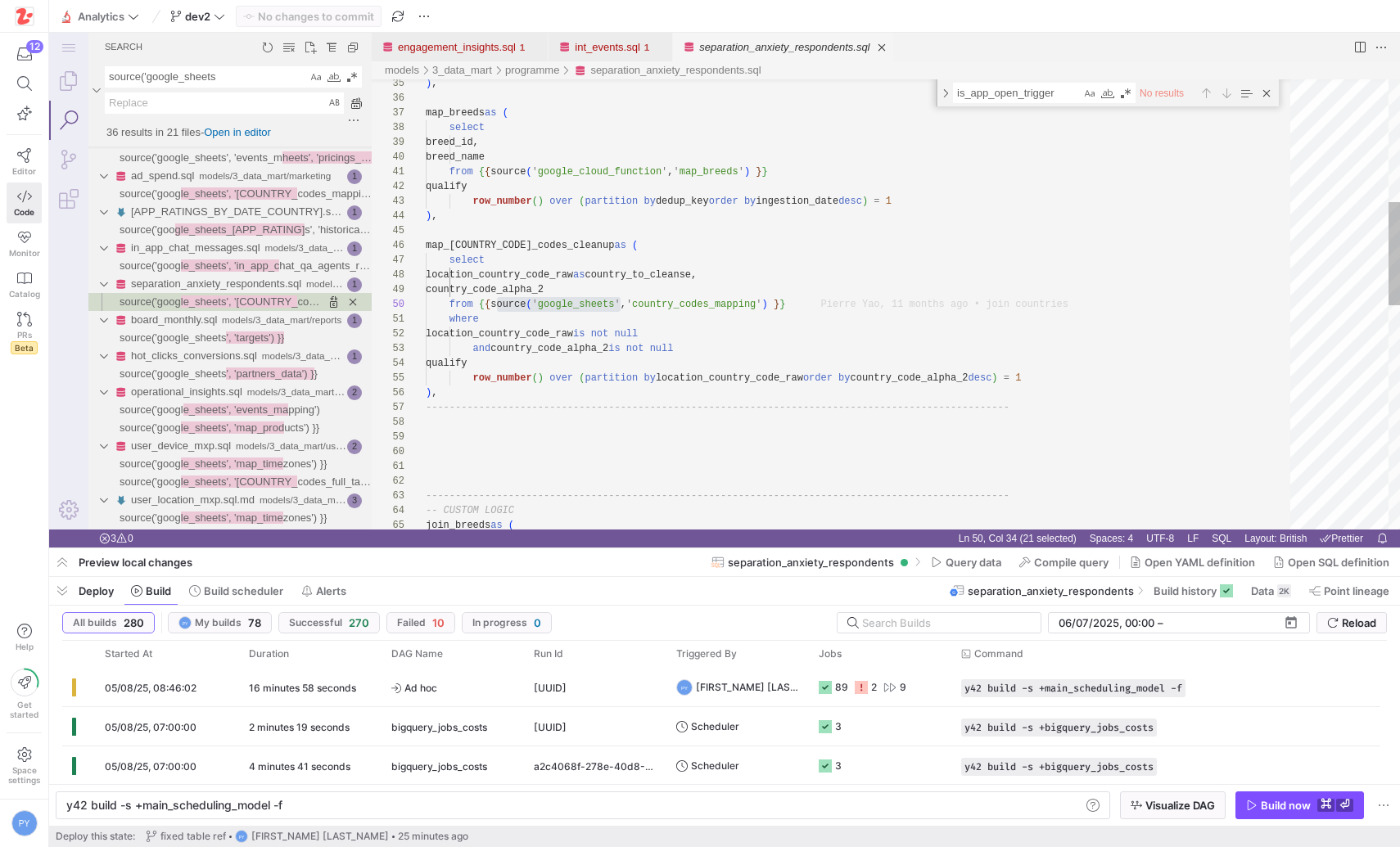 scroll, scrollTop: 133, scrollLeft: 65, axis: both 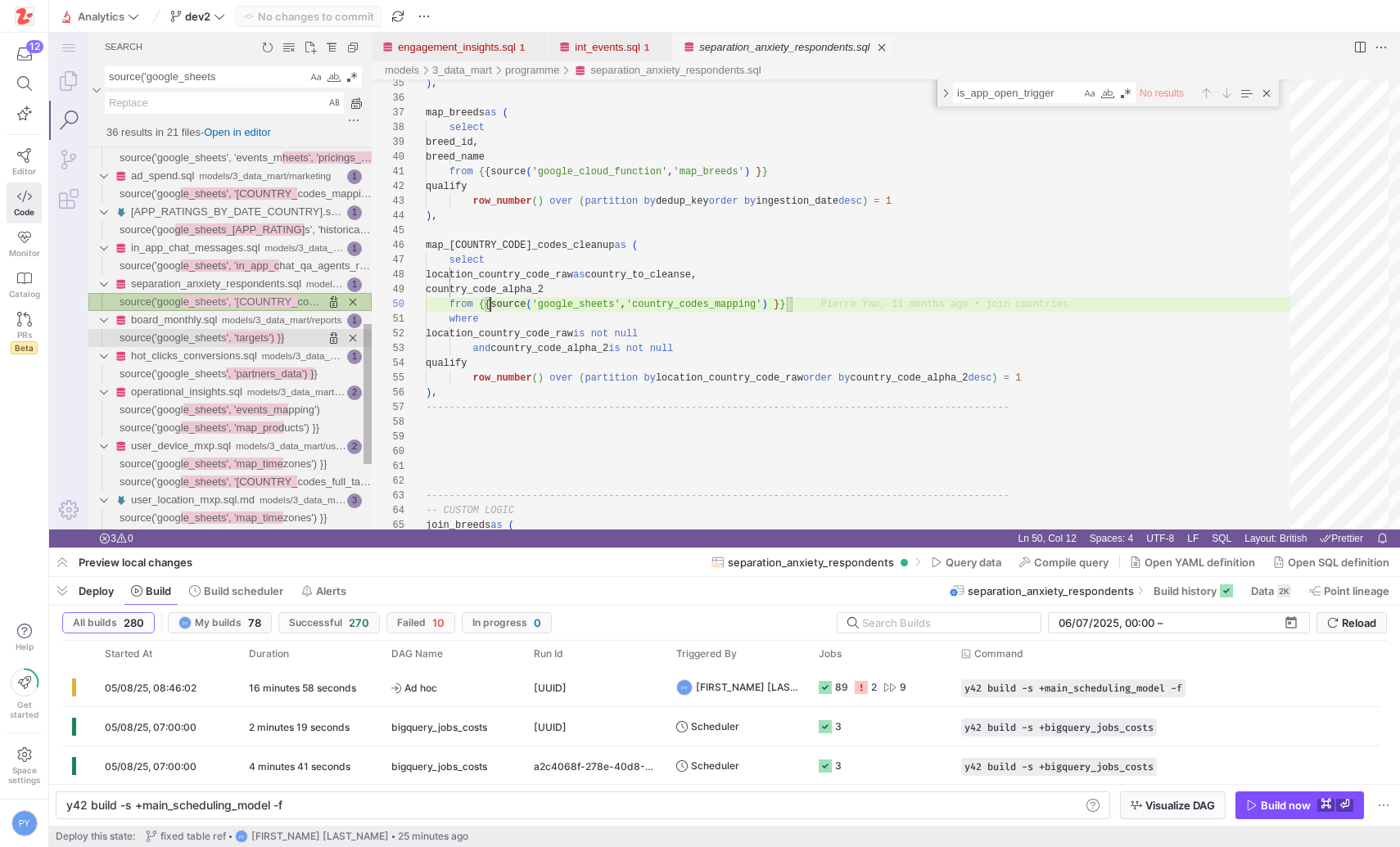click on "', 'targets') }}" at bounding box center [255, 337] 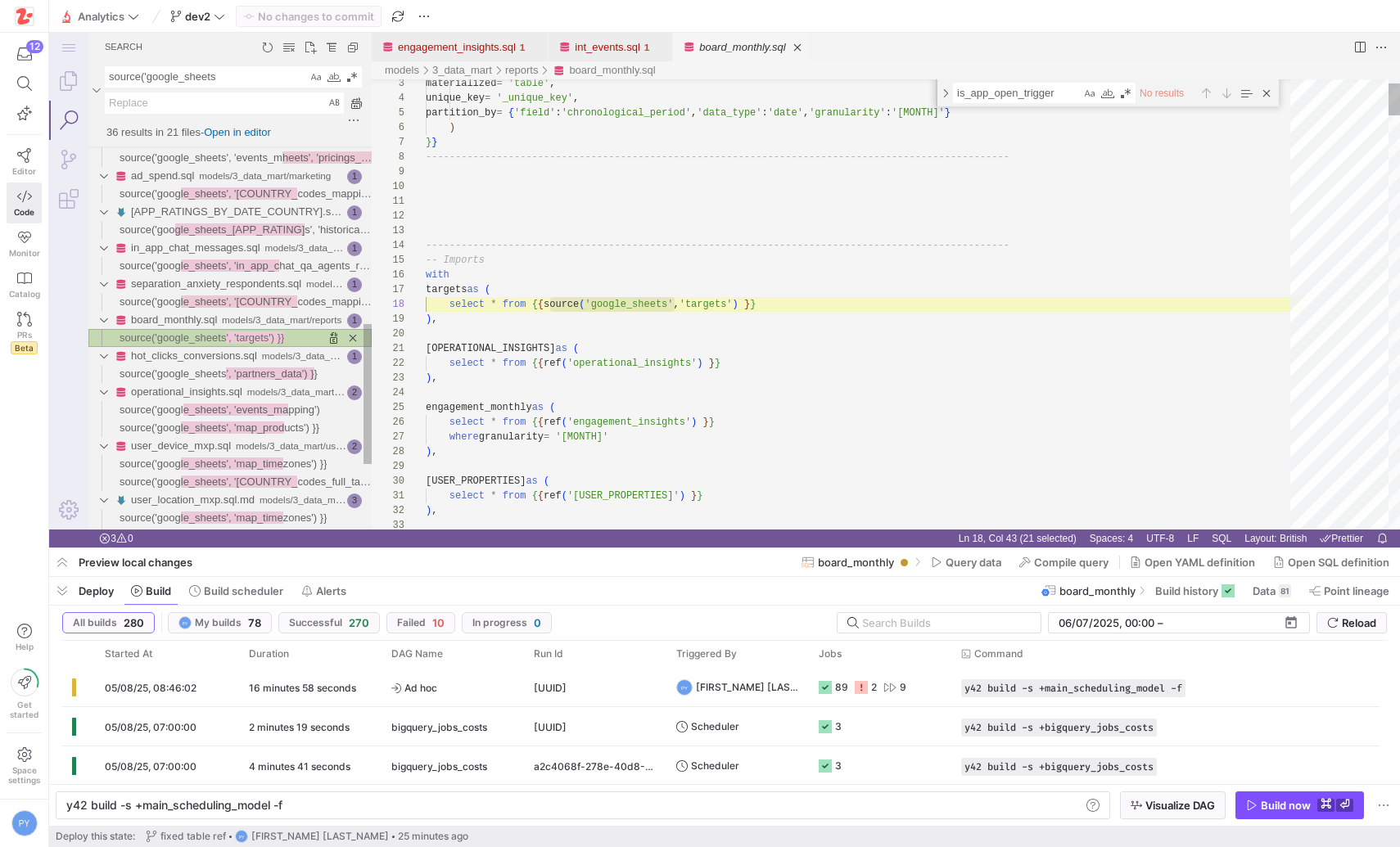 scroll, scrollTop: 147, scrollLeft: 249, axis: both 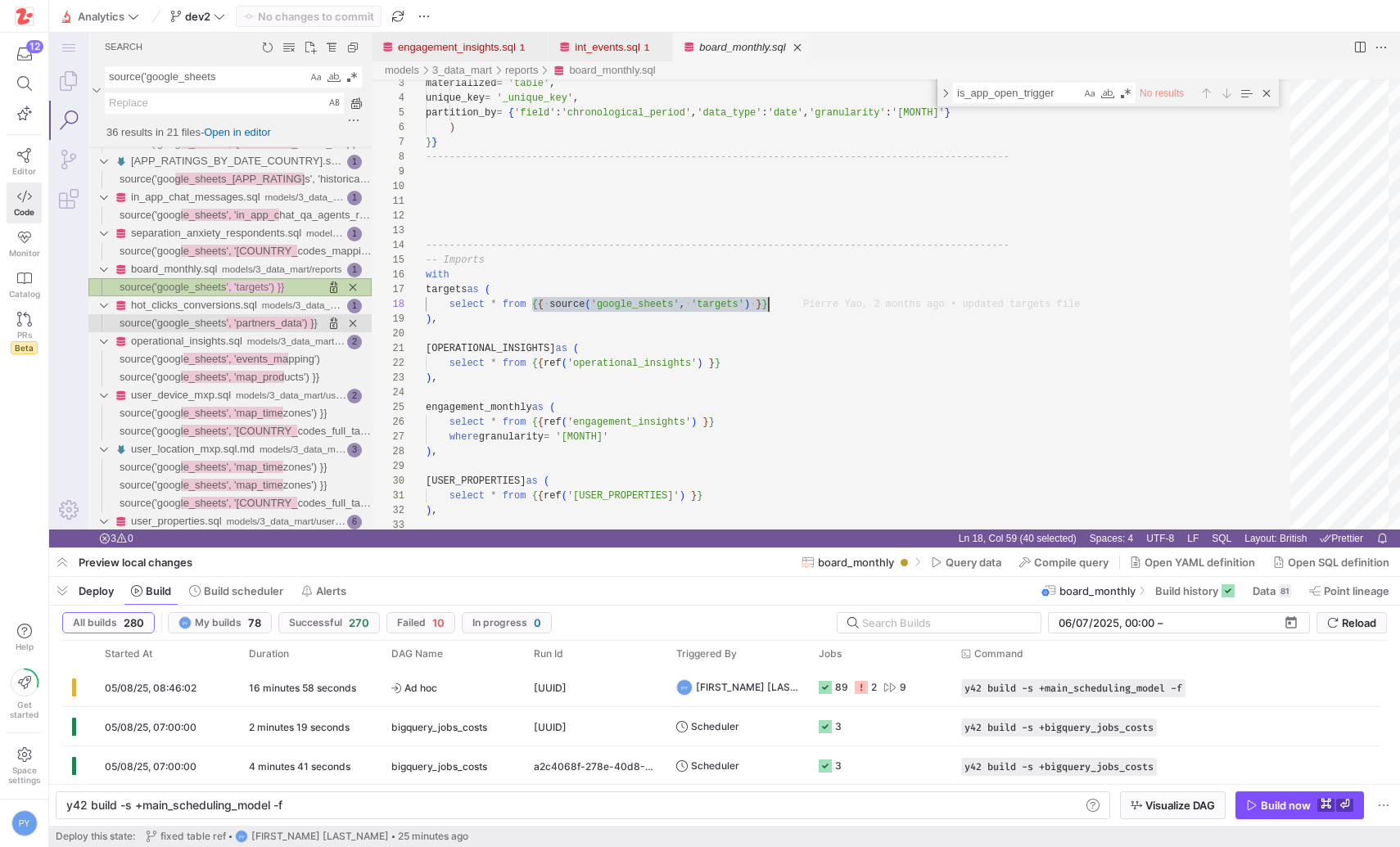 click on "', 'partners_data') }" at bounding box center [269, 322] 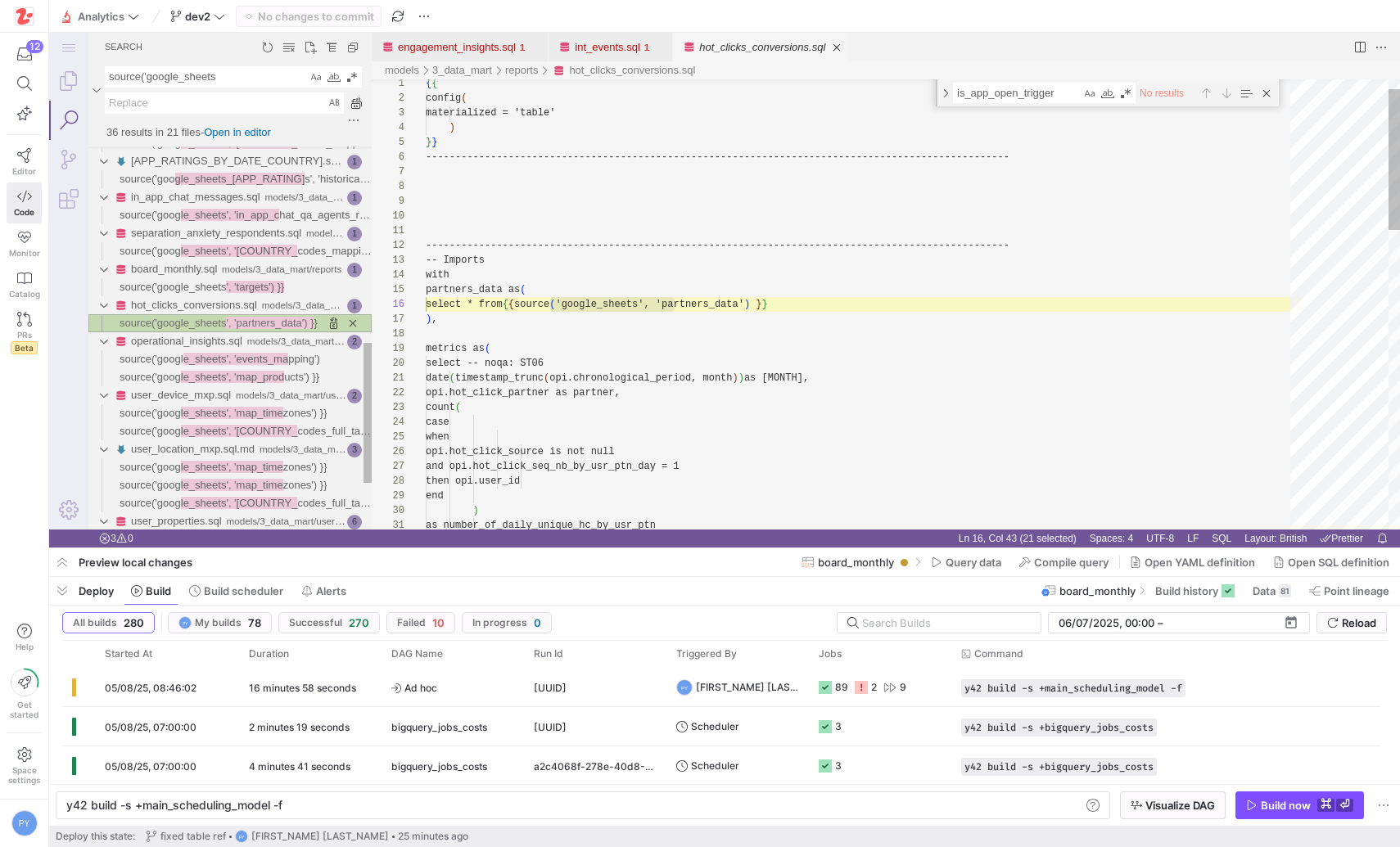 scroll, scrollTop: 147, scrollLeft: 249, axis: both 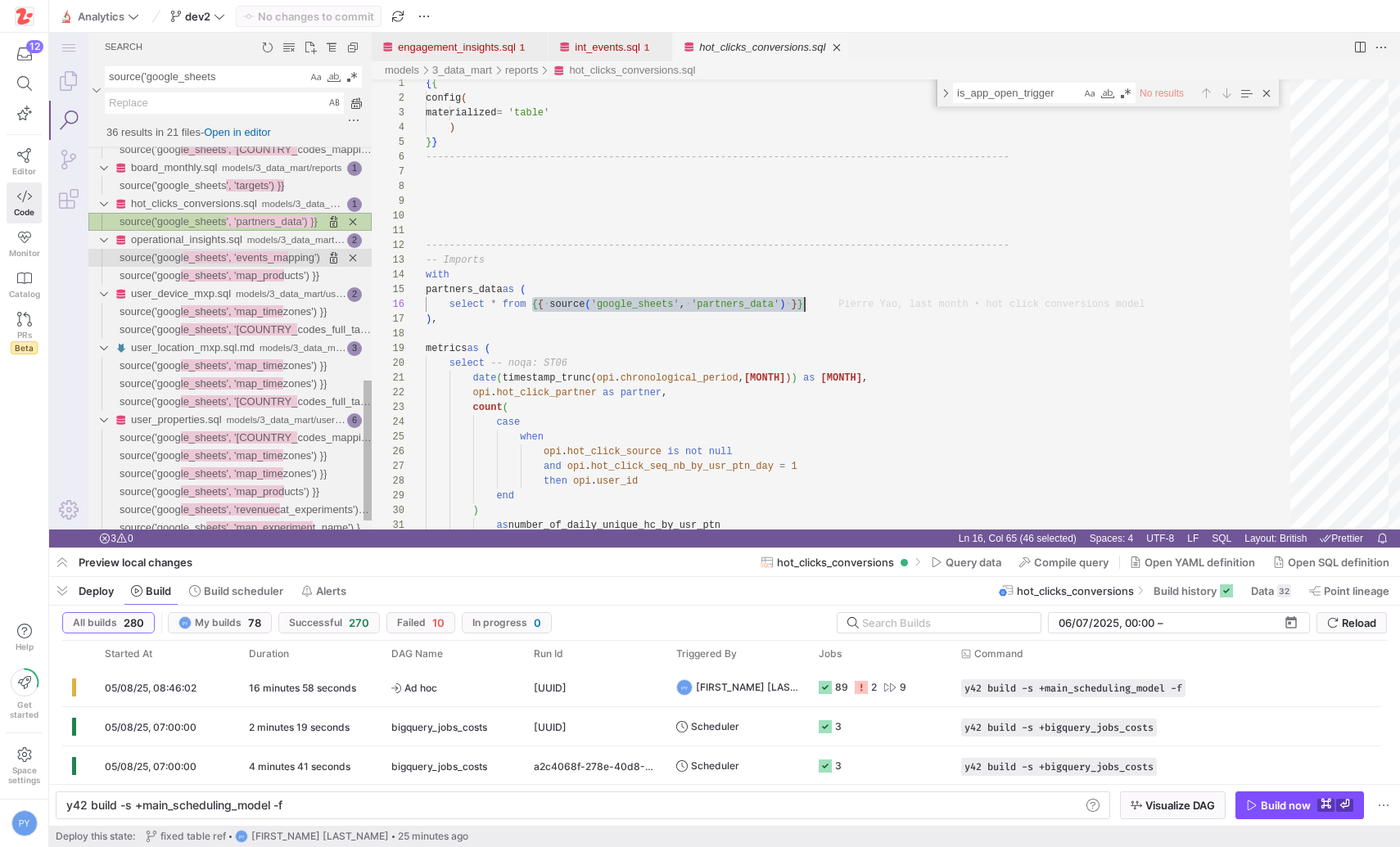 click on "e_sheets', 'events_ma" at bounding box center (236, 257) 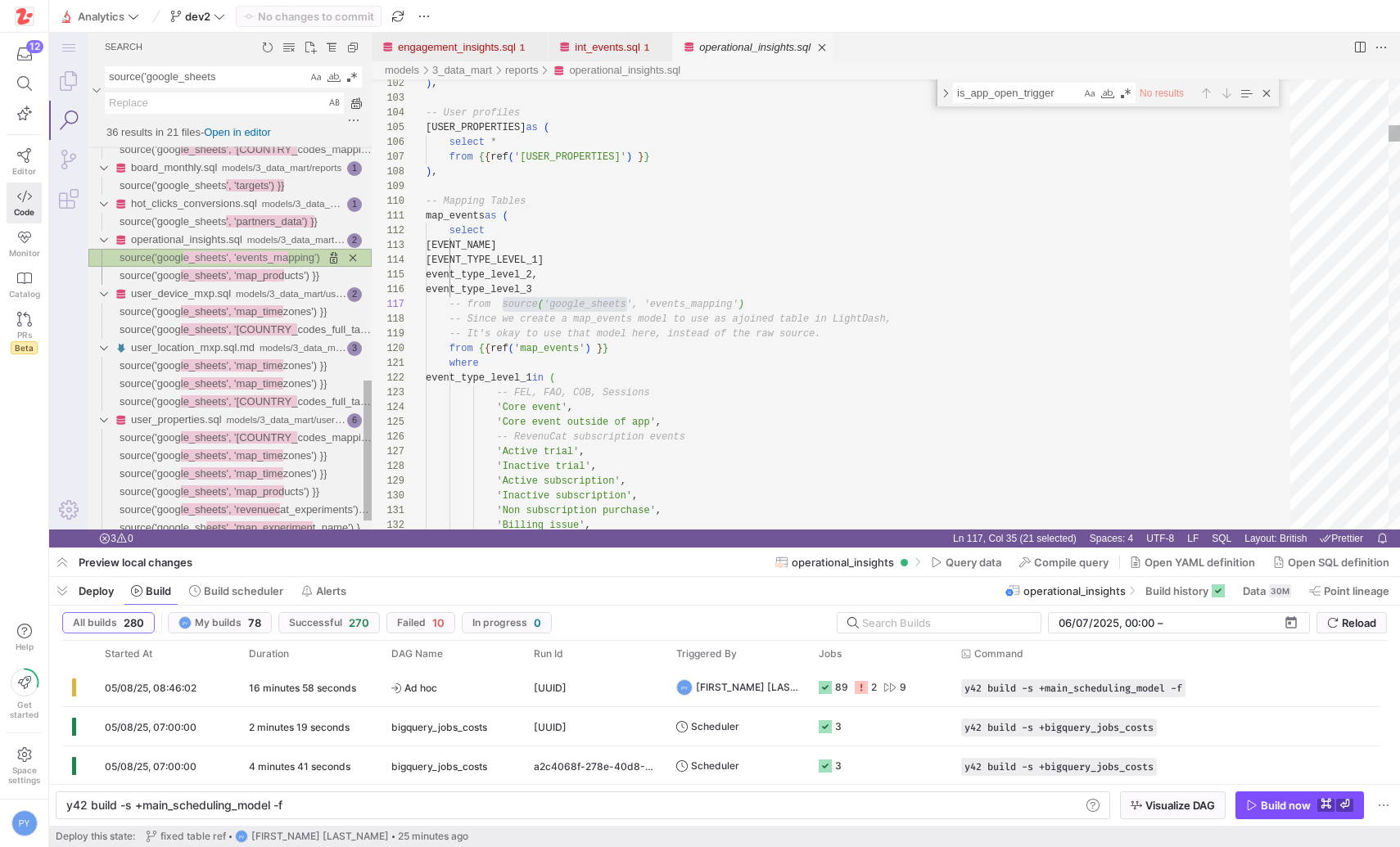 scroll, scrollTop: 147, scrollLeft: 201, axis: both 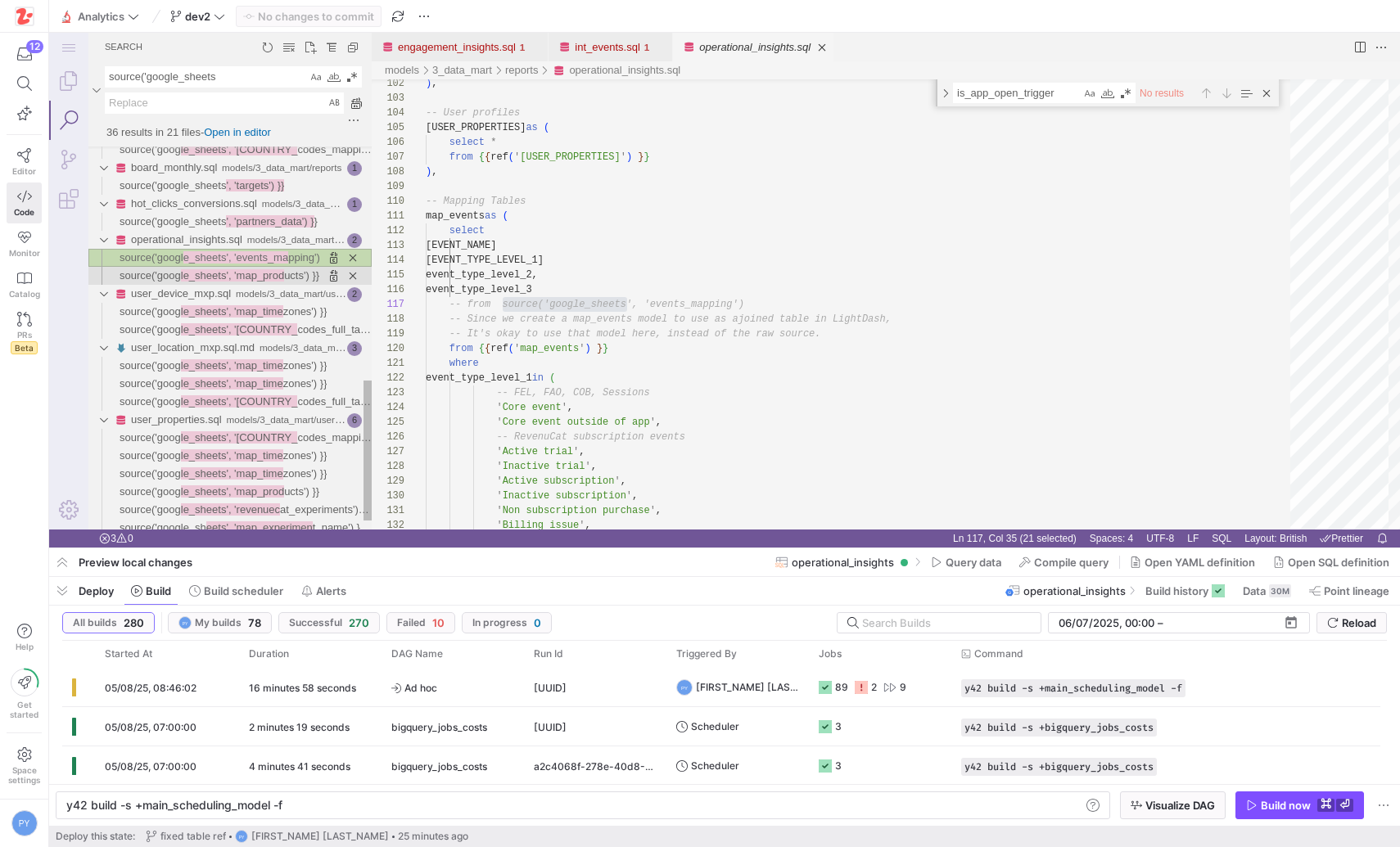 click on "le_sheets', 'map_prod" at bounding box center (233, 275) 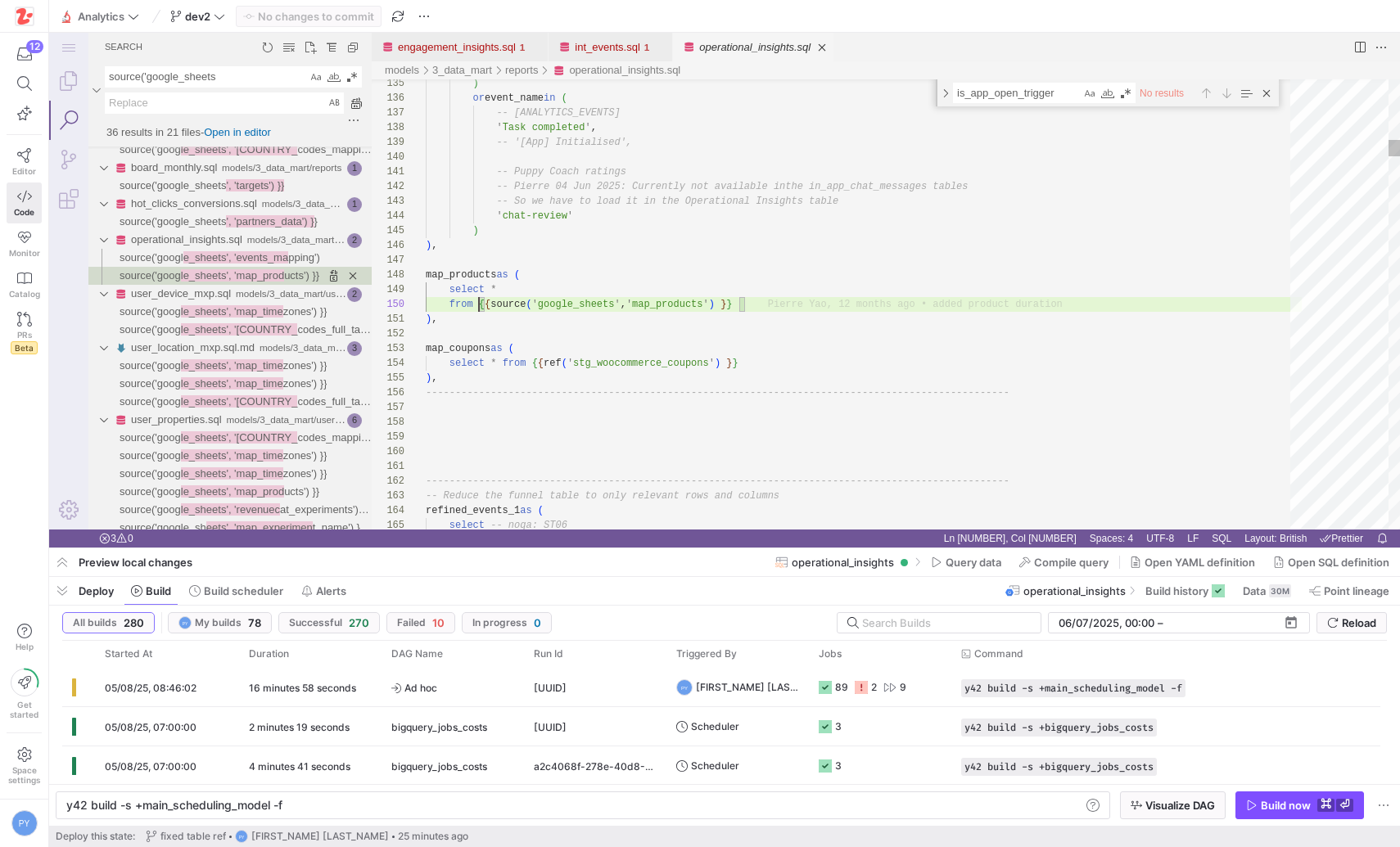 scroll, scrollTop: 133, scrollLeft: 319, axis: both 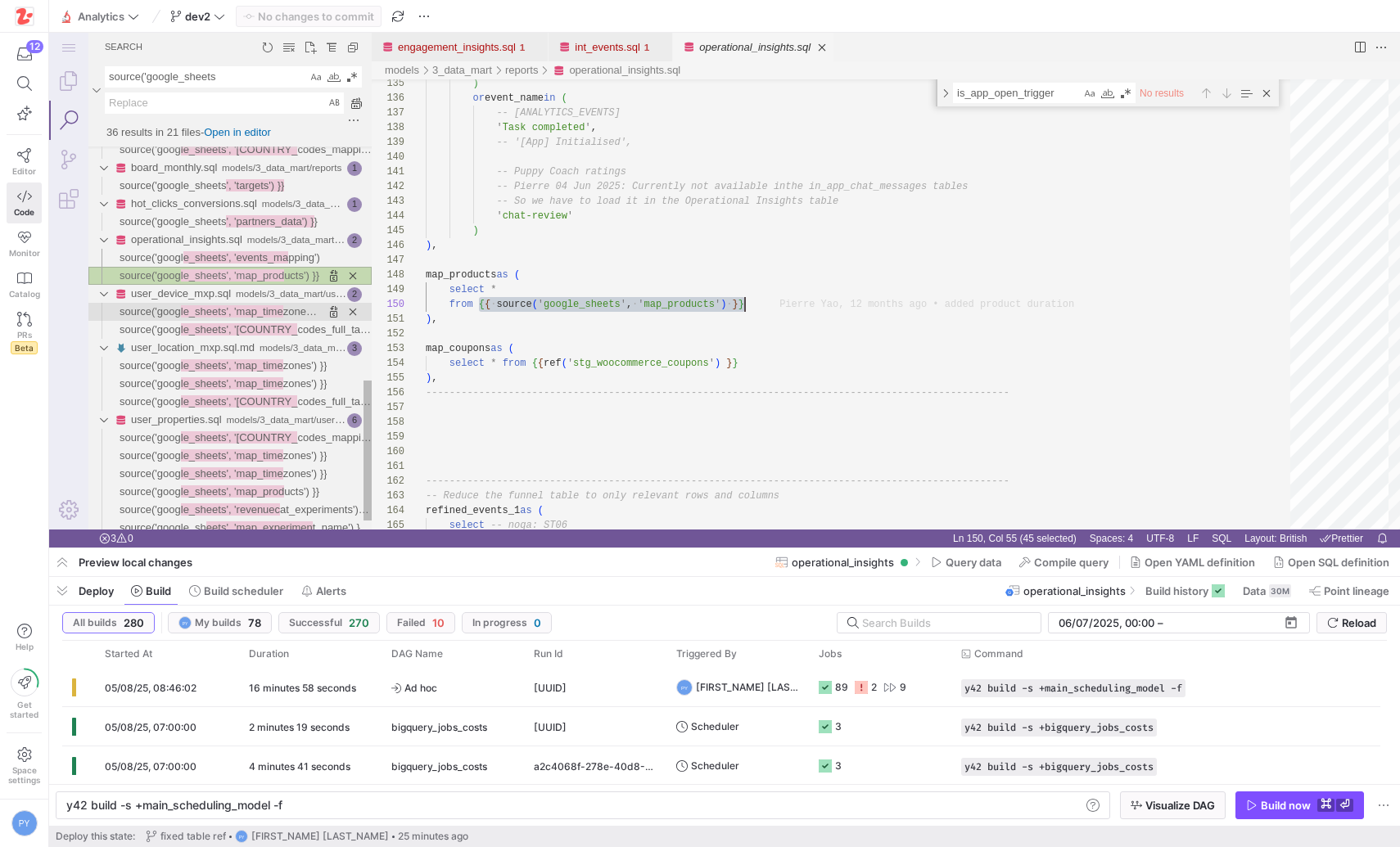 click on "le_sheets', 'map_time" at bounding box center (232, 311) 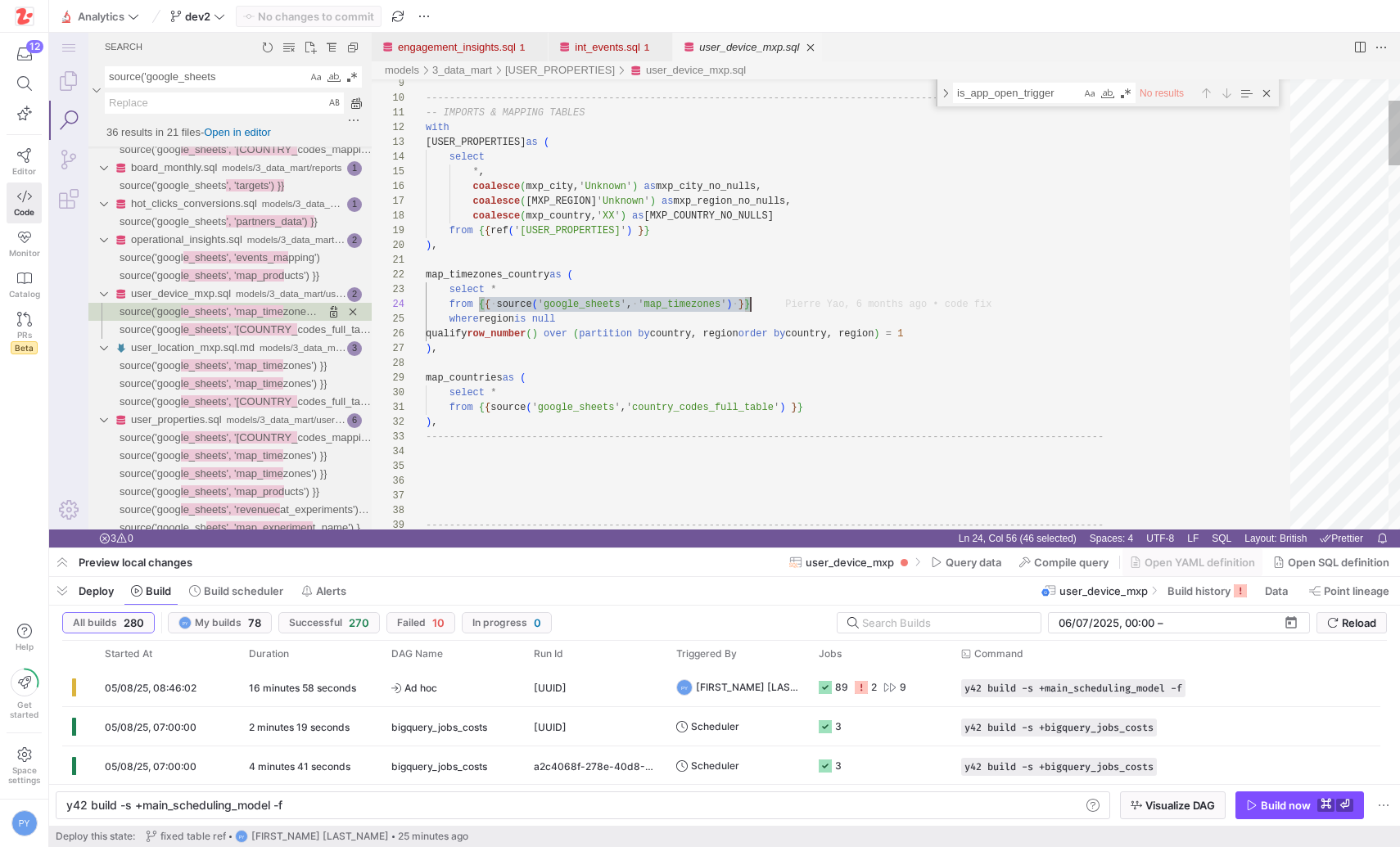 scroll, scrollTop: 44, scrollLeft: 325, axis: both 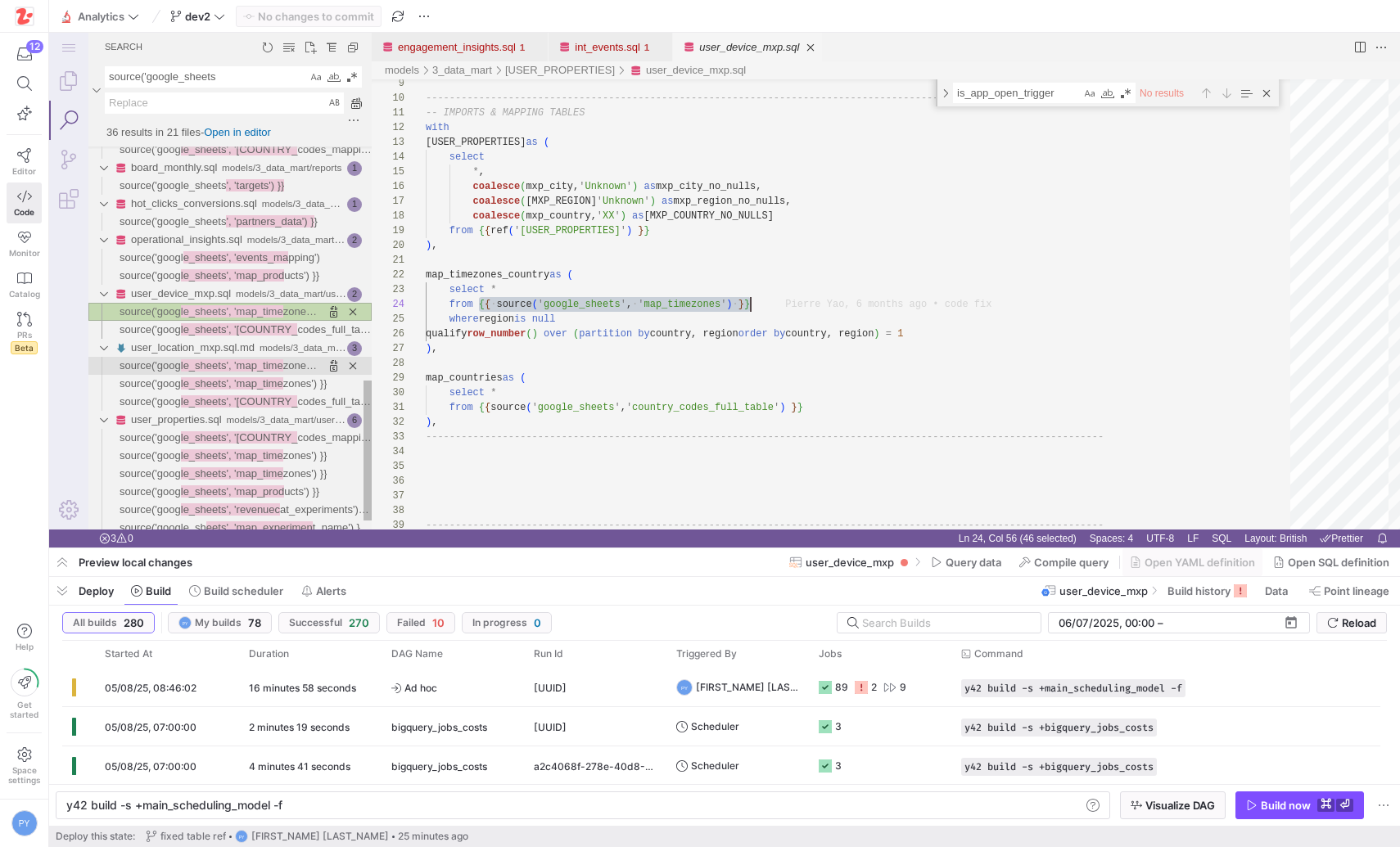 click on "le_sheets', 'map_time" at bounding box center (232, 365) 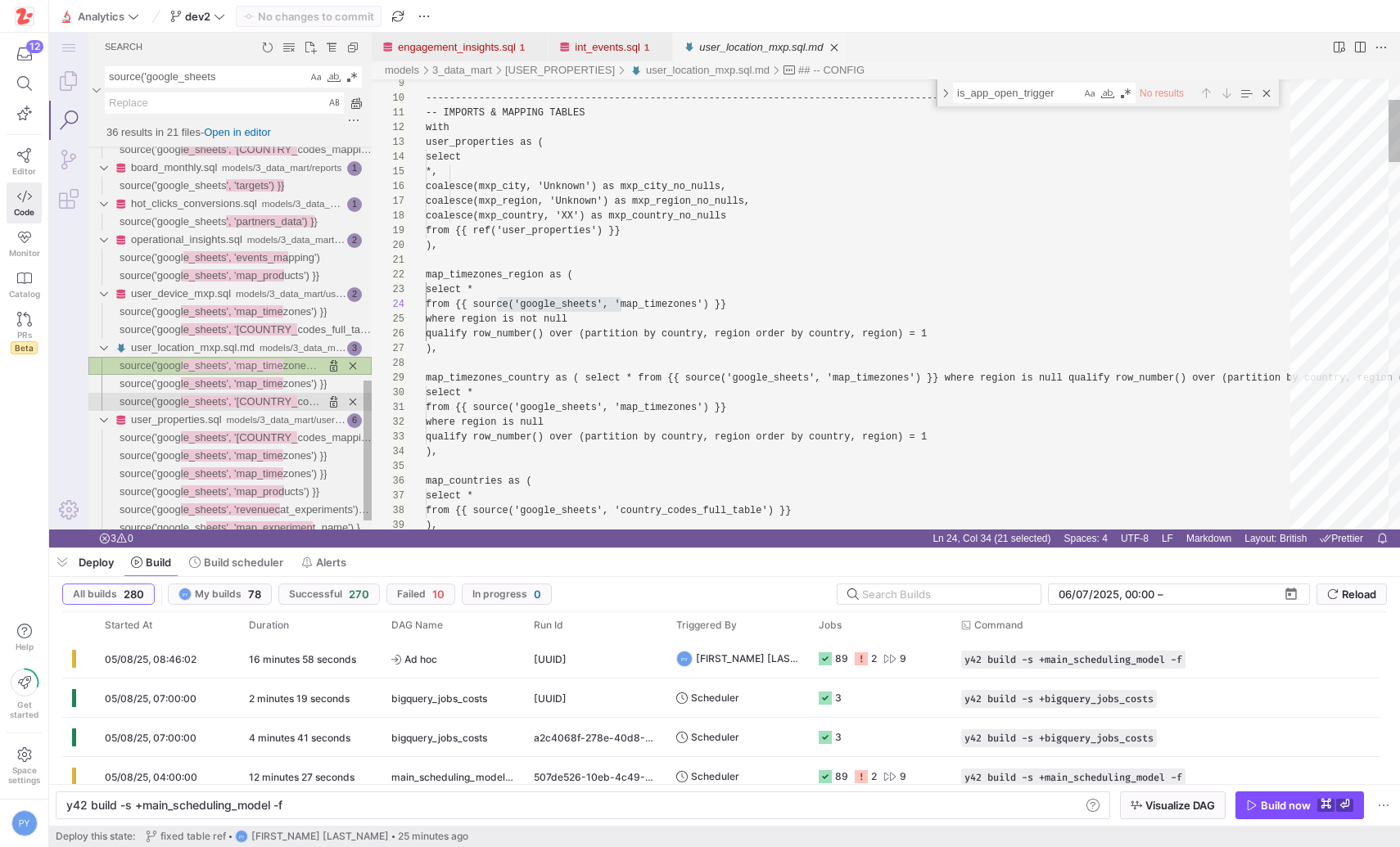 scroll, scrollTop: 147, scrollLeft: 195, axis: both 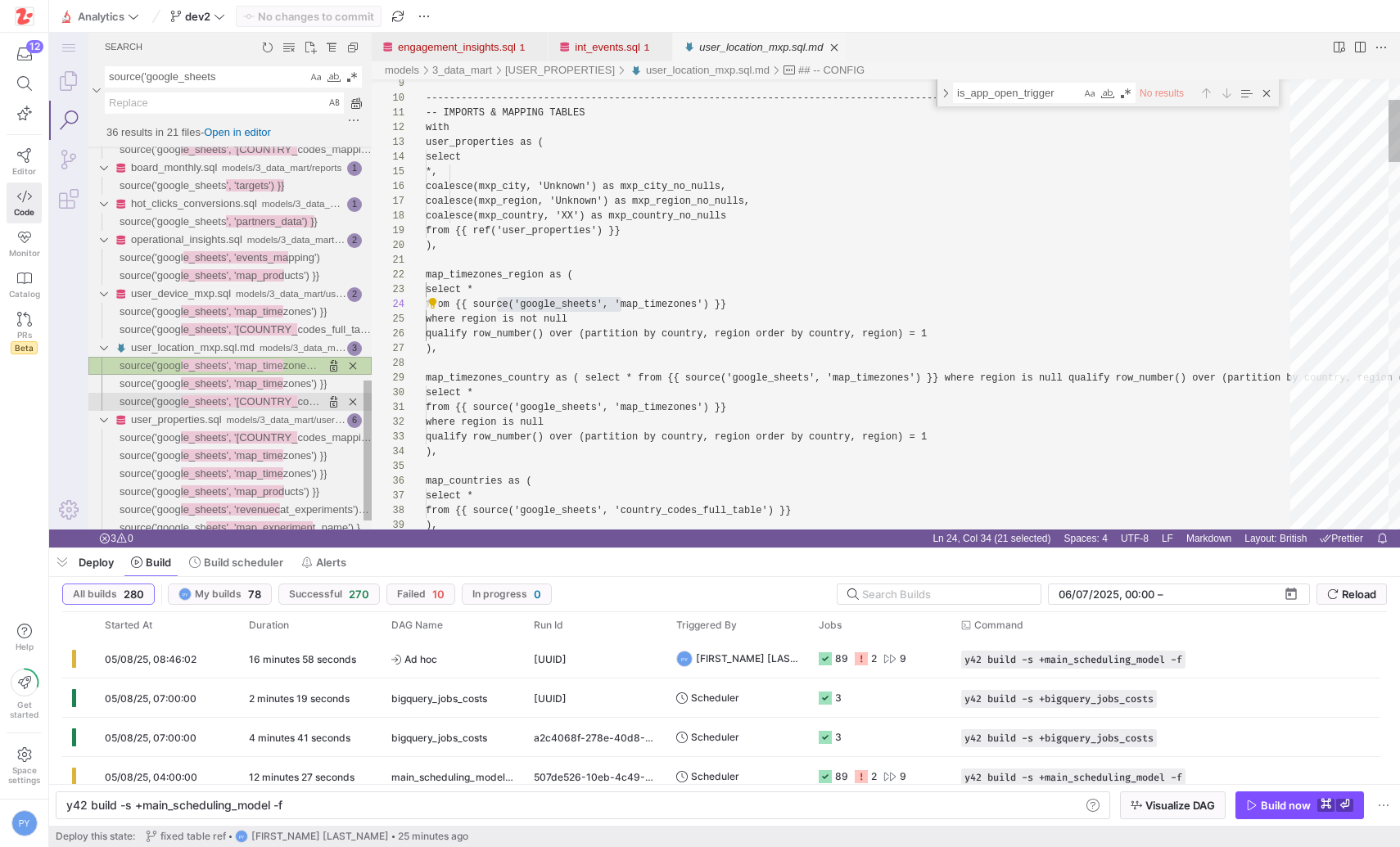 click on "source('google_sheets', 'country_codes_full_table') }}" at bounding box center (220, 402) 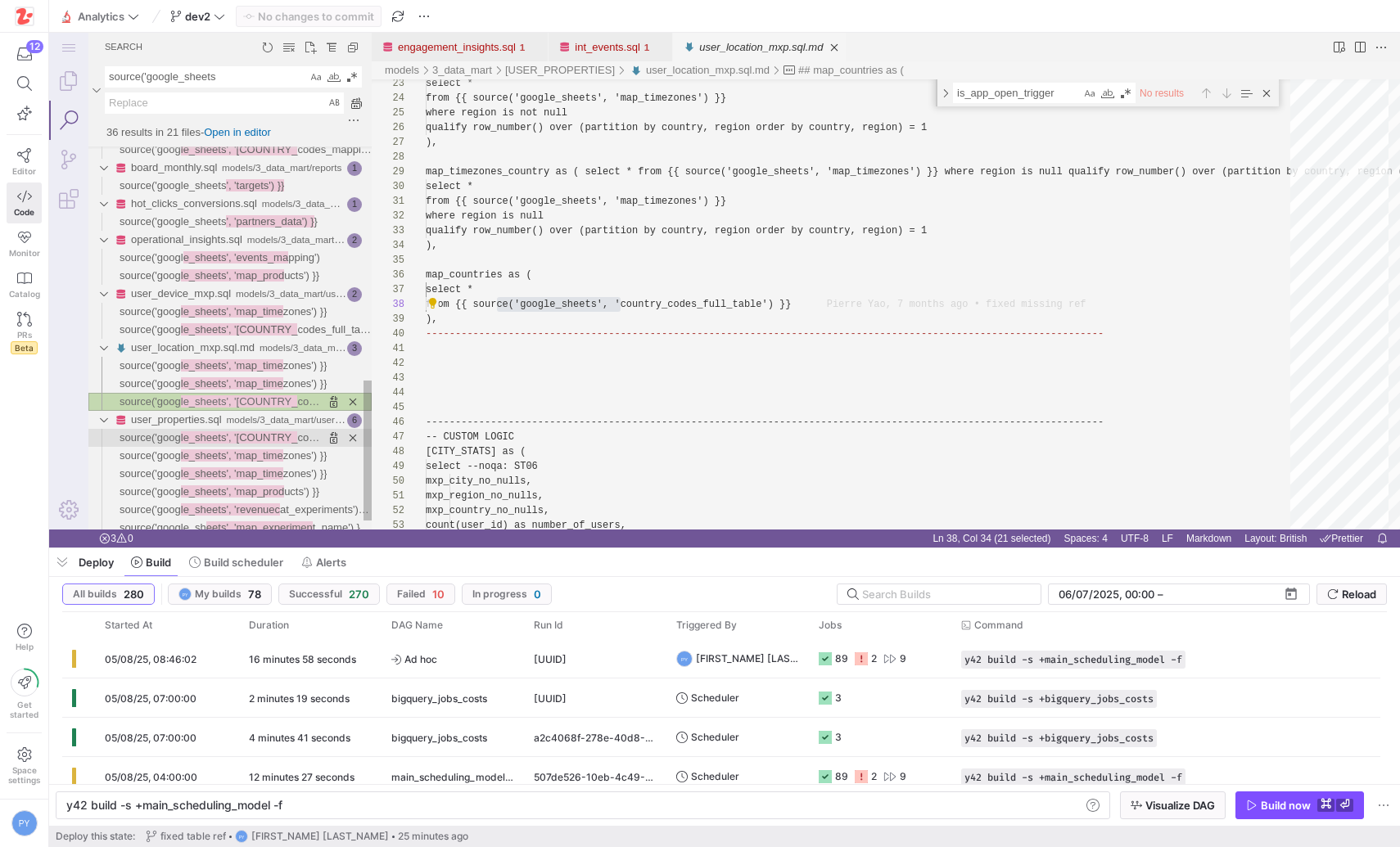click on "le_sheets', '[COUNTRY_" at bounding box center (239, 437) 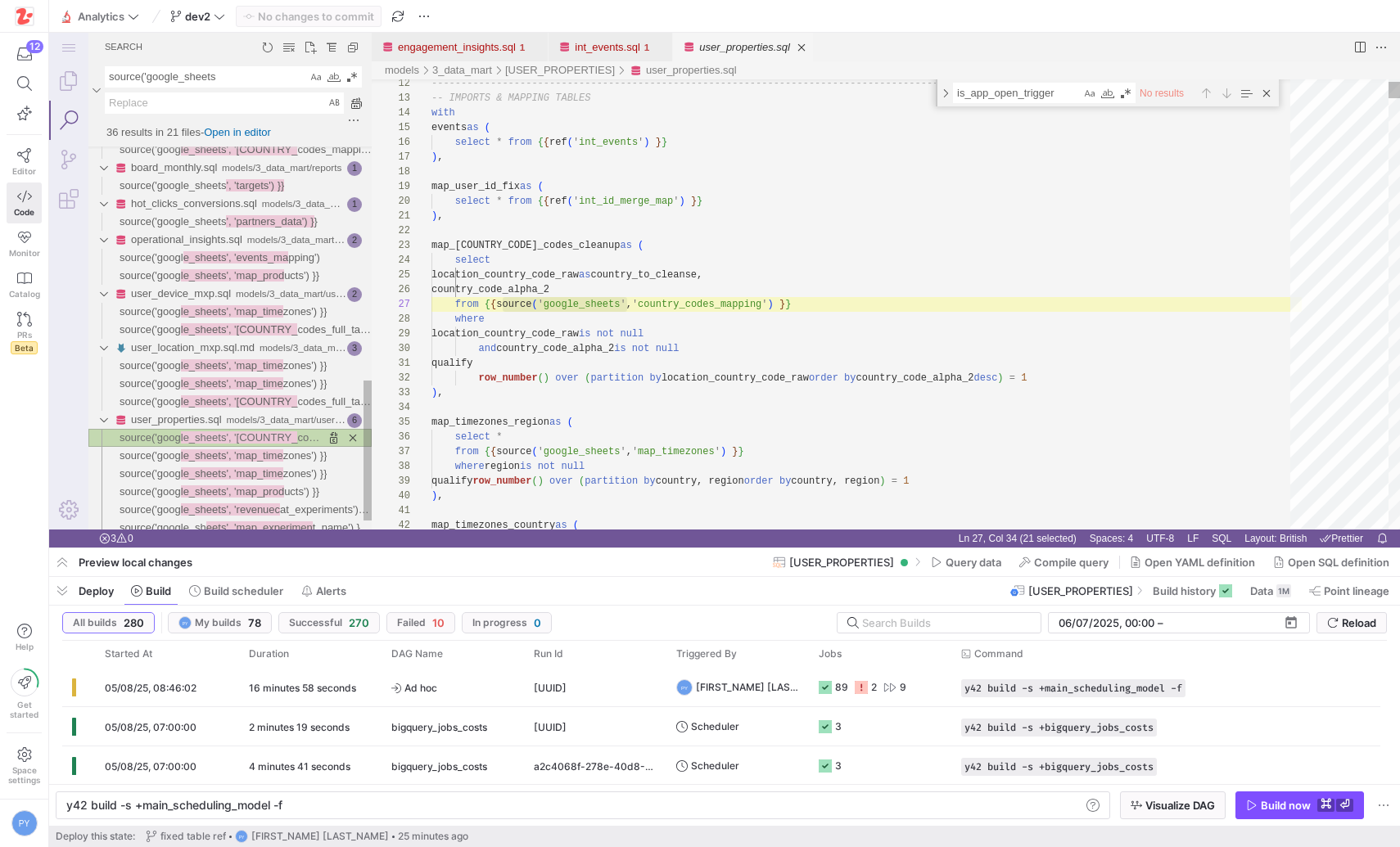 scroll, scrollTop: 147, scrollLeft: 195, axis: both 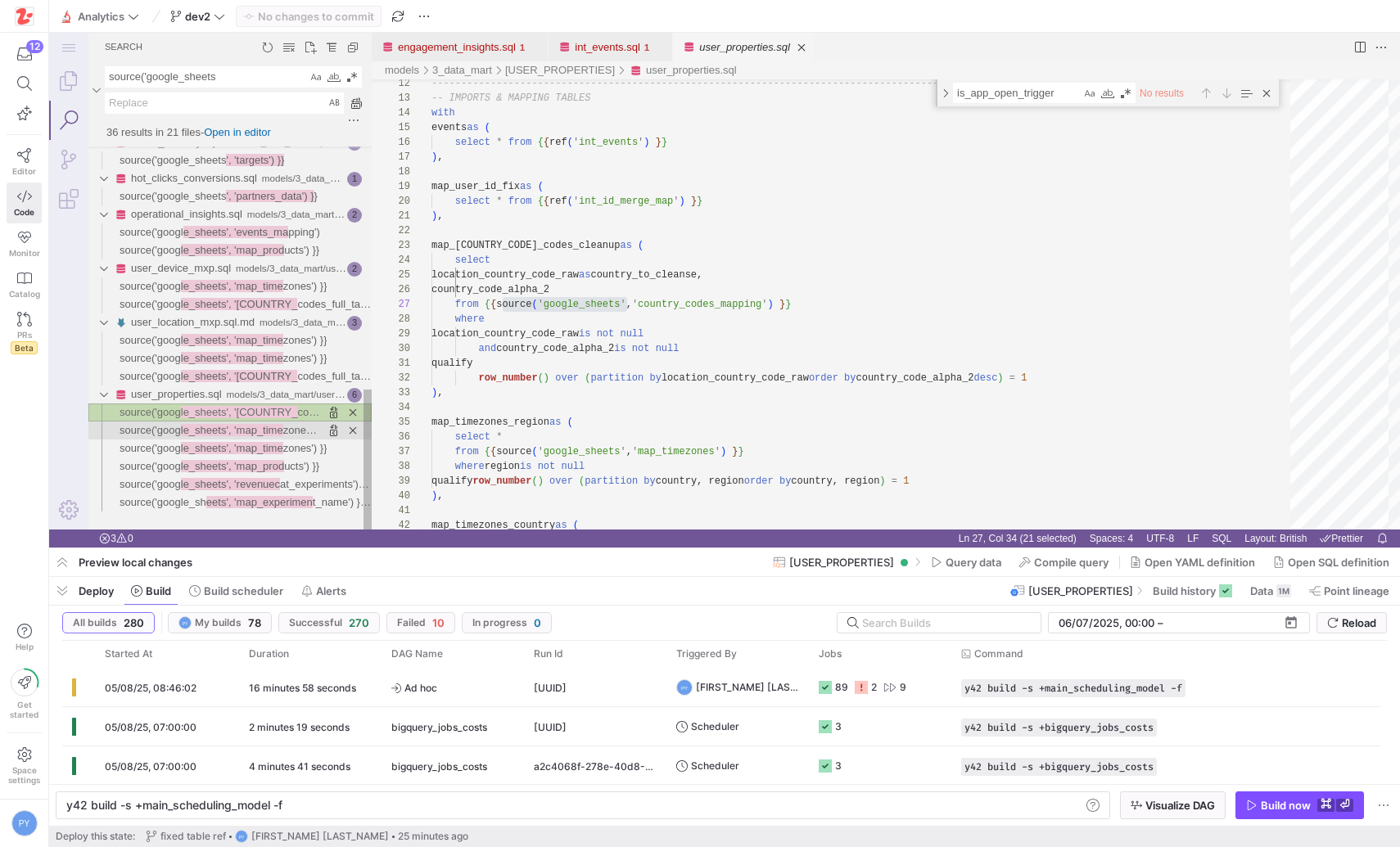 click on "le_sheets', 'map_time" at bounding box center (232, 430) 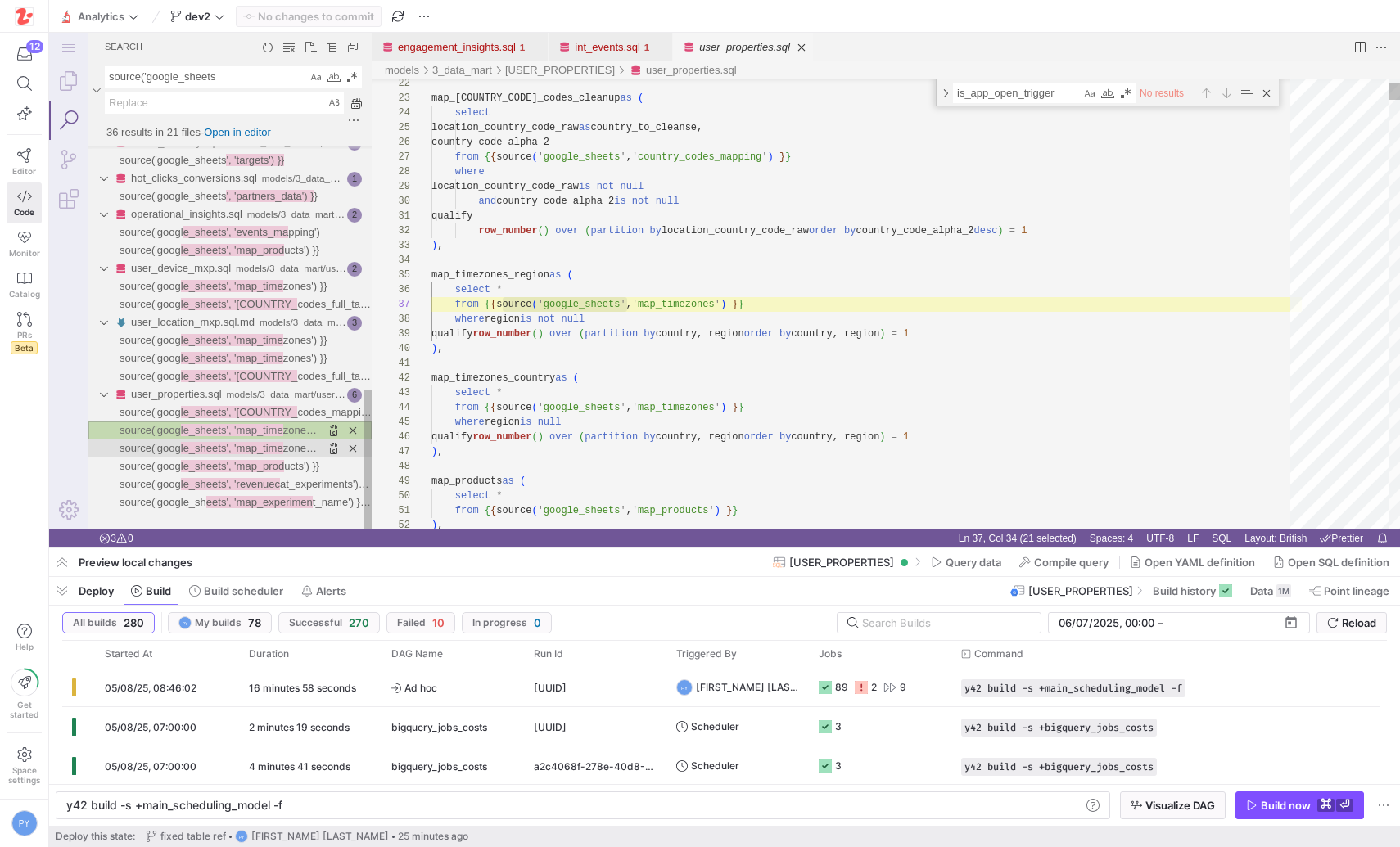 click on "le_sheets', 'map_time" at bounding box center (232, 448) 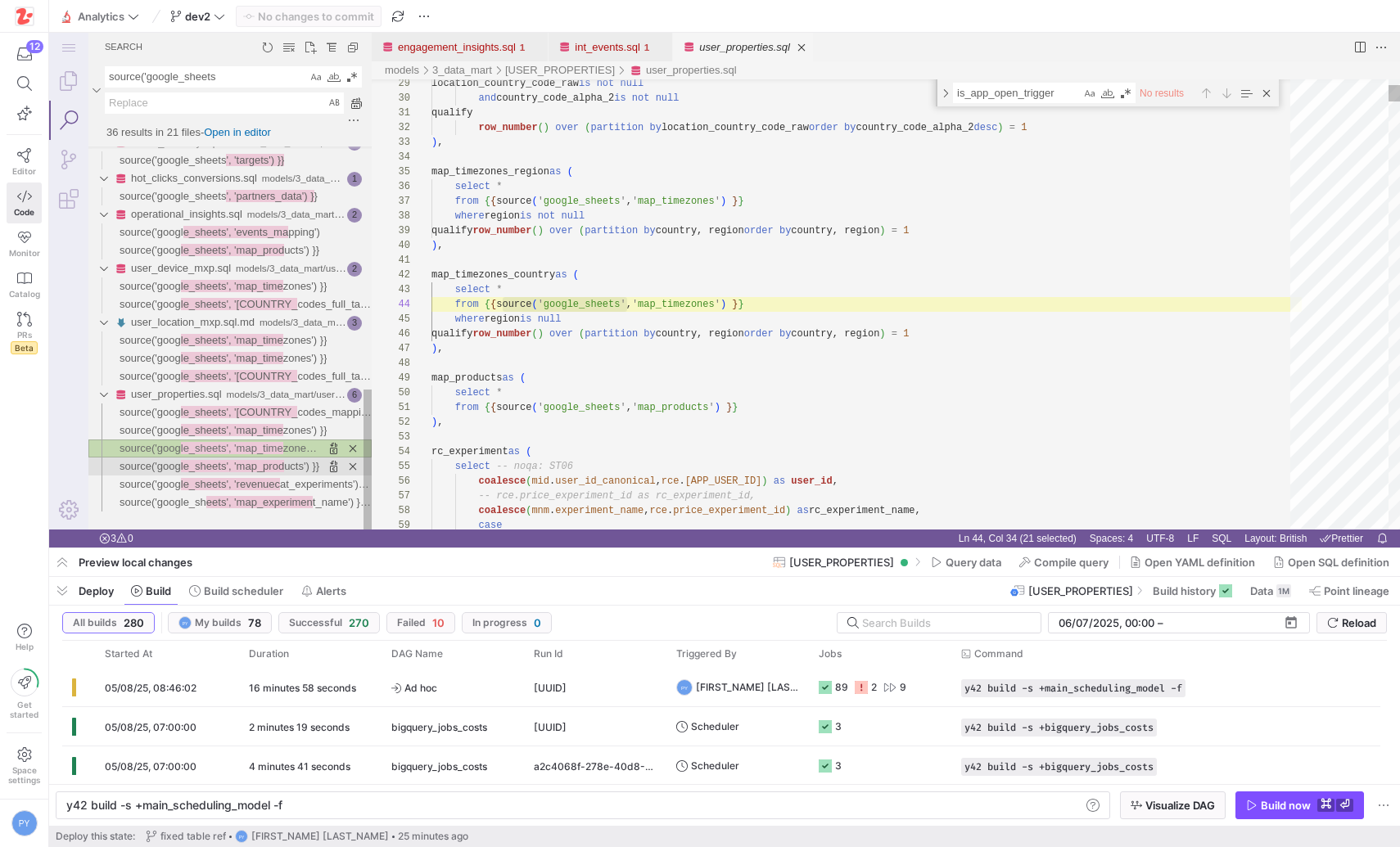 click on "le_sheets', 'map_prod" at bounding box center (233, 466) 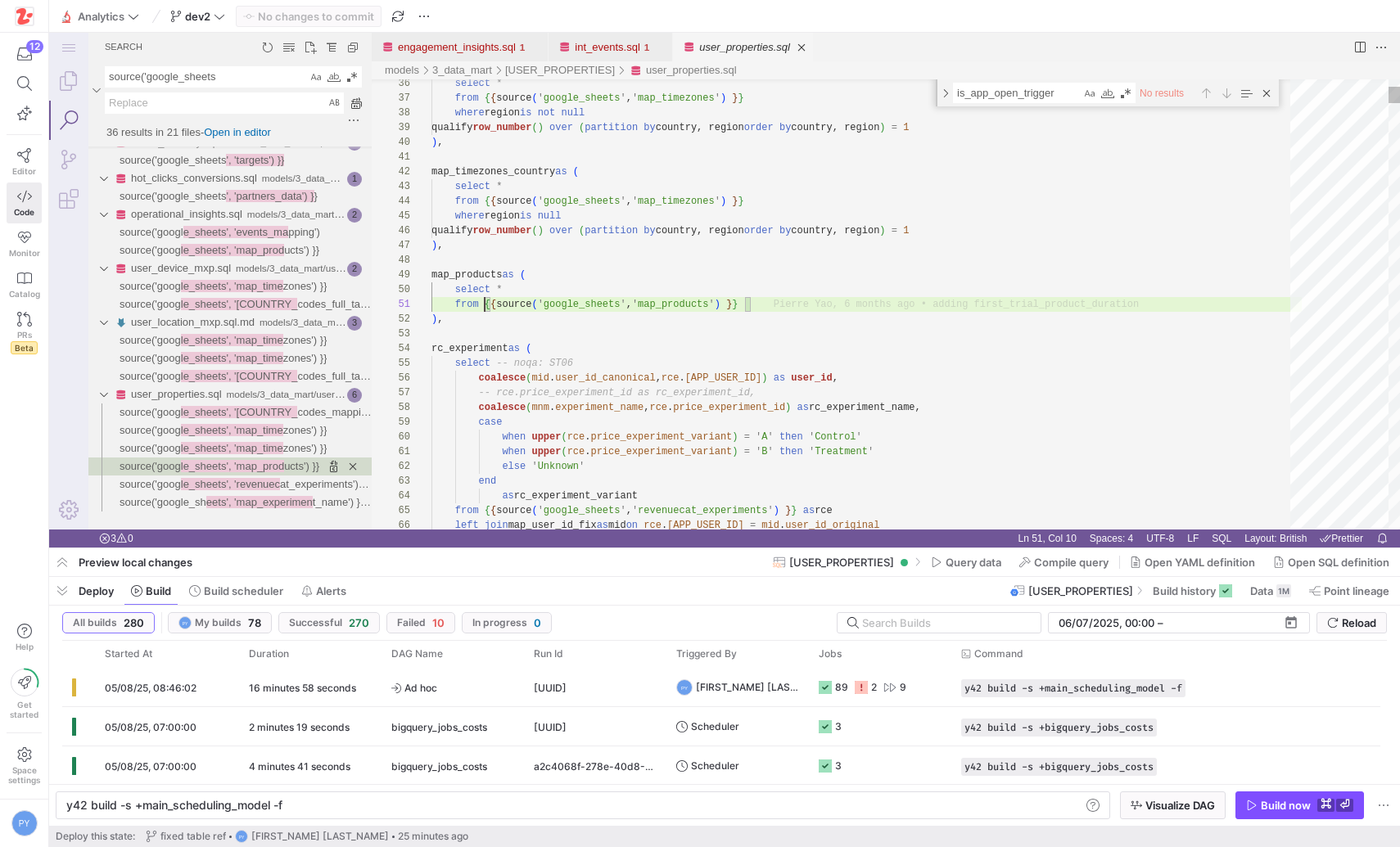 scroll, scrollTop: 0, scrollLeft: 319, axis: horizontal 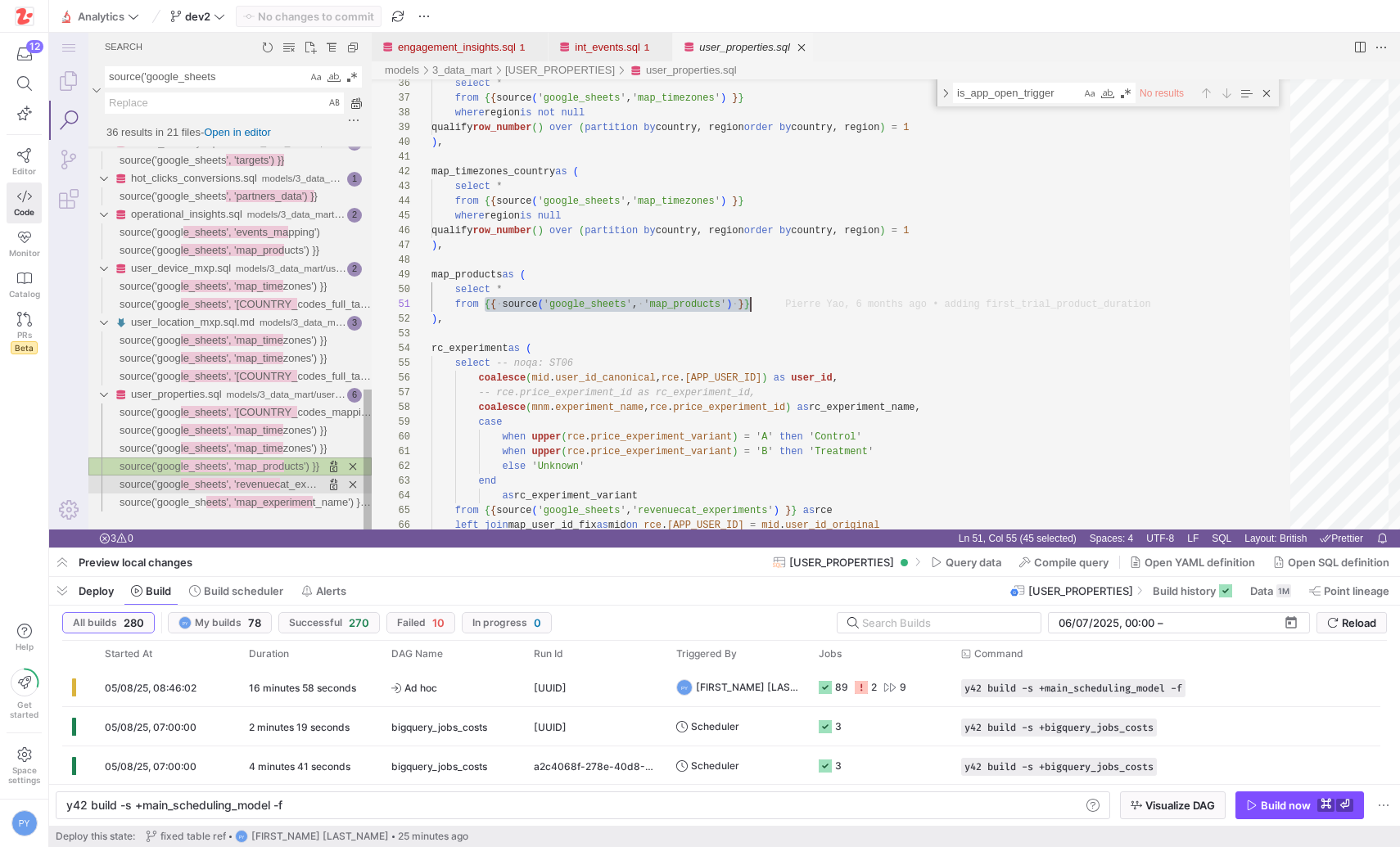 click on "le_sheets', 'revenuec" at bounding box center (230, 484) 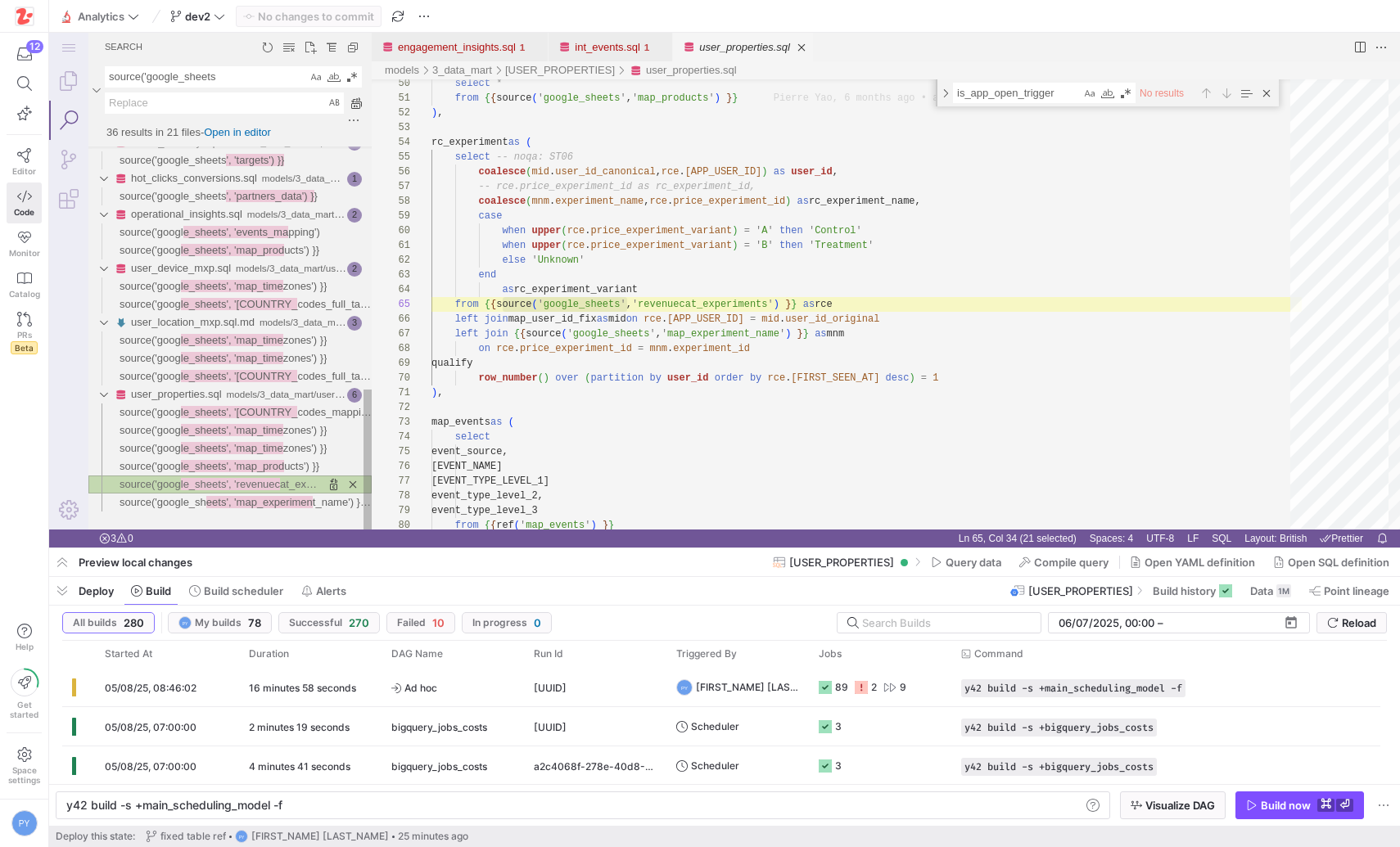 type on "when upper(rce.price_experiment_variant) = 'B' then 'Treatment'
else 'Unknown'
end
as rc_experiment_variant
from {{ source('google_sheets', 'revenuecat_experiments') }} as rce
left join map_user_id_fix as mid on rce.app_user_id = mid.user_id_original
left join {{ source('google_sheets', 'map_experiment_name') }} as mnm
on rce.price_experiment_id = mnm.experiment_id
qualify
row_number() over (partition by user_id order by rce.first_seen_at desc) = 1" 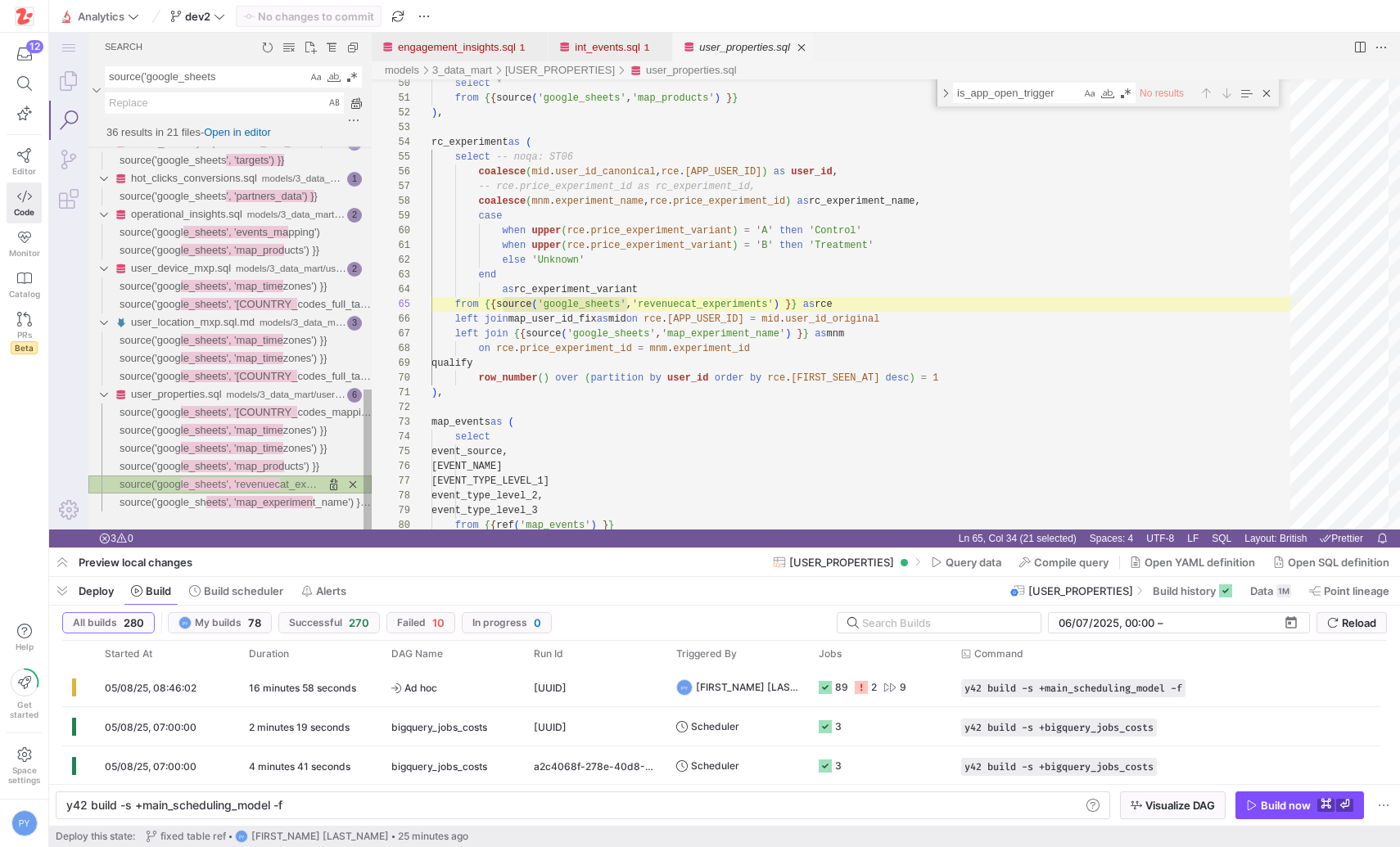 scroll, scrollTop: 0, scrollLeft: 195, axis: horizontal 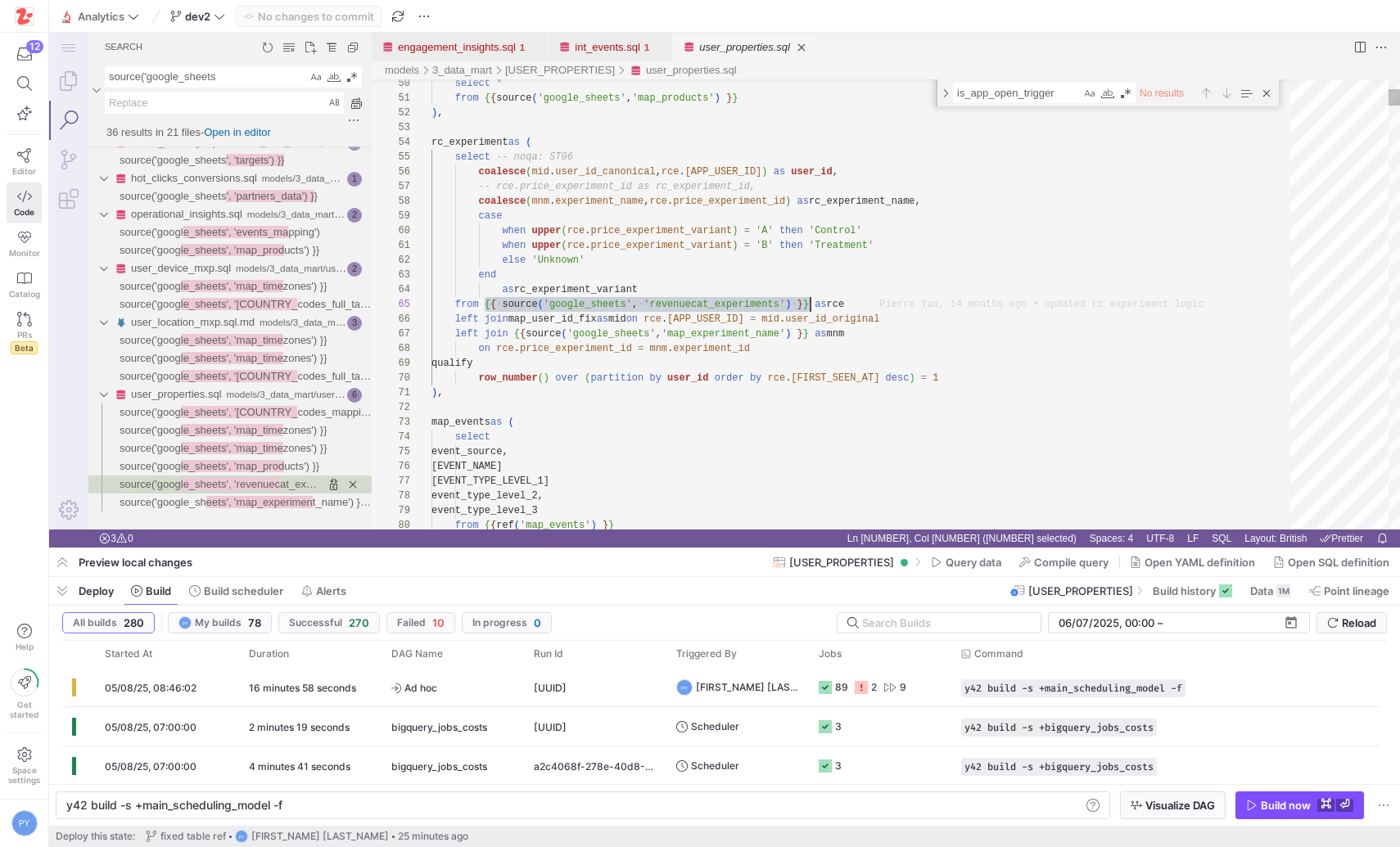 drag, startPoint x: 483, startPoint y: 304, endPoint x: 808, endPoint y: 300, distance: 325.02461 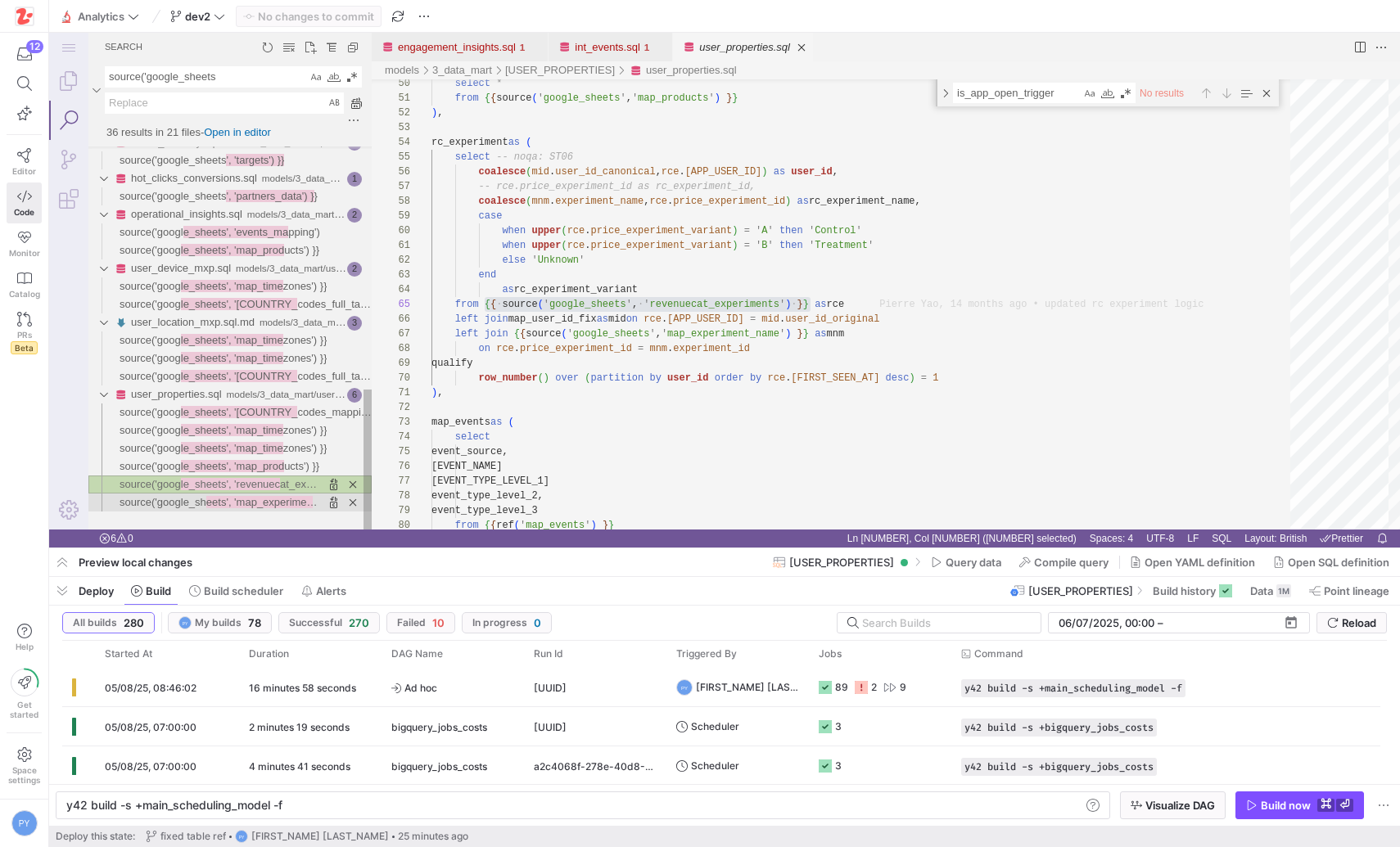 click on "eets', 'map_experimen" at bounding box center [260, 502] 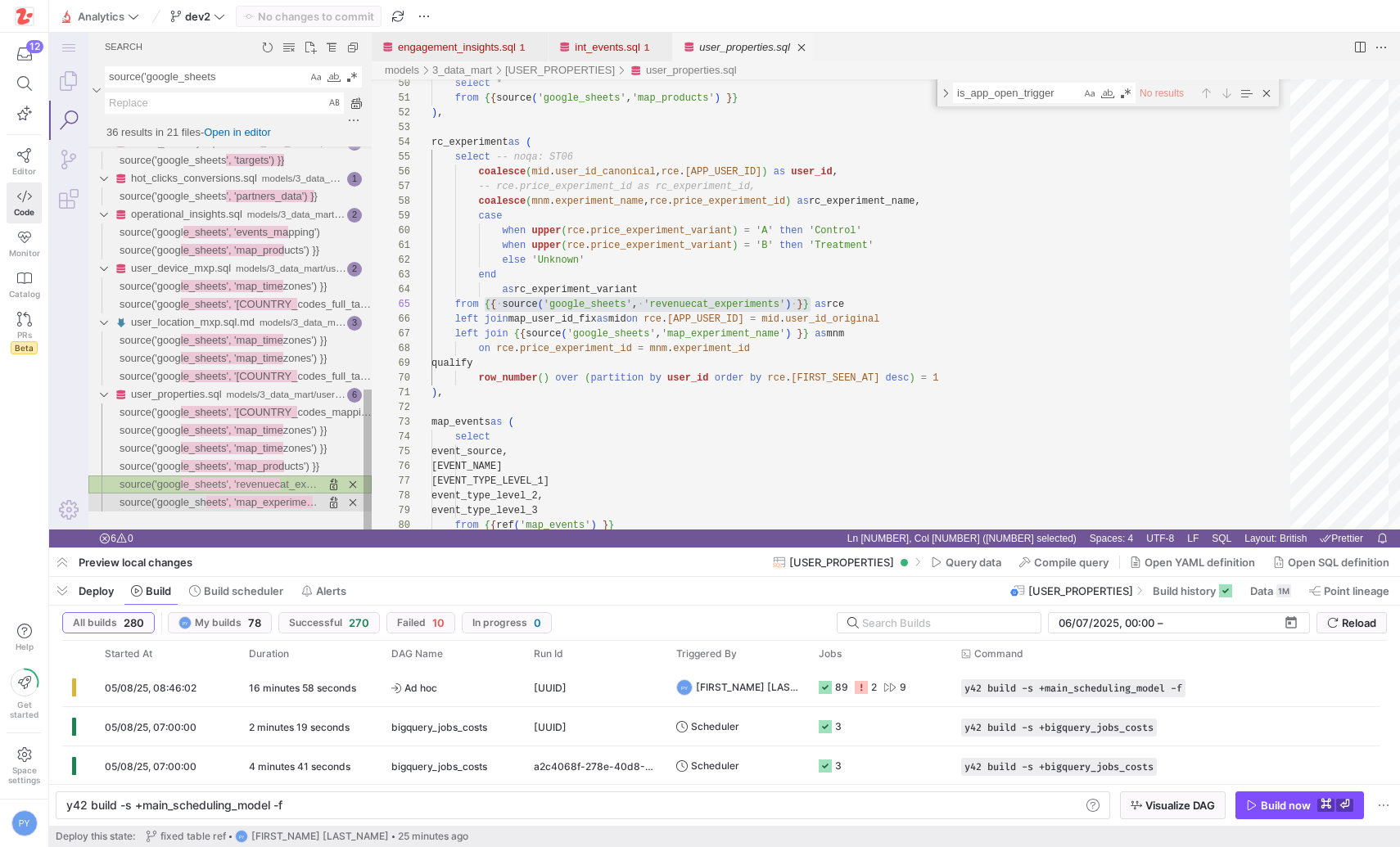 scroll, scrollTop: 59, scrollLeft: 225, axis: both 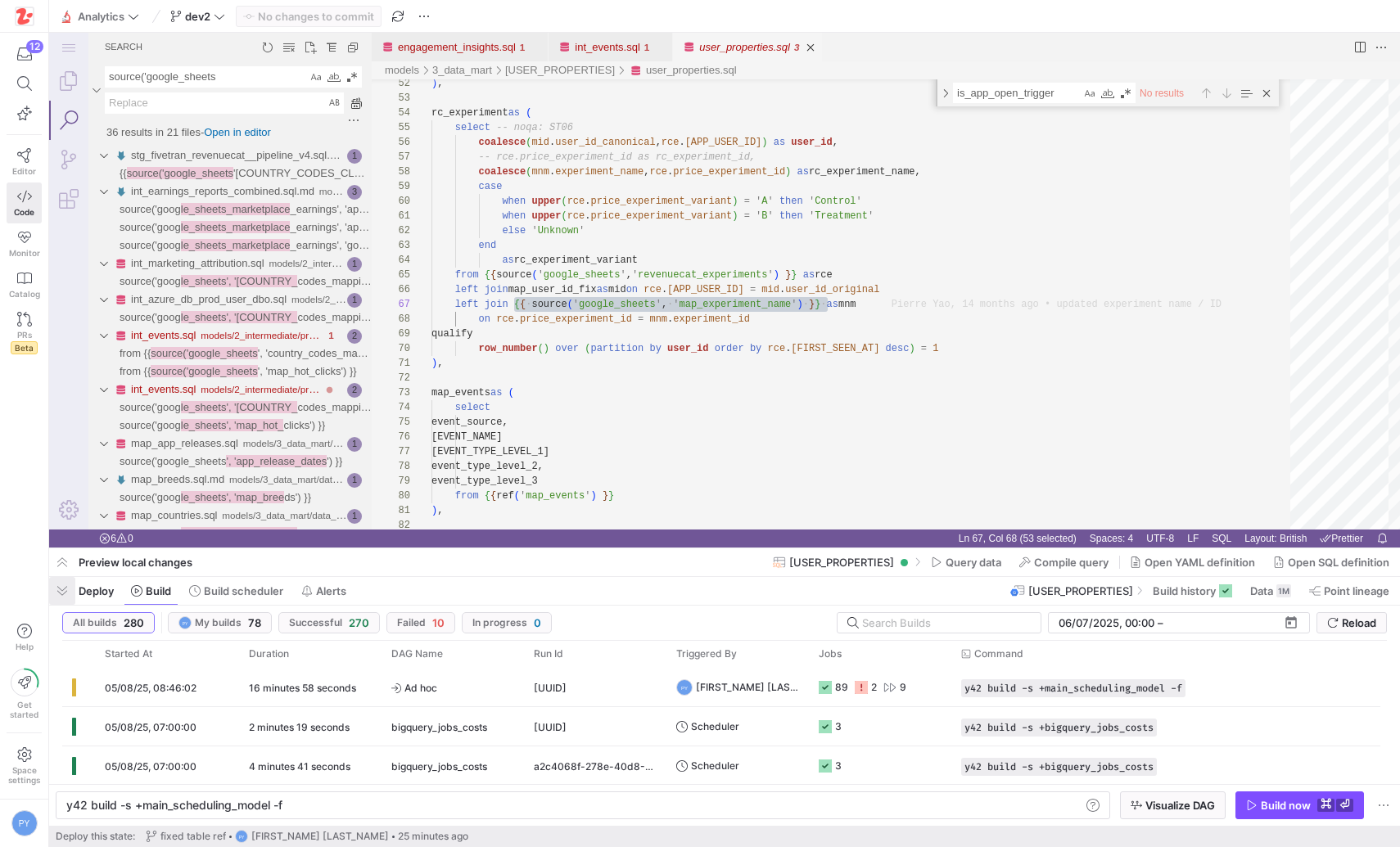click 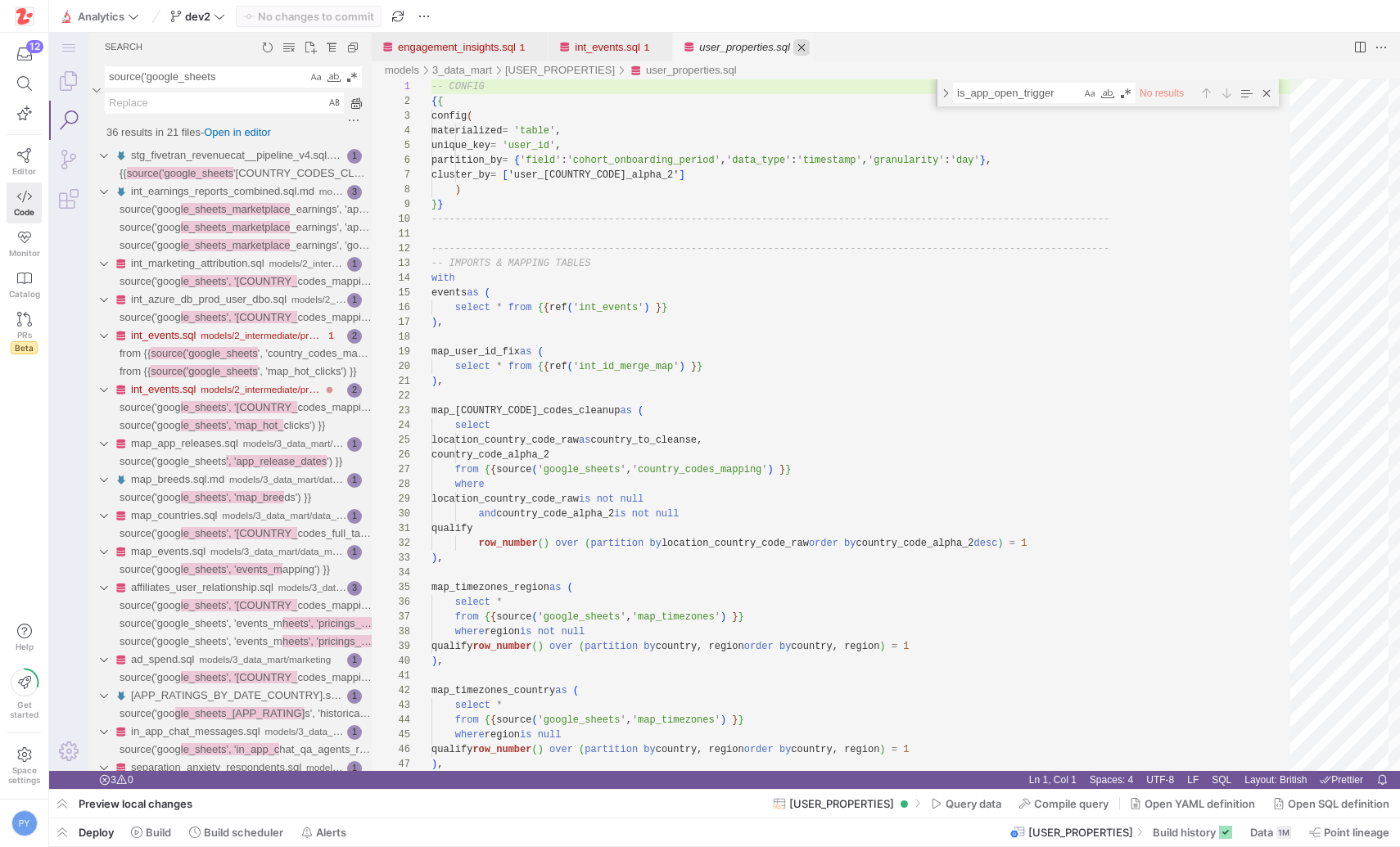 click at bounding box center (802, 47) 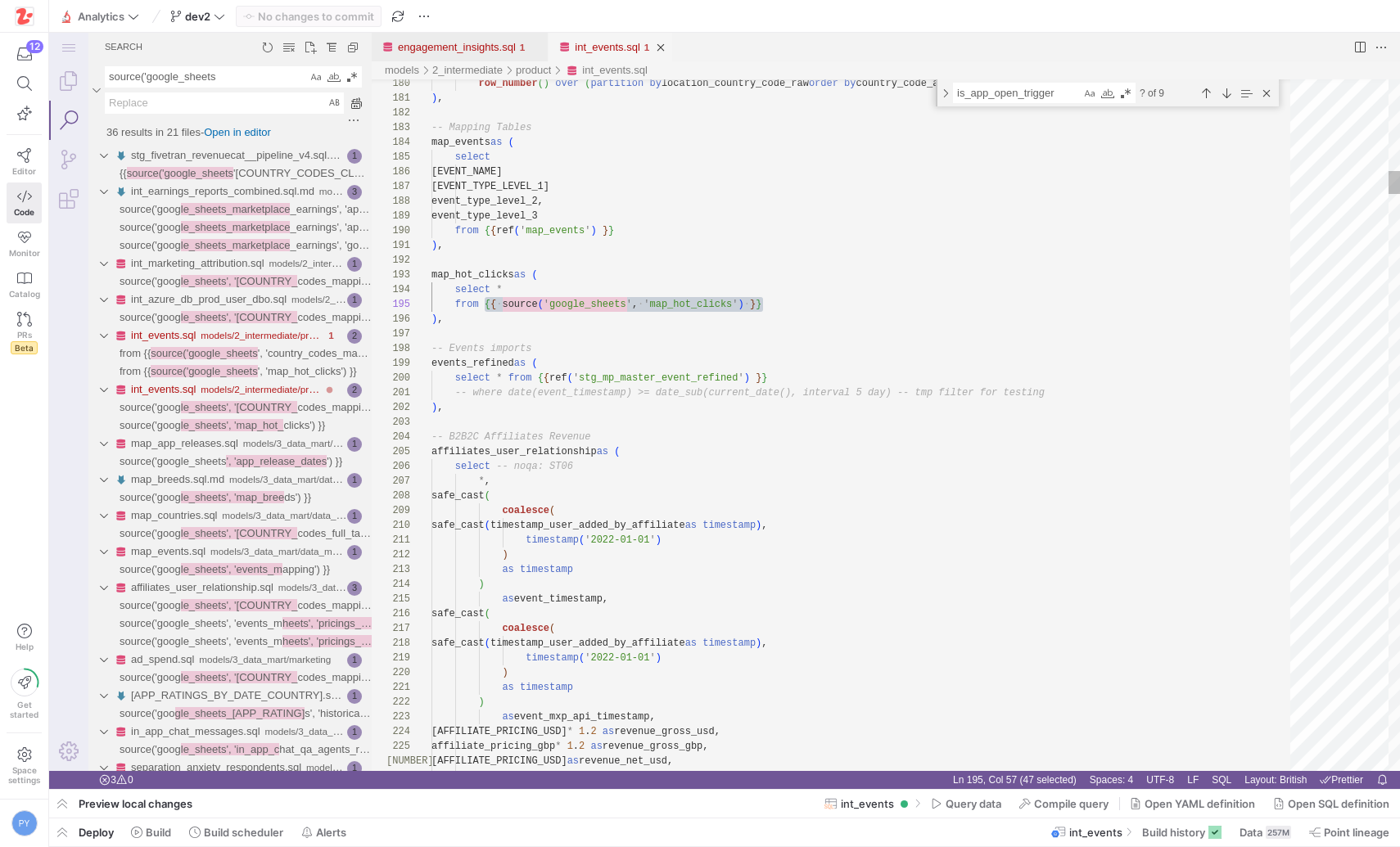 click on "row_number ( ) over ( partition by location_country_code_raw order by country_code_alpha_2 desc ) = 1 ) , -- Mapping Tables map_events as ( select event_name, event_type_level_1, event_type_level_2, event_type_level_3 from { { ref ( ' map_events ' ) } } ) , map_hot_clicks as ( select * from { { ·‌ source ( ' google_sheets ' , ·‌ ' map_hot_clicks ' ) ·‌ } } ) , -- Events imports events_refined as ( select * from { { ref ( ' stg_mp_master_event_refined ' ) } } --where date(event_timestamp) >= date_sub(current _date(), interval 5 day) -- tmp filter for testing ) , -- B2B2C Affiliates Revenue affiliates_user_relationship as ( select --noqa: ST06 * , safe_cast ( coalesce ( ( timestamp_user_added_by_affiliate" at bounding box center (866, 7494) 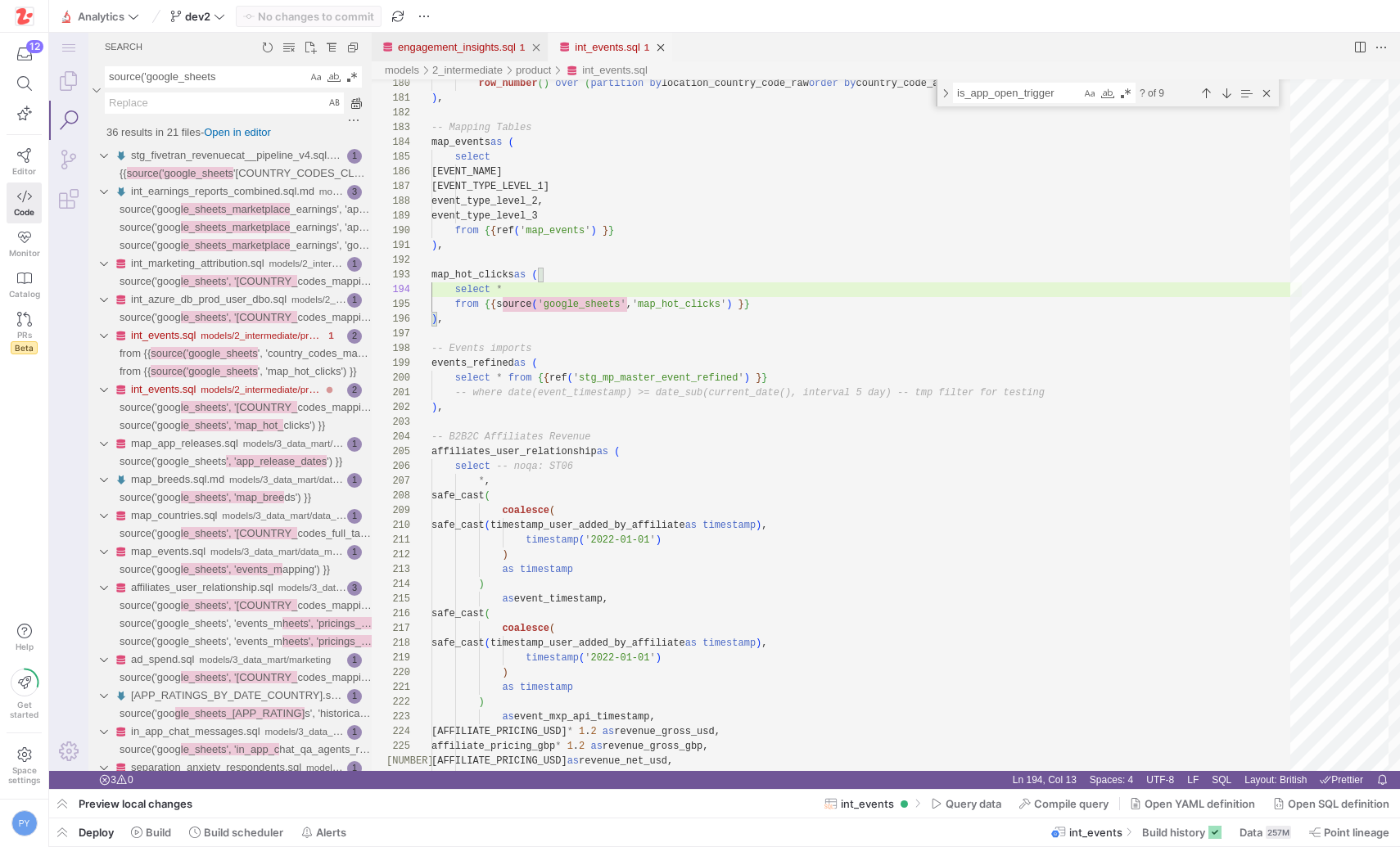 click on "engagement_insights.sql" at bounding box center [457, 47] 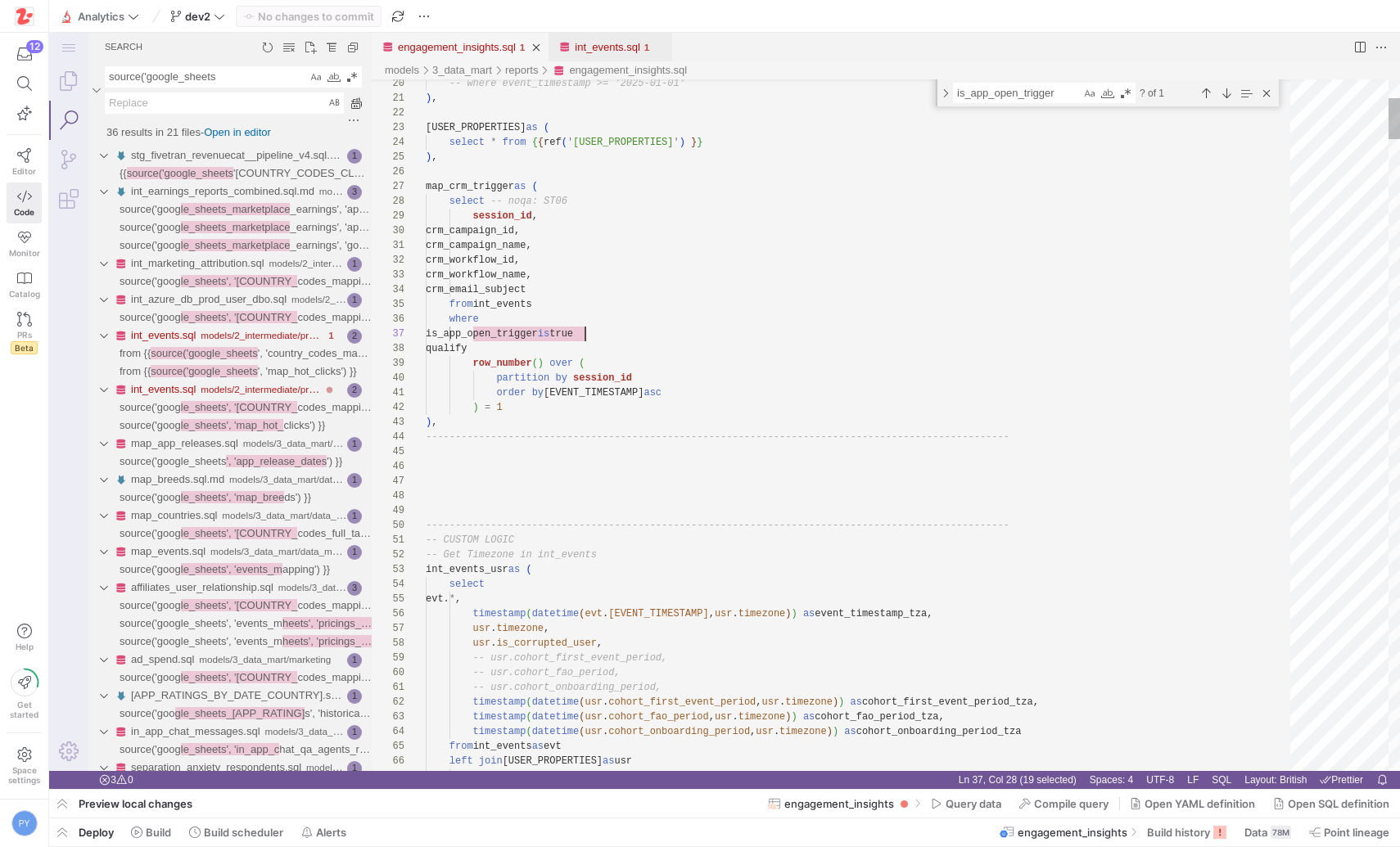 scroll, scrollTop: 88, scrollLeft: 160, axis: both 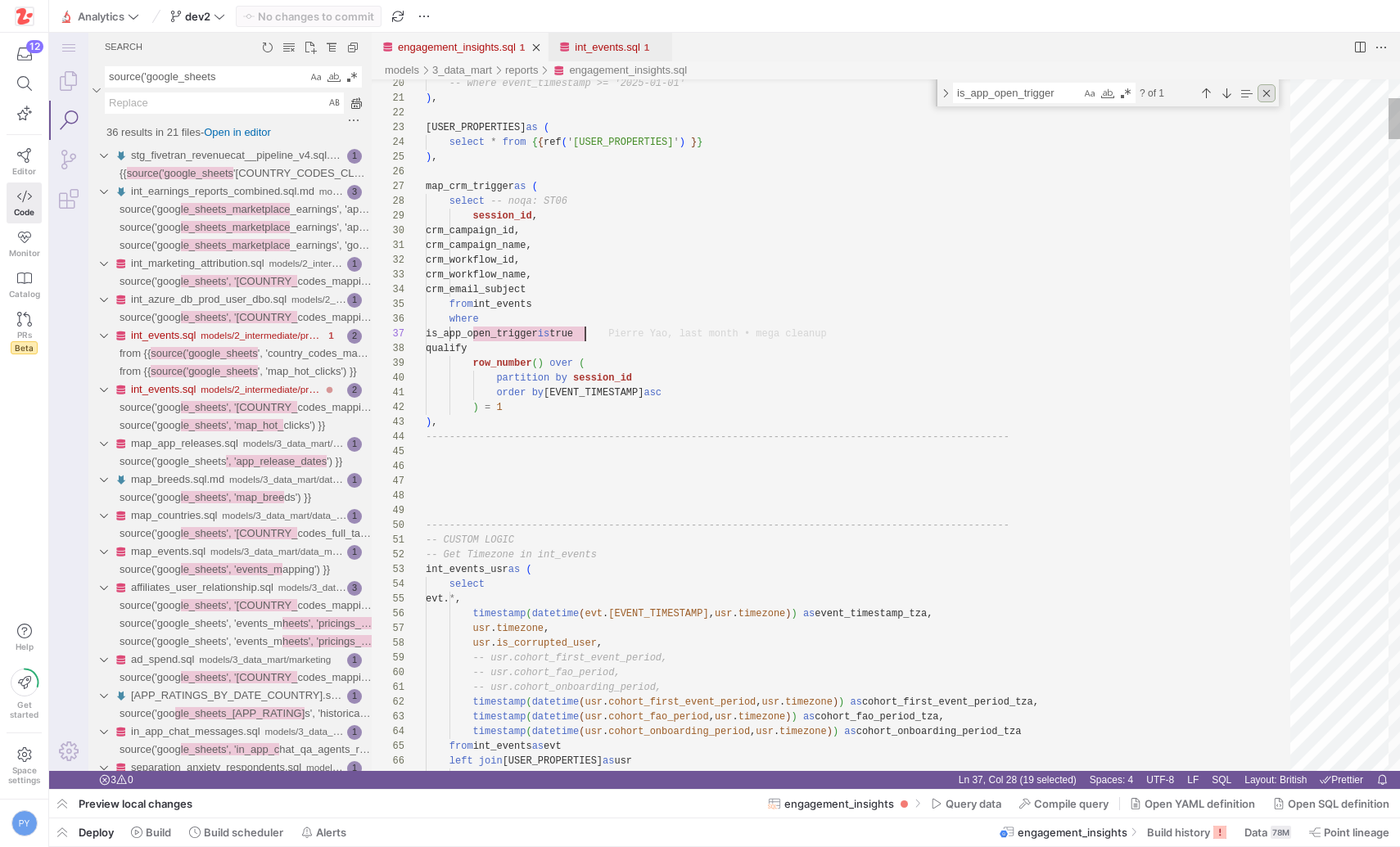 click at bounding box center [1267, 93] 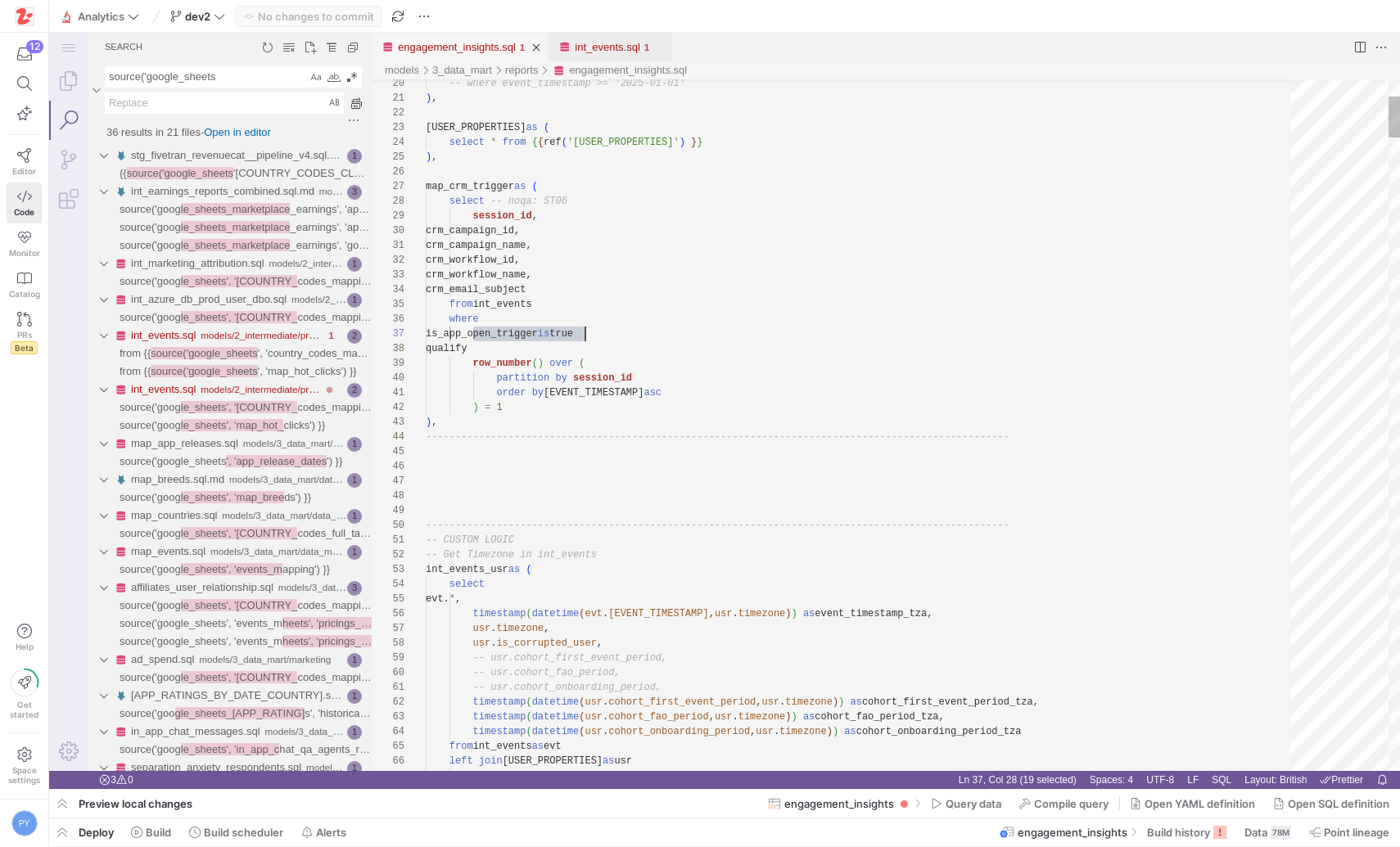 click on "-- where event_timestamp >= '2025-01-01' ) , user_properties  as   (      select   *   from   { {  ref ( ' user_properties ' )   } } ) , map_crm_trigger as   (      select   -- noqa: ST06          session_id ,         crm_campaign_id,         crm_campaign_name,         crm_workflow_id,         crm_workflow_name,         crm_email_subject      from  int_events      where         is_app_open_trigger  is  true     qualify          row_number ( )   over   (              partition   by   session_id              order by  event_timestamp  asc          )   =   1 ) , -------------------------------------------------- ------------------------------------------------- -------------------------------------------------- ------------------------------------------------- -- CUSTOM LOGIC -- Get Timezone in int_events int_events_usr  as   (      select * , ( ( ." at bounding box center (864, 5548) 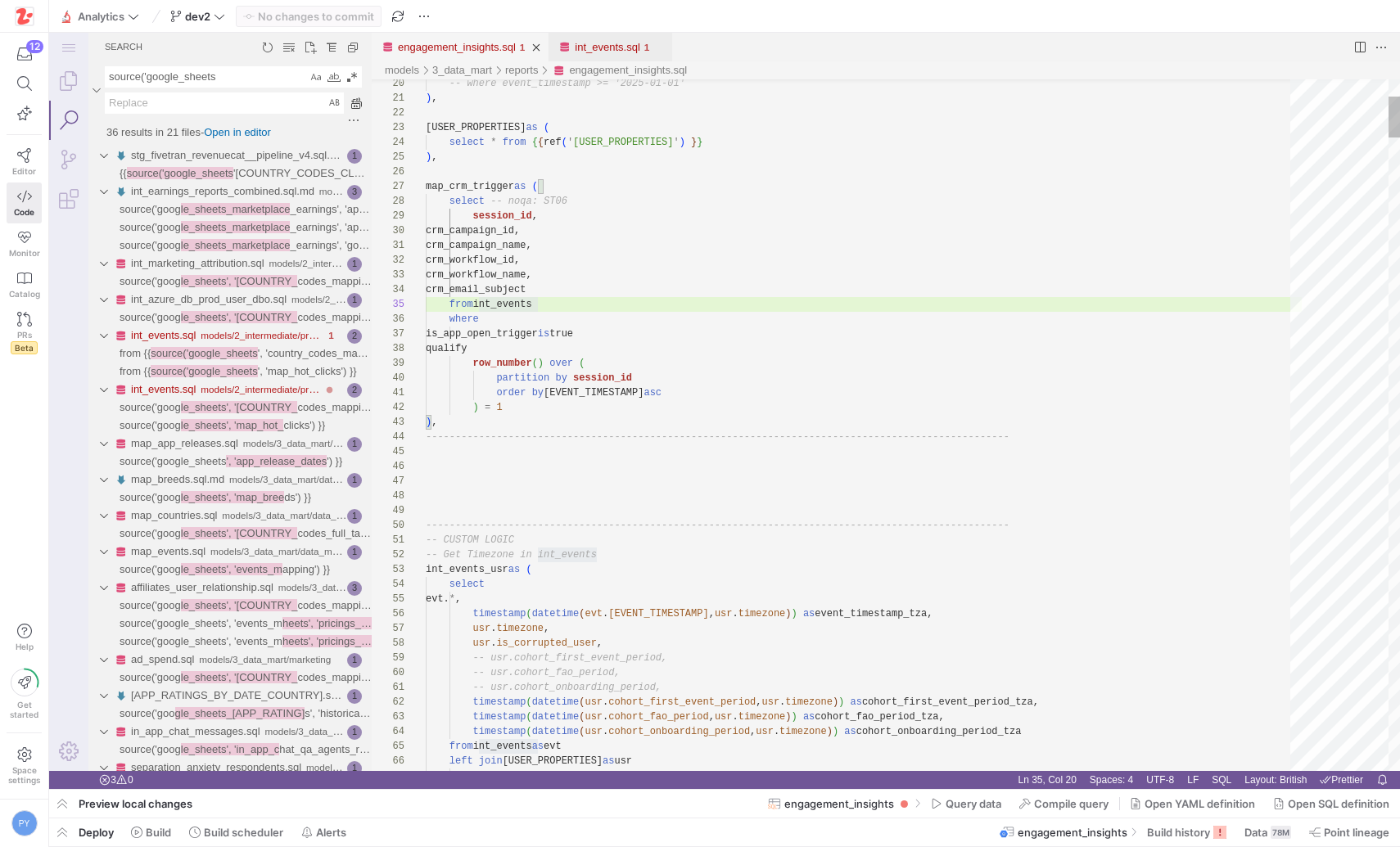 click on "-- where event_timestamp >= '2025-01-01' ) , user_properties  as   (      select   *   from   { {  ref ( ' user_properties ' )   } } ) , map_crm_trigger as   (      select   -- noqa: ST06          session_id ,         crm_campaign_id,         crm_campaign_name,         crm_workflow_id,         crm_workflow_name,         crm_email_subject      from  int_events      where         is_app_open_trigger  is  true     qualify          row_number ( )   over   (              partition   by   session_id              order by  event_timestamp  asc          )   =   1 ) , -------------------------------------------------- ------------------------------------------------- -------------------------------------------------- ------------------------------------------------- -- CUSTOM LOGIC -- Get Timezone in int_events int_events_usr  as   (      select * , ( ( ." at bounding box center (864, 5548) 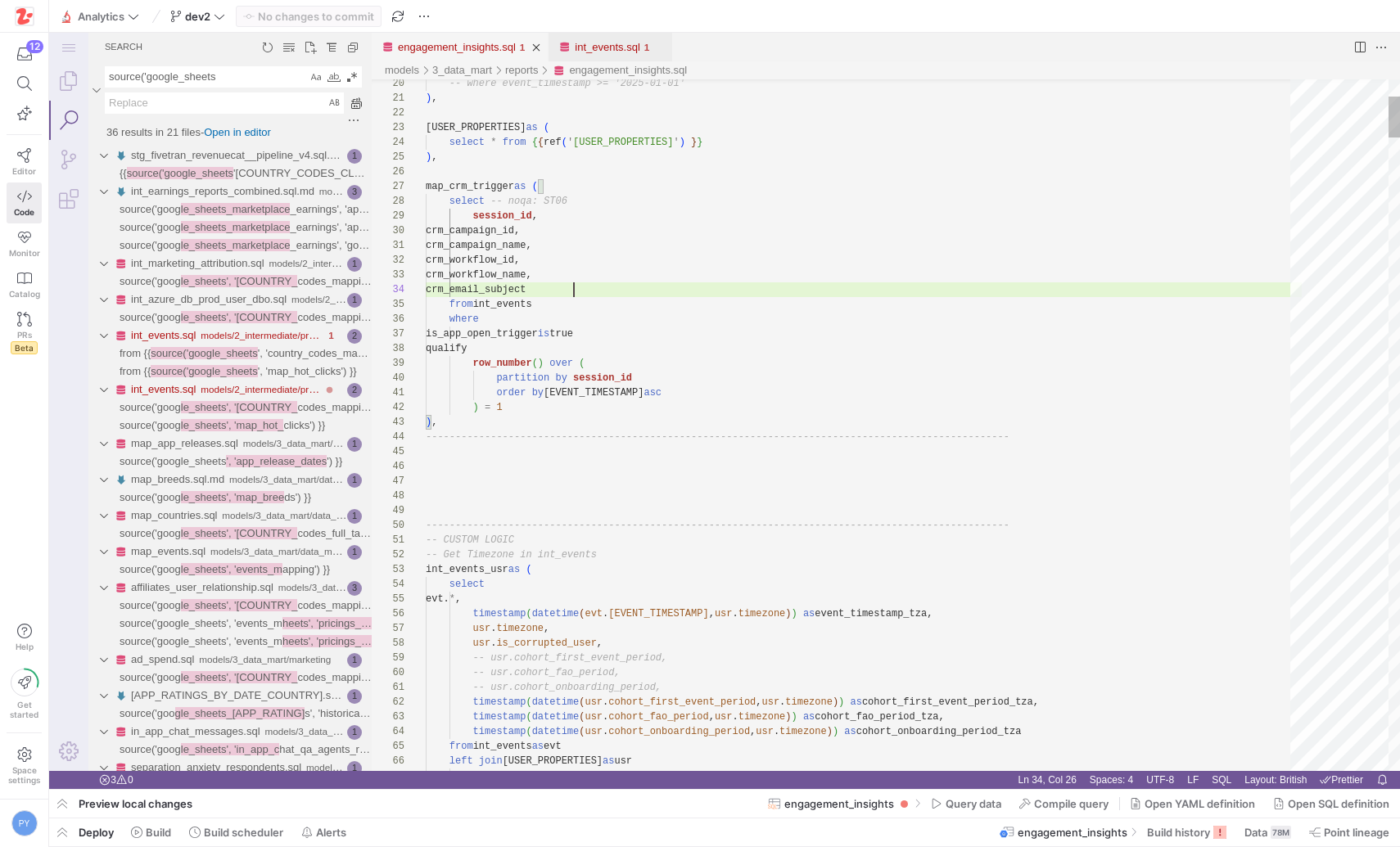 scroll, scrollTop: 44, scrollLeft: 148, axis: both 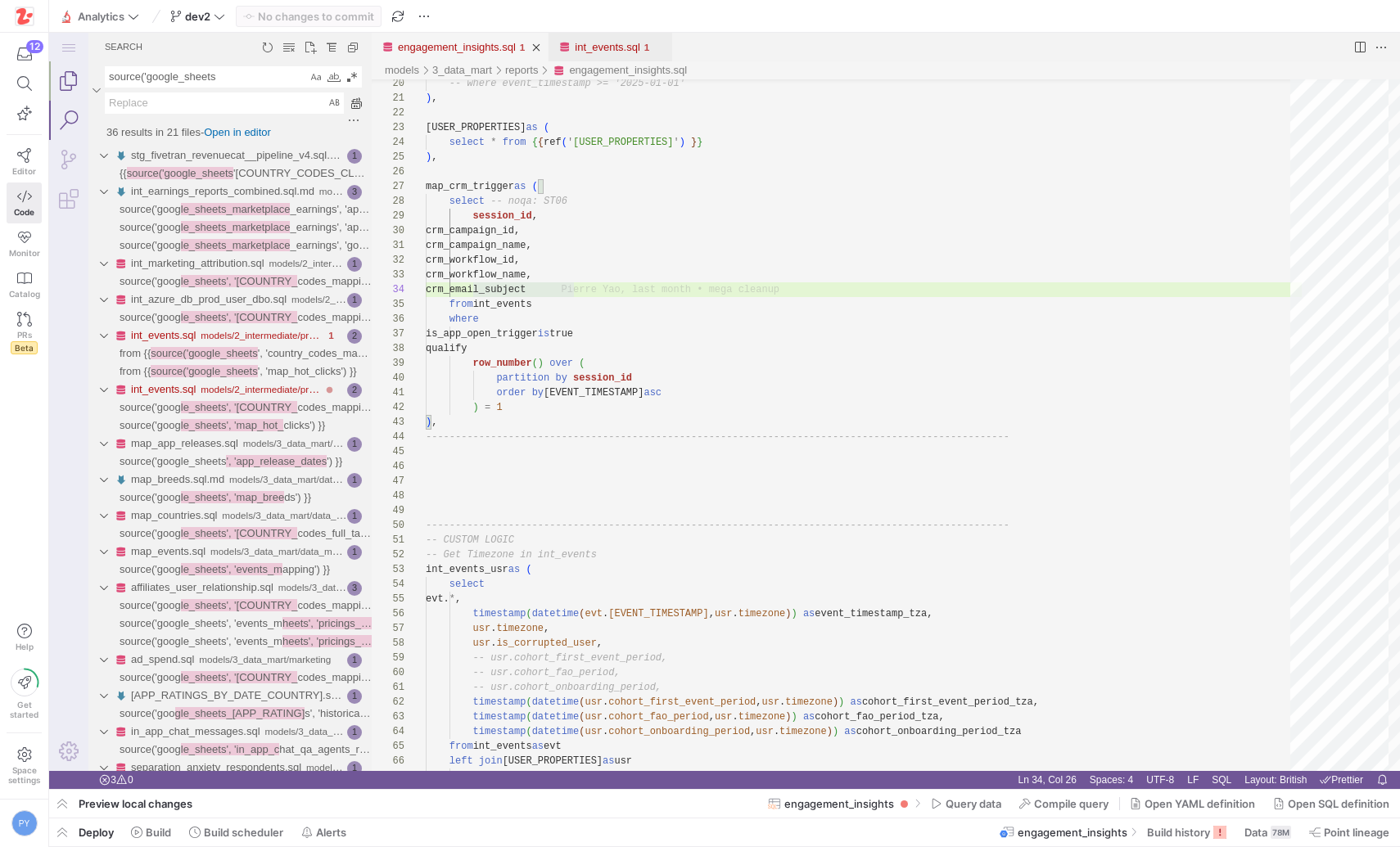 click at bounding box center [69, 81] 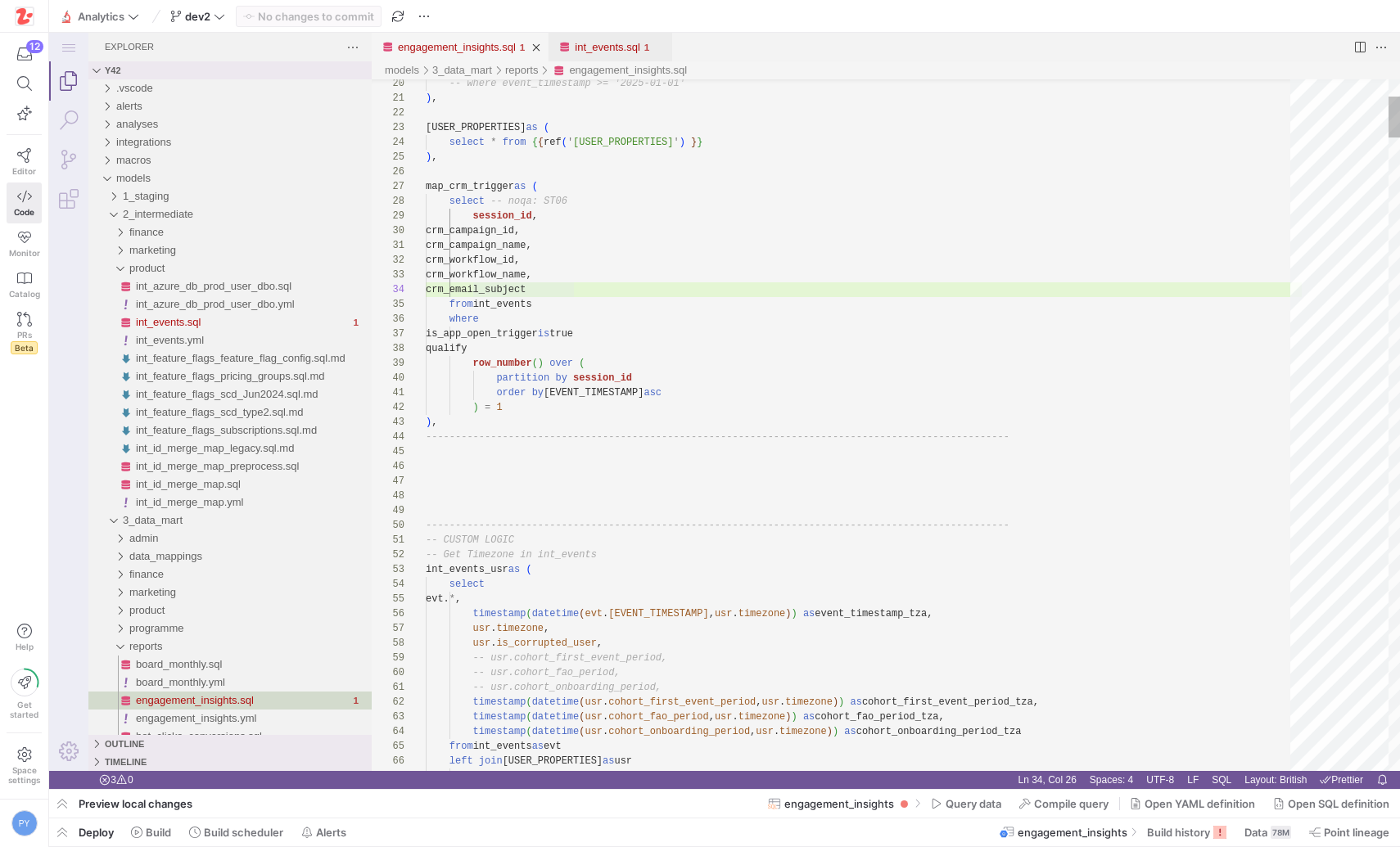 click on "-- where event_timestamp >= '2025-01-01' ) , user_properties  as   (      select   *   from   { {  ref ( ' user_properties ' )   } } ) , map_crm_trigger as   (      select   -- noqa: ST06          session_id ,         crm_campaign_id,         crm_campaign_name,         crm_workflow_id,         crm_workflow_name,         crm_email_subject      from  int_events      where         is_app_open_trigger  is  true     qualify          row_number ( )   over   (              partition   by   session_id              order by  event_timestamp  asc          )   =   1 ) , -------------------------------------------------- ------------------------------------------------- -------------------------------------------------- ------------------------------------------------- -- CUSTOM LOGIC -- Get Timezone in int_events int_events_usr  as   (      select * , ( ( ." at bounding box center [864, 5548] 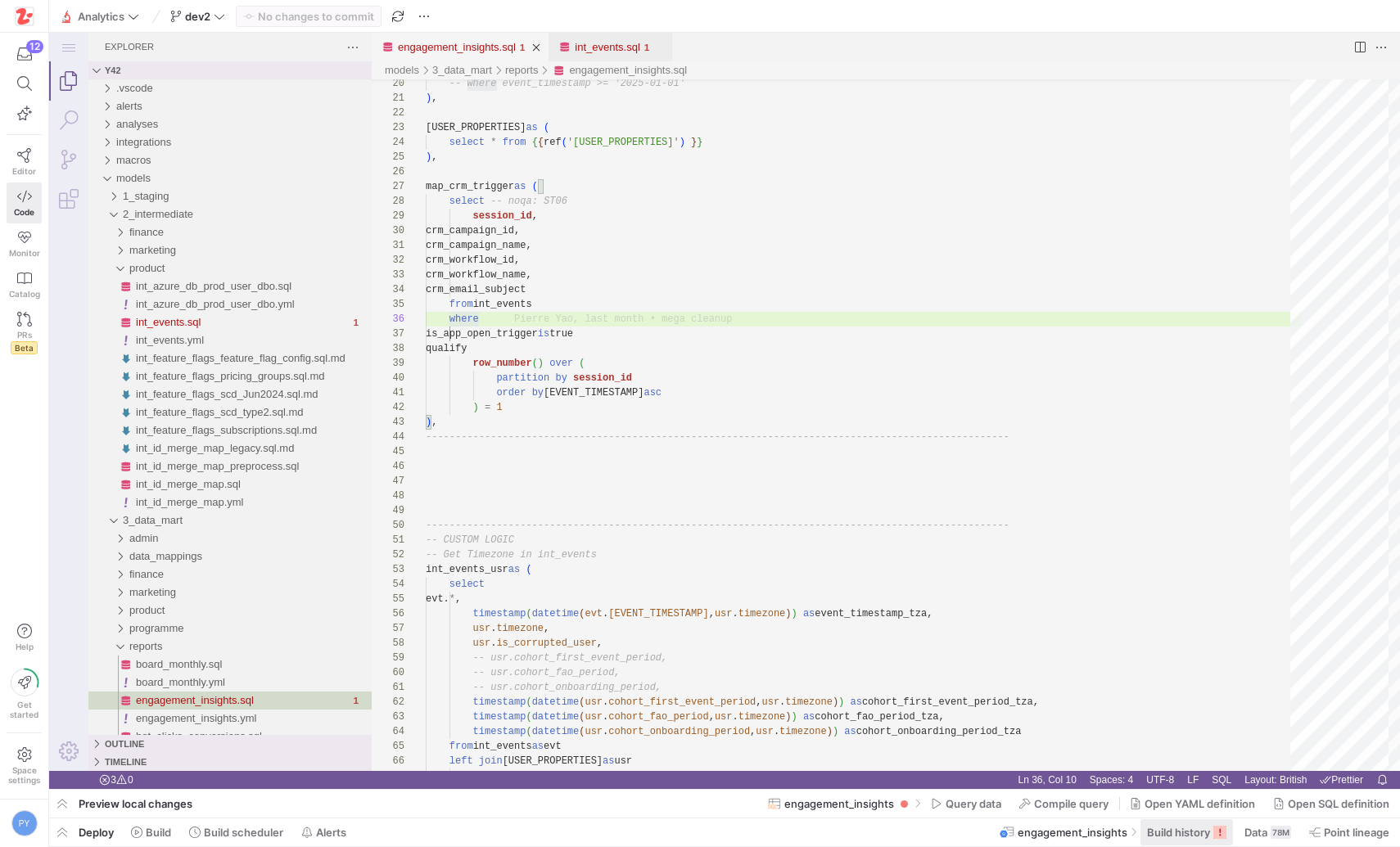 click on "Build history" 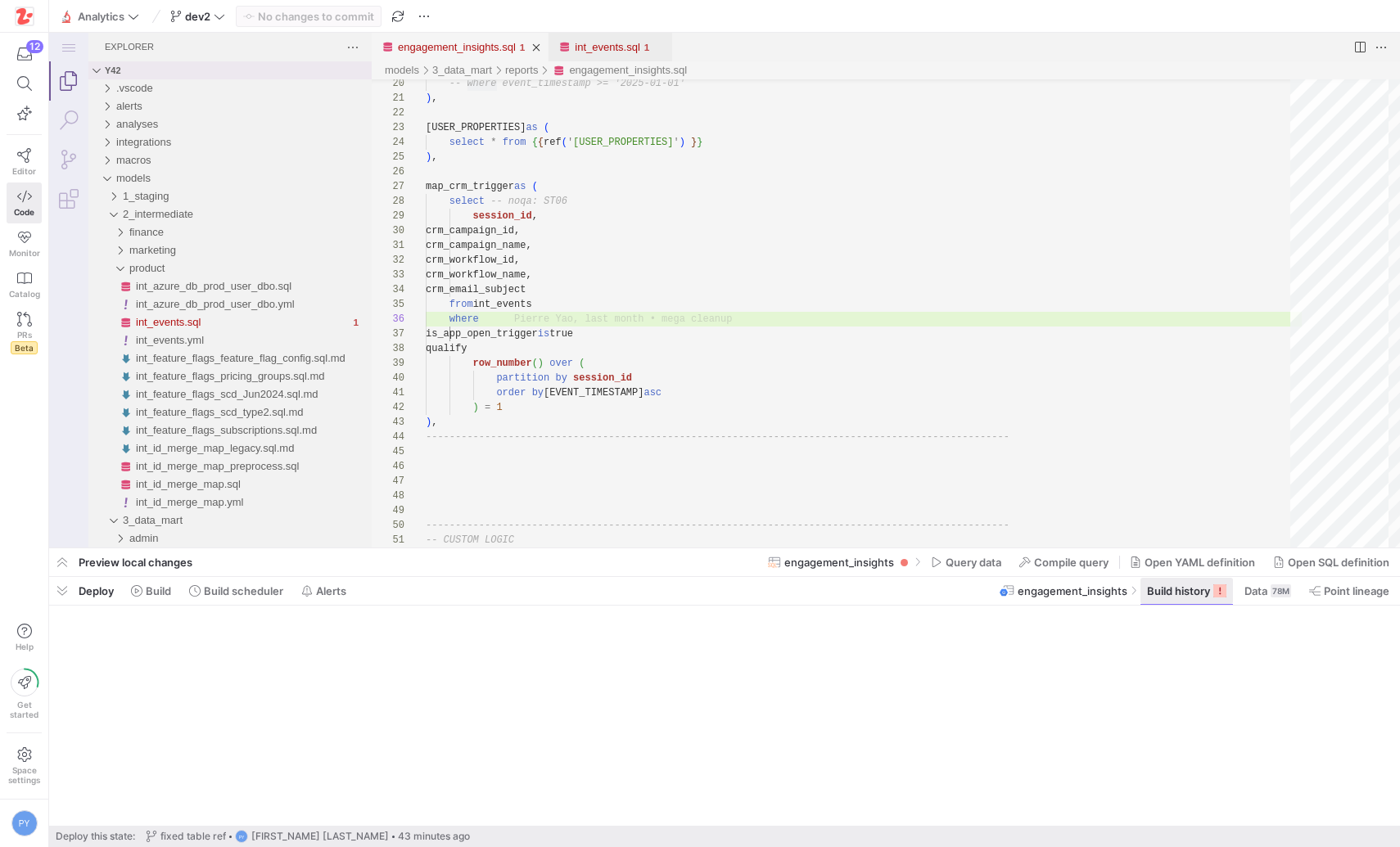 scroll, scrollTop: 74, scrollLeft: 53, axis: both 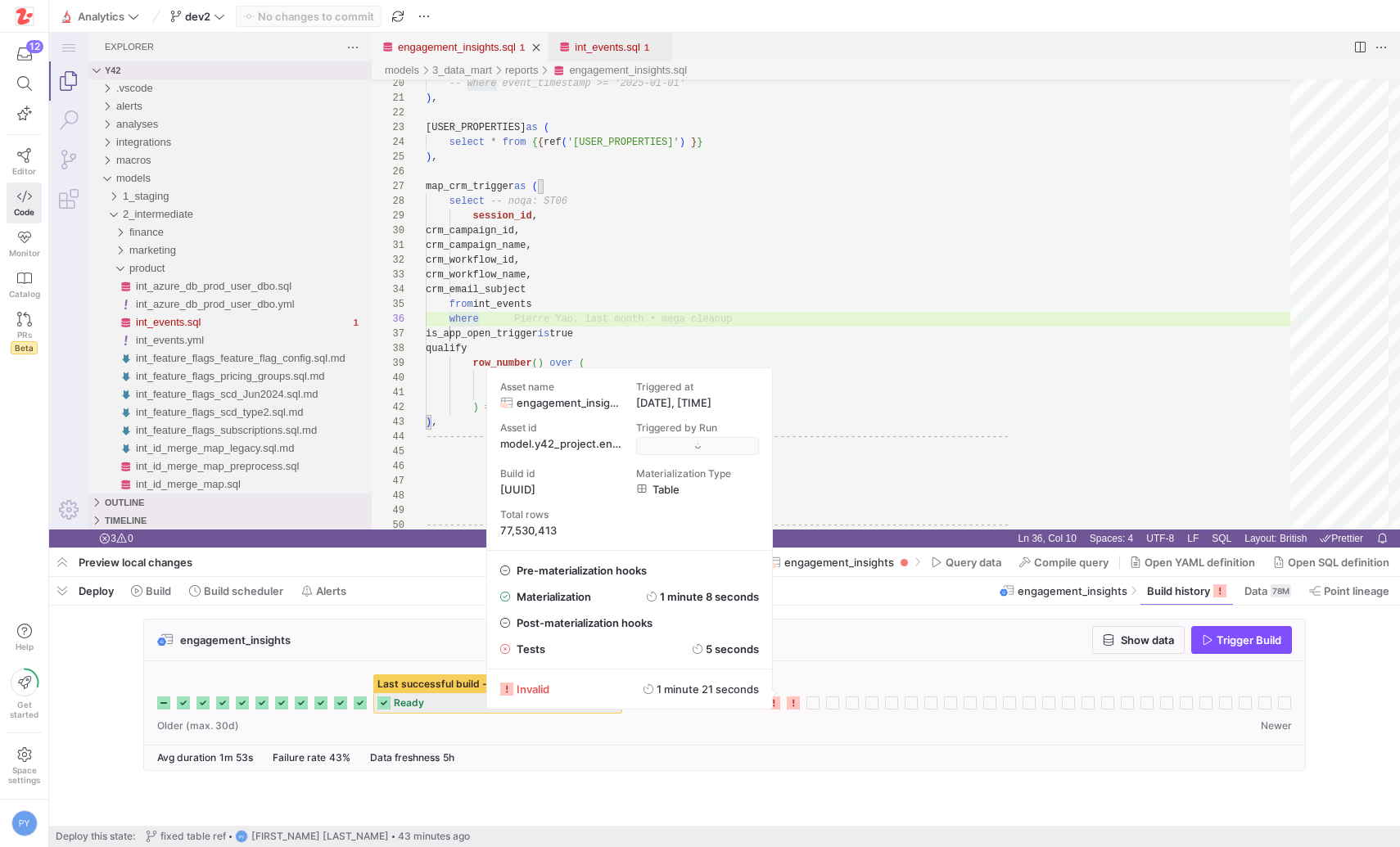 click 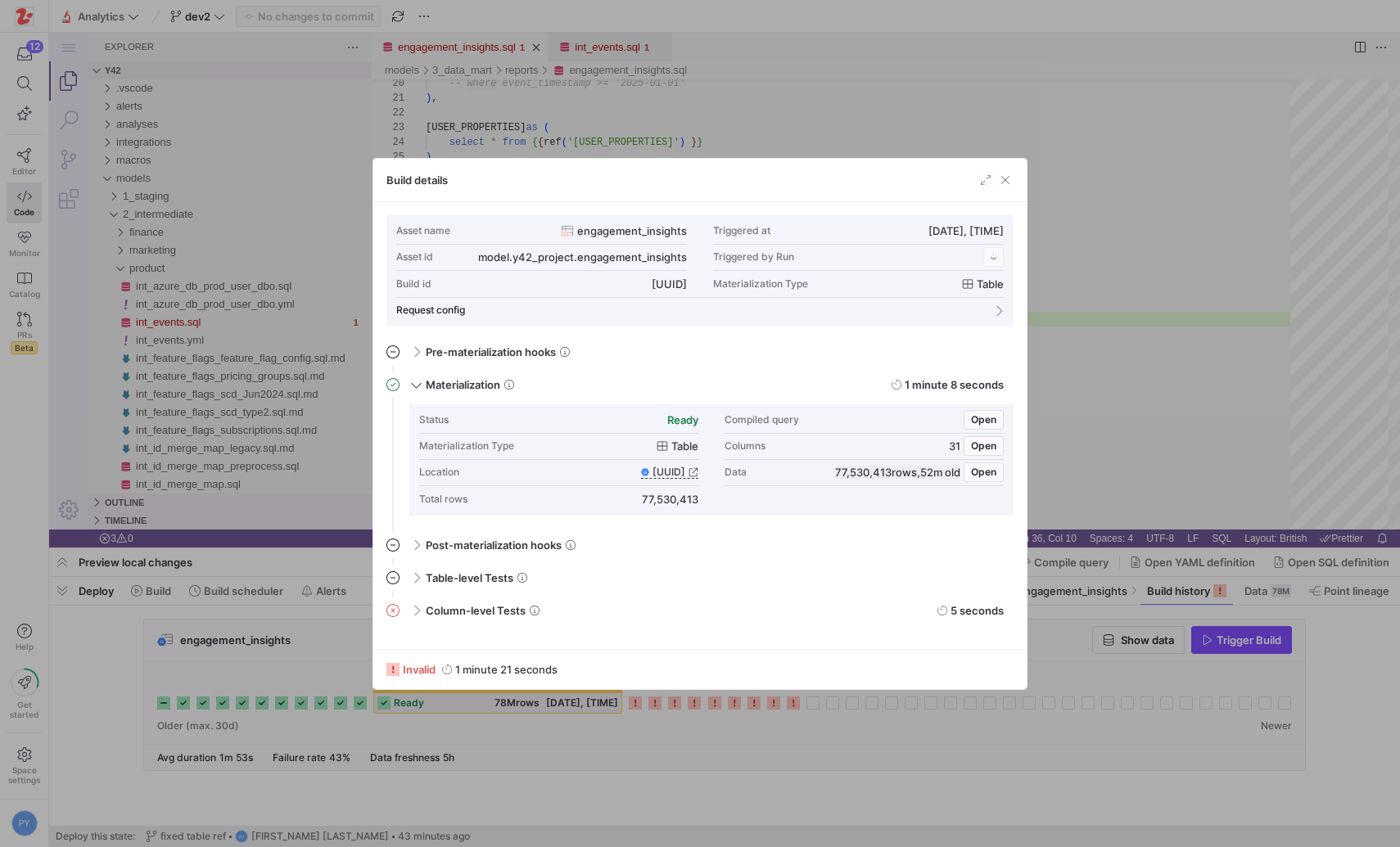 scroll, scrollTop: 147, scrollLeft: 0, axis: vertical 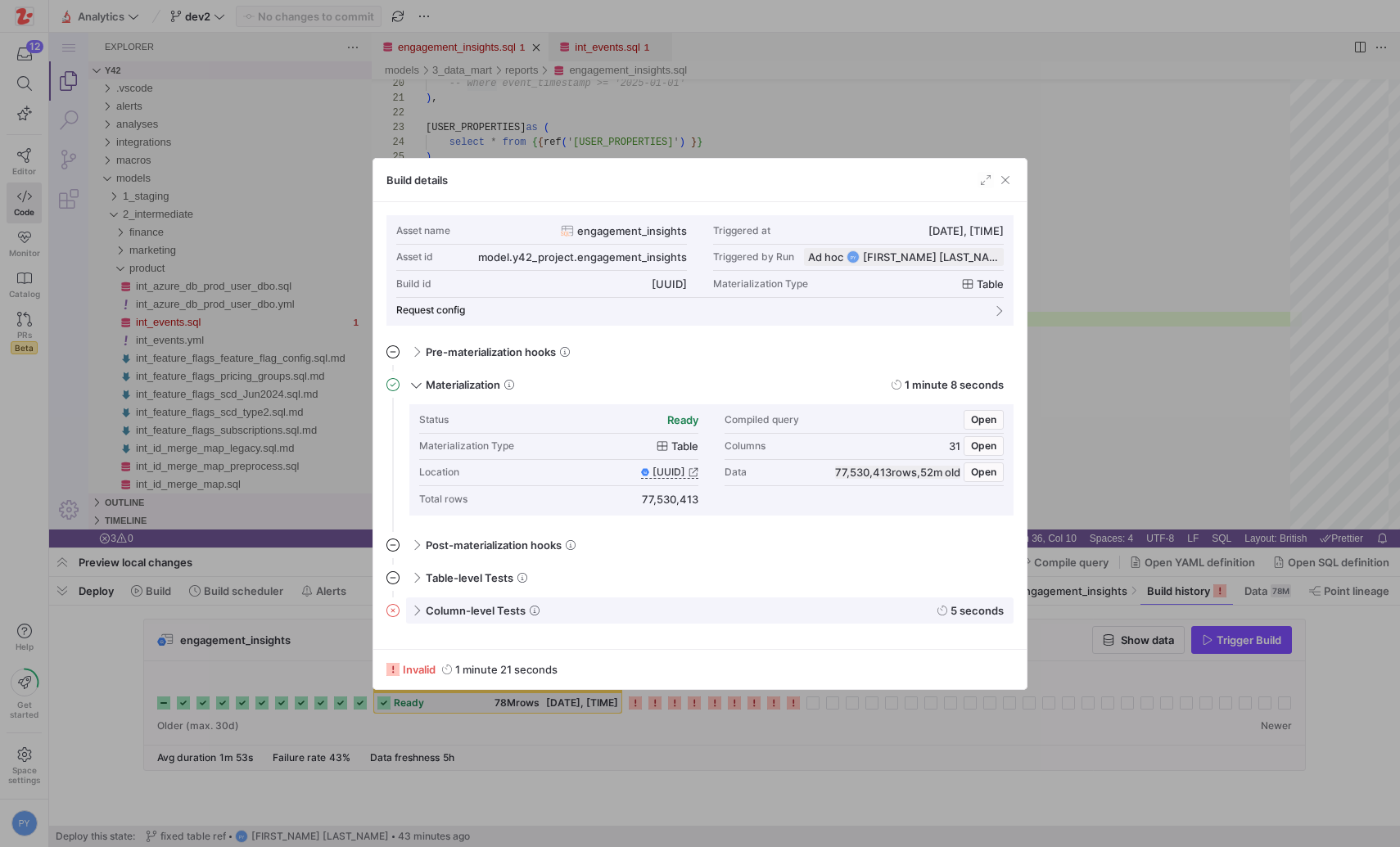click on "Column-level Tests 5 seconds" at bounding box center [710, 610] 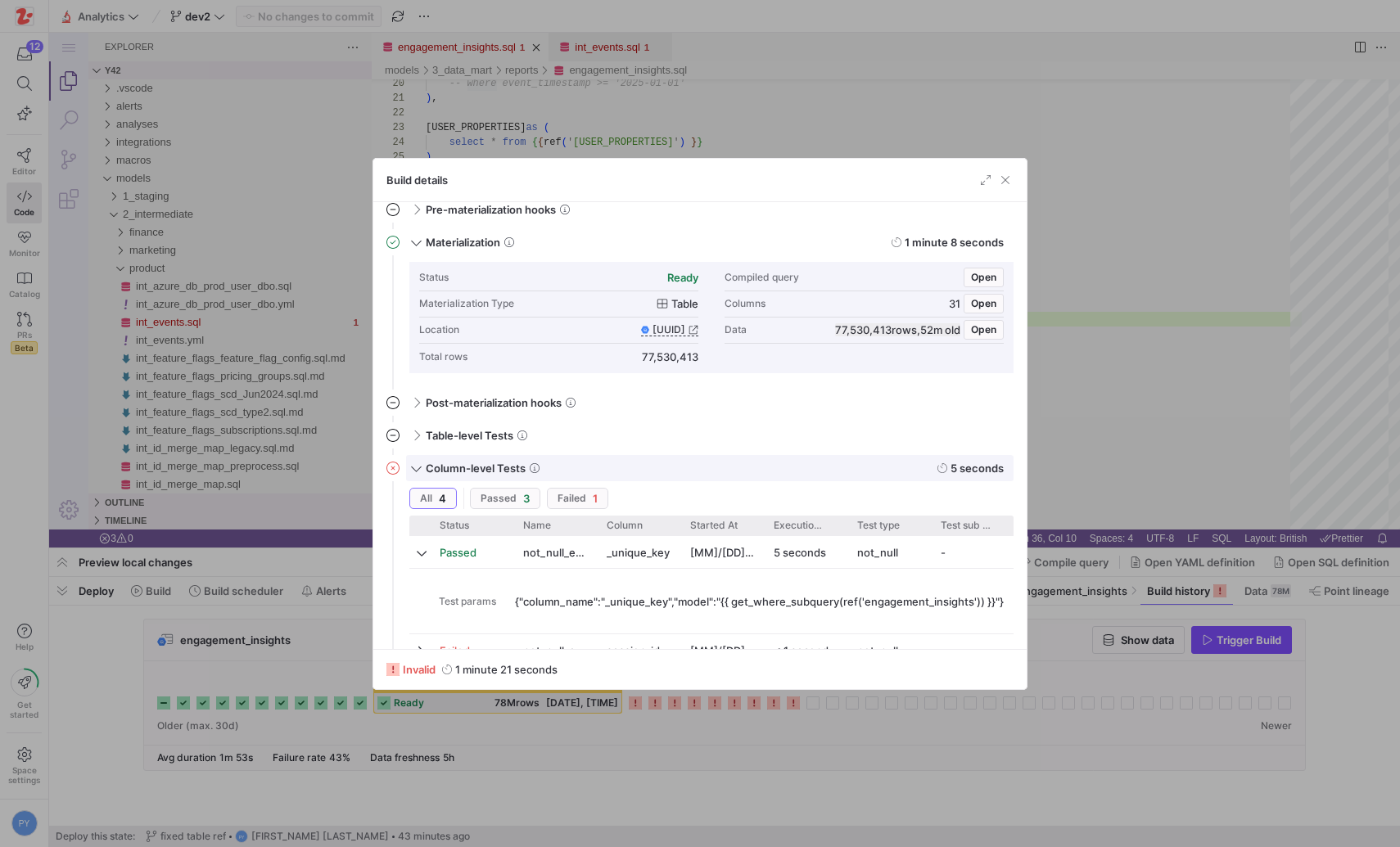 scroll, scrollTop: 242, scrollLeft: 0, axis: vertical 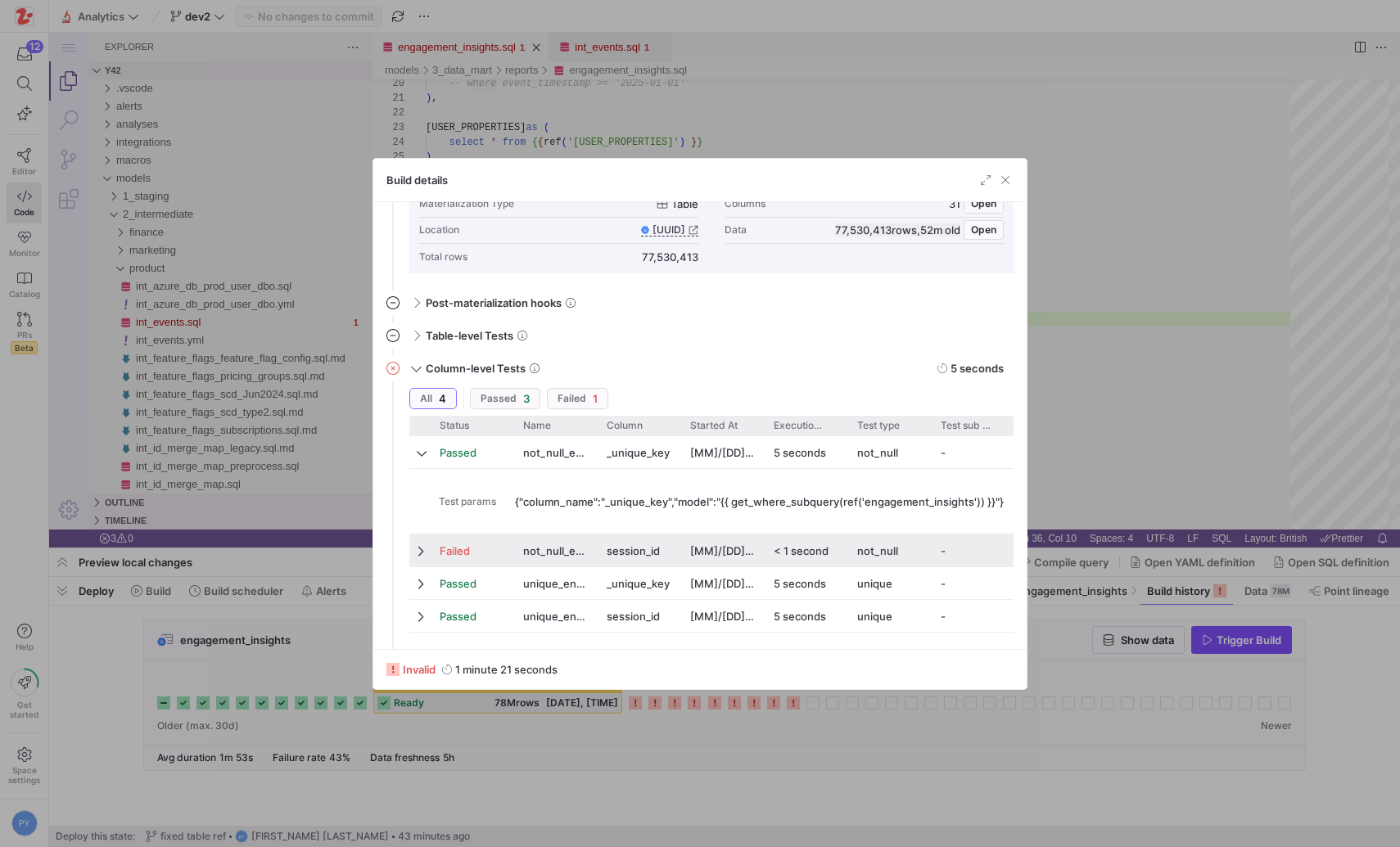 click on "Failed" at bounding box center (472, 551) 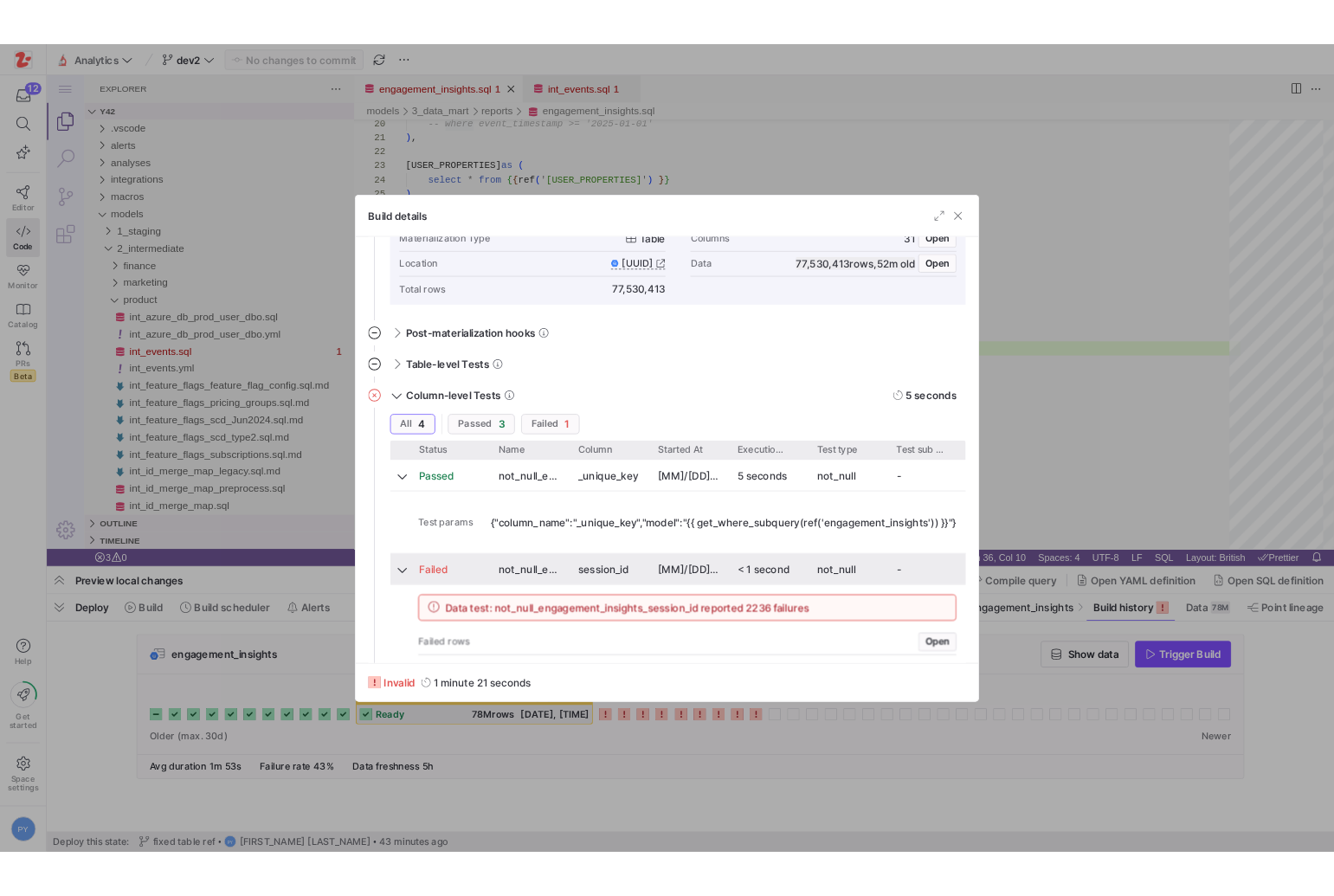 scroll, scrollTop: 383, scrollLeft: 0, axis: vertical 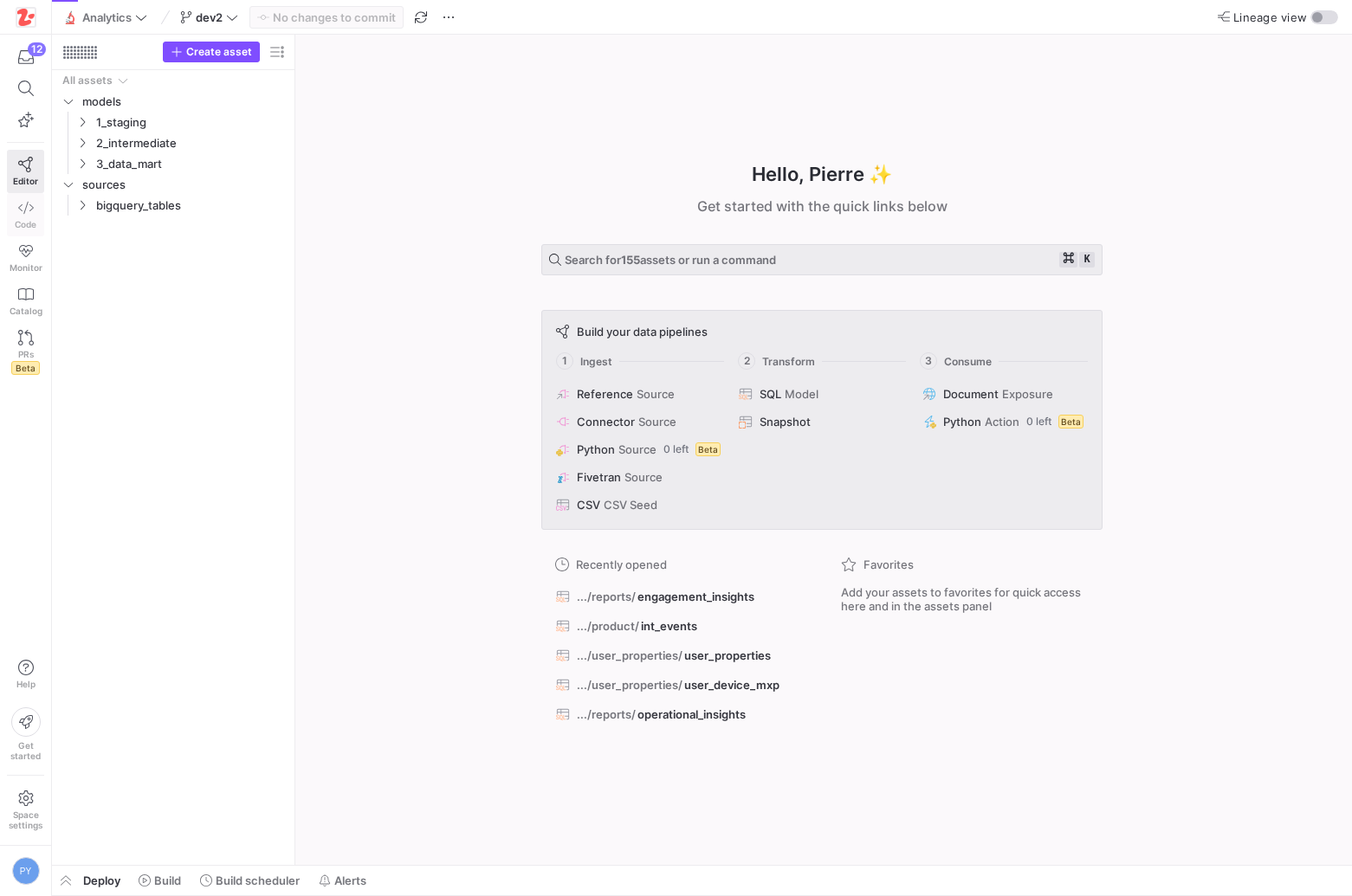 click on "Code" 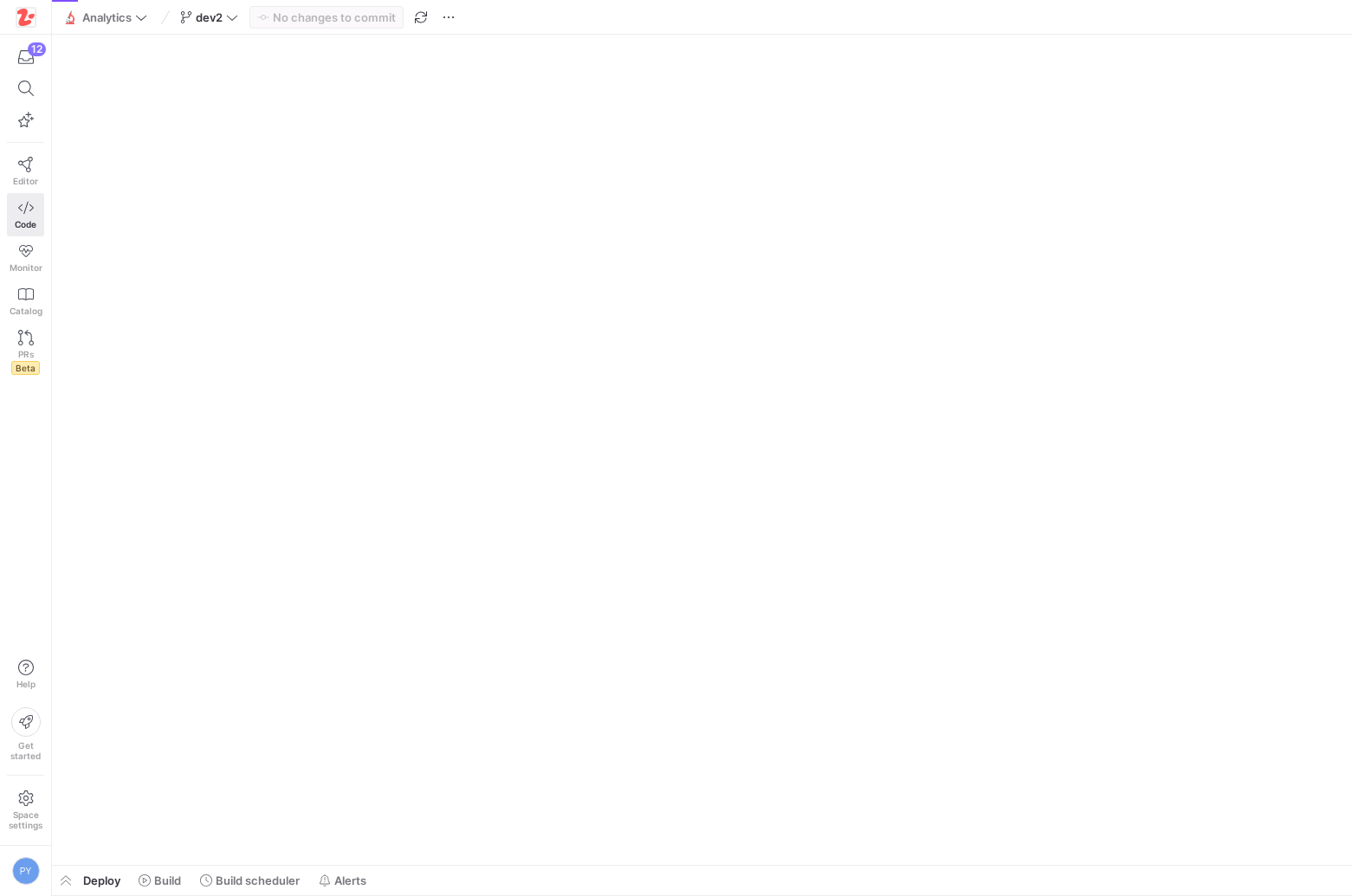 scroll, scrollTop: 0, scrollLeft: 0, axis: both 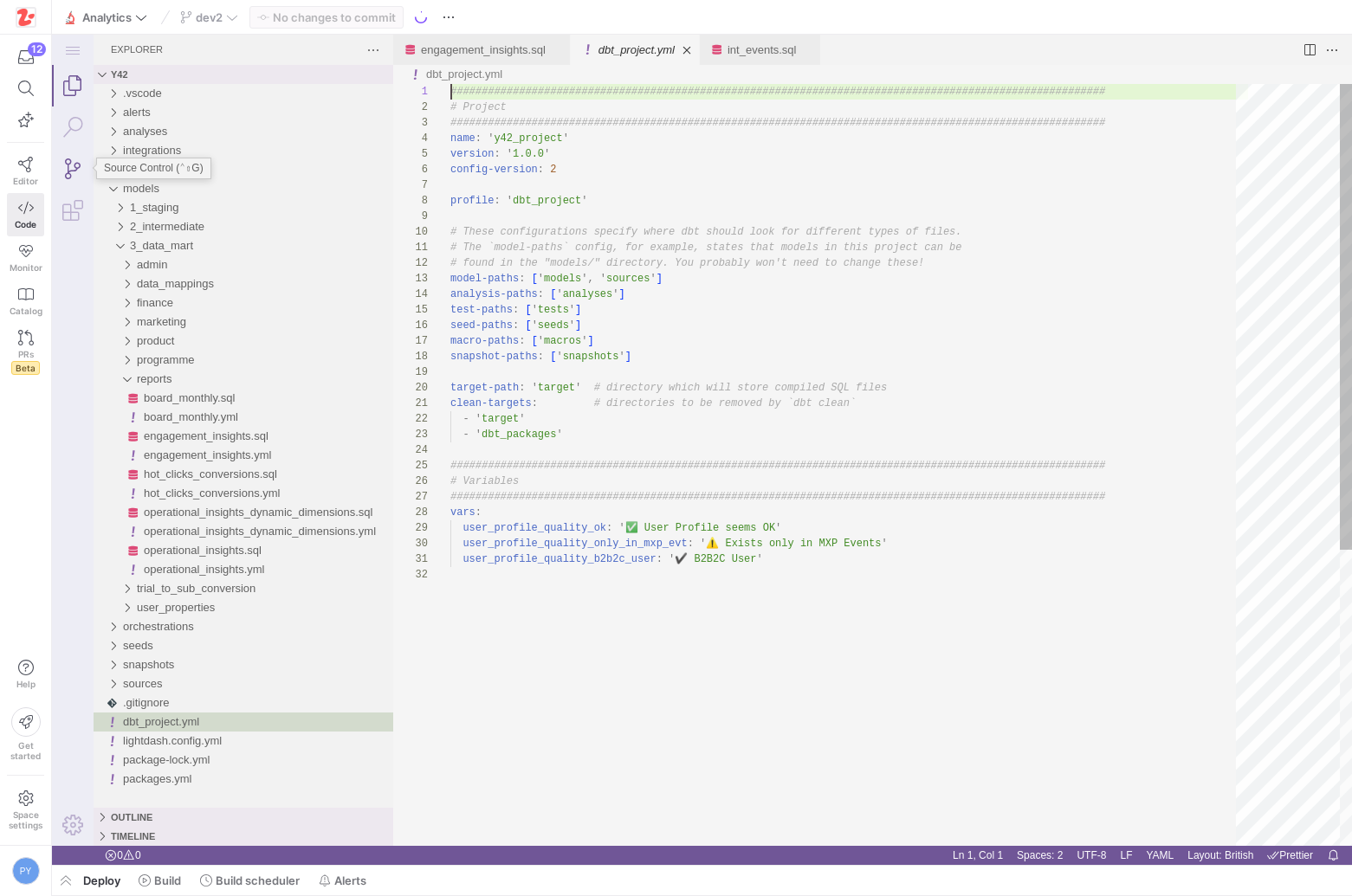 click at bounding box center (73, 169) 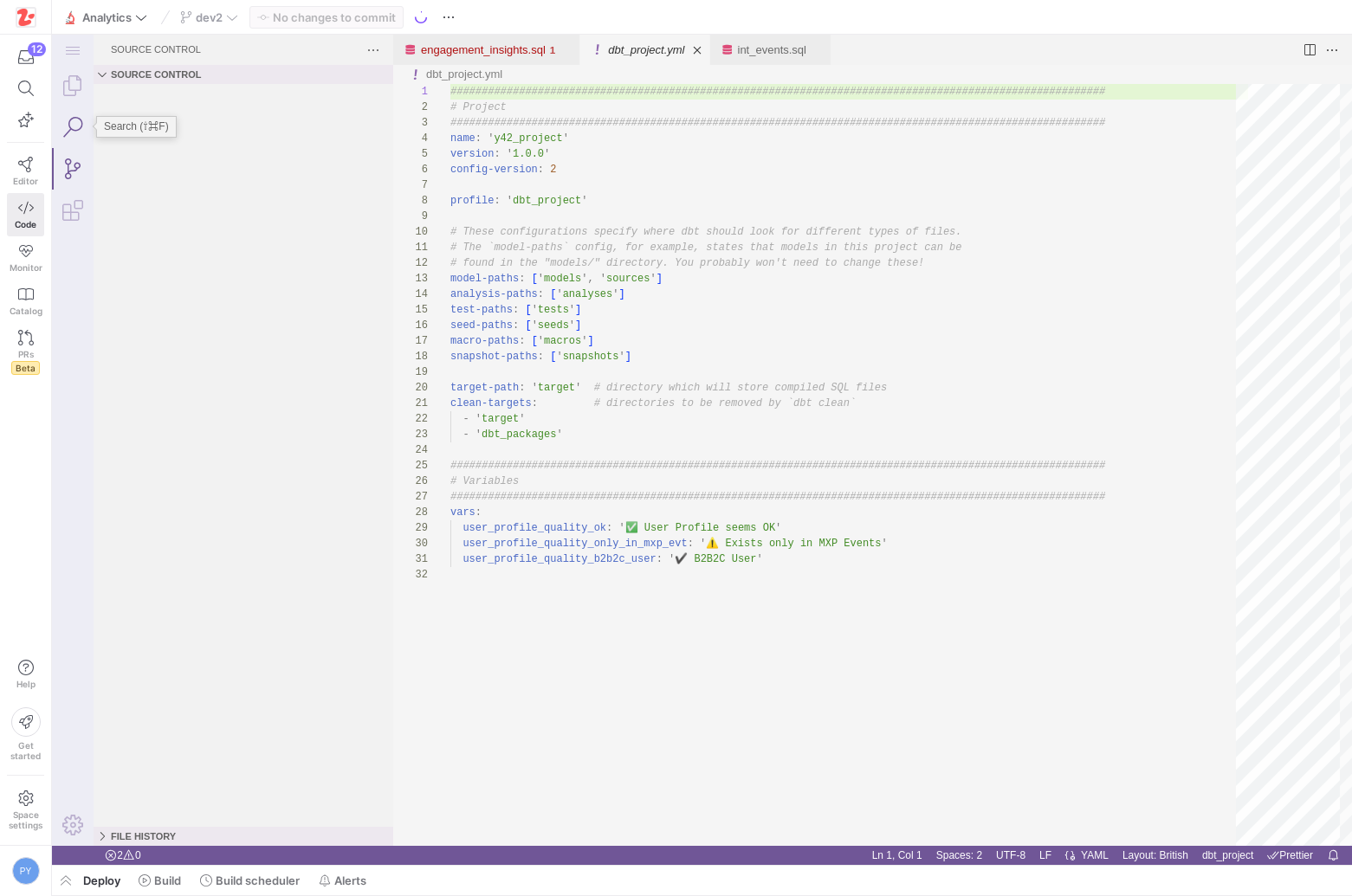 click at bounding box center (73, 127) 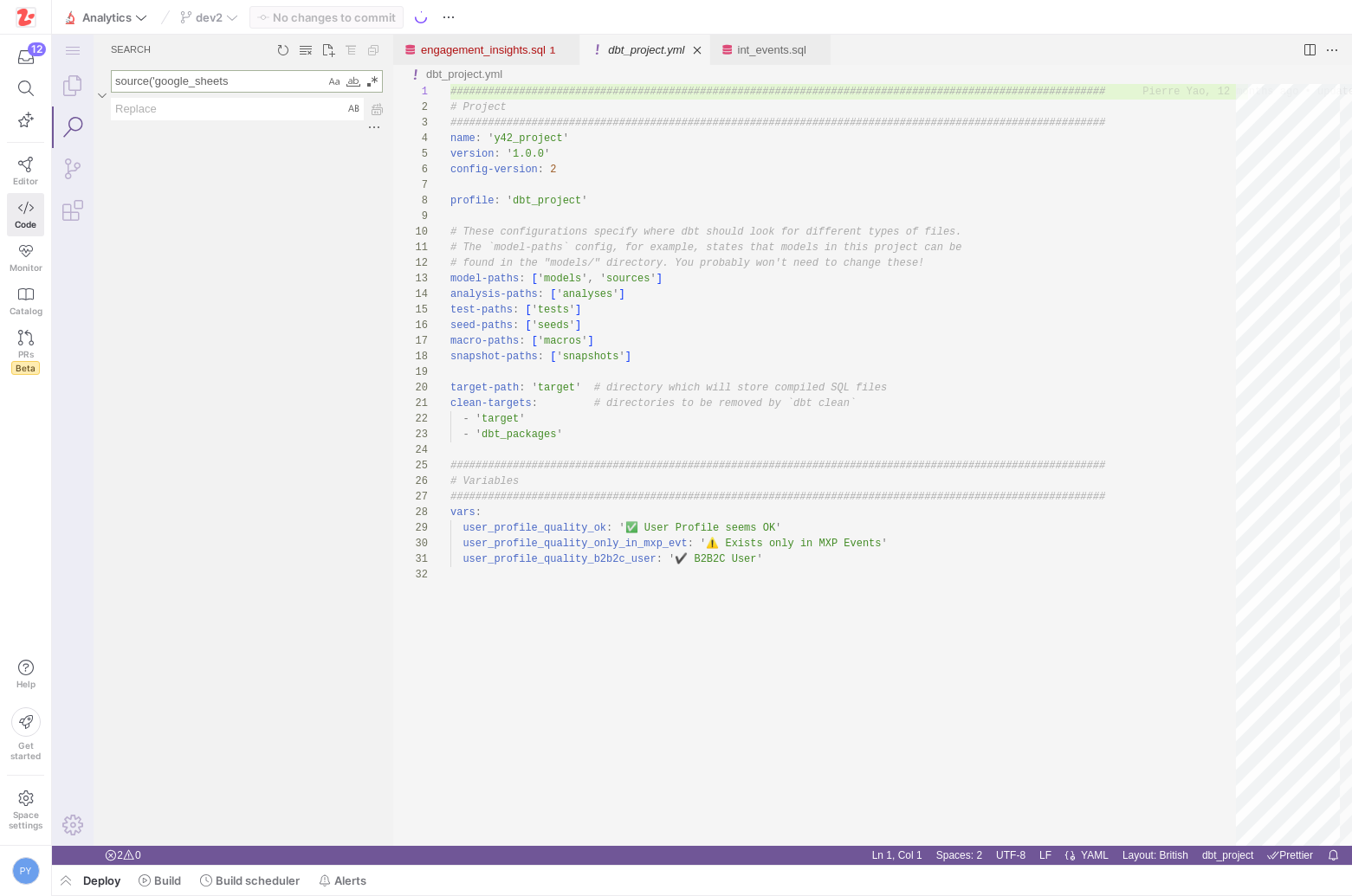 click on "source('google_sheets" at bounding box center [218, 81] 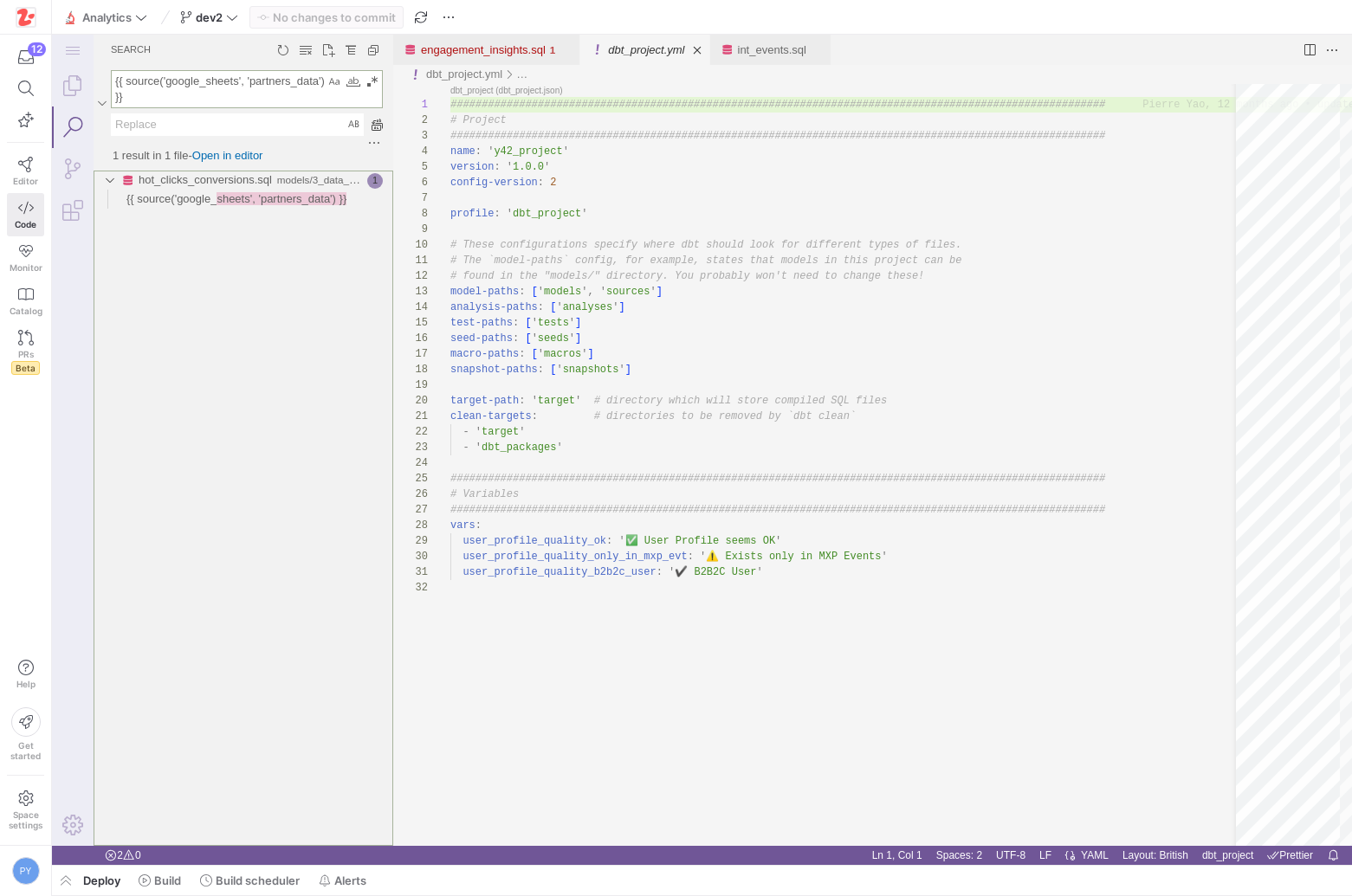click on "hot_clicks_conversions.sql models/3_data_mart/reports 1 {{ source('google_ sheets', 'partners_data') }}" at bounding box center [243, 508] 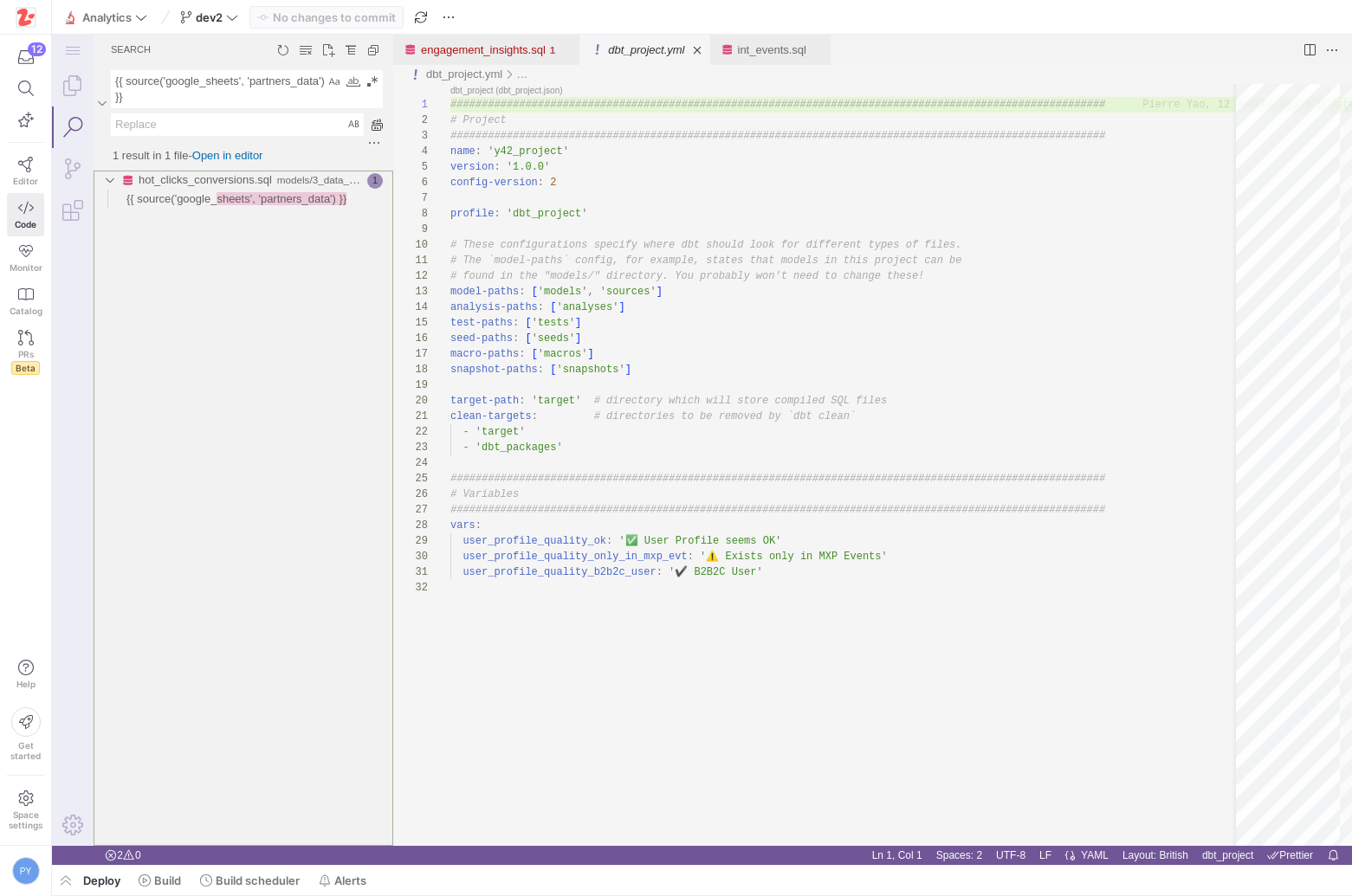 click on "hot_clicks_conversions.sql models/3_data_mart/reports 1 {{ source('google_ sheets', 'partners_data') }}" at bounding box center (243, 508) 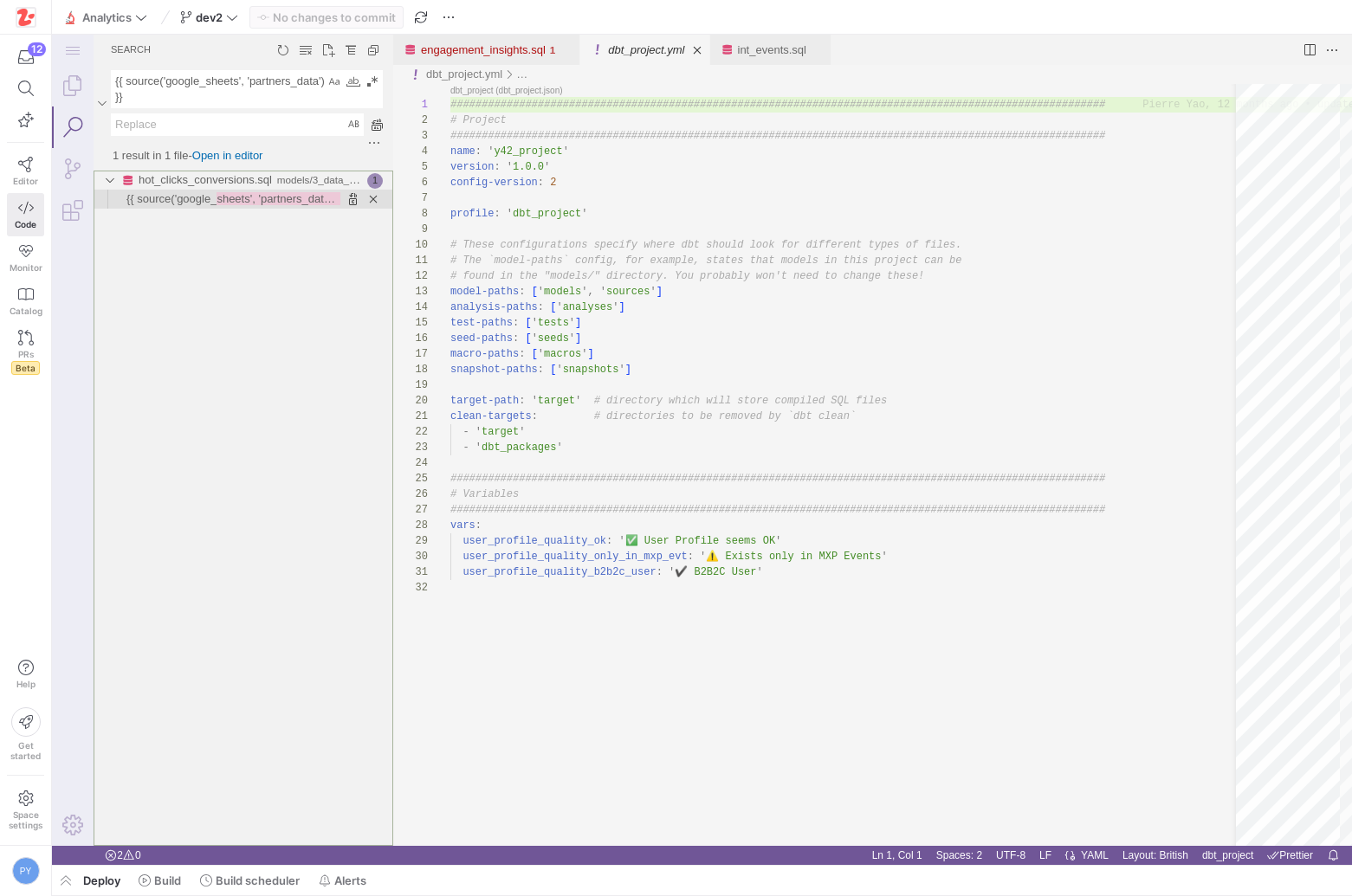 click on "sheets', 'partners_data') }}" at bounding box center [281, 198] 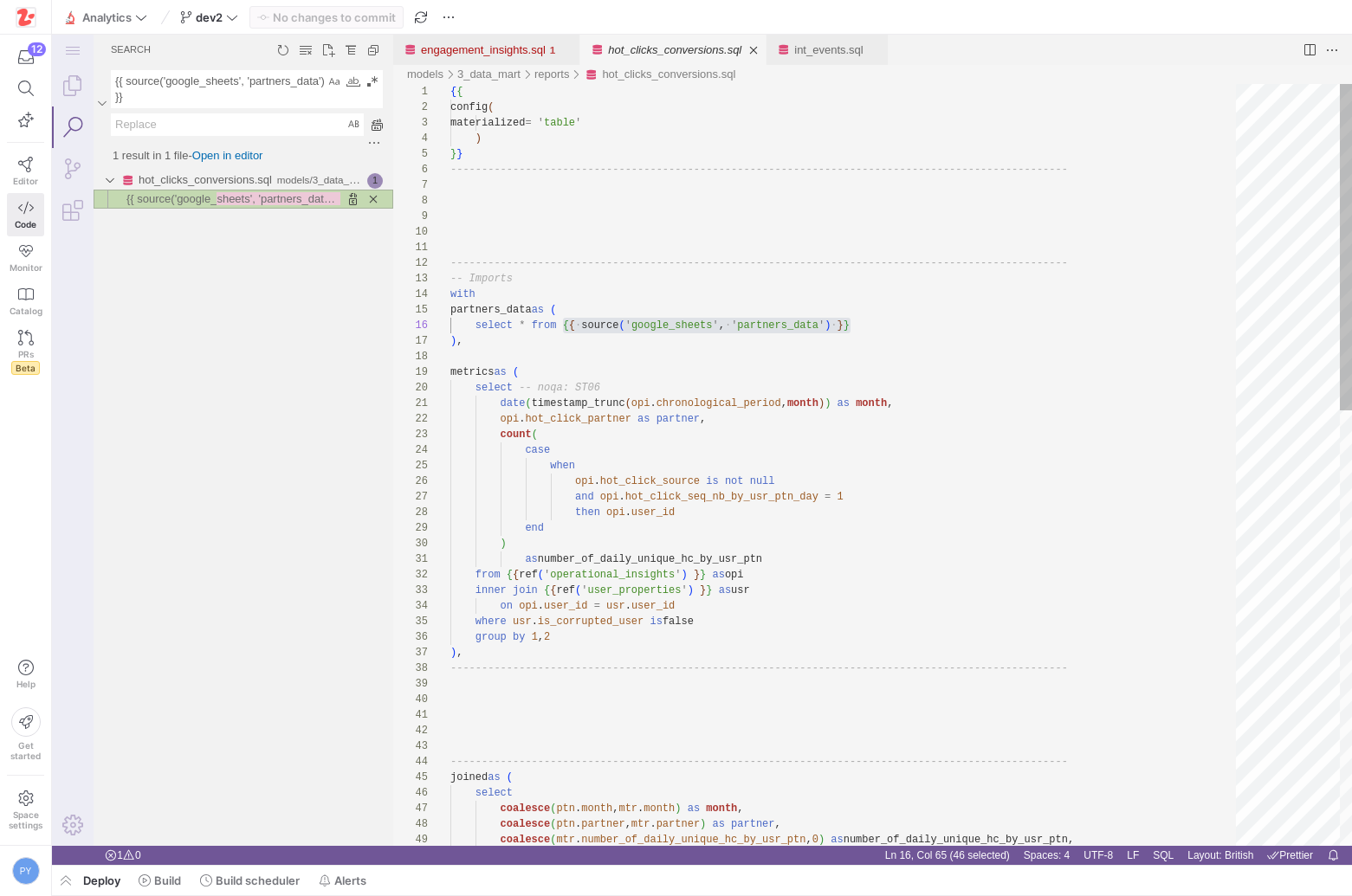scroll, scrollTop: 156, scrollLeft: 401, axis: both 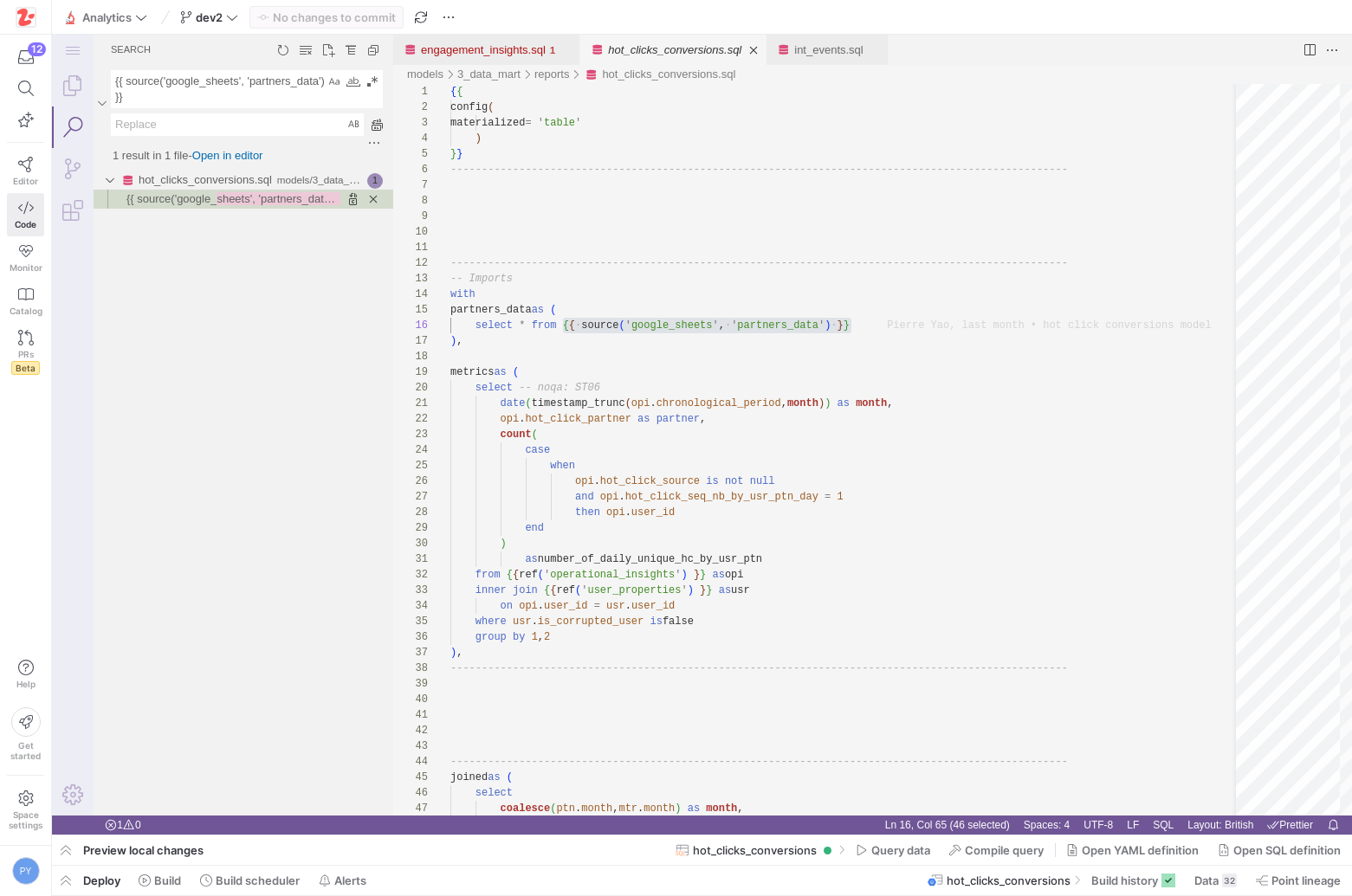 click on "{{ source('google_sheets', 'partners_data') }} {{ source('google_sheets', 'partners_data') }}" at bounding box center [239, 103] 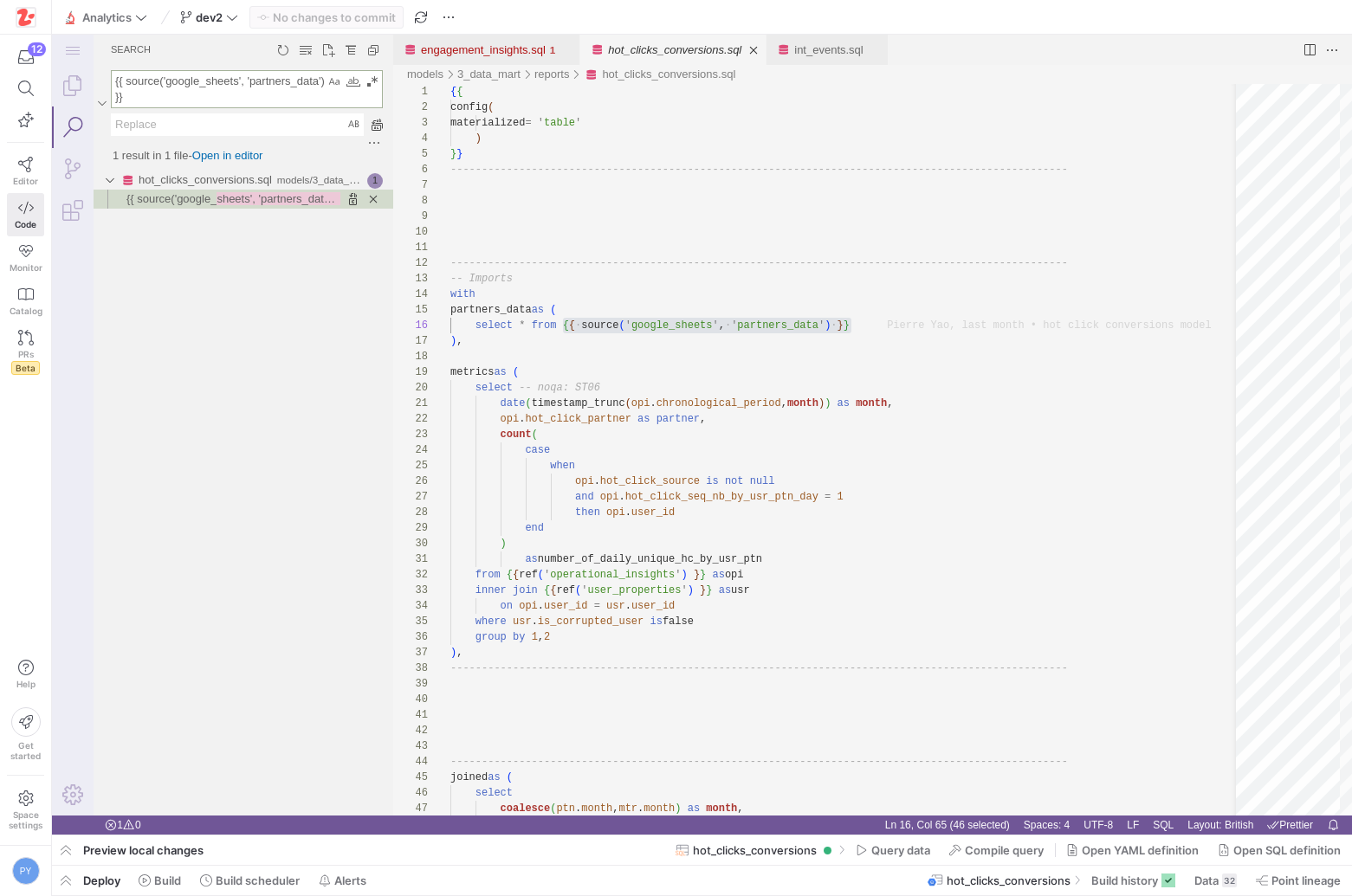 click on "{{ source('google_sheets', 'partners_data') }}" at bounding box center (218, 89) 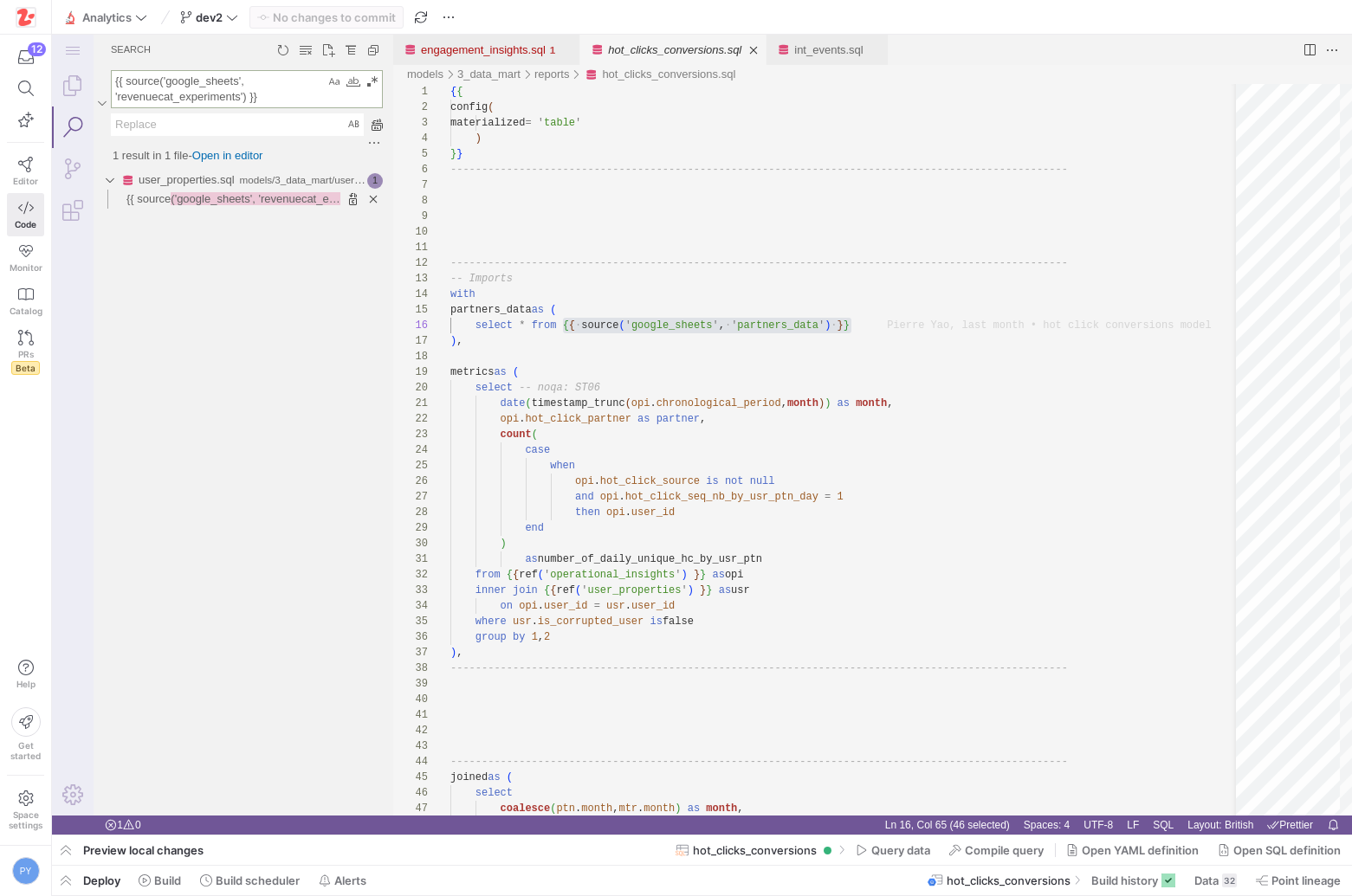 type on "{{ source('google_sheets', 'revenuecat_experiments') }}" 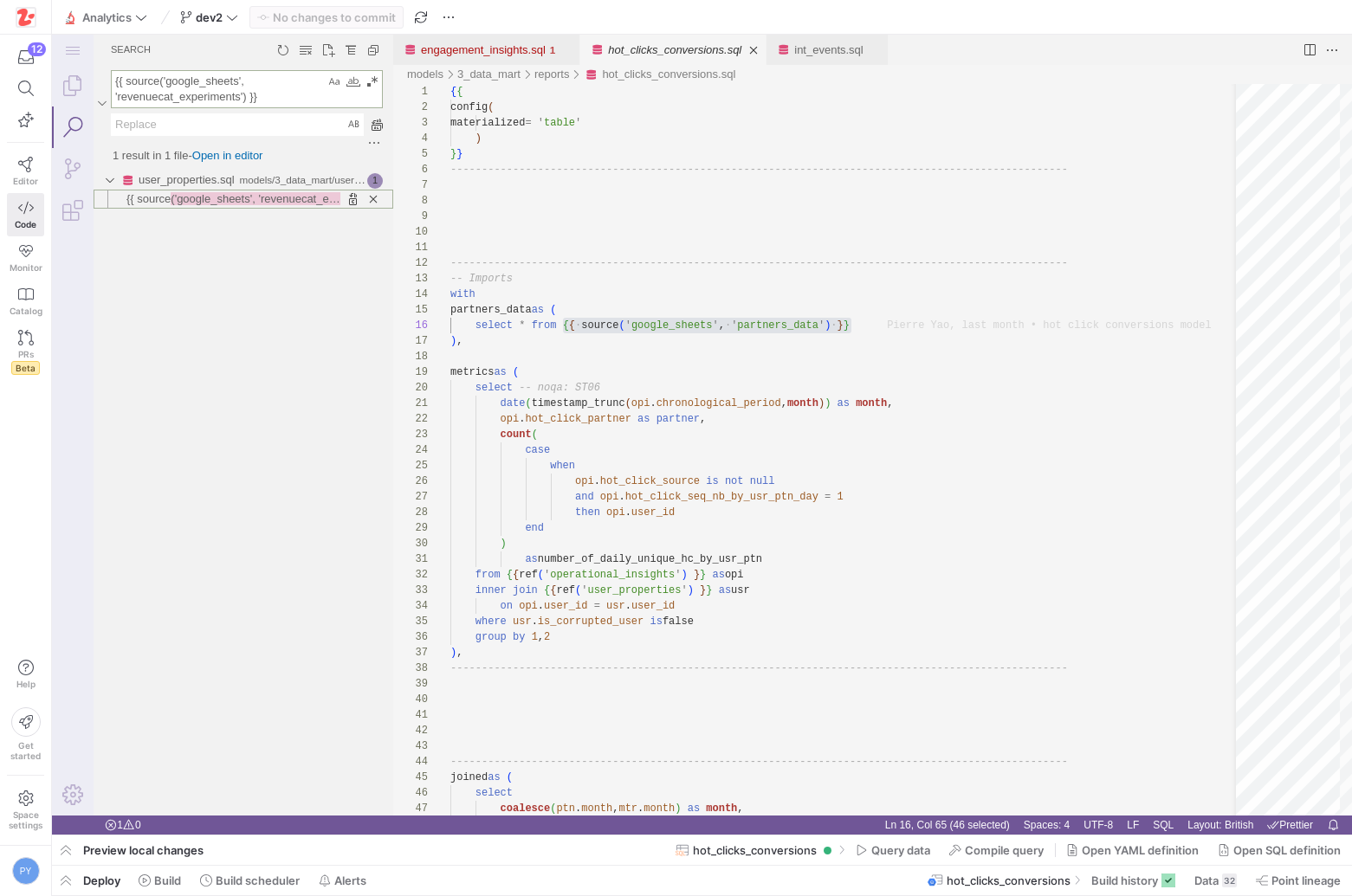 click on "('google_sheets', 'revenuecat_experiments') }} as rce" at bounding box center [302, 198] 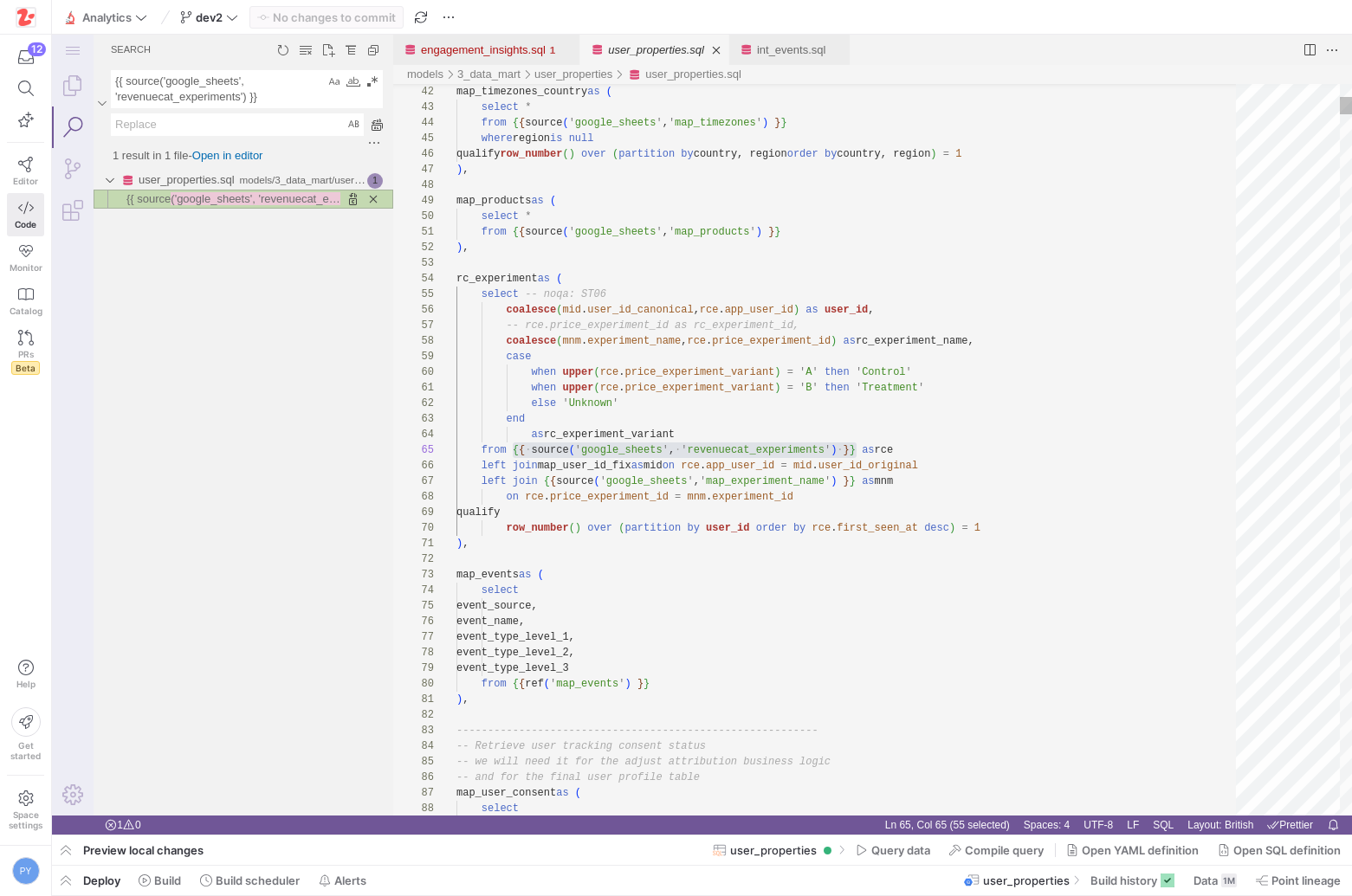 scroll, scrollTop: 156, scrollLeft: 401, axis: both 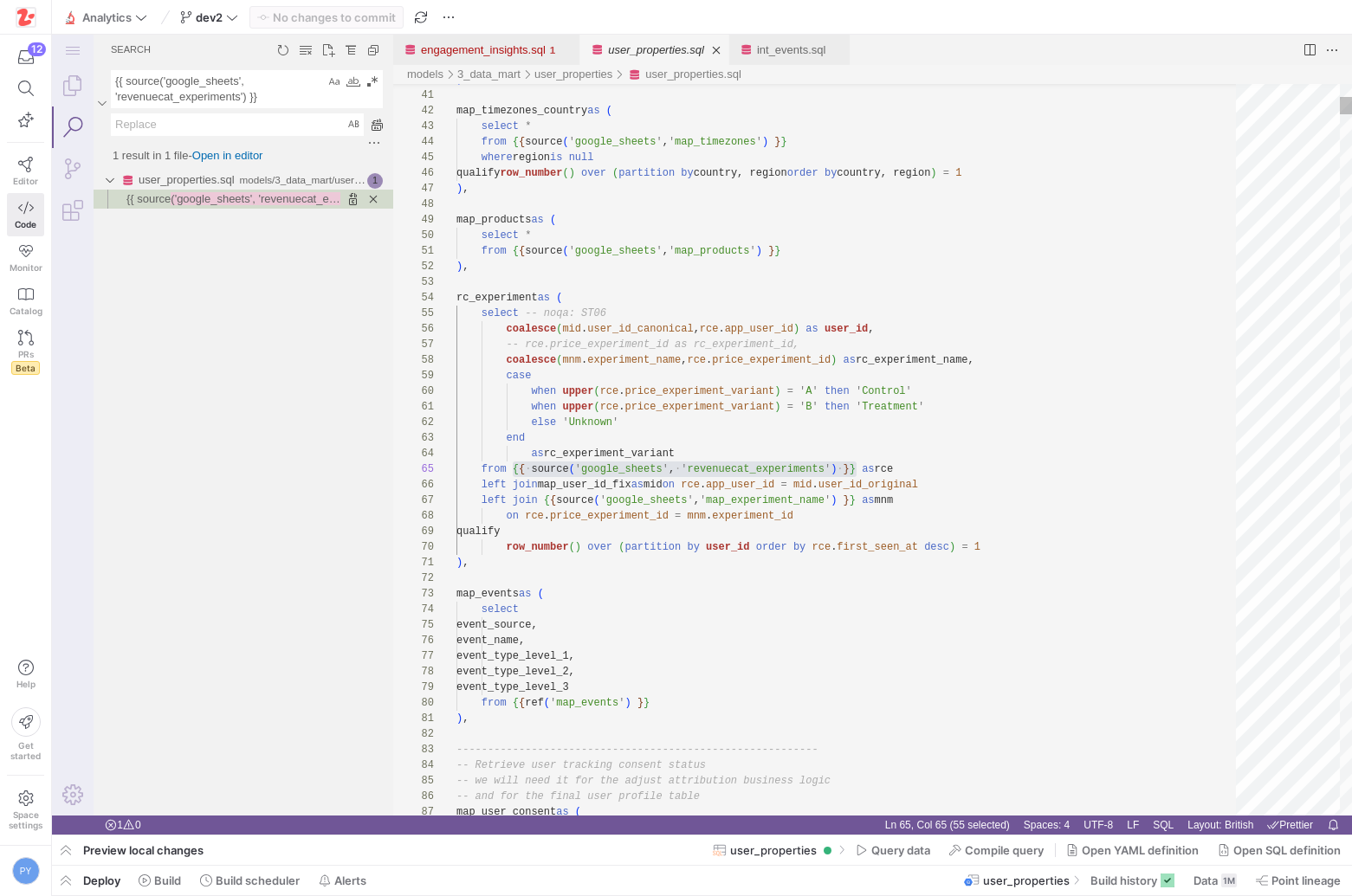click on ") , rc_experiment  as   (      select   -- noqa: ST06          coalesce ( mid . user_id_canonical ,  rce . app_user_id )   as   user_id ,          -- rce.price_experiment_id as rc_experiment_id,          coalesce ( mnm . experiment_name ,  rce . price_experiment_id )   as  rc_experiment_name,          case              when   upper ( rce . price_experiment_variant )   =   ' A '   then   ' Control '              when   upper ( rce . price_experiment_variant )   =   ' B '   then   ' Treatment '              else   ' Unknown '          end              as  rc_experiment_variant      from   { { ·‌ source ( ' google_sheets ' , ·‌ ' revenuecat_experiments ' ) ·‌ } }   as  rce      left join  map_user_id_fix  as  mid  on   rce . app_user_id   =   mid . user_id_original      left join   { {  source ( ' google_sheets ' ,  ' map_experiment_name ' )   } }   as  mnm" at bounding box center (852, 17430) 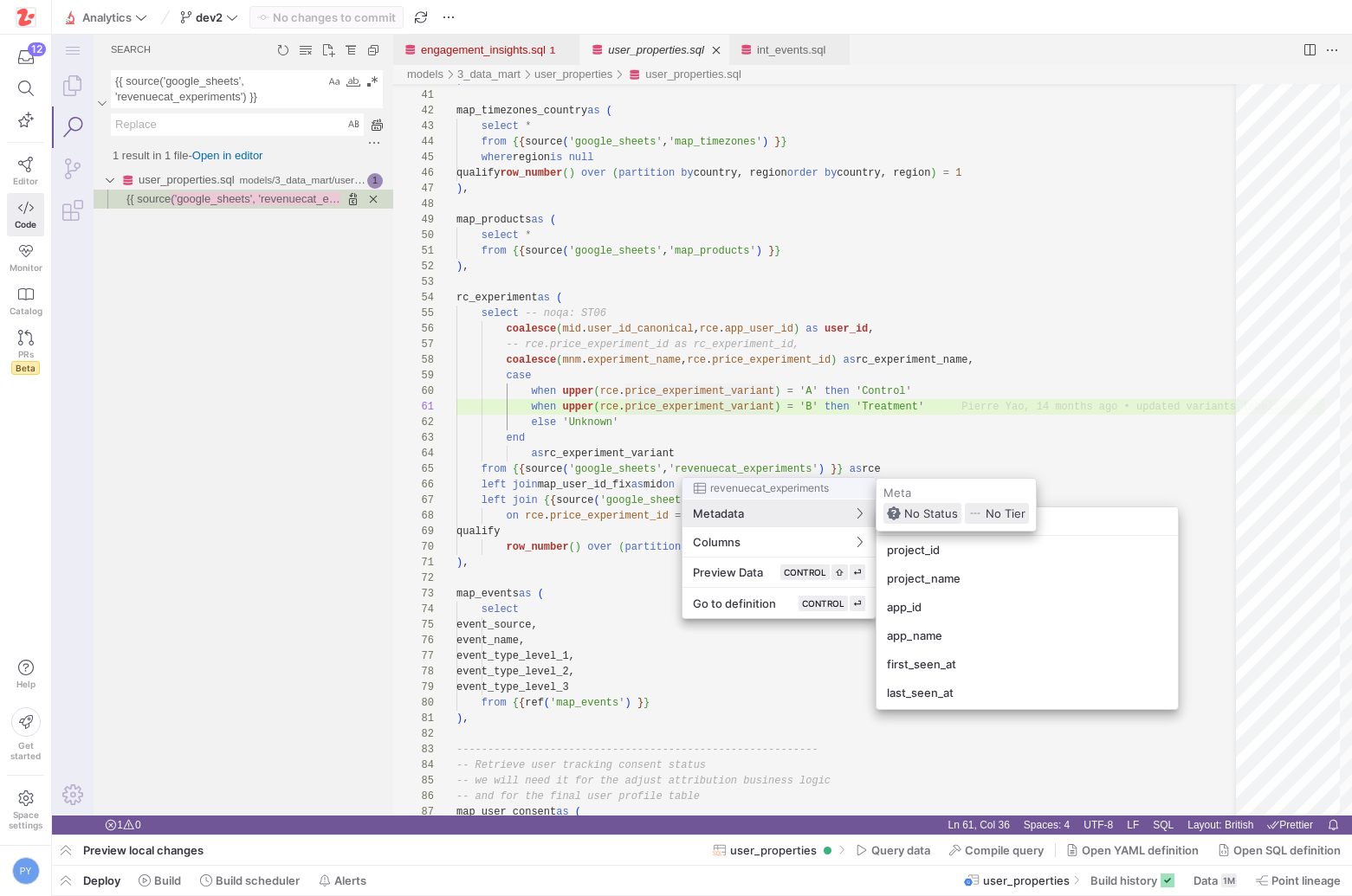 click at bounding box center (676, 448) 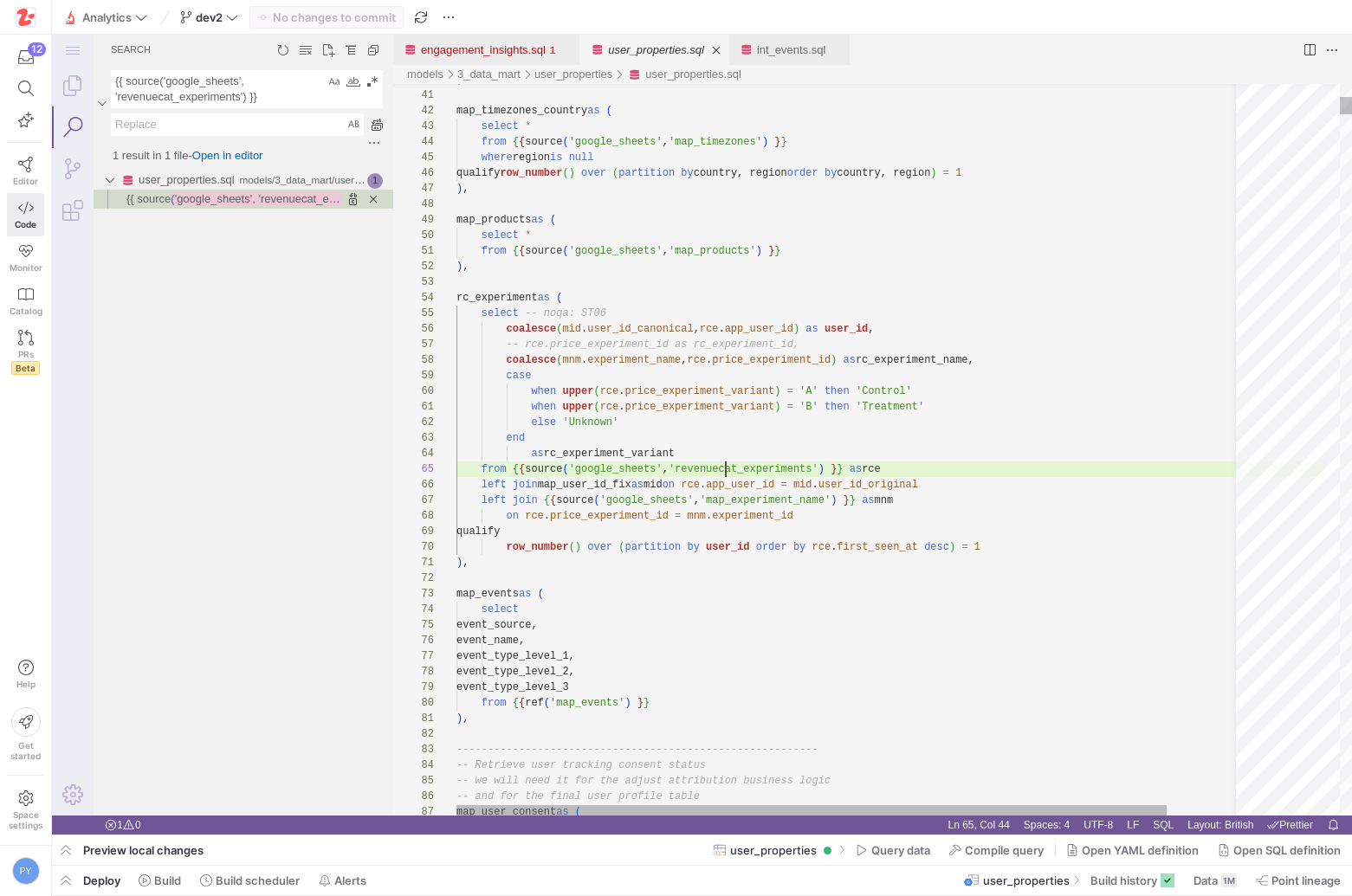 click on ") , rc_experiment  as   (      select   -- noqa: ST06          coalesce ( mid . user_id_canonical ,  rce . app_user_id )   as   user_id ,          -- rce.price_experiment_id as rc_experiment_id,          coalesce ( mnm . experiment_name ,  rce . price_experiment_id )   as  rc_experiment_name,          case              when   upper ( rce . price_experiment_variant )   =   ' A '   then   ' Control '              when   upper ( rce . price_experiment_variant )   =   ' B '   then   ' Treatment '              else   ' Unknown '          end              as  rc_experiment_variant      from   { {  source ( ' google_sheets ' ,  ' revenuecat_experiments ' )   } }   as  rce      left join  map_user_id_fix  as  mid  on   rce . app_user_id   =   mid . user_id_original      left join   { {  source ( ' google_sheets ' ,  ' map_experiment_name ' )   } }   as  mnm on   rce ." at bounding box center [890, 17430] 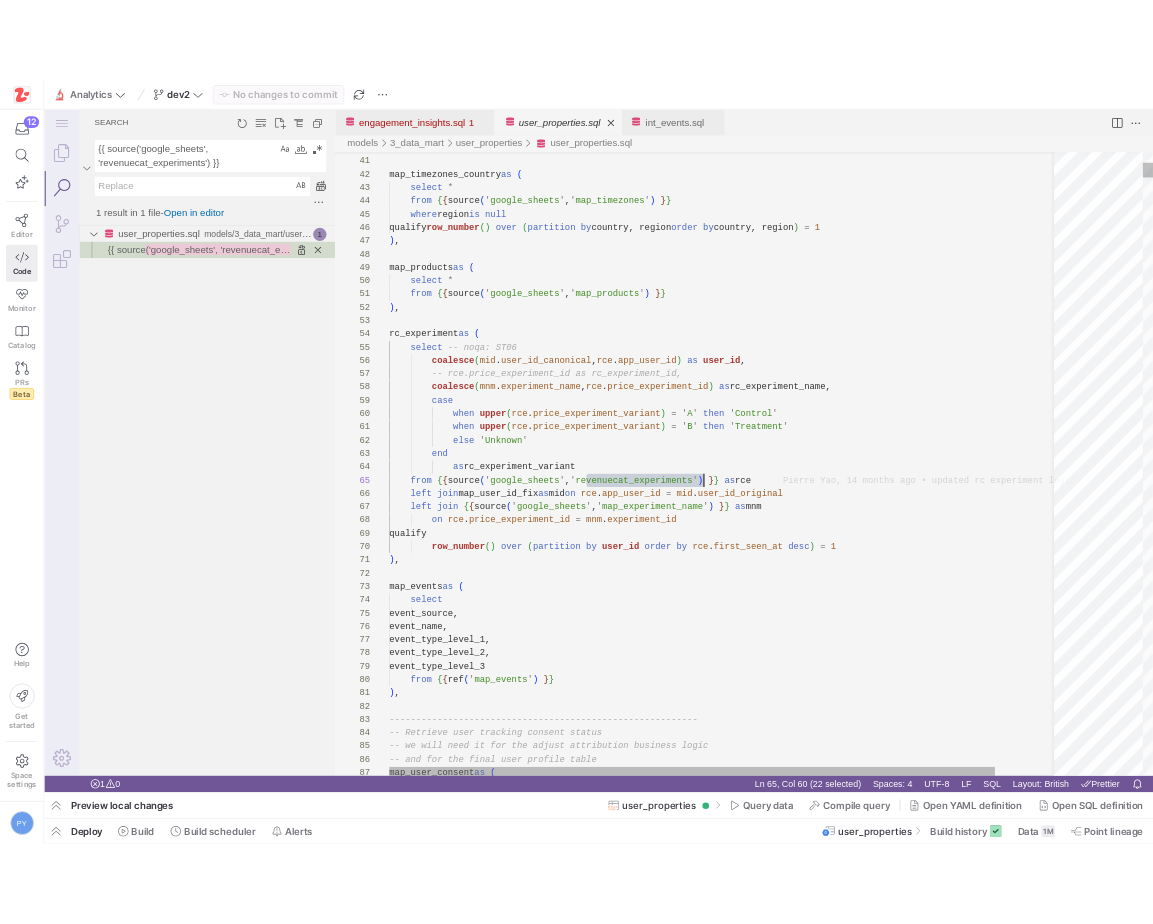 scroll, scrollTop: 72, scrollLeft: 426, axis: both 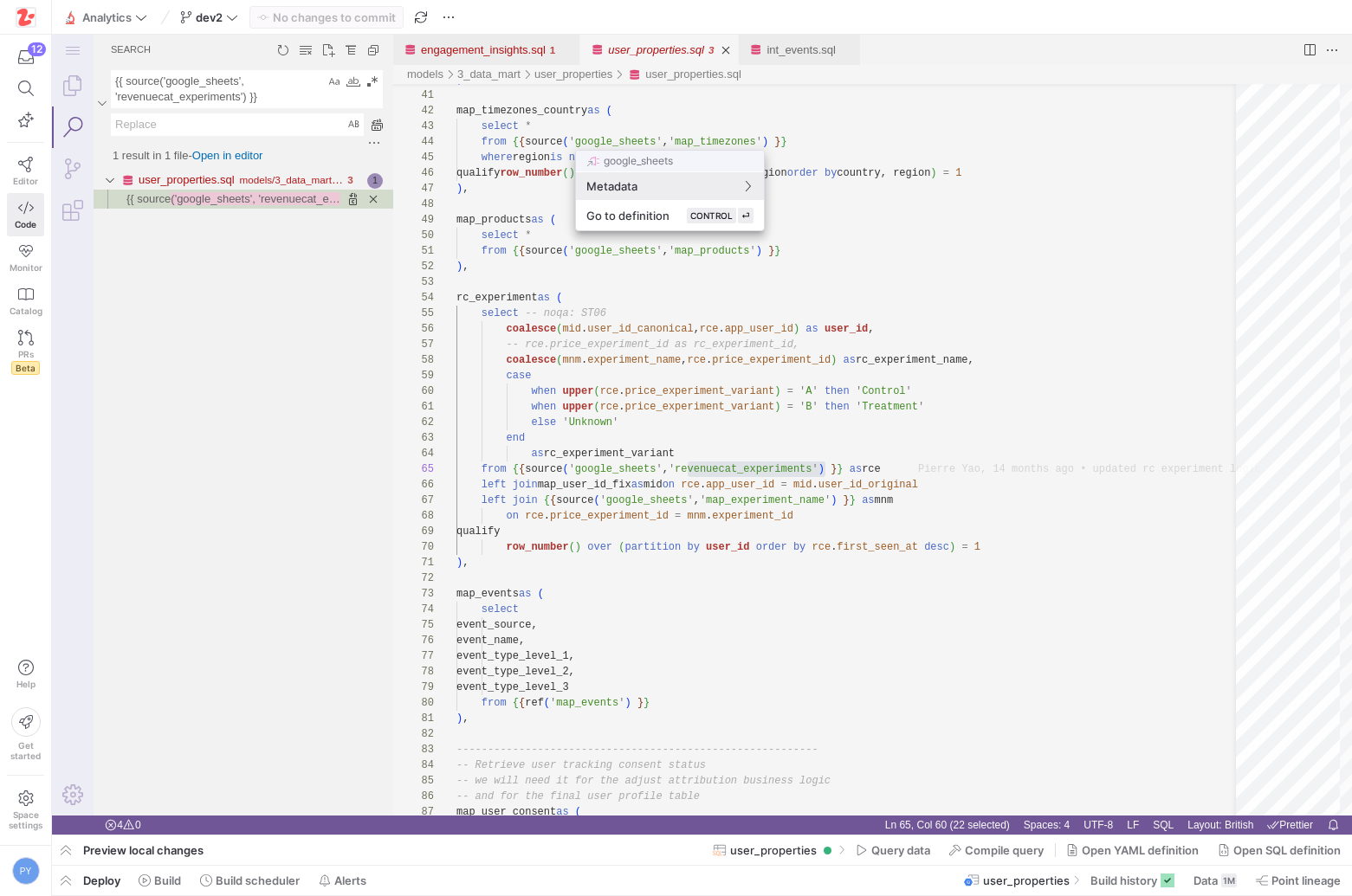 type 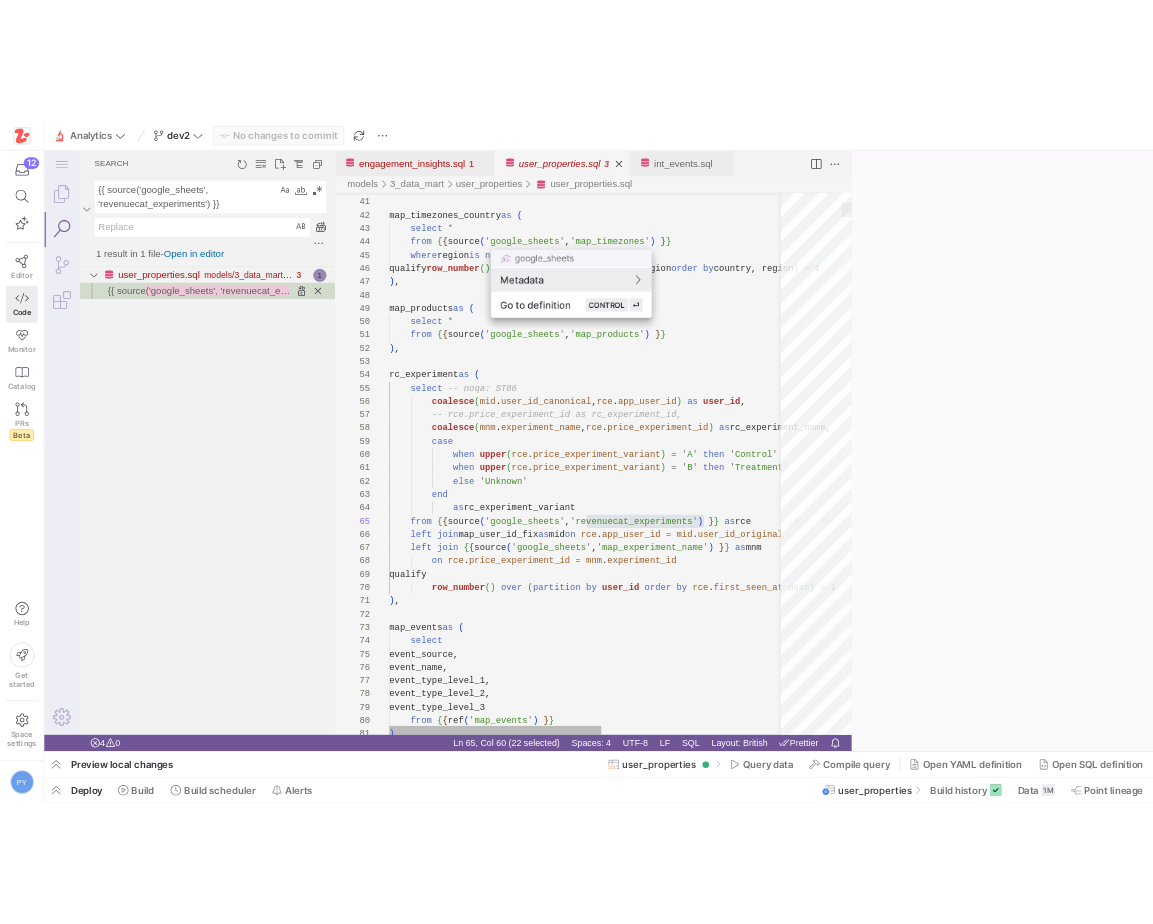 scroll, scrollTop: 72, scrollLeft: 426, axis: both 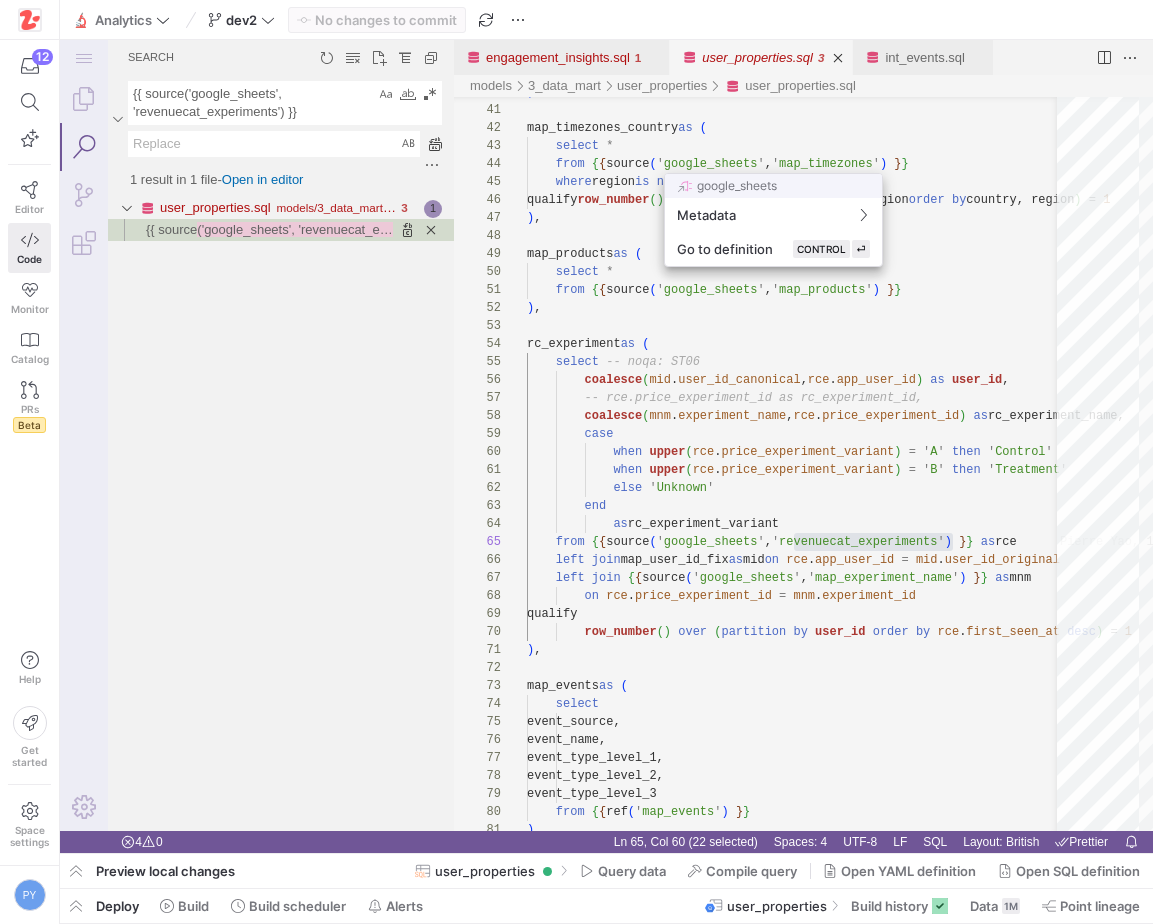 click at bounding box center (576, 462) 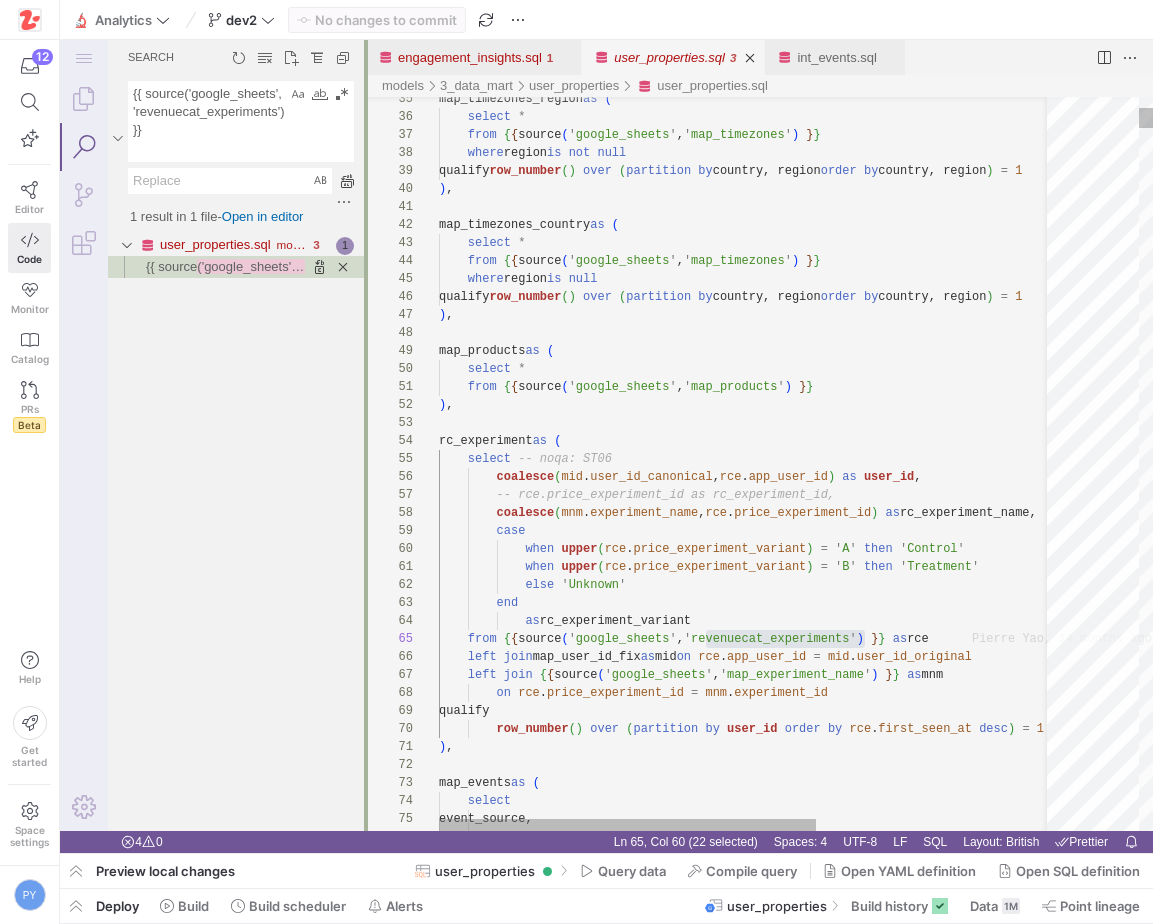 drag, startPoint x: 452, startPoint y: 352, endPoint x: 364, endPoint y: 351, distance: 88.005684 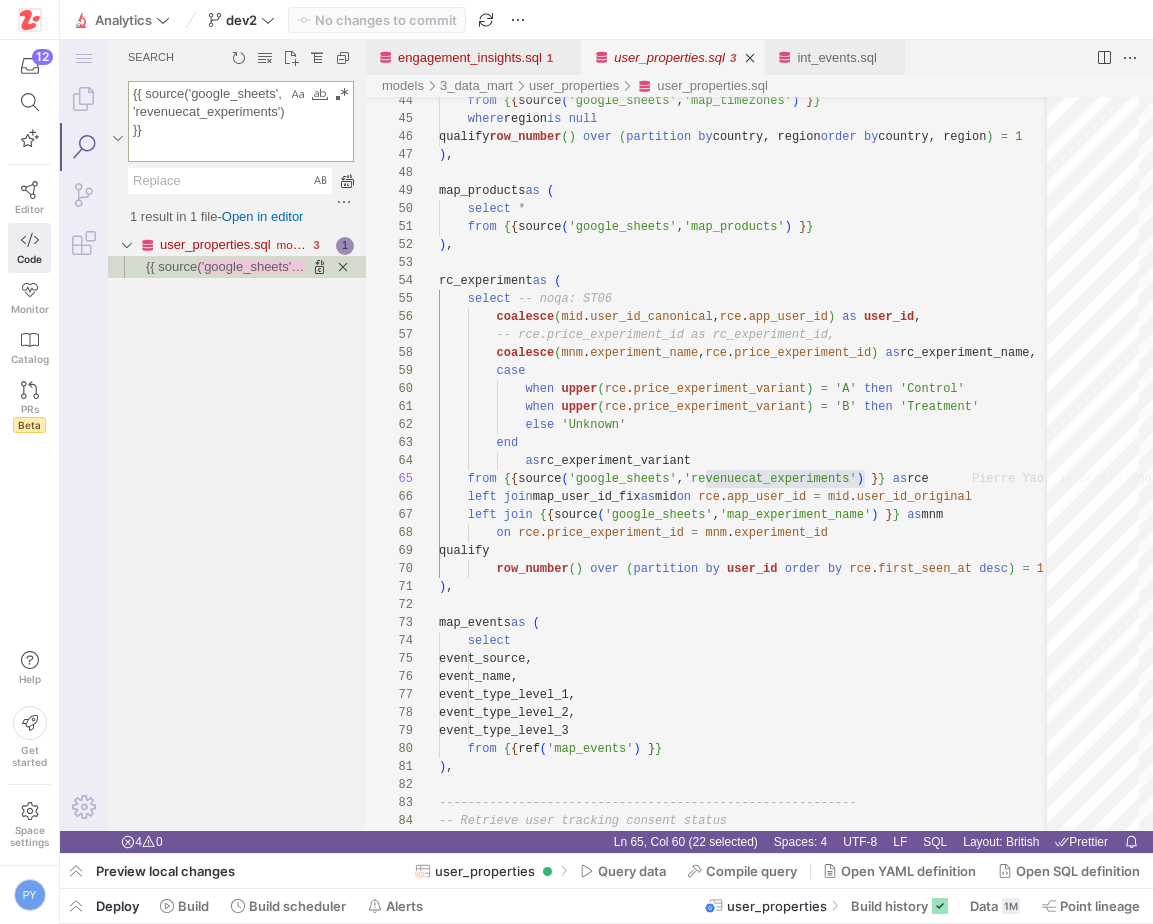 click on "{{ source('google_sheets', 'revenuecat_experiments') }}" at bounding box center [208, 121] 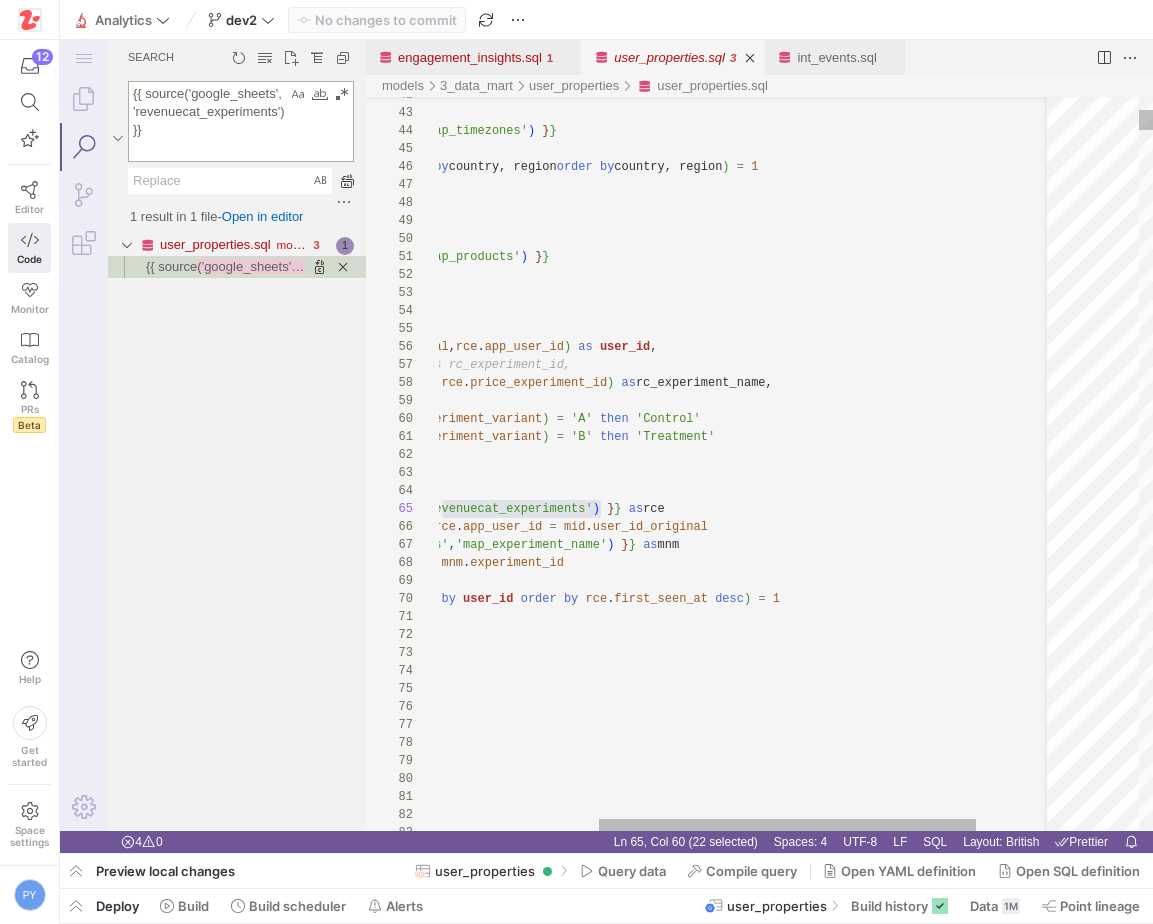 scroll, scrollTop: 90, scrollLeft: 491, axis: both 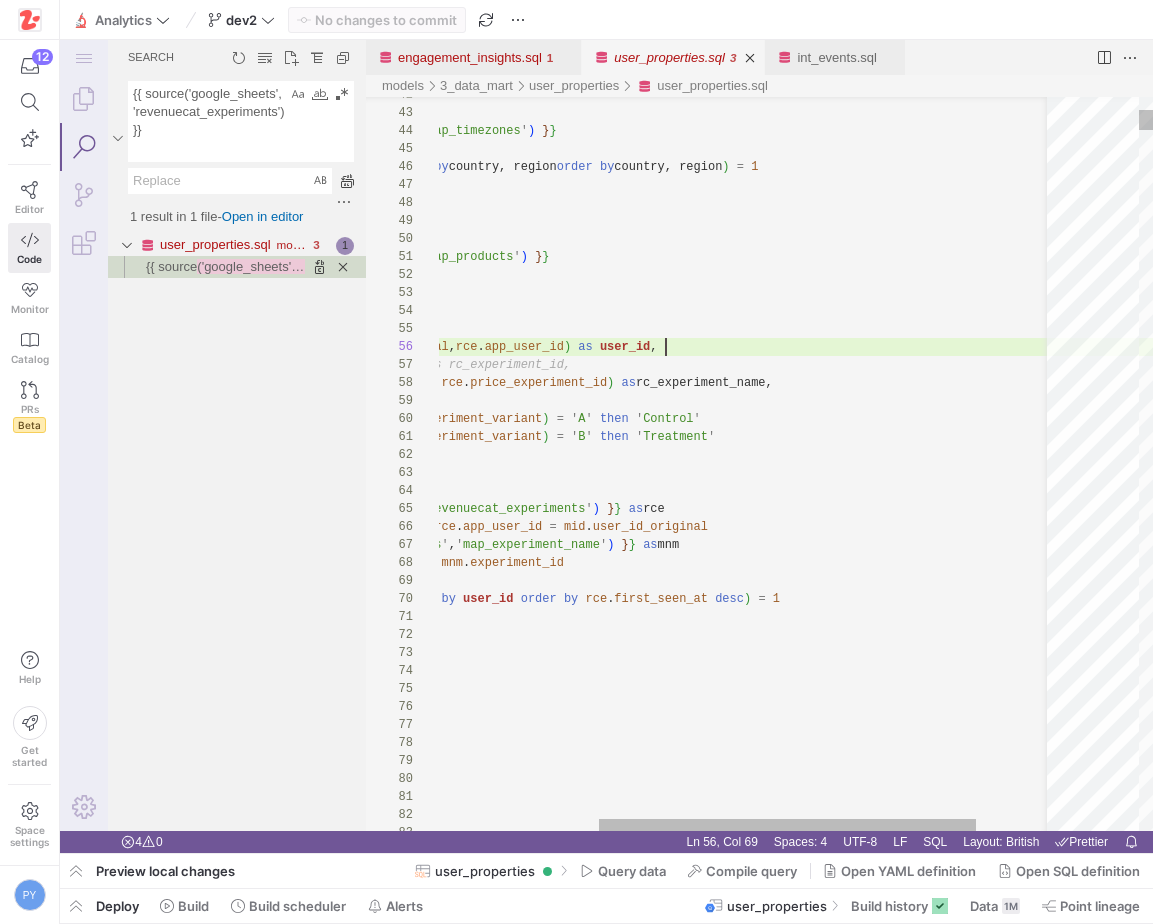 click on ") , rc_experiment  as   (      select   -- noqa: ST06          coalesce ( mid . user_id_canonical ,  rce . app_user_id )   as   user_id ,          -- rce.price_experiment_id as rc_experiment_id,          coalesce ( mnm . experiment_name ,  rce . price_experiment_id )   as  rc_experiment_name,          case              when   upper ( rce . price_experiment_variant )   =   ' A '   then   ' Control '              when   upper ( rce . price_experiment_variant )   =   ' B '   then   ' Treatment '              else   ' Unknown '          end              as  rc_experiment_variant      from   { {  source ( ' google_sheets ' ,  ' revenuecat_experiments ' )   } }   as  rce      left join  map_user_id_fix  as  mid  on   rce . app_user_id   =   mid . user_id_original      left join   { {  source ( ' google_sheets ' ,  ' map_experiment_name ' )   } }   as  mnm on   rce ." at bounding box center [676, 20046] 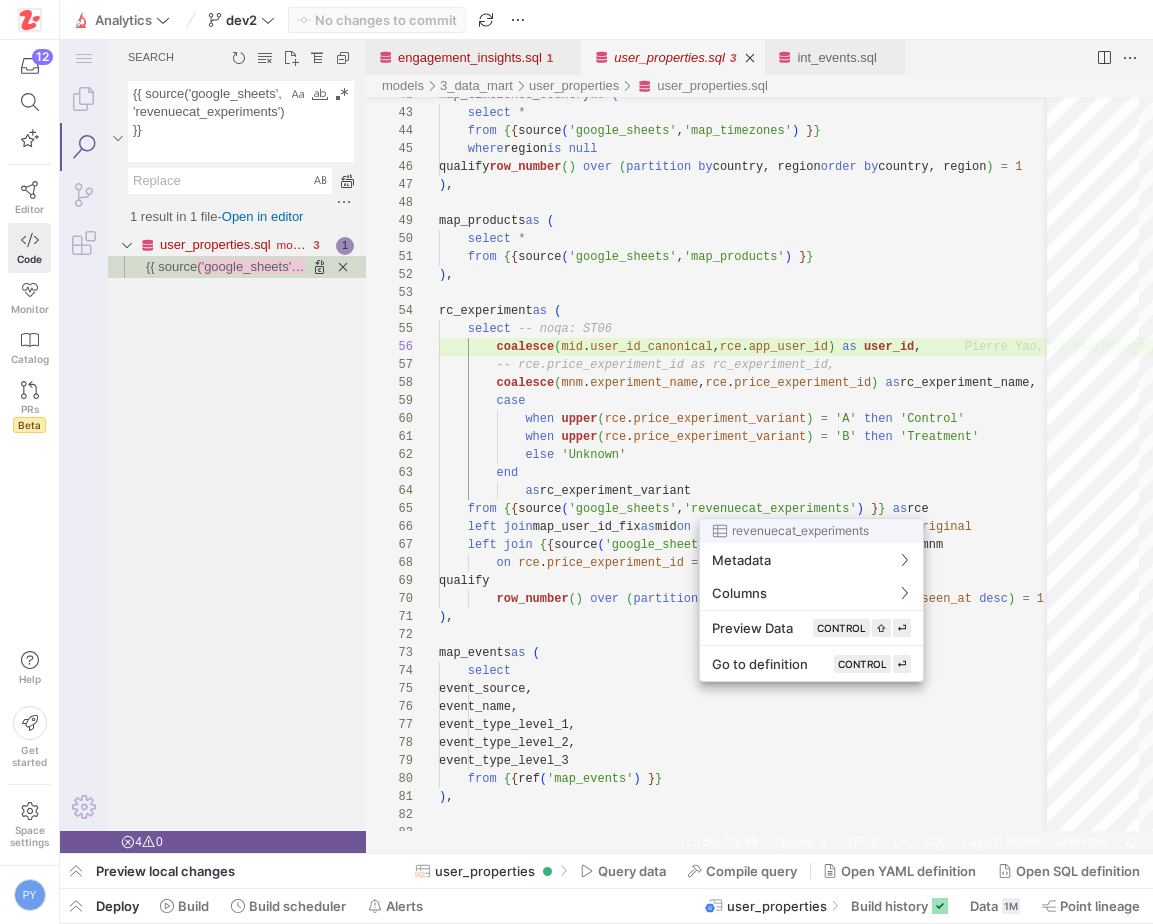 click at bounding box center (576, 462) 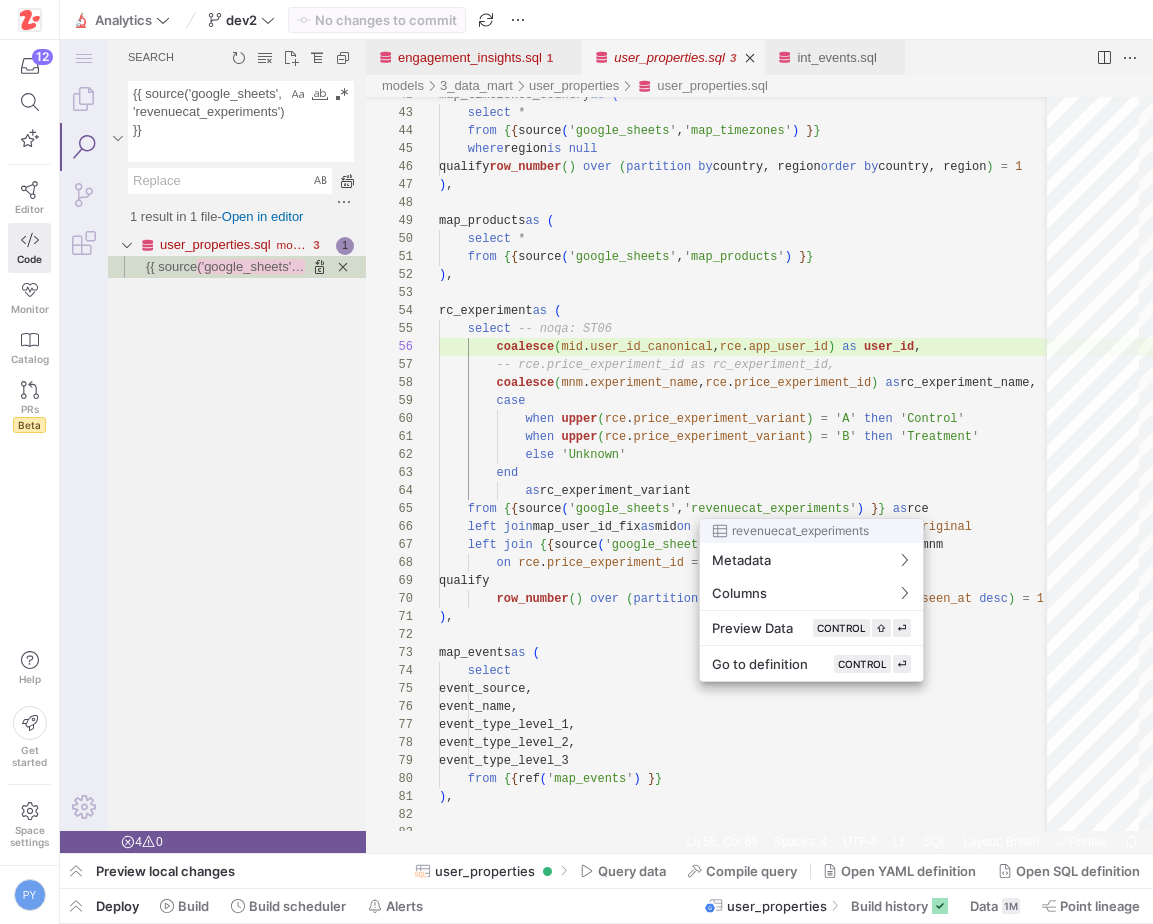 click on ") , rc_experiment  as   (      select   -- noqa: ST06          coalesce ( mid . user_id_canonical ,  rce . app_user_id )   as   user_id ,          -- rce.price_experiment_id as rc_experiment_id,          coalesce ( mnm . experiment_name ,  rce . price_experiment_id )   as  rc_experiment_name,          case              when   upper ( rce . price_experiment_variant )   =   ' A '   then   ' Control '              when   upper ( rce . price_experiment_variant )   =   ' B '   then   ' Treatment '              else   ' Unknown '          end              as  rc_experiment_variant      from   { {  source ( ' google_sheets ' ,  ' revenuecat_experiments ' )   } }   as  rce      left join  map_user_id_fix  as  mid  on   rce . app_user_id   =   mid . user_id_original      left join   { {  source ( ' google_sheets ' ,  ' map_experiment_name ' )   } }   as  mnm on   rce ." at bounding box center [940, 20046] 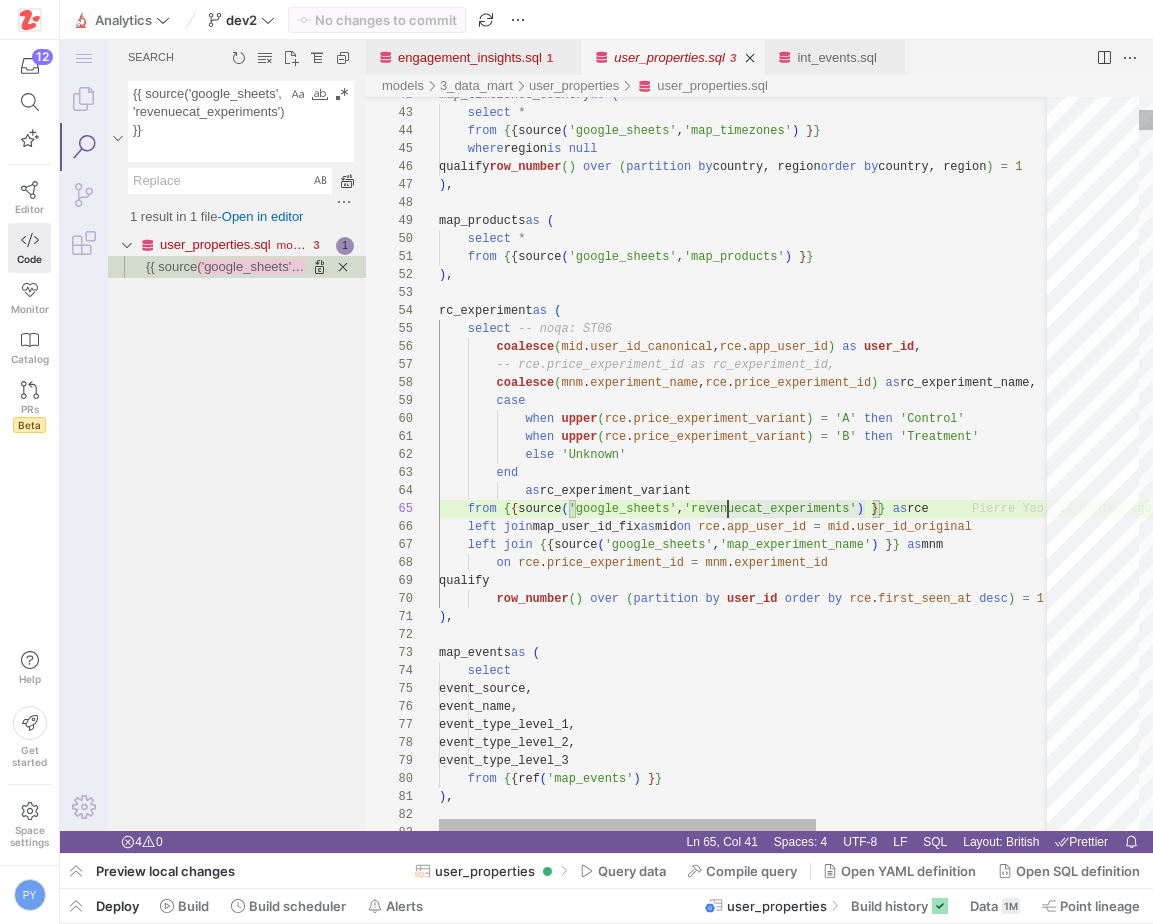 click on ") , rc_experiment  as   (      select   -- noqa: ST06          coalesce ( mid . user_id_canonical ,  rce . app_user_id )   as   user_id ,          -- rce.price_experiment_id as rc_experiment_id,          coalesce ( mnm . experiment_name ,  rce . price_experiment_id )   as  rc_experiment_name,          case              when   upper ( rce . price_experiment_variant )   =   ' A '   then   ' Control '              when   upper ( rce . price_experiment_variant )   =   ' B '   then   ' Treatment '              else   ' Unknown '          end              as  rc_experiment_variant      from   { {  source ( ' google_sheets ' ,  ' revenuecat_experiments ' )   } }   as  rce      left join  map_user_id_fix  as  mid  on   rce . app_user_id   =   mid . user_id_original      left join   { {  source ( ' google_sheets ' ,  ' map_experiment_name ' )   } }   as  mnm on   rce ." at bounding box center [940, 20046] 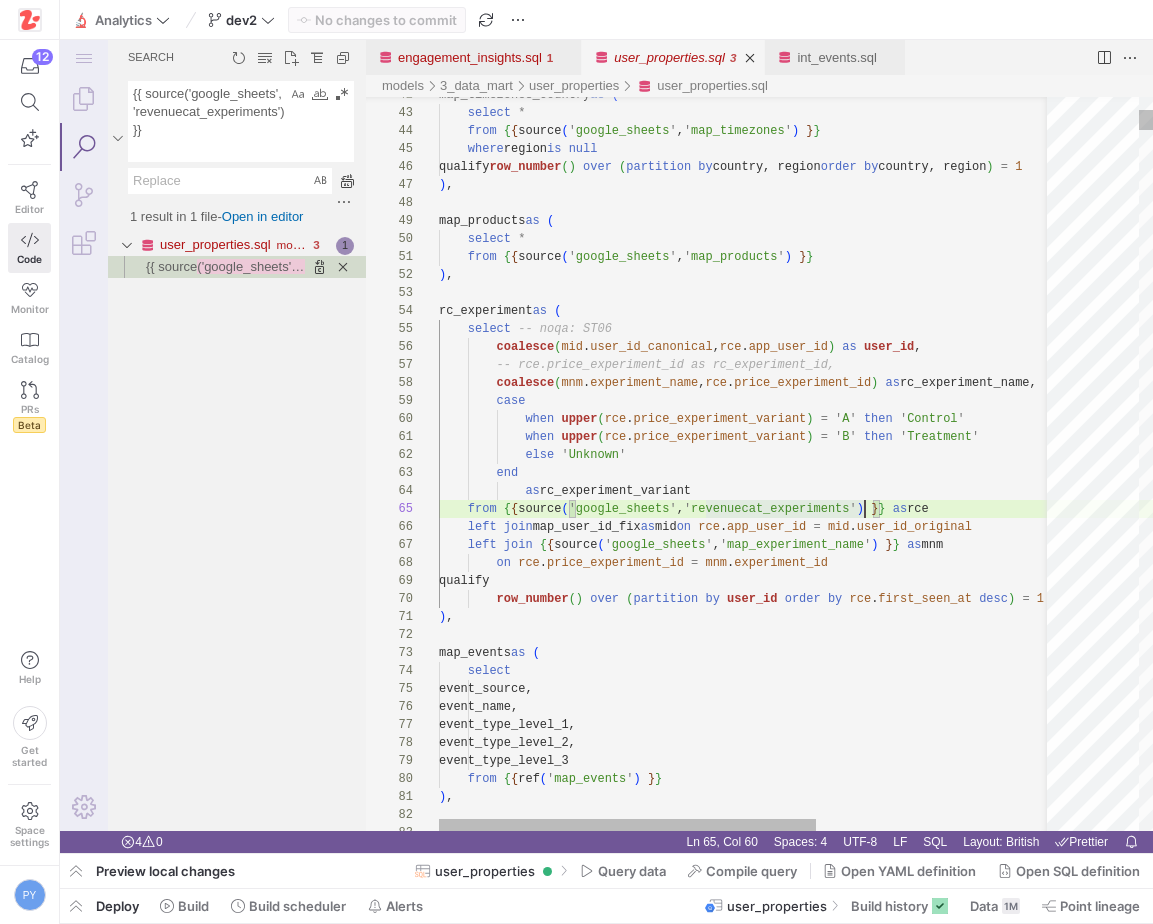click on ") , rc_experiment  as   (      select   -- noqa: ST06          coalesce ( mid . user_id_canonical ,  rce . app_user_id )   as   user_id ,          -- rce.price_experiment_id as rc_experiment_id,          coalesce ( mnm . experiment_name ,  rce . price_experiment_id )   as  rc_experiment_name,          case              when   upper ( rce . price_experiment_variant )   =   ' A '   then   ' Control '              when   upper ( rce . price_experiment_variant )   =   ' B '   then   ' Treatment '              else   ' Unknown '          end              as  rc_experiment_variant      from   { {  source ( ' google_sheets ' ,  ' revenuecat_experiments ' )   } }   as  rce      left join  map_user_id_fix  as  mid  on   rce . app_user_id   =   mid . user_id_original      left join   { {  source ( ' google_sheets ' ,  ' map_experiment_name ' )   } }   as  mnm on   rce ." at bounding box center [940, 20046] 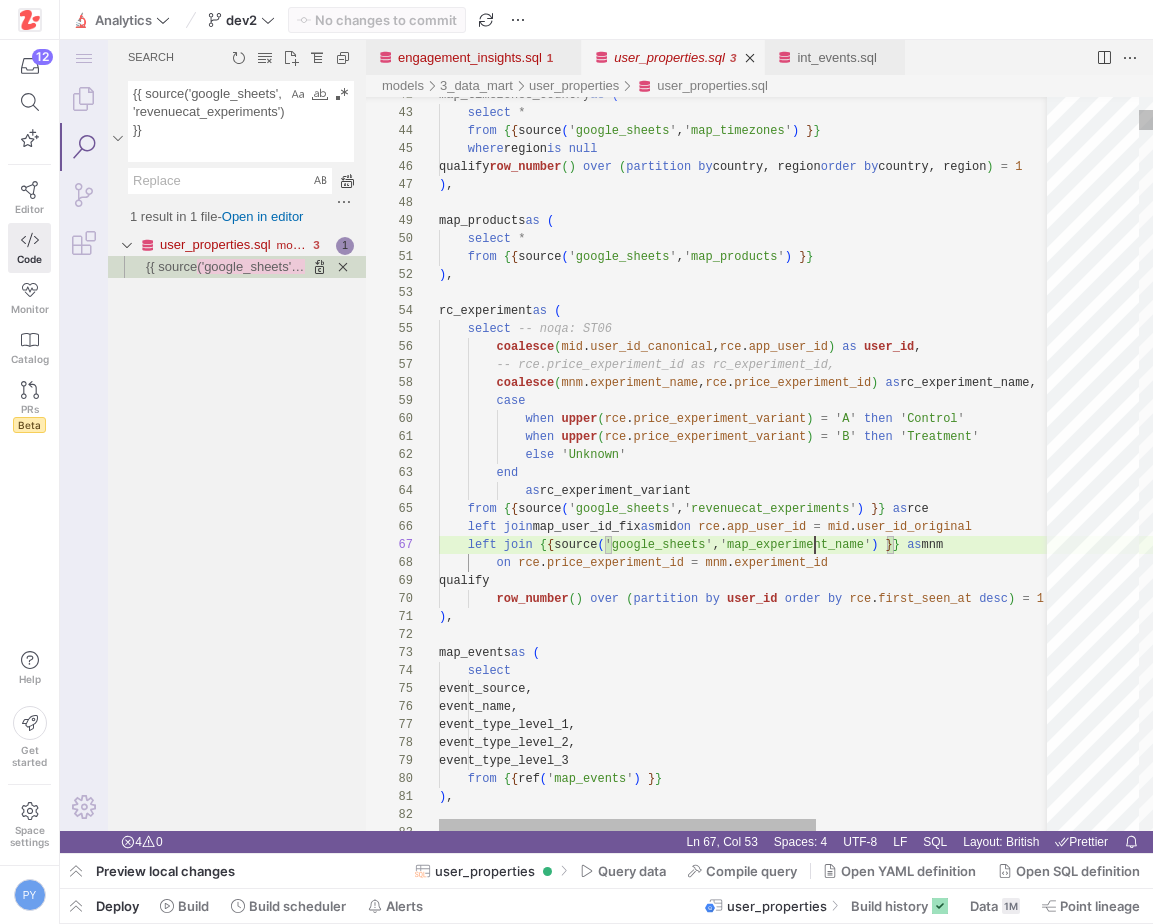 click on ") , rc_experiment  as   (      select   -- noqa: ST06          coalesce ( mid . user_id_canonical ,  rce . app_user_id )   as   user_id ,          -- rce.price_experiment_id as rc_experiment_id,          coalesce ( mnm . experiment_name ,  rce . price_experiment_id )   as  rc_experiment_name,          case              when   upper ( rce . price_experiment_variant )   =   ' A '   then   ' Control '              when   upper ( rce . price_experiment_variant )   =   ' B '   then   ' Treatment '              else   ' Unknown '          end              as  rc_experiment_variant      from   { {  source ( ' google_sheets ' ,  ' revenuecat_experiments ' )   } }   as  rce      left join  map_user_id_fix  as  mid  on   rce . app_user_id   =   mid . user_id_original      left join   { {  source ( ' google_sheets ' ,  ' map_experiment_name ' )   } }   as  mnm on   rce ." at bounding box center (940, 20046) 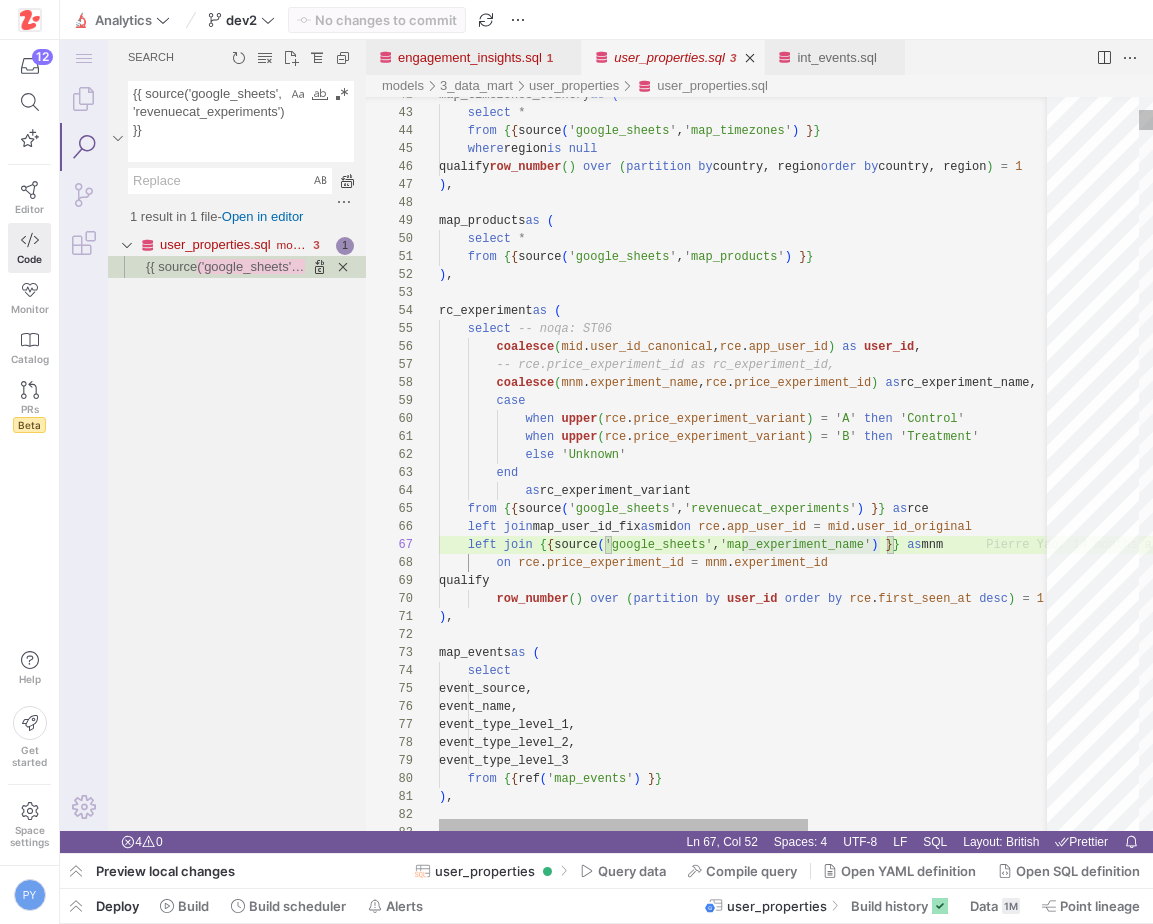 click on ") , rc_experiment  as   (      select   -- noqa: ST06          coalesce ( mid . user_id_canonical ,  rce . app_user_id )   as   user_id ,          -- rce.price_experiment_id as rc_experiment_id,          coalesce ( mnm . experiment_name ,  rce . price_experiment_id )   as  rc_experiment_name,          case              when   upper ( rce . price_experiment_variant )   =   ' A '   then   ' Control '              when   upper ( rce . price_experiment_variant )   =   ' B '   then   ' Treatment '              else   ' Unknown '          end              as  rc_experiment_variant      from   { {  source ( ' google_sheets ' ,  ' revenuecat_experiments ' )   } }   as  rce      left join  map_user_id_fix  as  mid  on   rce . app_user_id   =   mid . user_id_original      left join   { {  source ( ' google_sheets ' ,  ' map_experiment_name ' )   } }   as  mnm on   rce ." at bounding box center [951, 20046] 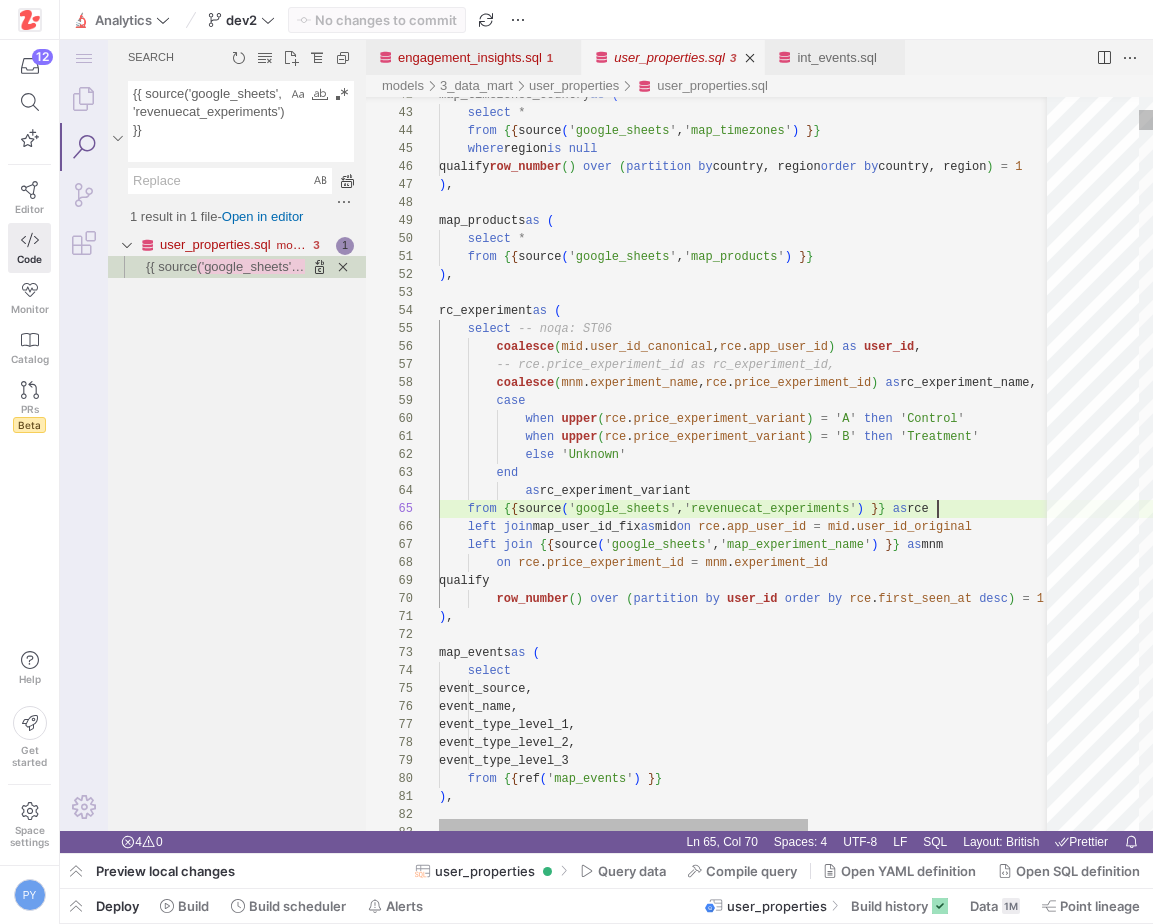 click on ") , rc_experiment  as   (      select   -- noqa: ST06          coalesce ( mid . user_id_canonical ,  rce . app_user_id )   as   user_id ,          -- rce.price_experiment_id as rc_experiment_id,          coalesce ( mnm . experiment_name ,  rce . price_experiment_id )   as  rc_experiment_name,          case              when   upper ( rce . price_experiment_variant )   =   ' A '   then   ' Control '              when   upper ( rce . price_experiment_variant )   =   ' B '   then   ' Treatment '              else   ' Unknown '          end              as  rc_experiment_variant      from   { {  source ( ' google_sheets ' ,  ' revenuecat_experiments ' )   } }   as  rce      left join  map_user_id_fix  as  mid  on   rce . app_user_id   =   mid . user_id_original      left join   { {  source ( ' google_sheets ' ,  ' map_experiment_name ' )   } }   as  mnm on   rce ." at bounding box center (951, 20046) 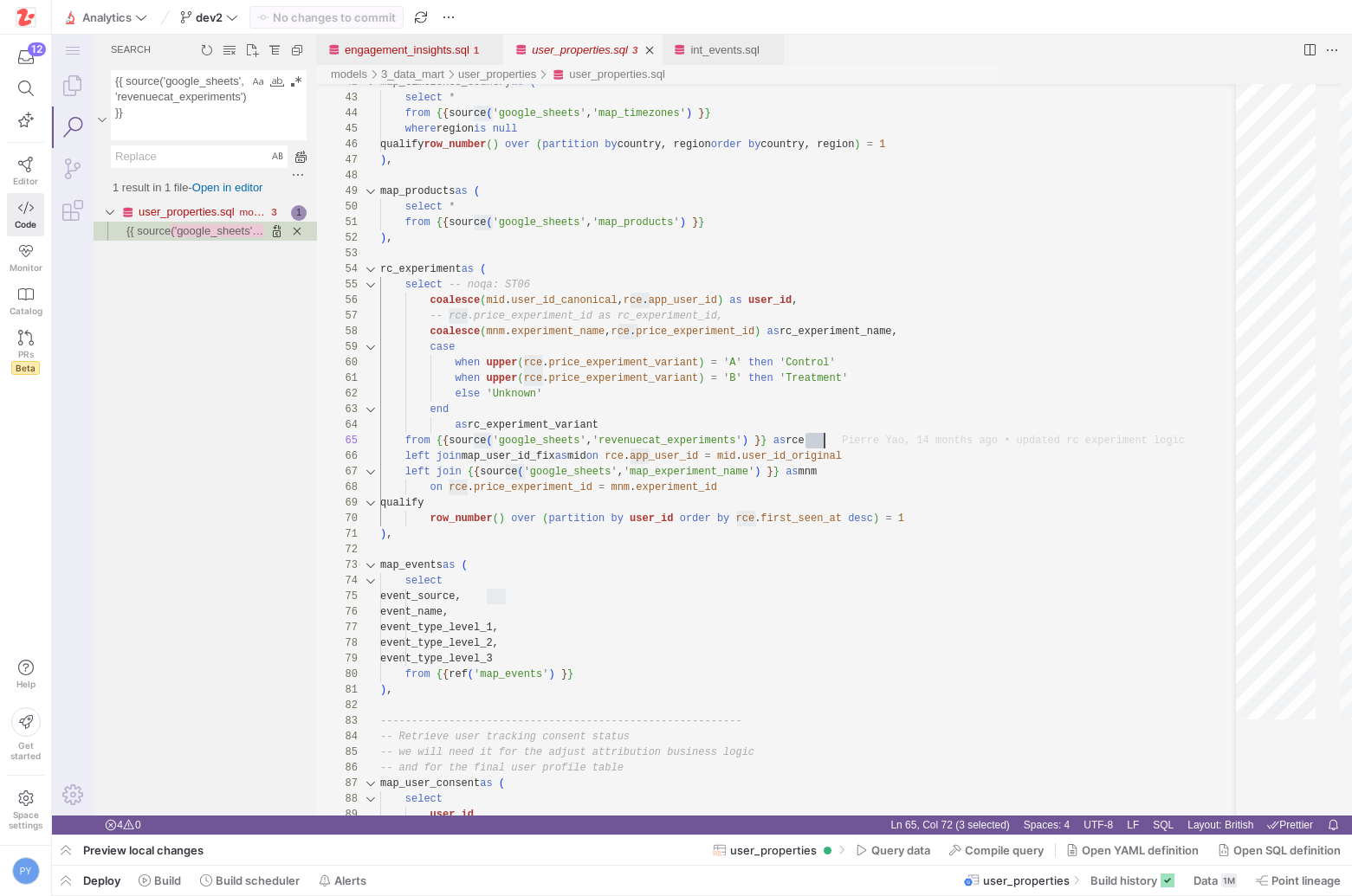 scroll, scrollTop: 62, scrollLeft: 444, axis: both 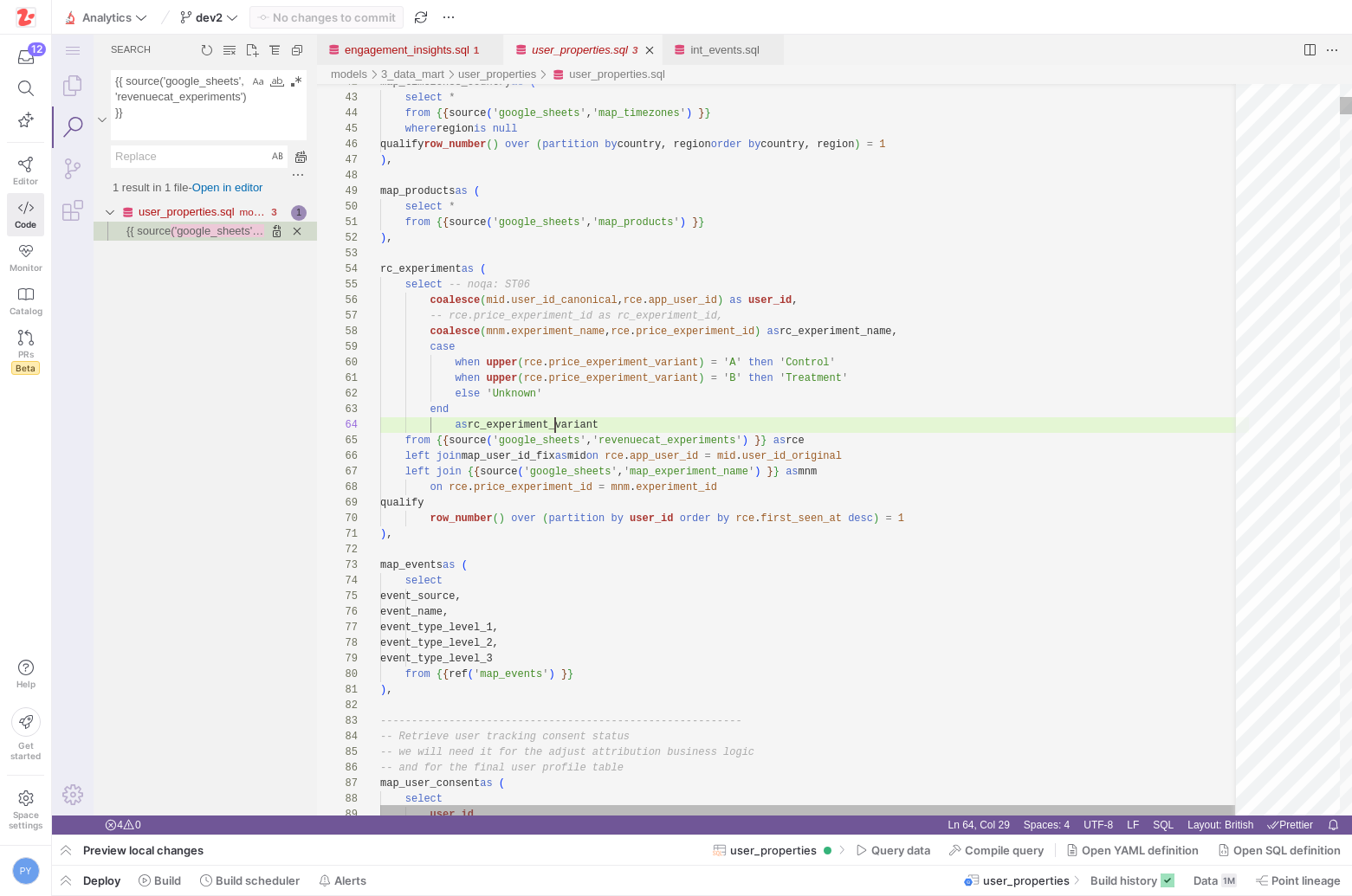 click on ") , rc_experiment  as   (      select   -- noqa: ST06          coalesce ( mid . user_id_canonical ,  rce . app_user_id )   as   user_id ,          -- rce.price_experiment_id as rc_experiment_id,          coalesce ( mnm . experiment_name ,  rce . price_experiment_id )   as  rc_experiment_name,          case              when   upper ( rce . price_experiment_variant )   =   ' A '   then   ' Control '              when   upper ( rce . price_experiment_variant )   =   ' B '   then   ' Treatment '              else   ' Unknown '          end              as  rc_experiment_variant      from   { {  source ( ' google_sheets ' ,  ' revenuecat_experiments ' )   } }   as  rce      left join  map_user_id_fix  as  mid  on   rce . app_user_id   =   mid . user_id_original      left join   { {  source ( ' google_sheets ' ,  ' map_experiment_name ' )   } }   as  mnm on   rce ." at bounding box center [814, 17401] 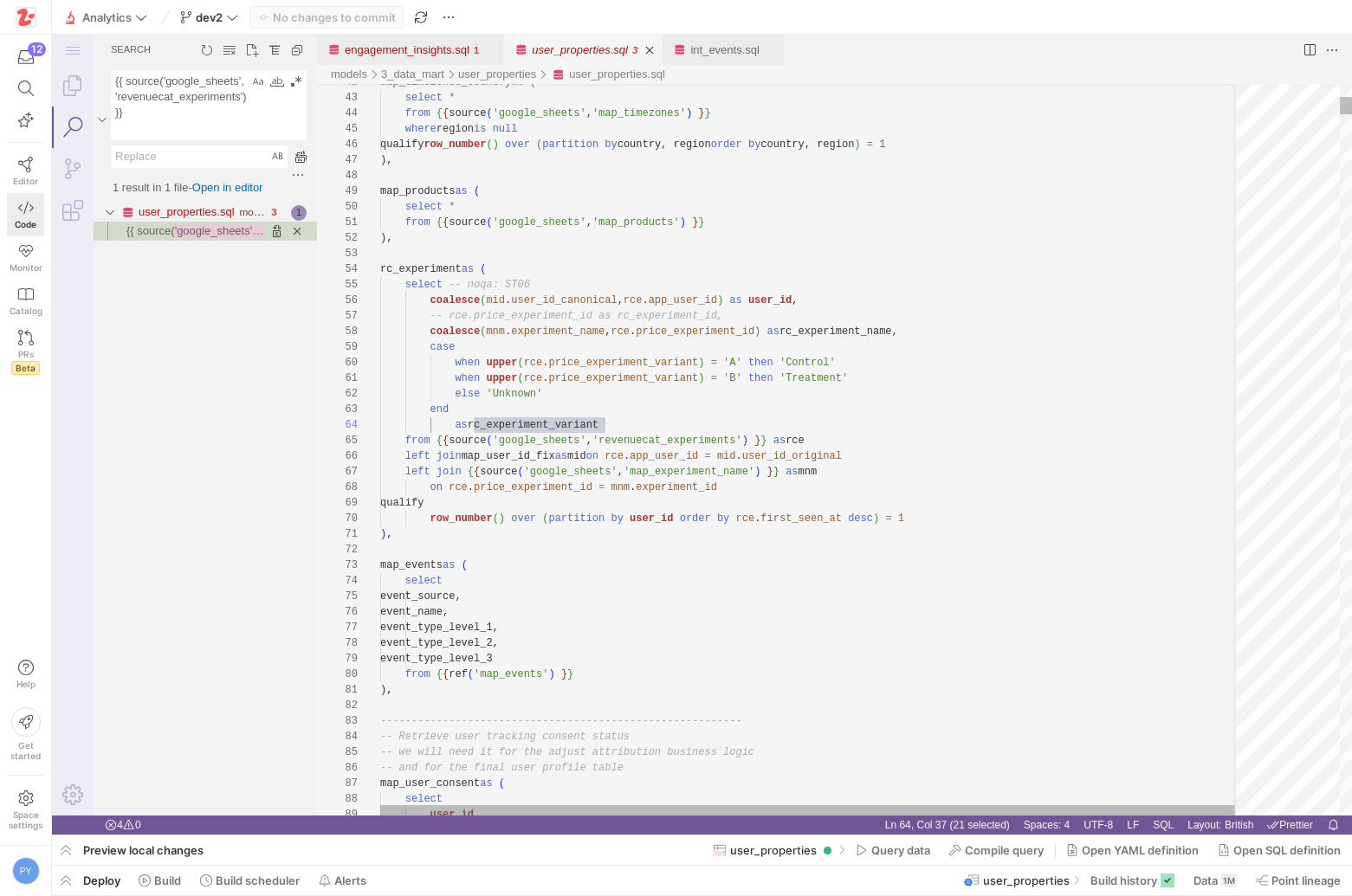 click on ") , rc_experiment  as   (      select   -- noqa: ST06          coalesce ( mid . user_id_canonical ,  rce . app_user_id )   as   user_id ,          -- rce.price_experiment_id as rc_experiment_id,          coalesce ( mnm . experiment_name ,  rce . price_experiment_id )   as  rc_experiment_name,          case              when   upper ( rce . price_experiment_variant )   =   ' A '   then   ' Control '              when   upper ( rce . price_experiment_variant )   =   ' B '   then   ' Treatment '              else   ' Unknown '          end              as  rc_experiment_variant      from   { {  source ( ' google_sheets ' ,  ' revenuecat_experiments ' )   } }   as  rce      left join  map_user_id_fix  as  mid  on   rce . app_user_id   =   mid . user_id_original      left join   { {  source ( ' google_sheets ' ,  ' map_experiment_name ' )   } }   as  mnm on   rce ." at bounding box center (814, 17401) 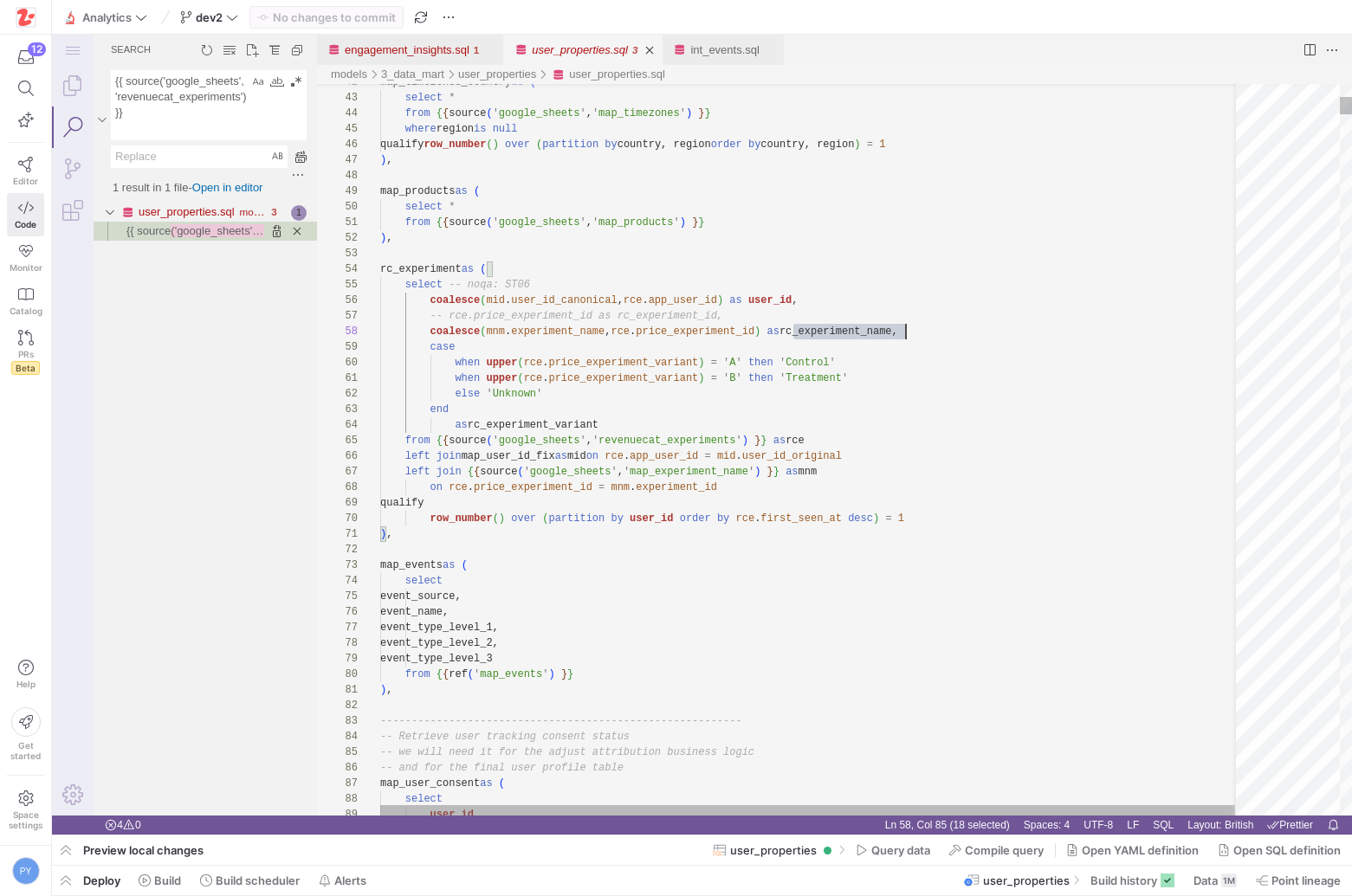 scroll, scrollTop: 109, scrollLeft: 526, axis: both 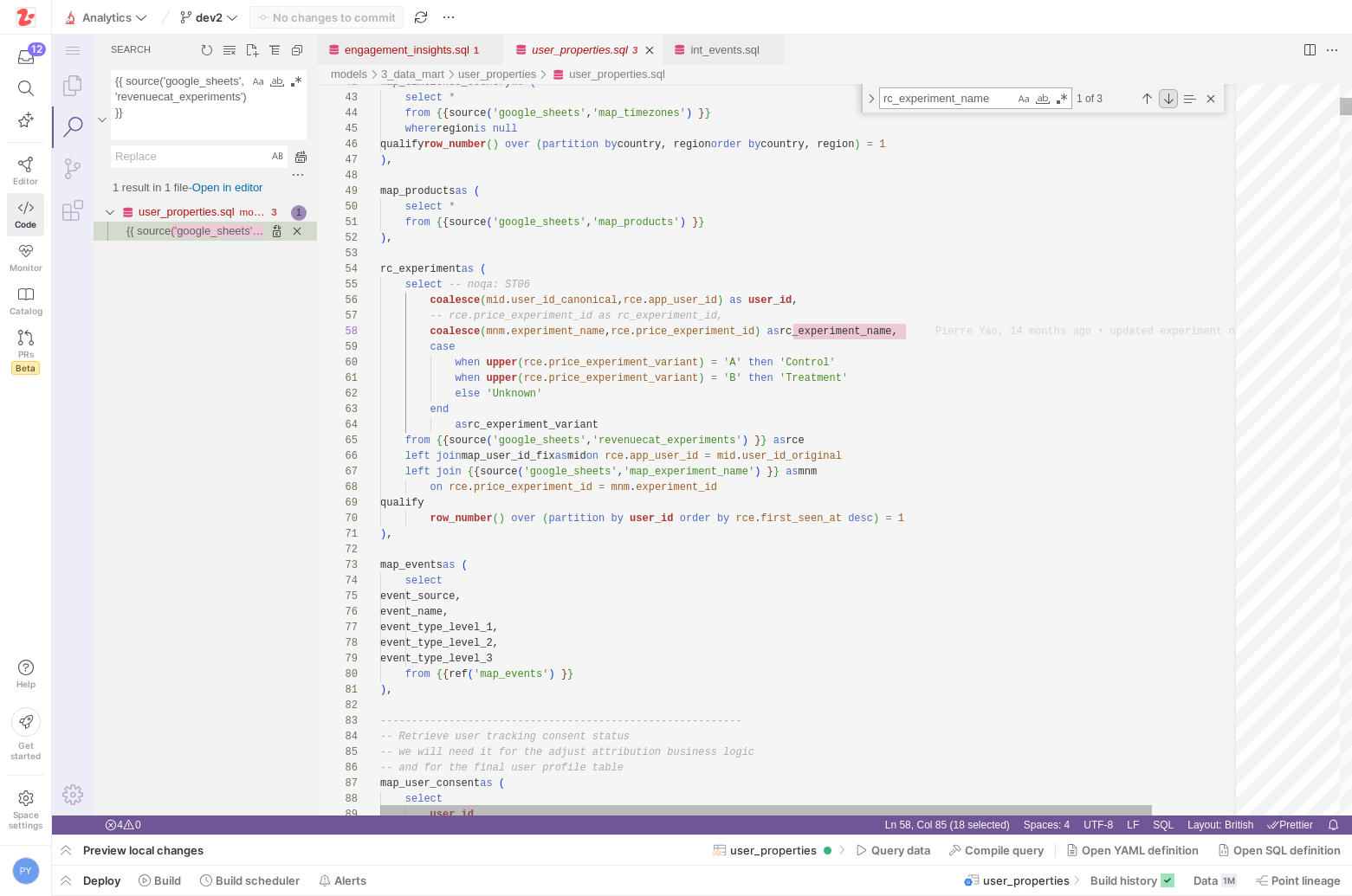 click at bounding box center (1168, 99) 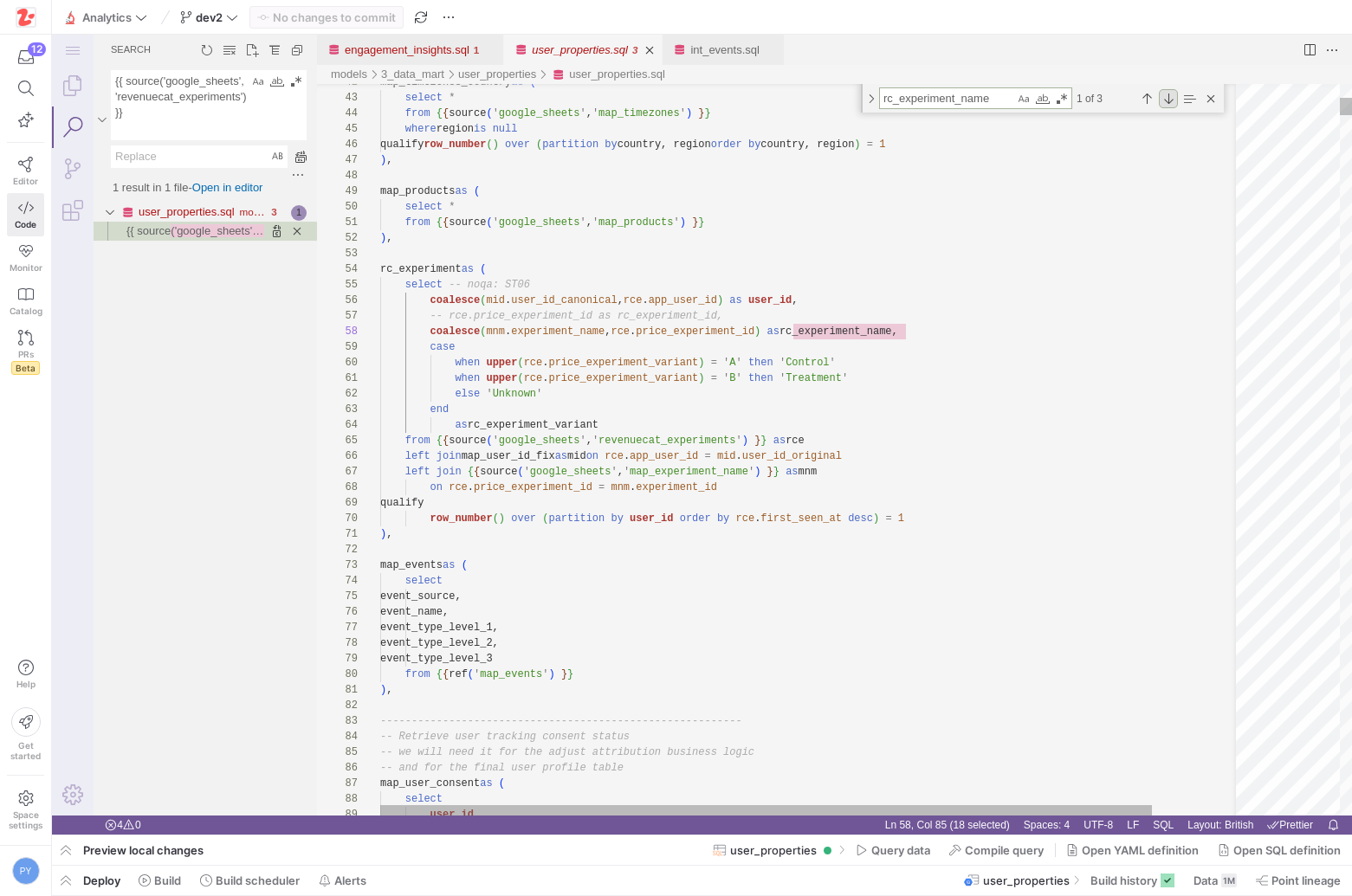 scroll, scrollTop: 156, scrollLeft: 188, axis: both 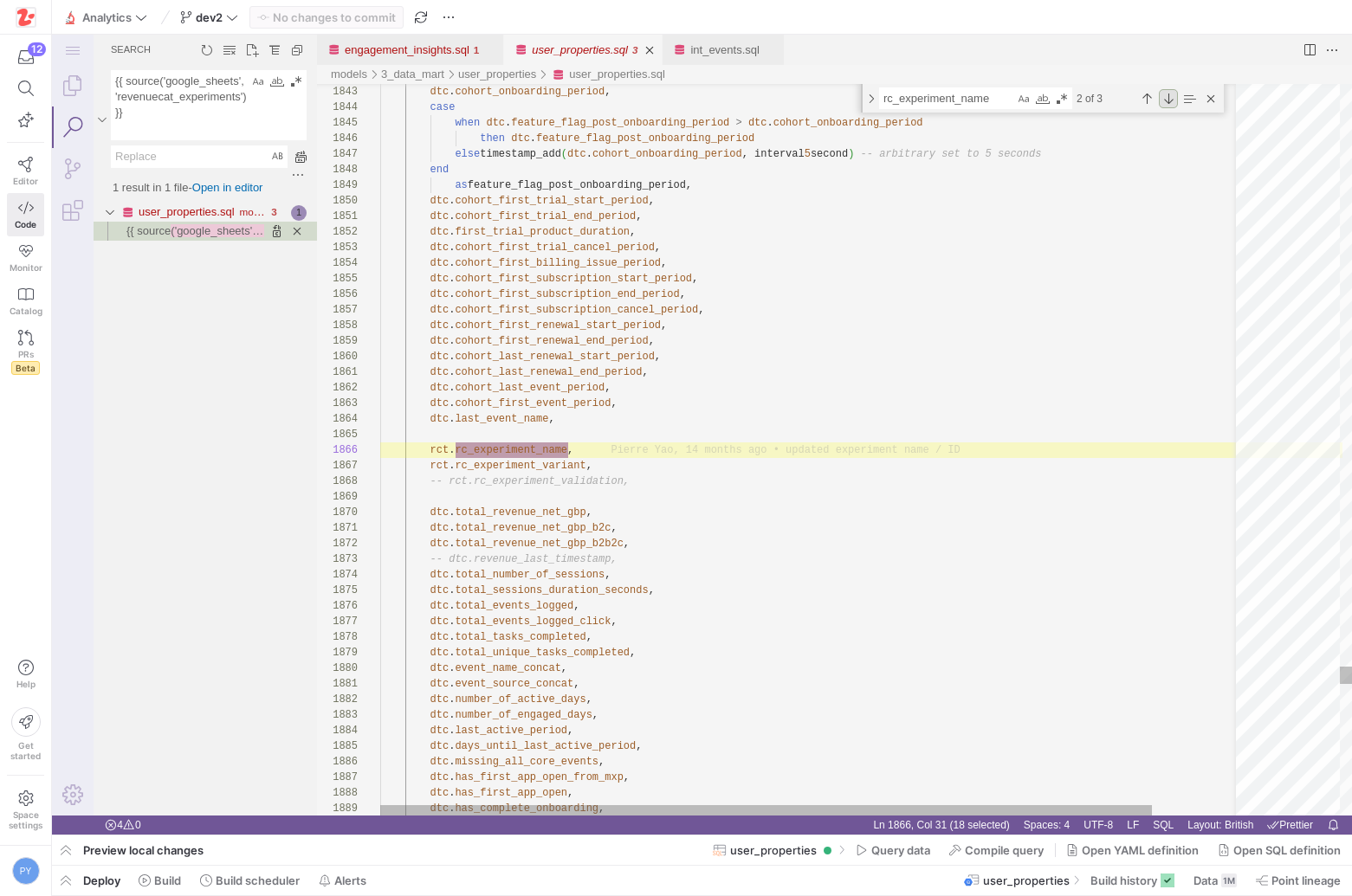 click at bounding box center (1168, 99) 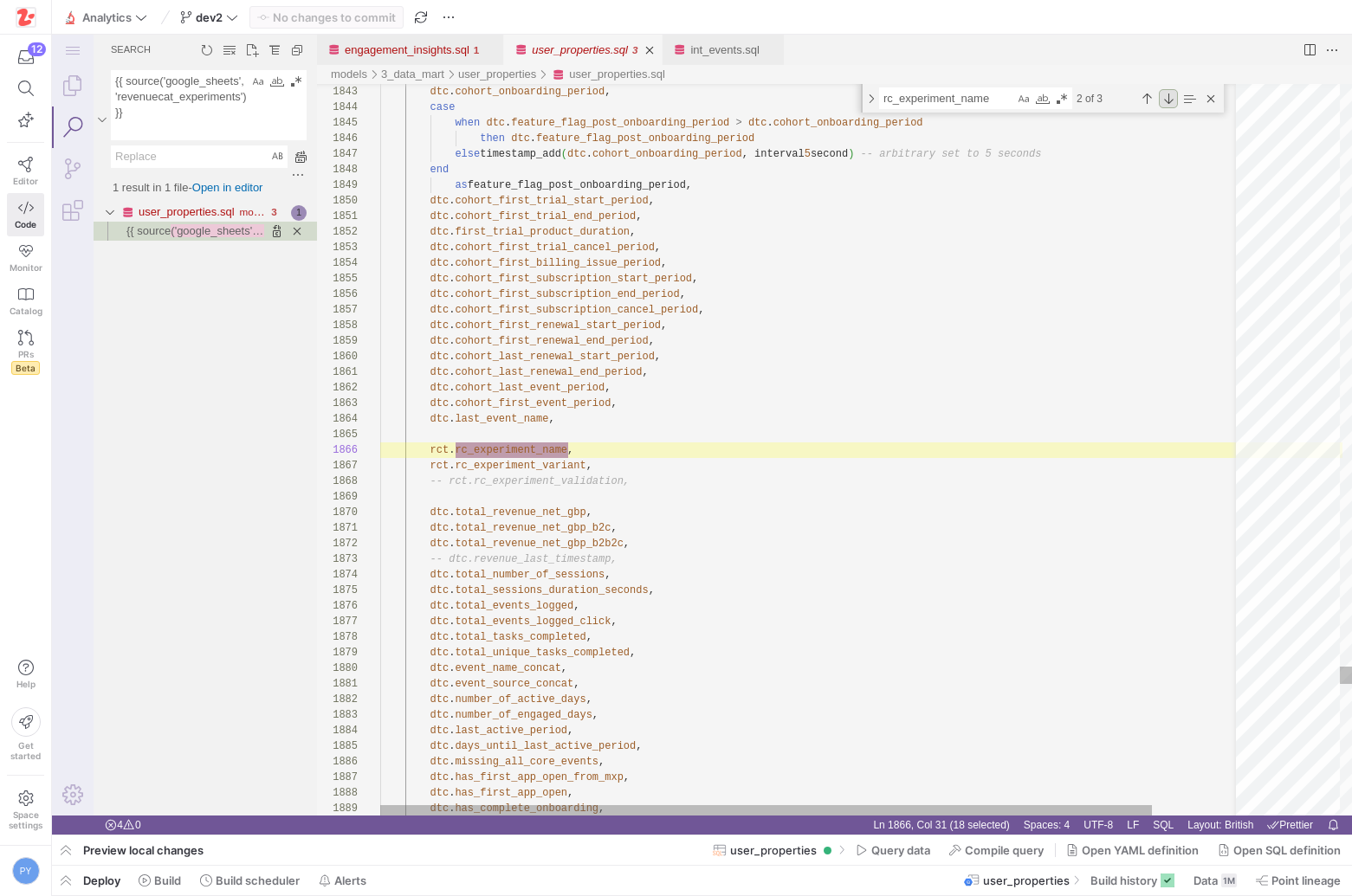 scroll, scrollTop: 156, scrollLeft: 163, axis: both 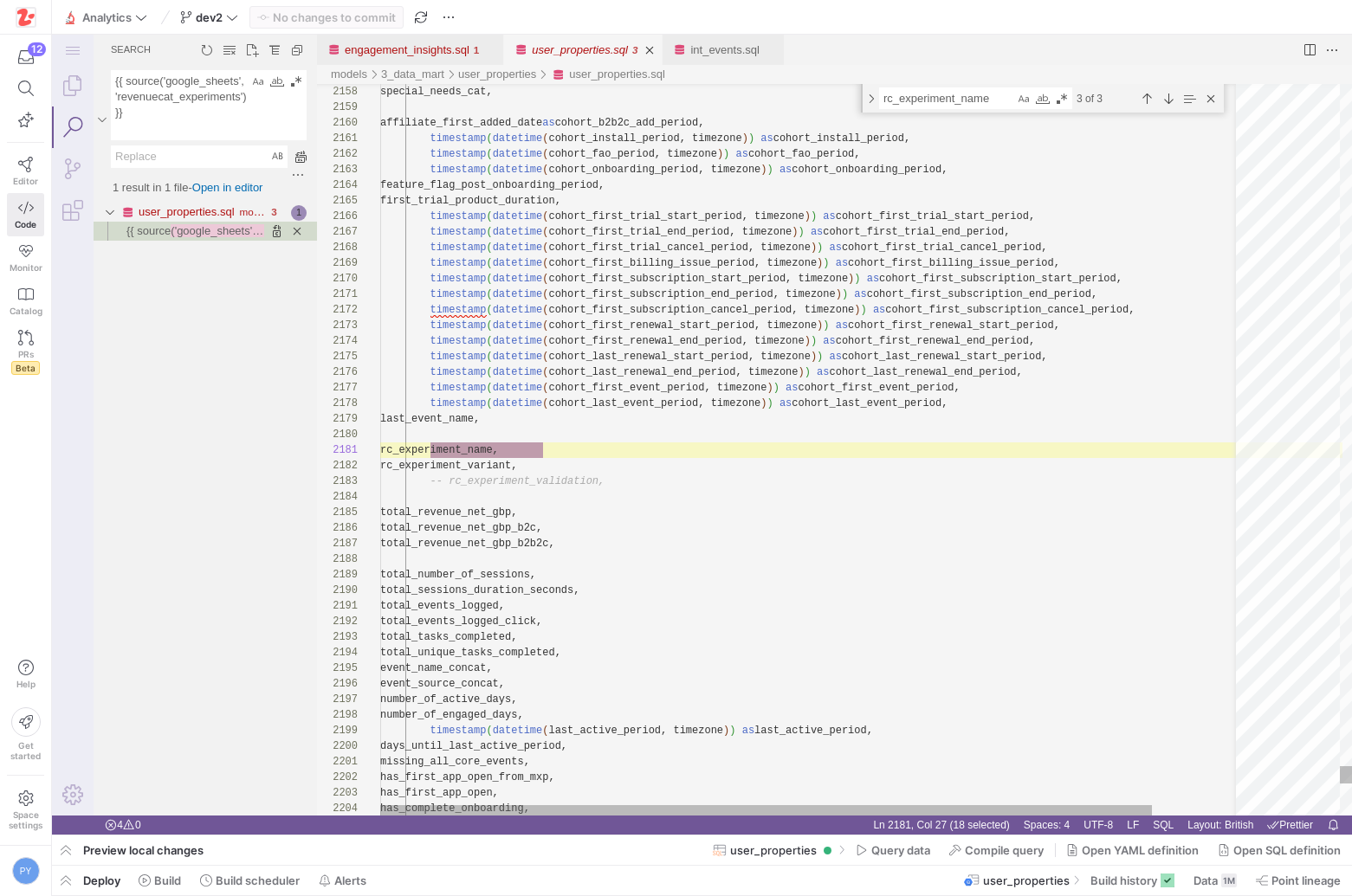 click on "special_needs_cat,         affiliate_first_added_date  as  cohort_b2b2c_add_period,          timestamp ( datetime ( cohort_install_period, timezone ) )   as  cohort_install_period,          timestamp ( datetime ( cohort_fao_period, timezone ) )   as  cohort_fao_period,          timestamp ( datetime ( cohort_onboarding_period, timezone ) )   as  cohort_onboarding_period,         feature_flag_post_onboarding_period,         first_trial_product_duration,          timestamp ( datetime ( cohort_first_trial_start_period, timezone ) )   as  cohort_first_trial_start_period,          timestamp ( datetime ( cohort_first_trial_end_period, timezone ) )   as  cohort_first_trial_end_period,          timestamp ( datetime ( cohort_first_trial_cancel_period, timezone ) )   as  cohort_first_trial_cancel_period,          timestamp ( datetime ( cohort_first_billing_issue_period, timezone ) )   as" at bounding box center [861, -15576] 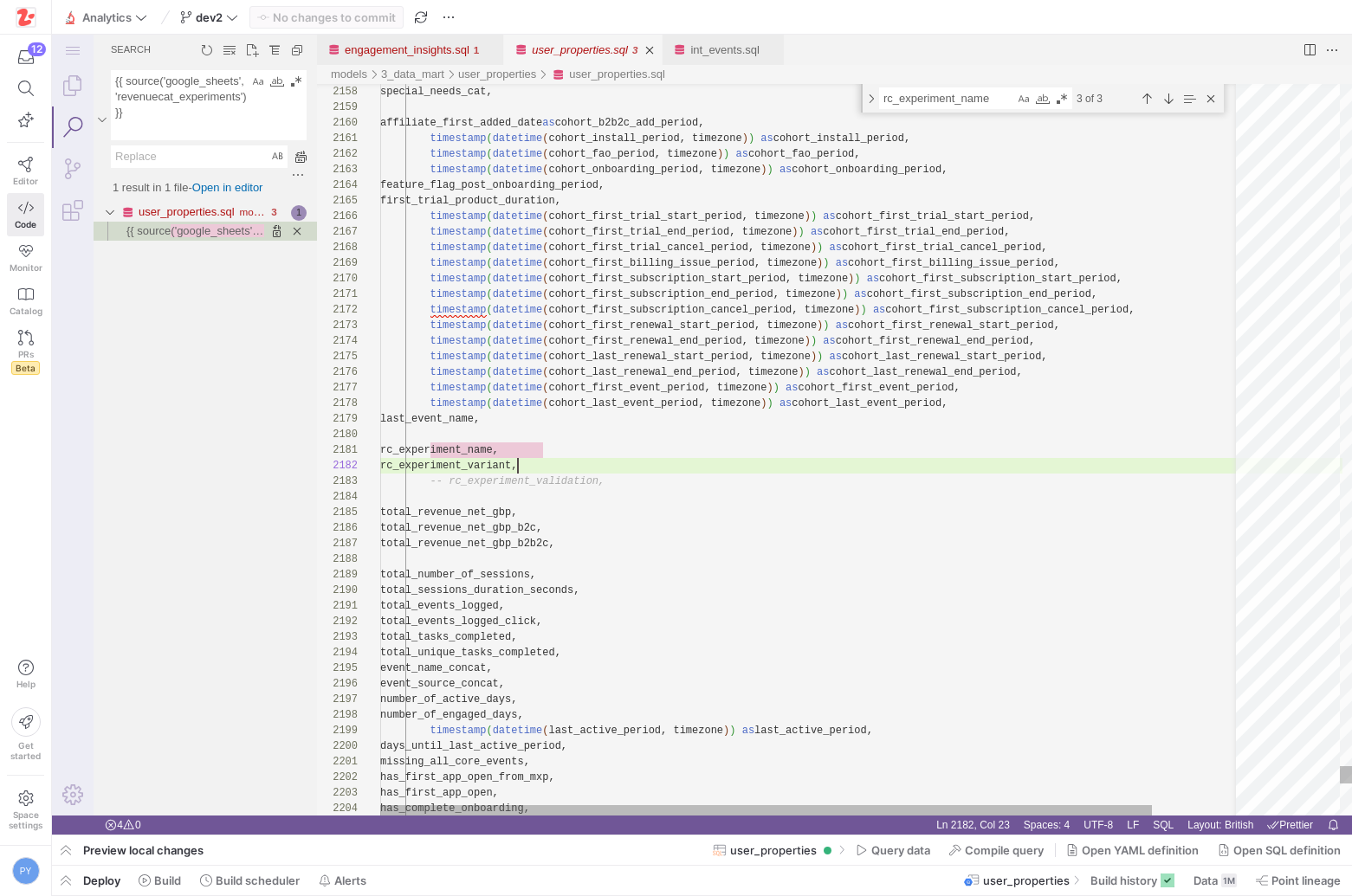 click on "special_needs_cat,         affiliate_first_added_date  as  cohort_b2b2c_add_period,          timestamp ( datetime ( cohort_install_period, timezone ) )   as  cohort_install_period,          timestamp ( datetime ( cohort_fao_period, timezone ) )   as  cohort_fao_period,          timestamp ( datetime ( cohort_onboarding_period, timezone ) )   as  cohort_onboarding_period,         feature_flag_post_onboarding_period,         first_trial_product_duration,          timestamp ( datetime ( cohort_first_trial_start_period, timezone ) )   as  cohort_first_trial_start_period,          timestamp ( datetime ( cohort_first_trial_end_period, timezone ) )   as  cohort_first_trial_end_period,          timestamp ( datetime ( cohort_first_trial_cancel_period, timezone ) )   as  cohort_first_trial_cancel_period,          timestamp ( datetime ( cohort_first_billing_issue_period, timezone ) )   as" at bounding box center [861, -15576] 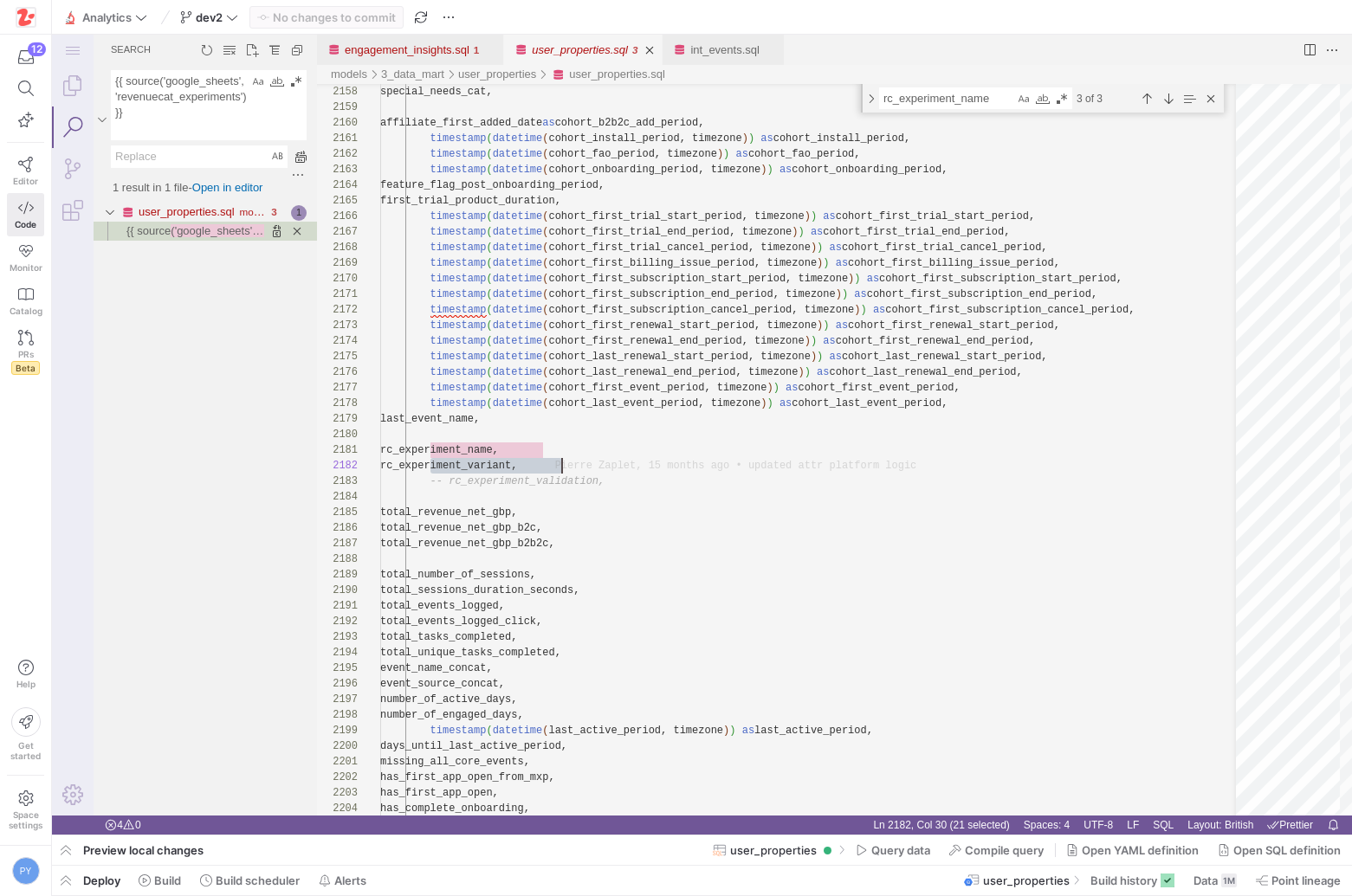 click on "user_properties.sql" at bounding box center [579, 49] 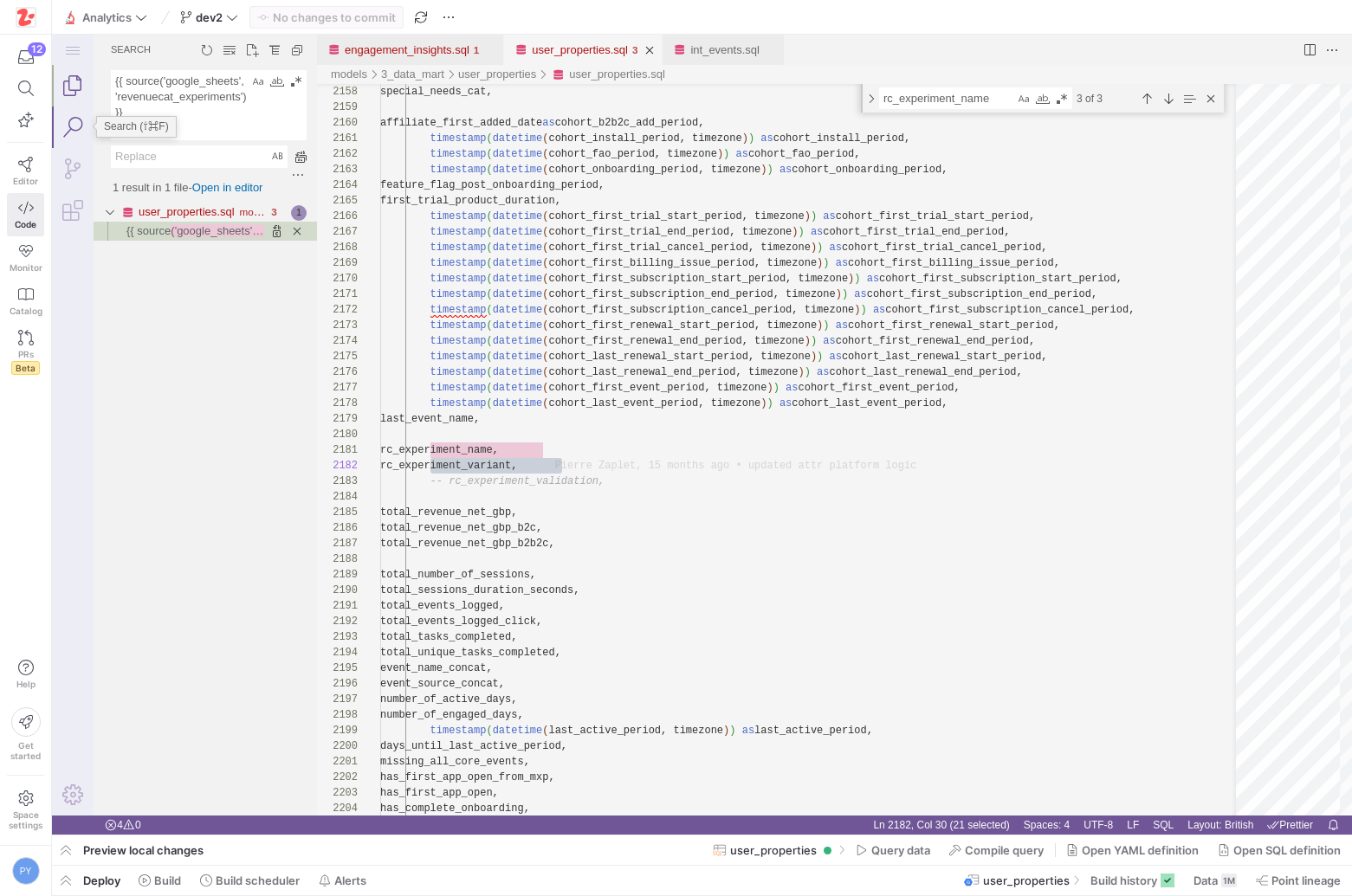 click at bounding box center (73, 86) 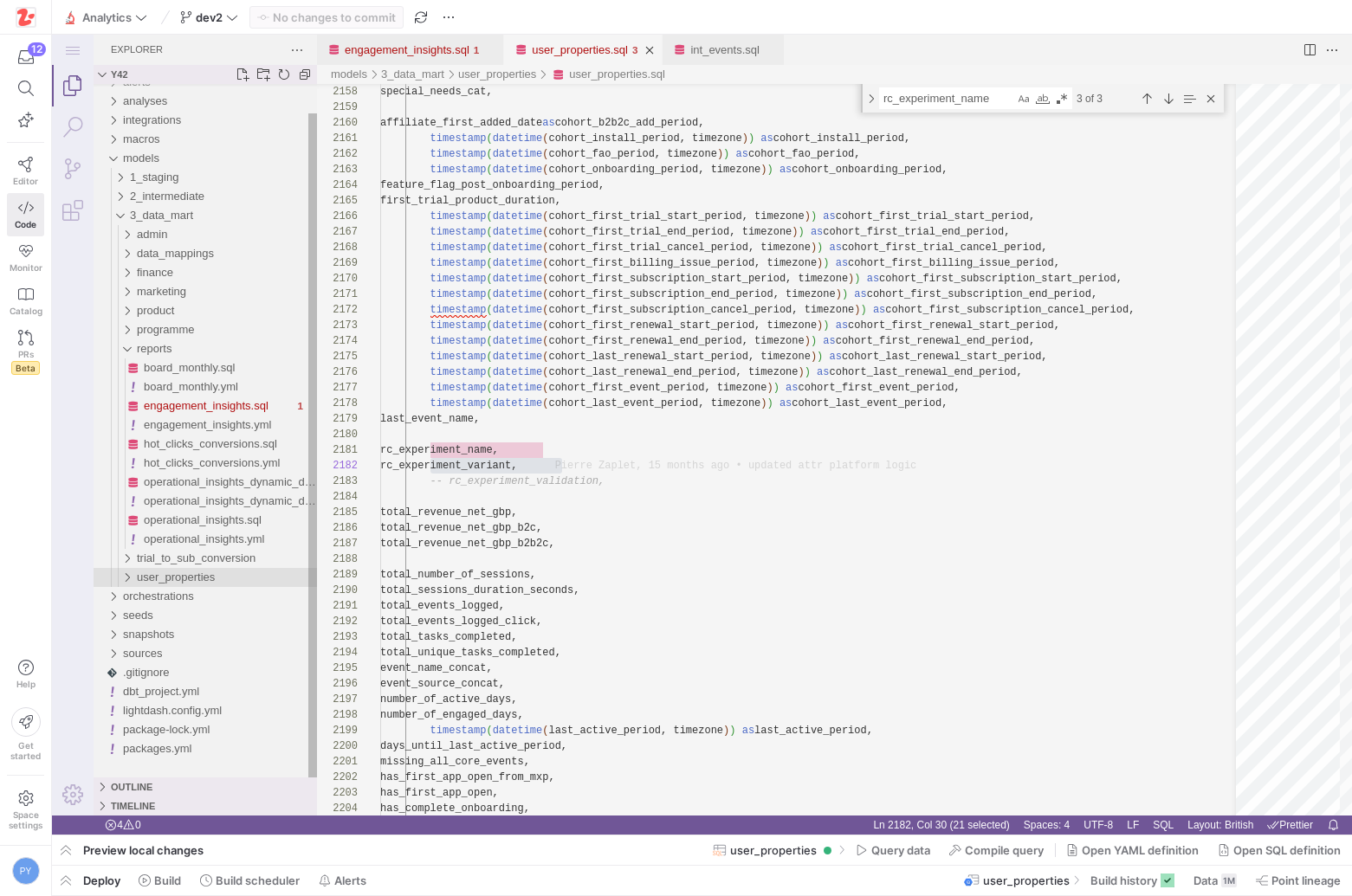 click on "[USER_PROPERTIES]" at bounding box center (176, 577) 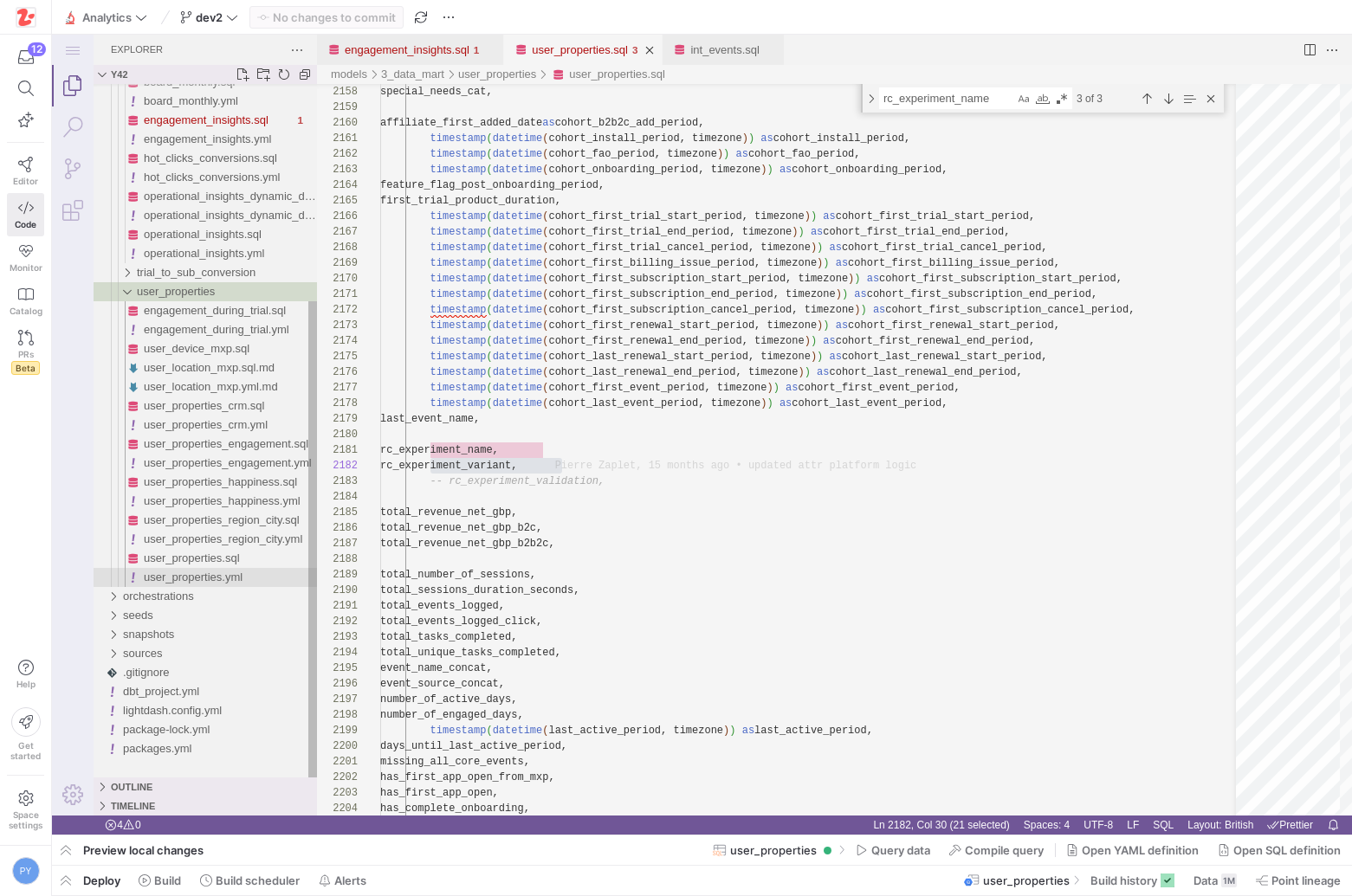 click on "user_properties.yml" at bounding box center [230, 577] 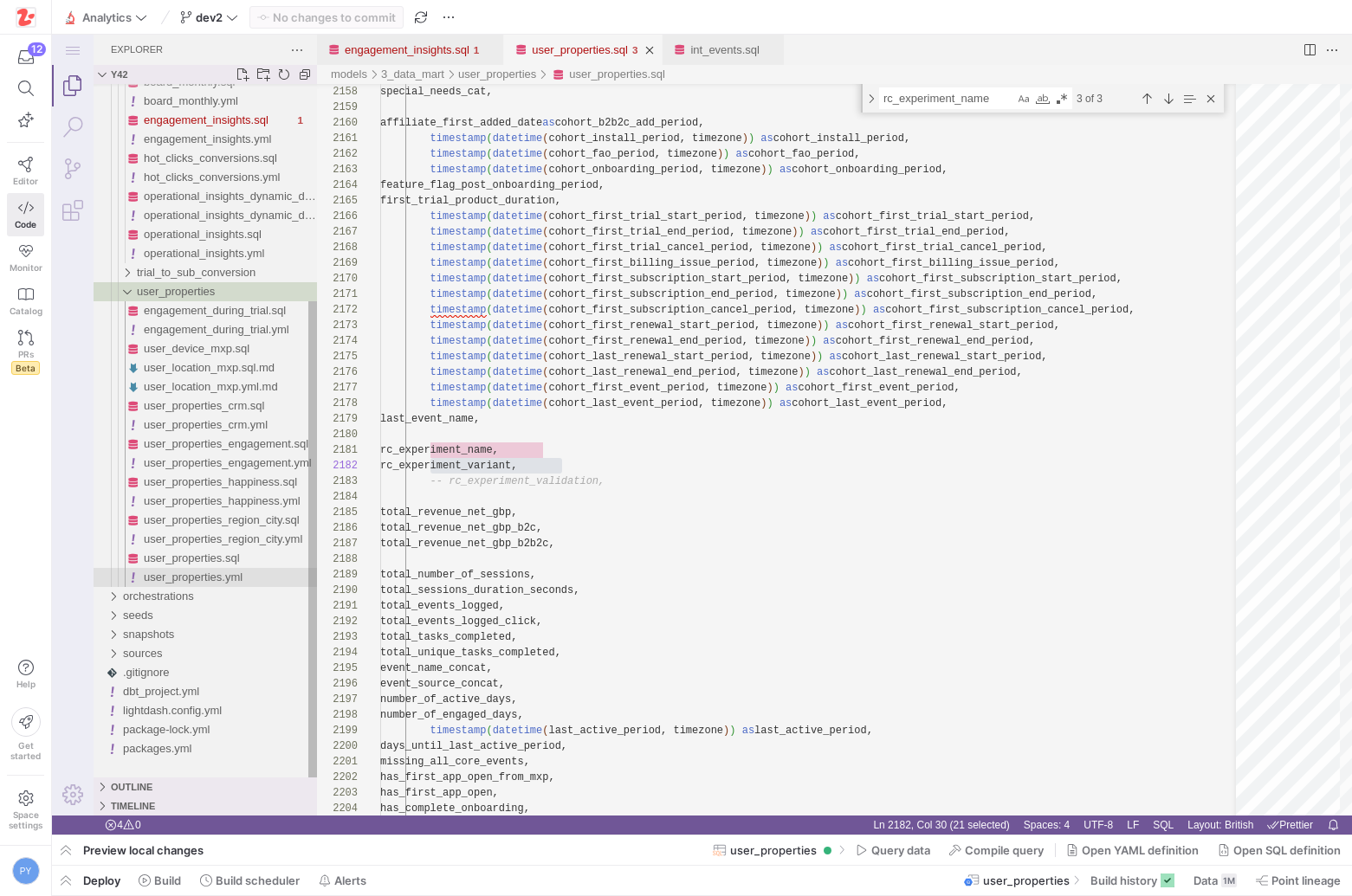 click on "user_properties.yml" at bounding box center (230, 577) 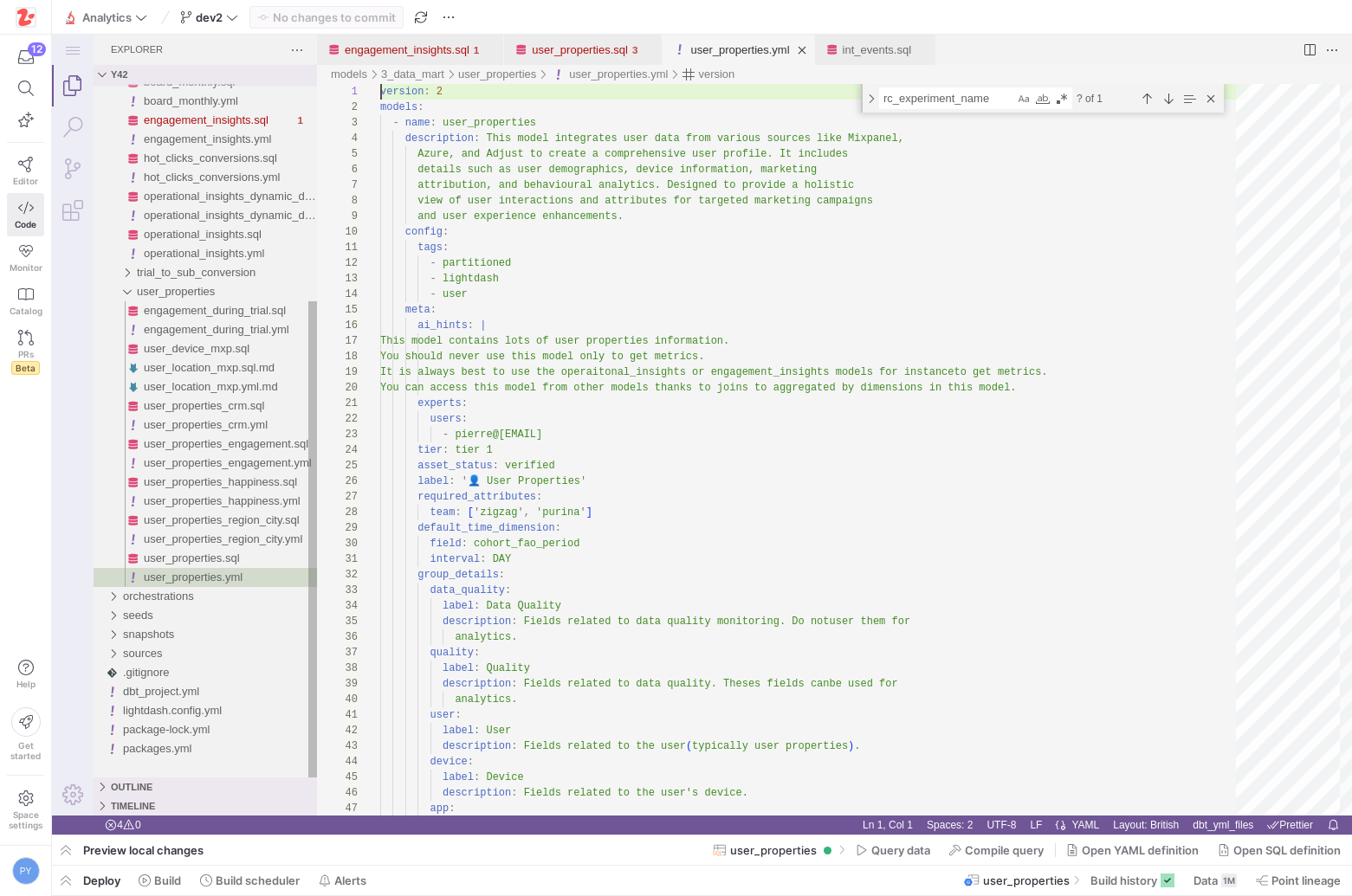 type on "experts:
users:
- pierre@zigzag.dog
tier: tier 1
asset_status: verified
label: '👤 User Properties'
required_attributes:
team: ['zigzag', 'purina']
default_time_dimension:
field: cohort_fao_period" 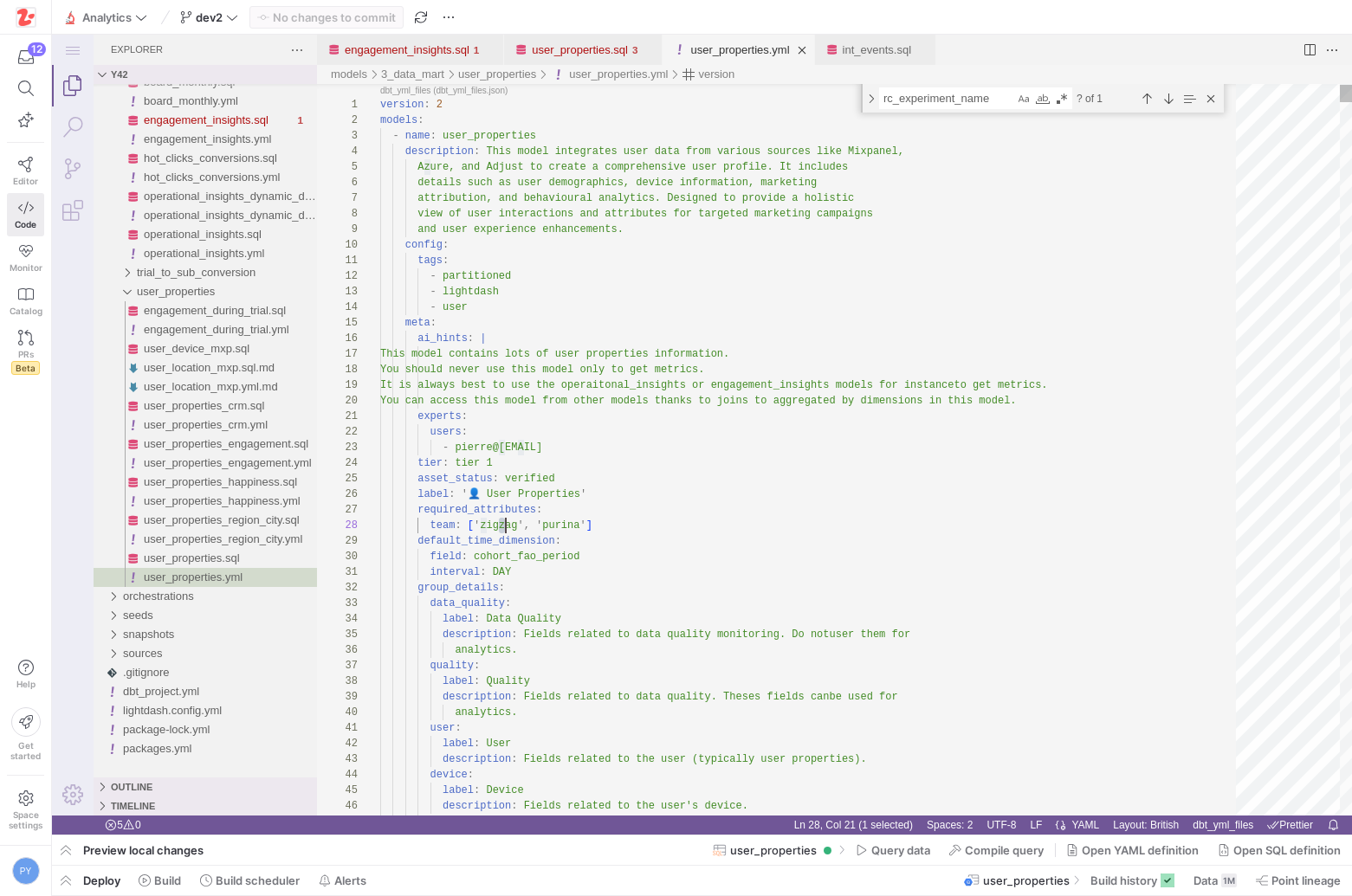 type on "z" 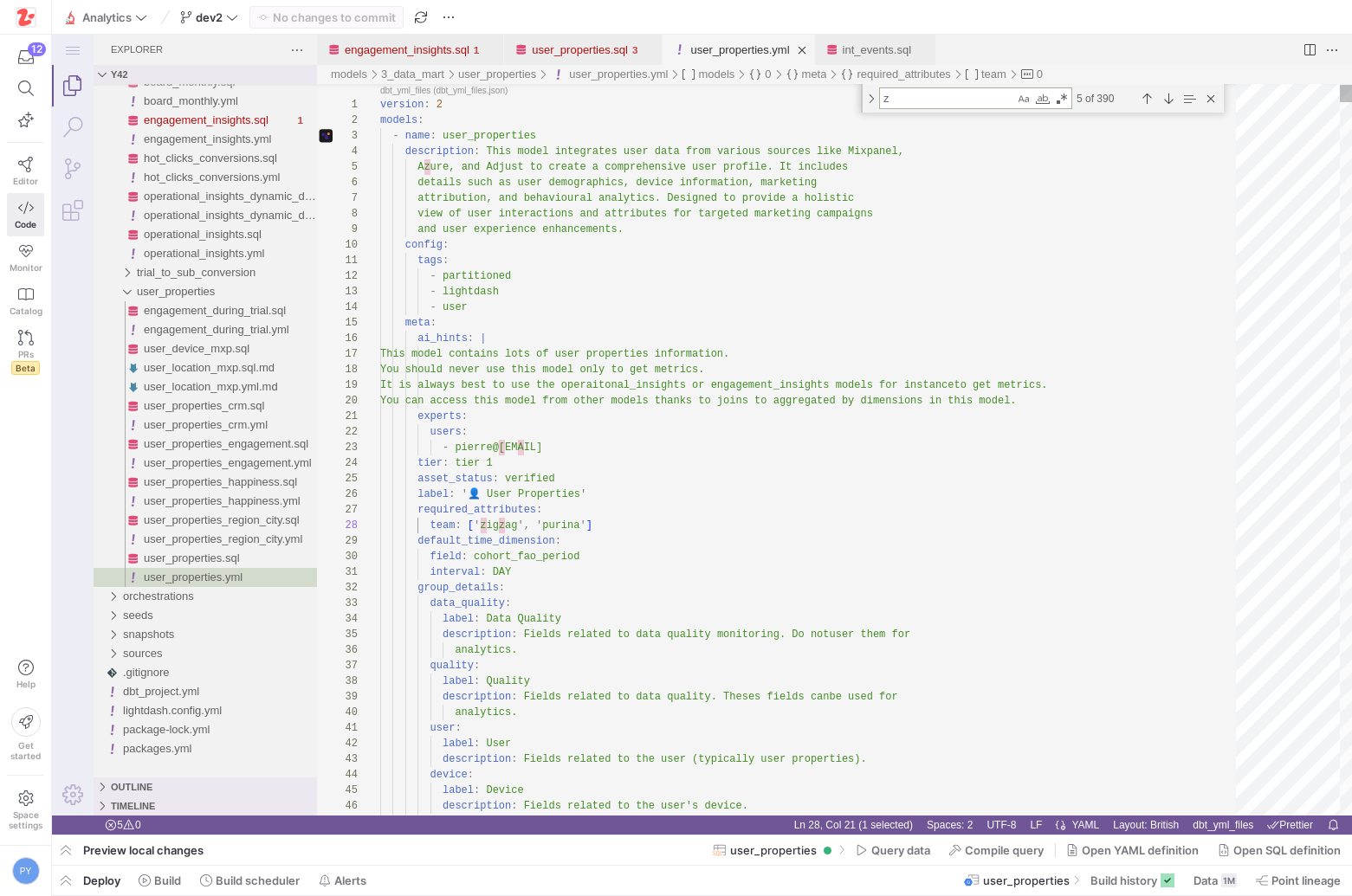paste on "rc_experiment_variant" 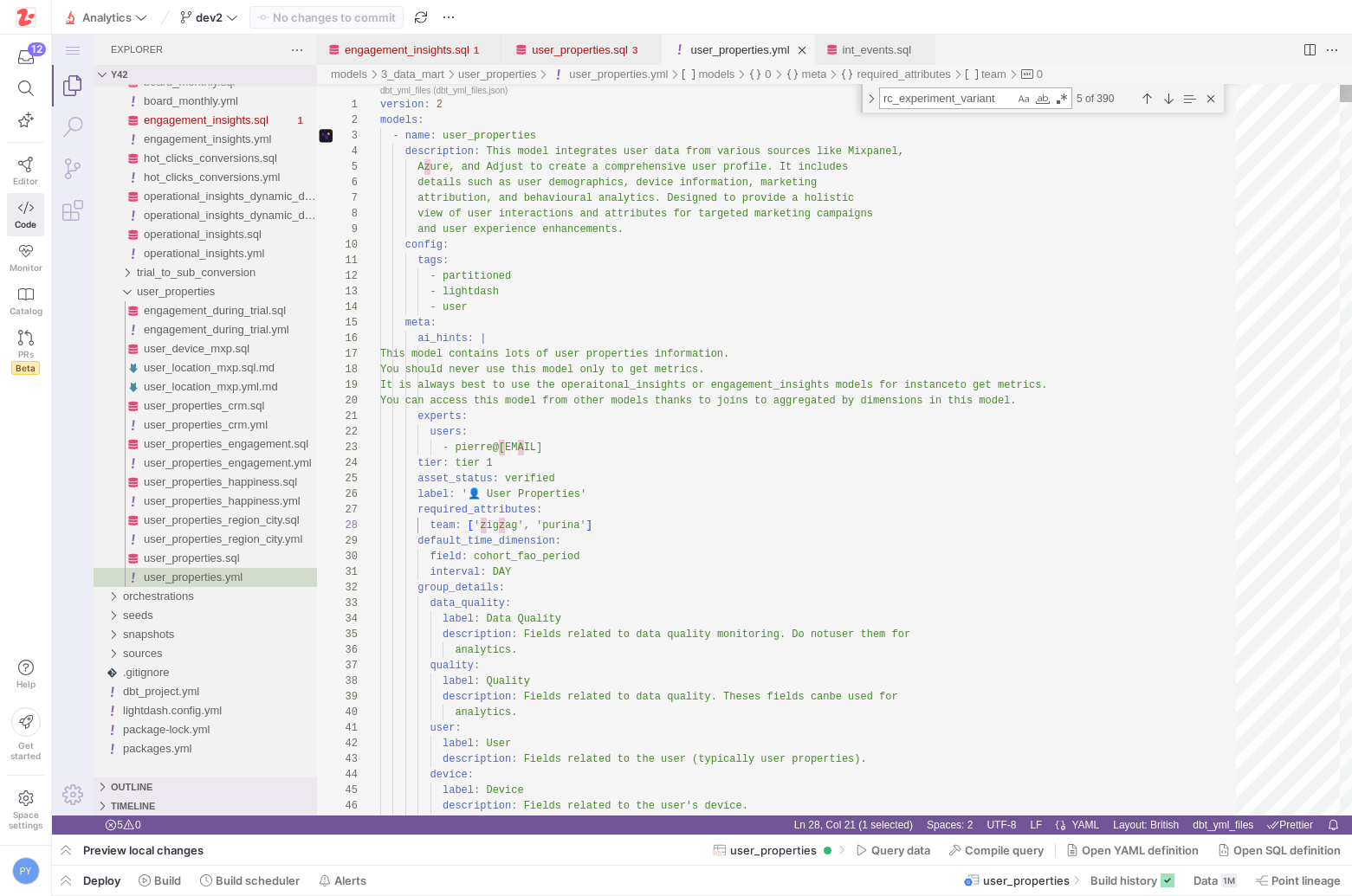scroll, scrollTop: 156, scrollLeft: 219, axis: both 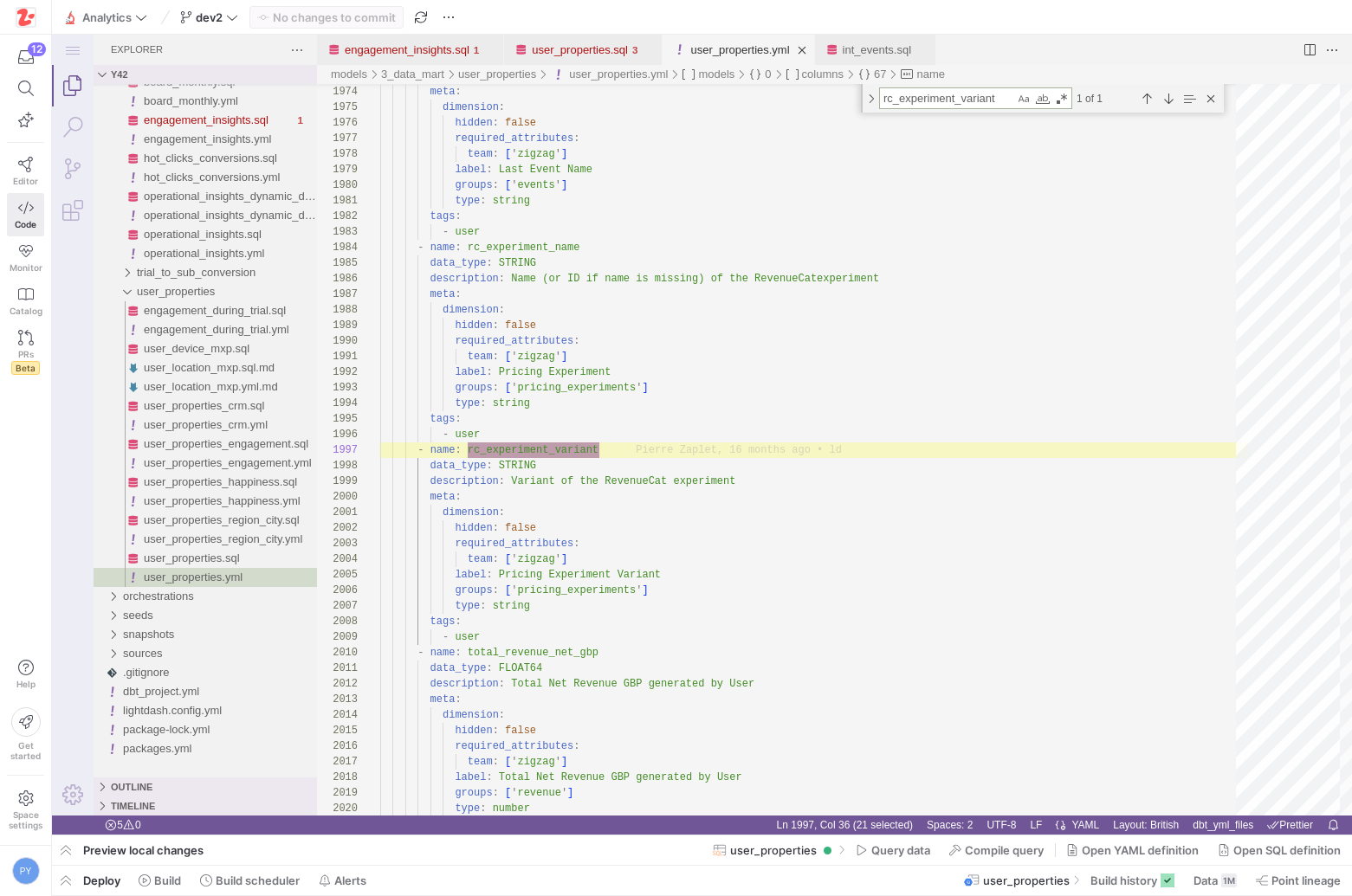 type on "rc_experiment_variant" 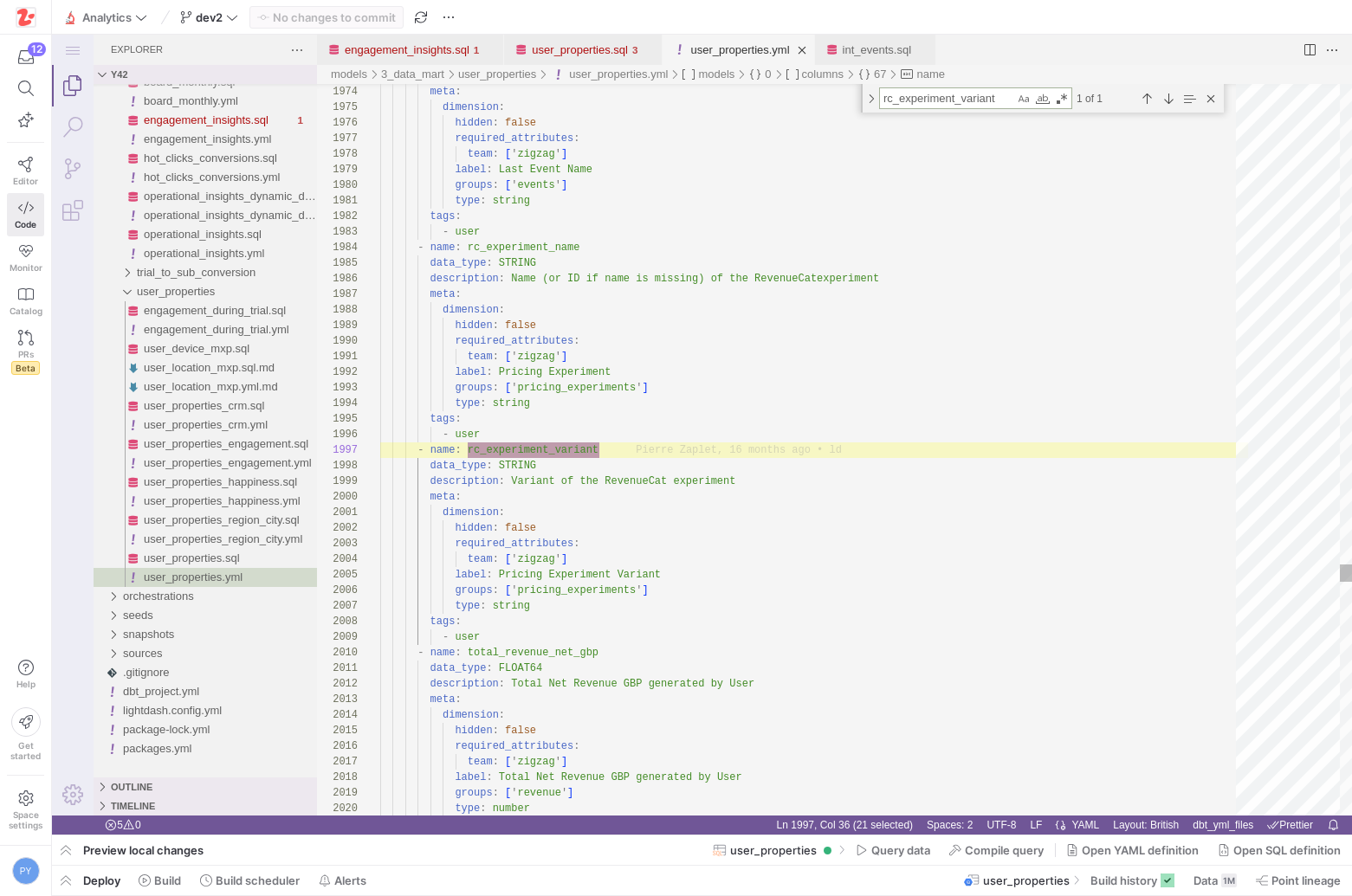 click on "meta :            dimension :              hidden :   false              required_attributes :                team :   [ ' zigzag ' ]              label :   Last Event Name              groups :   [ ' events ' ]              type :   string          tags :            -   user        -   name :   rc_experiment_name          data_type :   STRING          description :   Name (or ID if name is missing) of the RevenueCat  experiment          meta :            dimension :              hidden :   false              required_attributes :                team :   [ ' zigzag ' ]              label :   Pricing Experiment              groups :   [ ' pricing_experiments ' ]              type :   string          tags :            -   user -   name" at bounding box center [814, -7441] 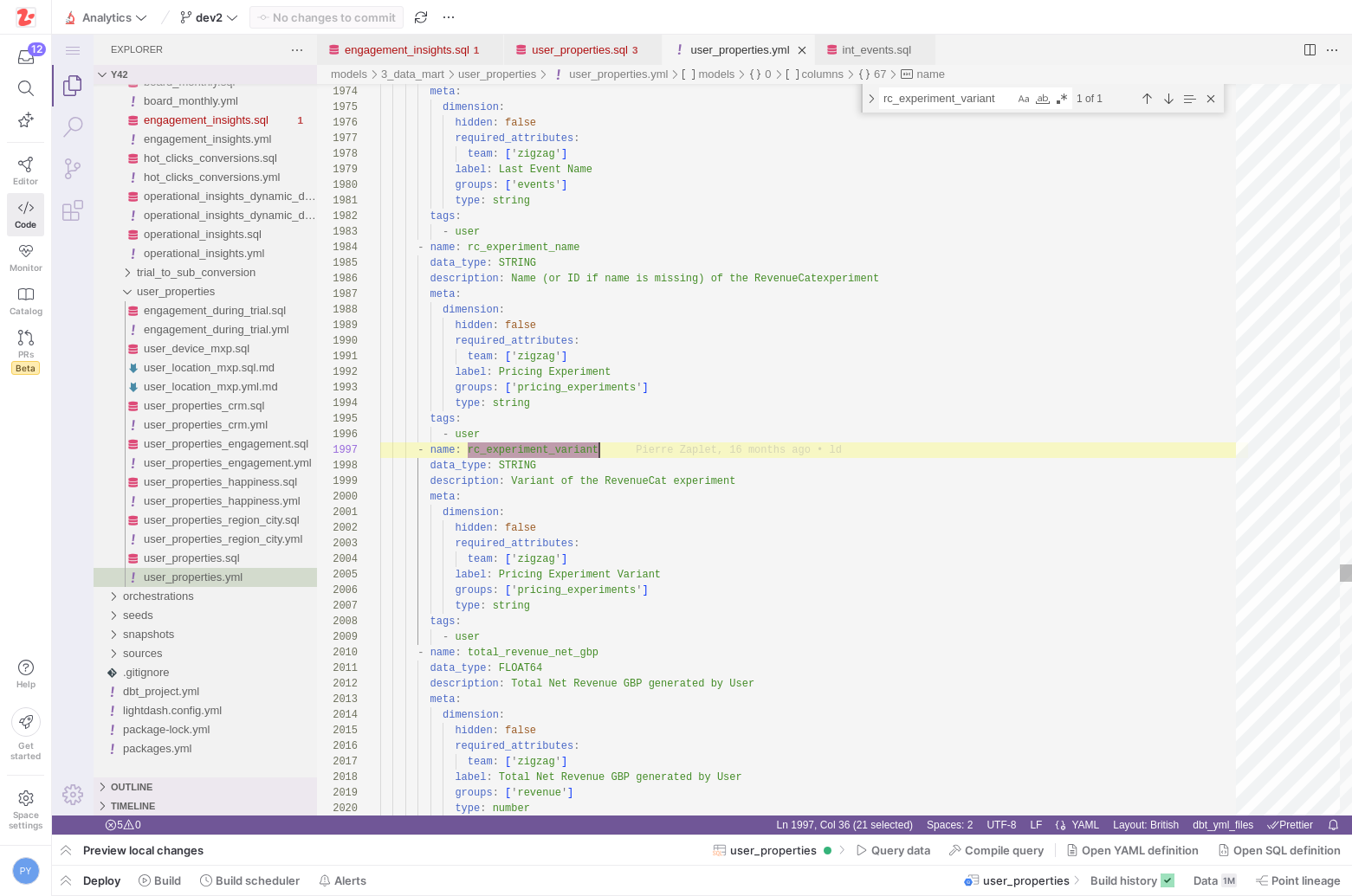 click on "meta :            dimension :              hidden :   false              required_attributes :                team :   [ ' zigzag ' ]              label :   Last Event Name              groups :   [ ' events ' ]              type :   string          tags :            -   user        -   name :   rc_experiment_name          data_type :   STRING          description :   Name (or ID if name is missing) of the RevenueCat  experiment          meta :            dimension :              hidden :   false              required_attributes :                team :   [ ' zigzag ' ]              label :   Pricing Experiment              groups :   [ ' pricing_experiments ' ]              type :   string          tags :            -   user -   name" at bounding box center [814, -7441] 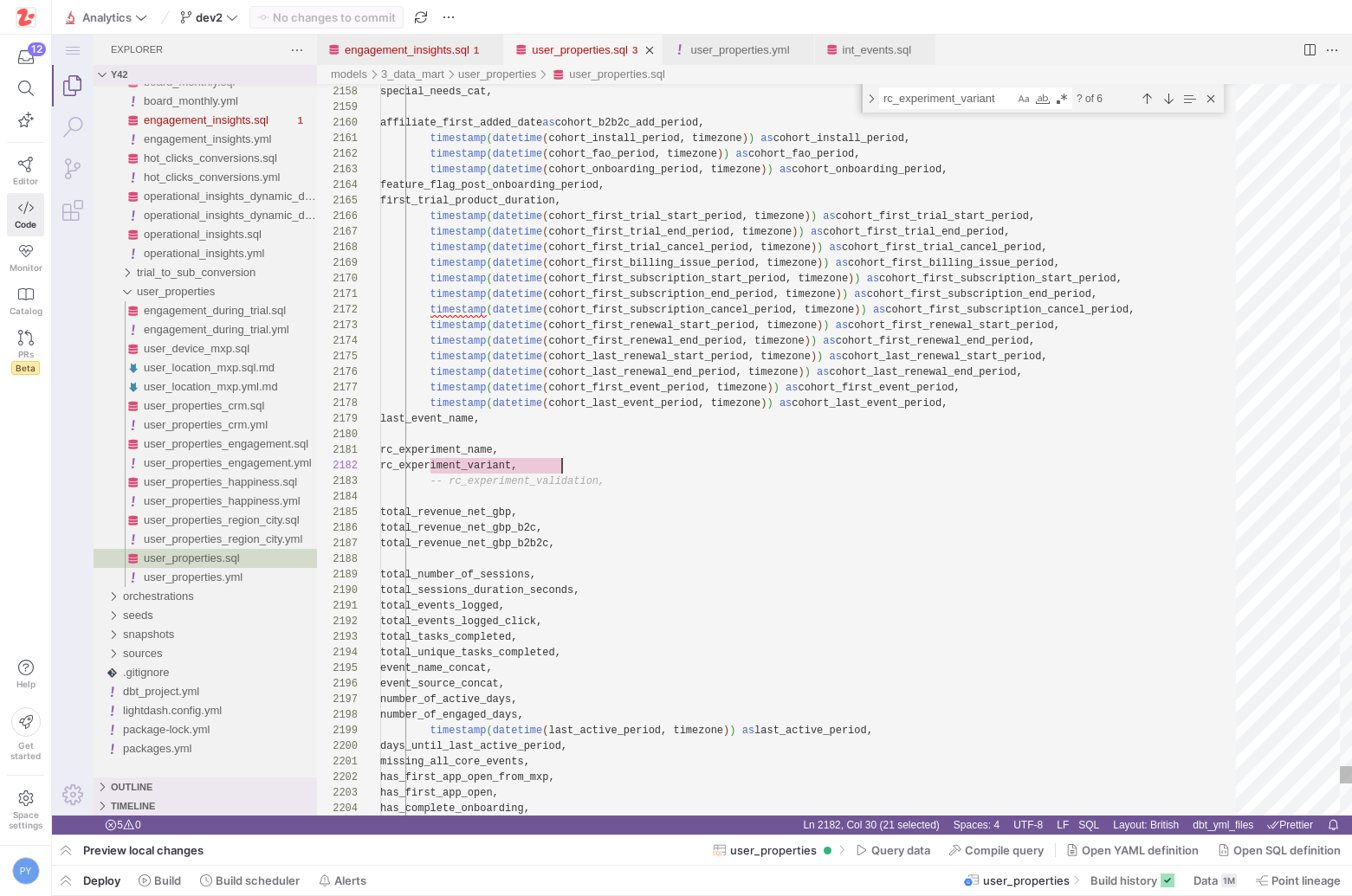 click on "user_properties.sql" at bounding box center (579, 49) 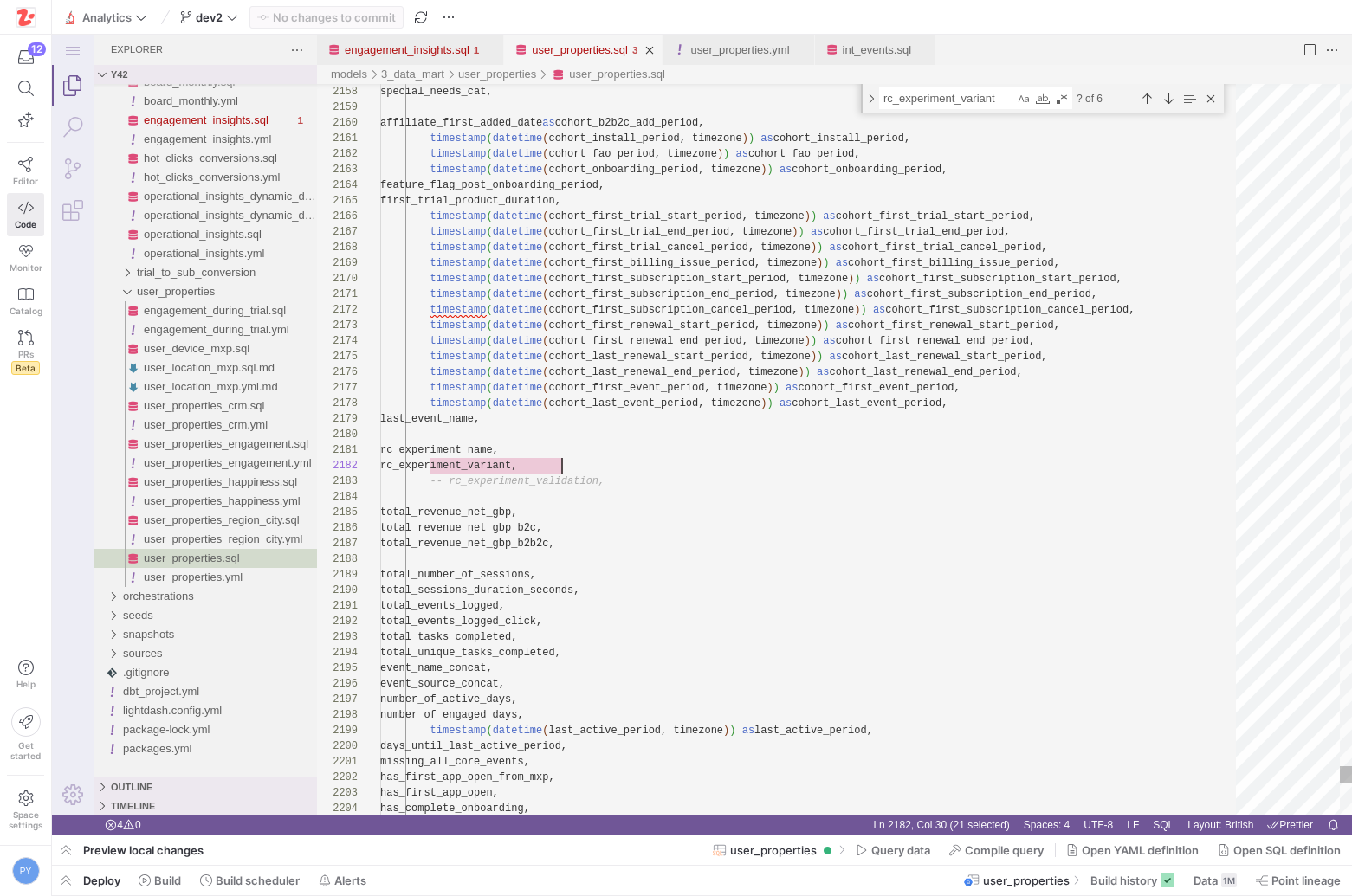 scroll, scrollTop: 16, scrollLeft: 182, axis: both 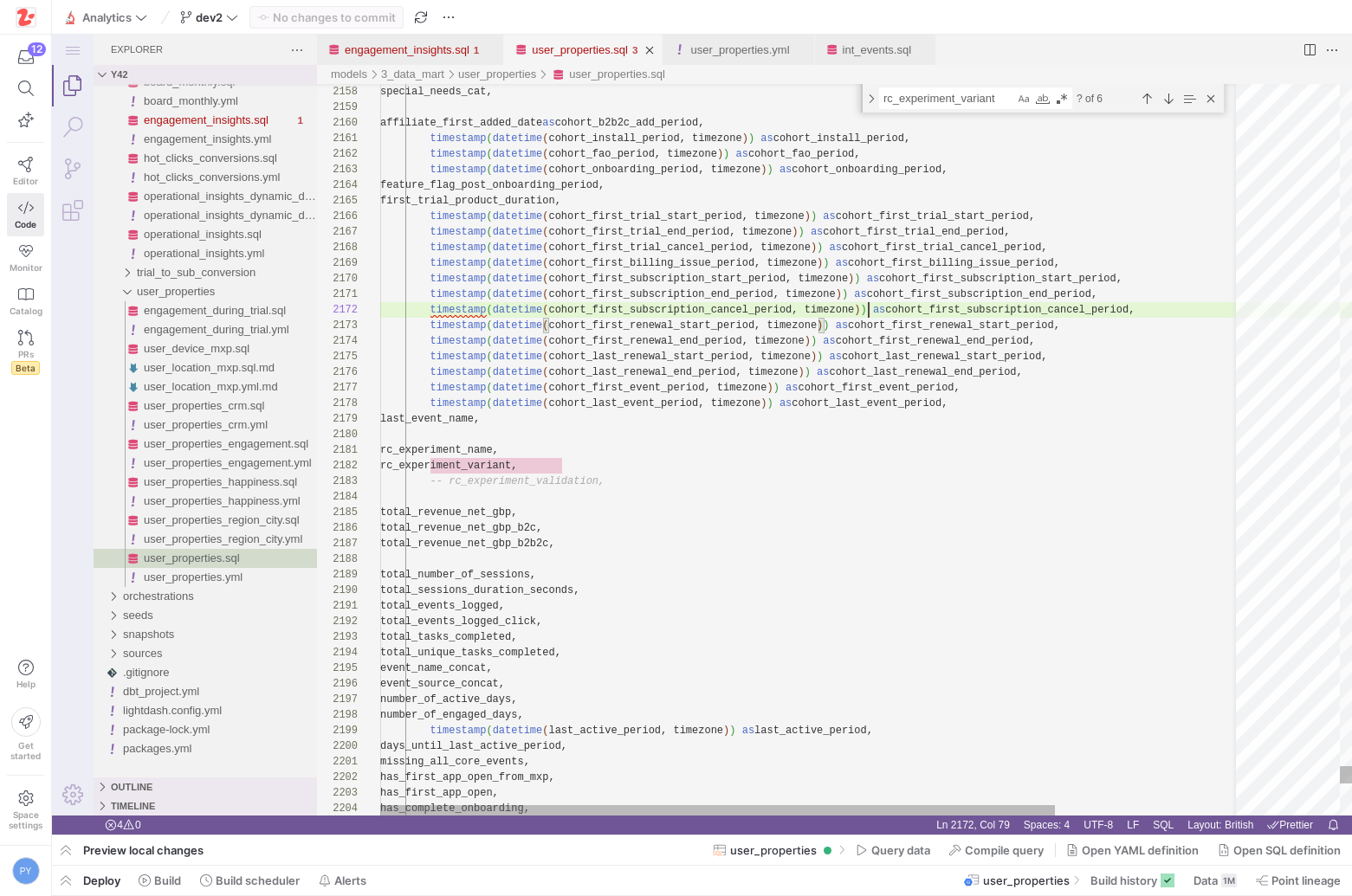 click on "special_needs_cat,         affiliate_first_added_date  as  cohort_b2b2c_add_period,          timestamp ( datetime ( cohort_install_period, timezone ) )   as  cohort_install_period,          timestamp ( datetime ( cohort_fao_period, timezone ) )   as  cohort_fao_period,          timestamp ( datetime ( cohort_onboarding_period, timezone ) )   as  cohort_onboarding_period,         feature_flag_post_onboarding_period,         first_trial_product_duration,          timestamp ( datetime ( cohort_first_trial_start_period, timezone ) )   as  cohort_first_trial_start_period,          timestamp ( datetime ( cohort_first_trial_end_period, timezone ) )   as  cohort_first_trial_end_period,          timestamp ( datetime ( cohort_first_trial_cancel_period, timezone ) )   as  cohort_first_trial_cancel_period,          timestamp ( datetime ( cohort_first_billing_issue_period, timezone ) )   as" at bounding box center [930, -15576] 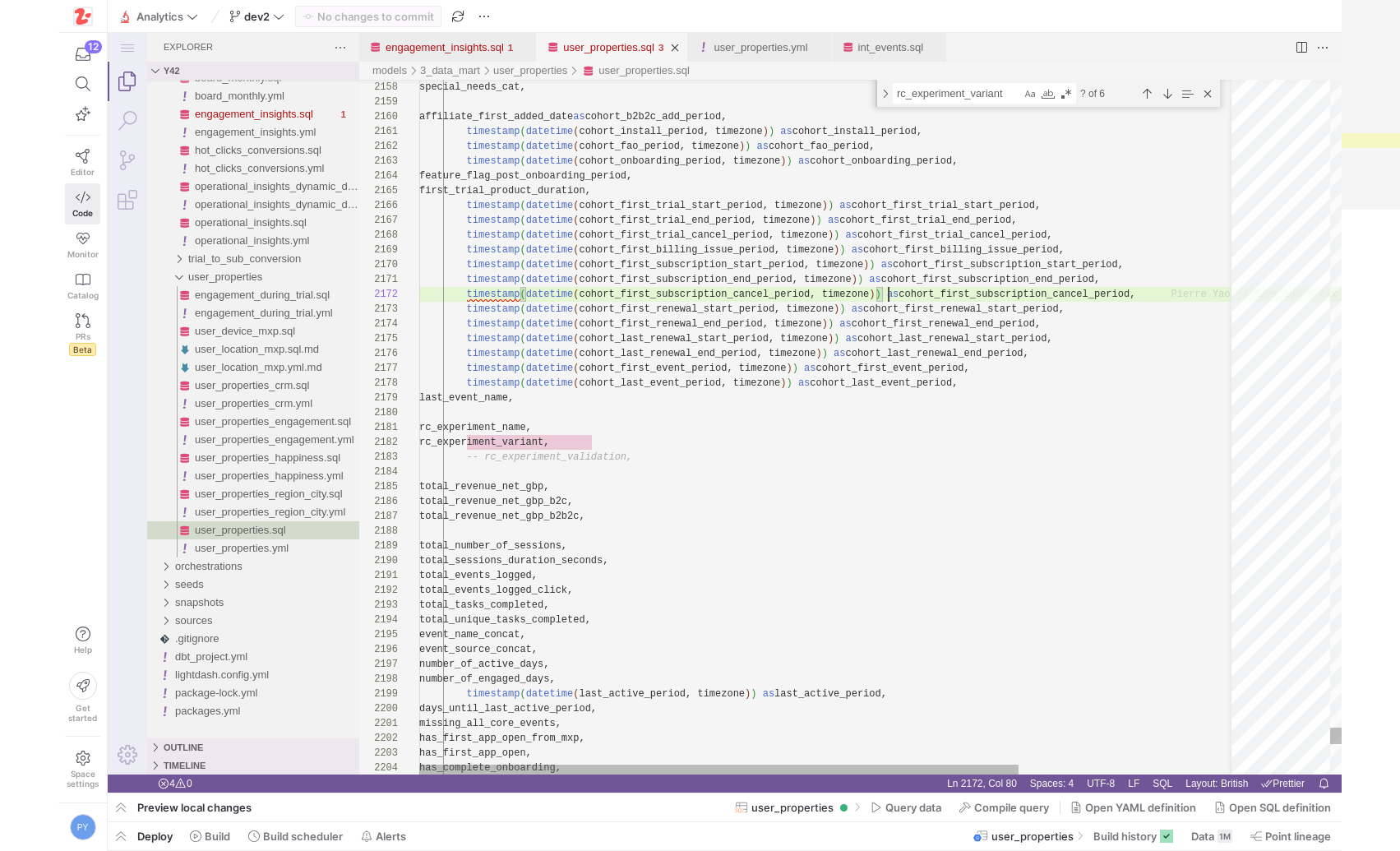 scroll, scrollTop: 15, scrollLeft: 469, axis: both 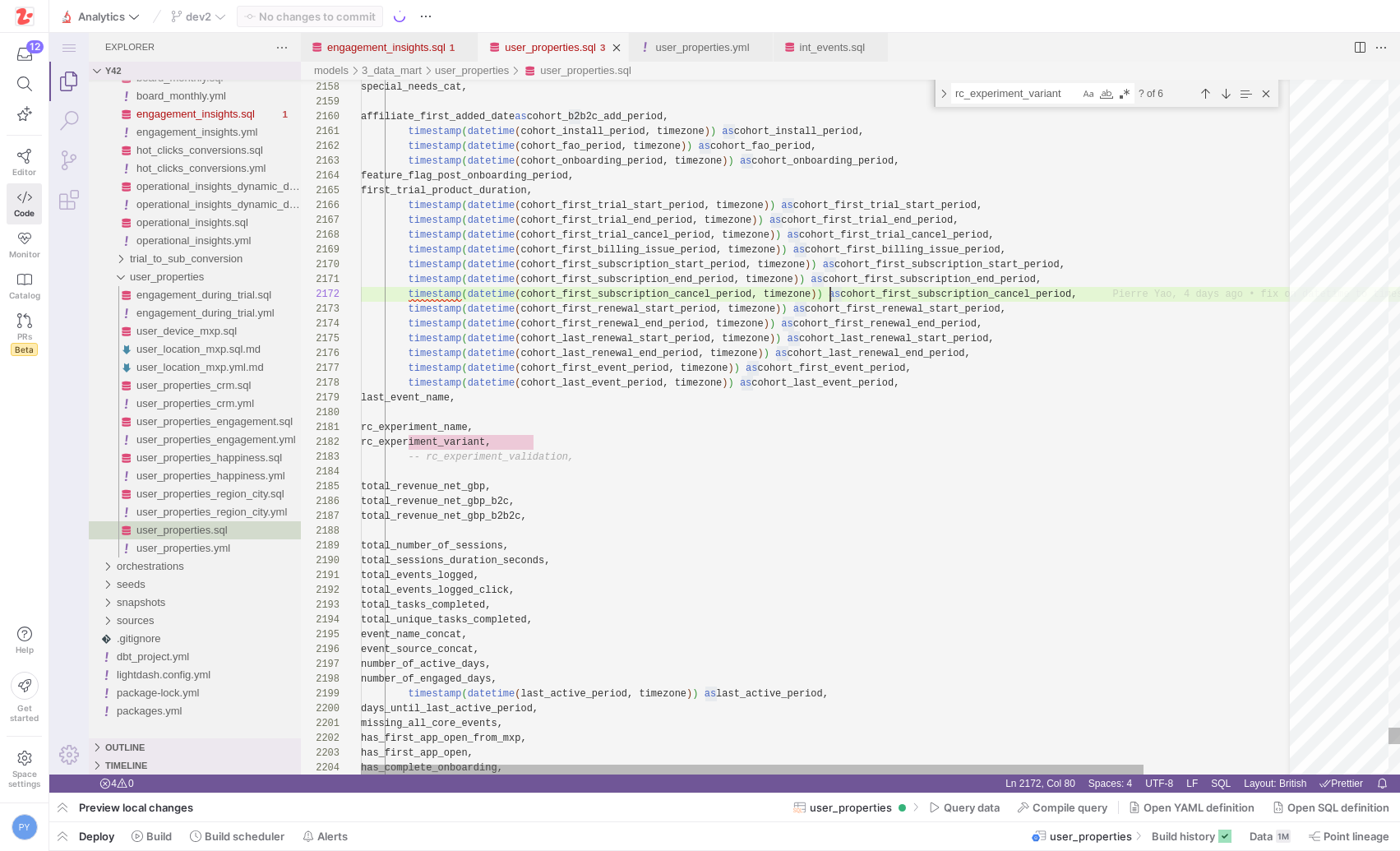 type on "_first_renewal_end_period, timezone)) as cohort_first_renewal_end_period,
timestamp(datetime(cohort_last_renewal_start_period, timezone)) as cohort_last_renewal_start_period,
timestamp(datetime(cohort_last_renewal_end_period, timezone)) as cohort_last_renewal_end_period,
timestamp(datetime(cohort_first_event_period, timezone)) as cohort_first_event_period,
timestamp(datetime(cohort_last_event_period, timezone)) as cohort_last_event_period,
last_event_name," 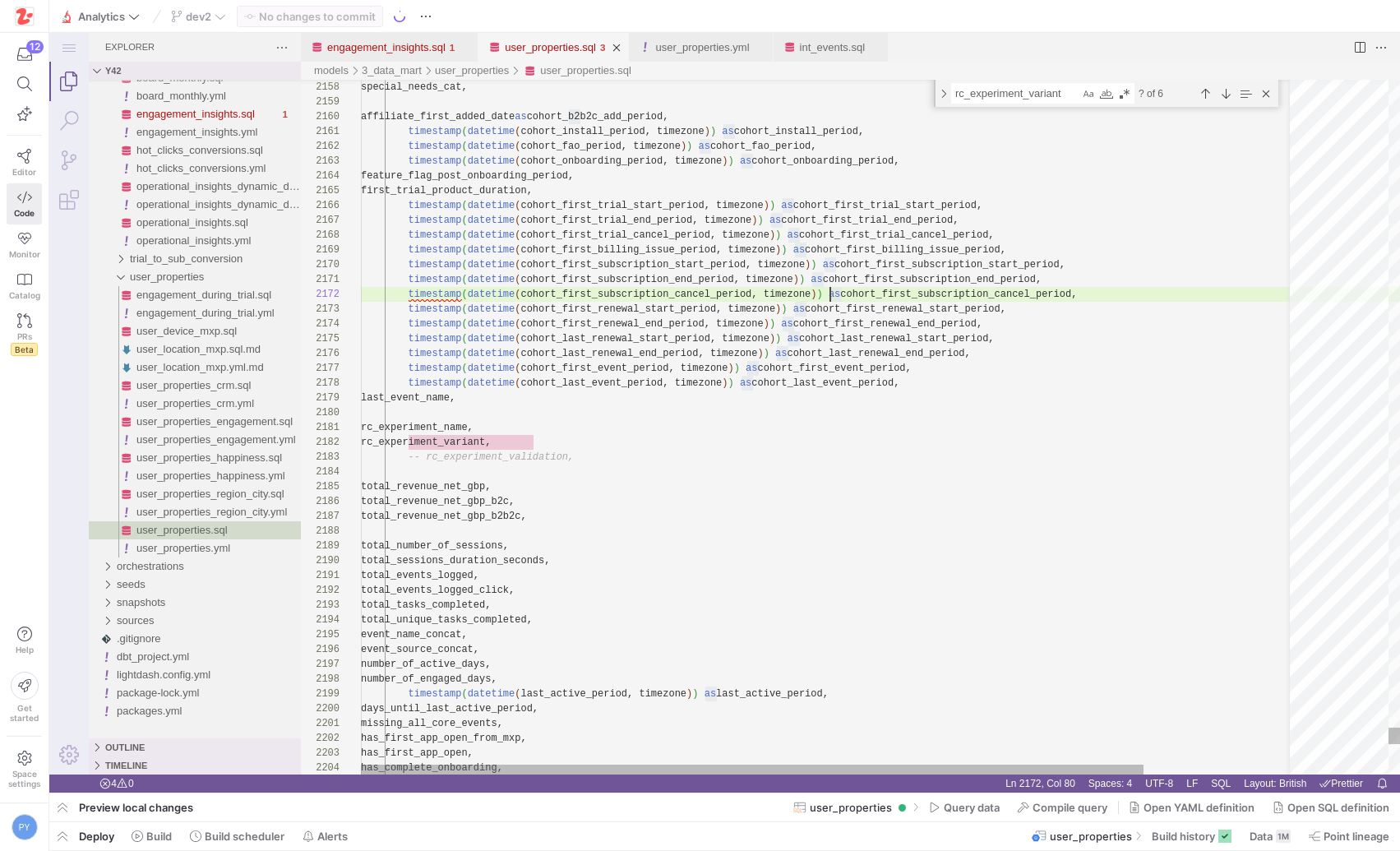 scroll, scrollTop: 74, scrollLeft: 142, axis: both 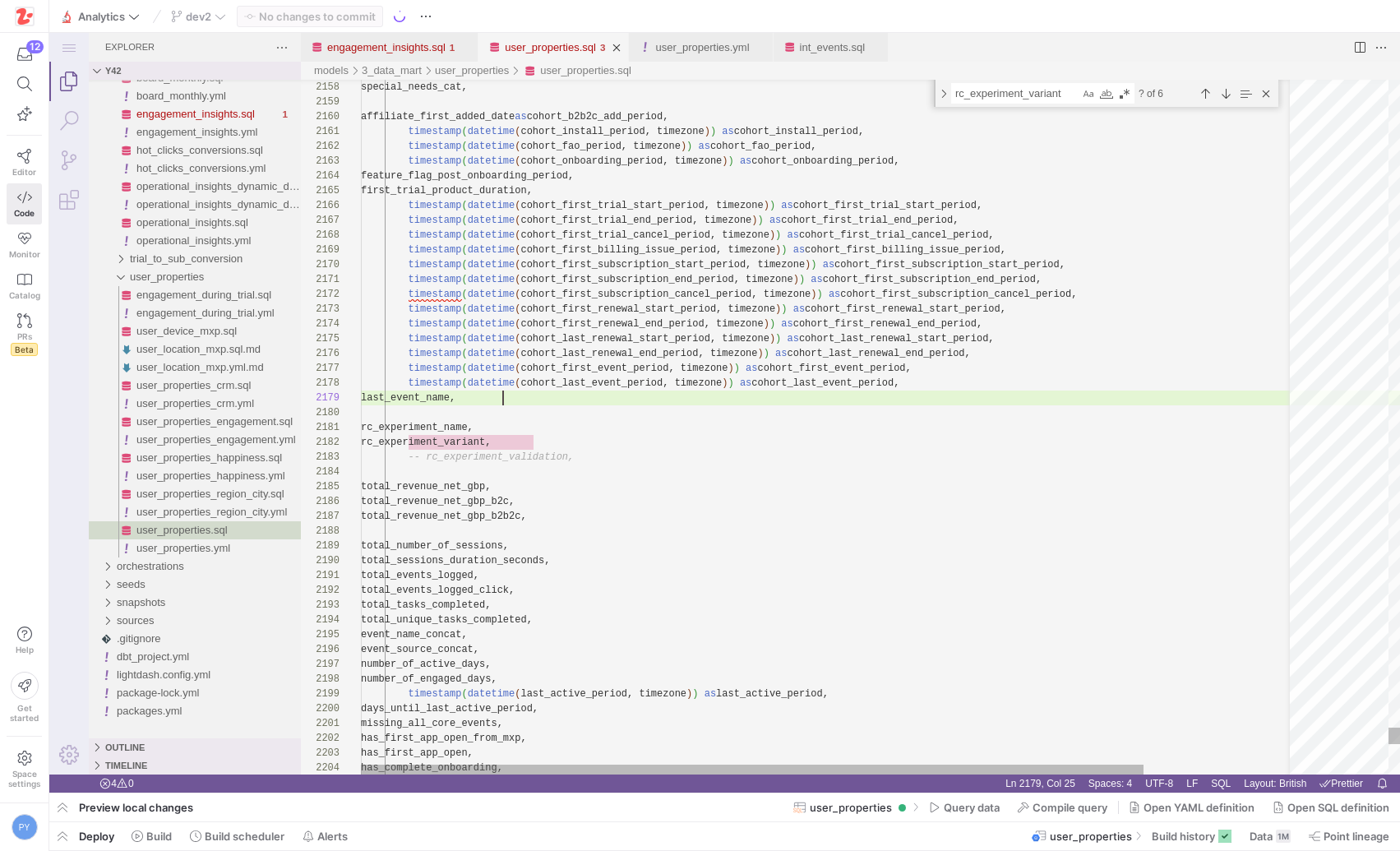 click on "special_needs_cat,         affiliate_first_added_date  as  cohort_b2b2c_add_period,          timestamp ( datetime ( cohort_install_period, timezone ) )   as  cohort_install_period,          timestamp ( datetime ( cohort_fao_period, timezone ) )   as  cohort_fao_period,          timestamp ( datetime ( cohort_onboarding_period, timezone ) )   as  cohort_onboarding_period,         feature_flag_post_onboarding_period,         first_trial_product_duration,          timestamp ( datetime ( cohort_first_trial_start_period, timezone ) )   as  cohort_first_trial_start_period,          timestamp ( datetime ( cohort_first_trial_end_period, timezone ) )   as  cohort_first_trial_end_period,          timestamp ( datetime ( cohort_first_trial_cancel_period, timezone ) )   as  cohort_first_trial_cancel_period,          timestamp ( datetime ( cohort_first_billing_issue_period, timezone ) )   as" at bounding box center (918, -14793) 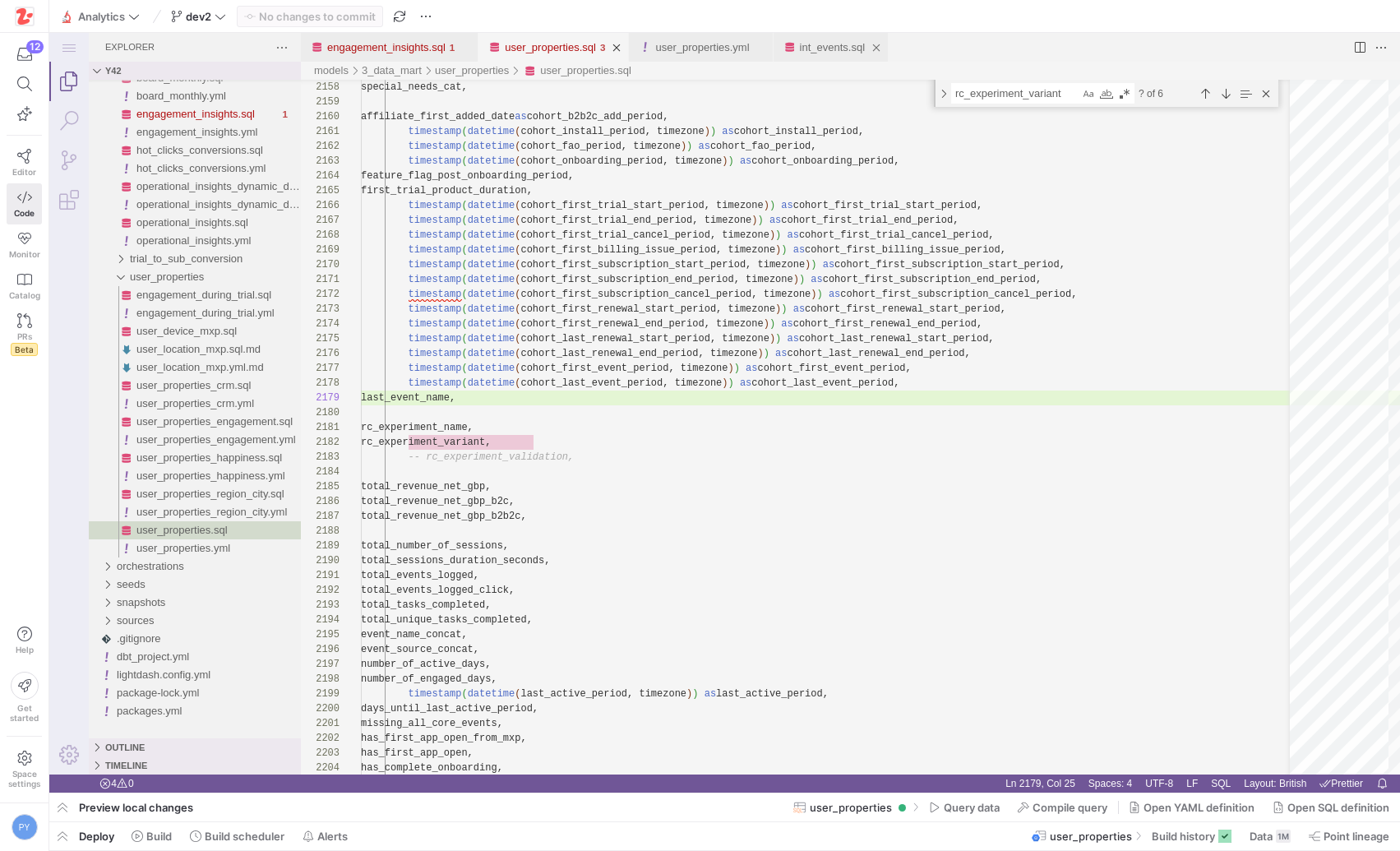 click on "int_events.sql" at bounding box center [833, 47] 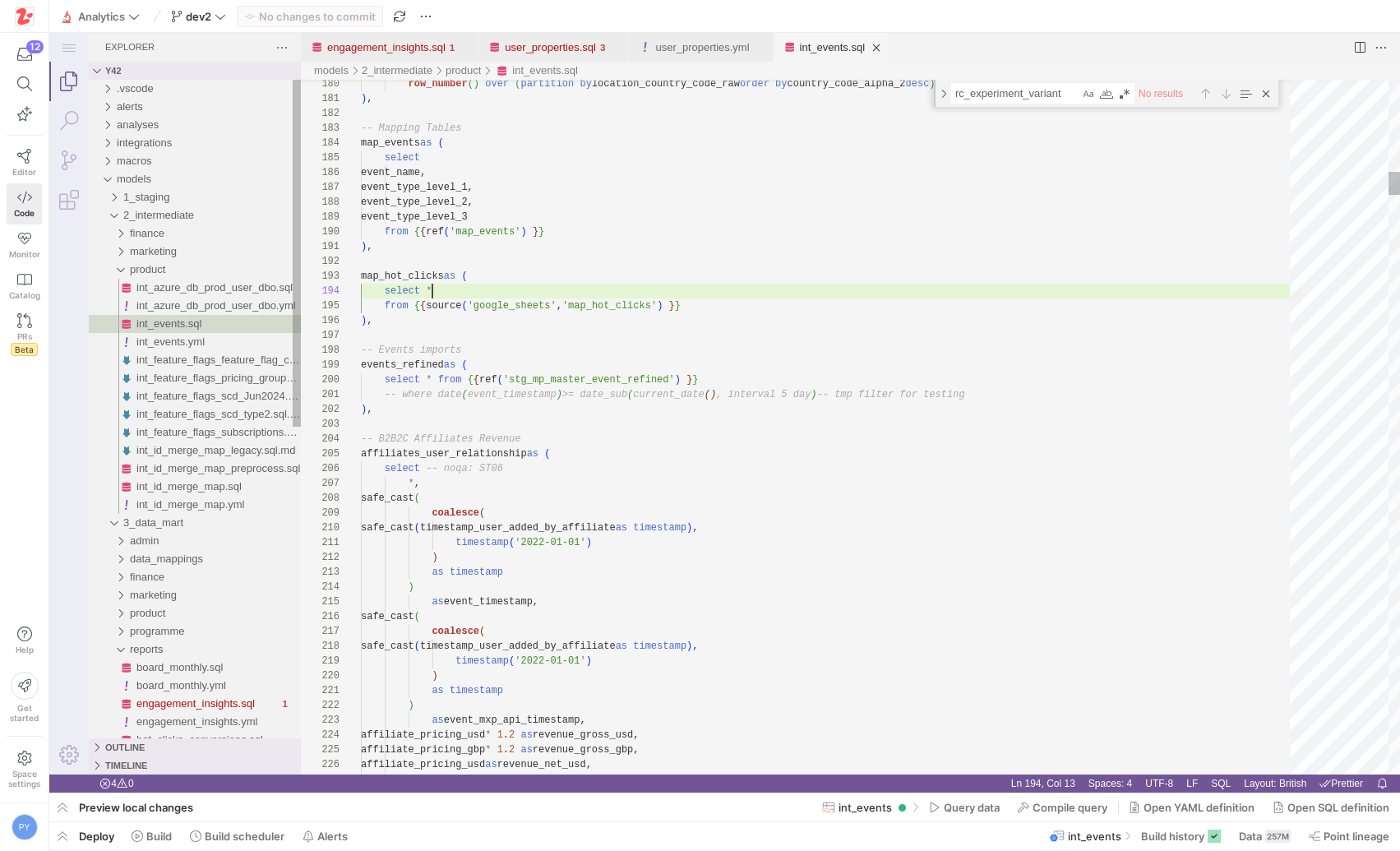 scroll, scrollTop: 44, scrollLeft: 72, axis: both 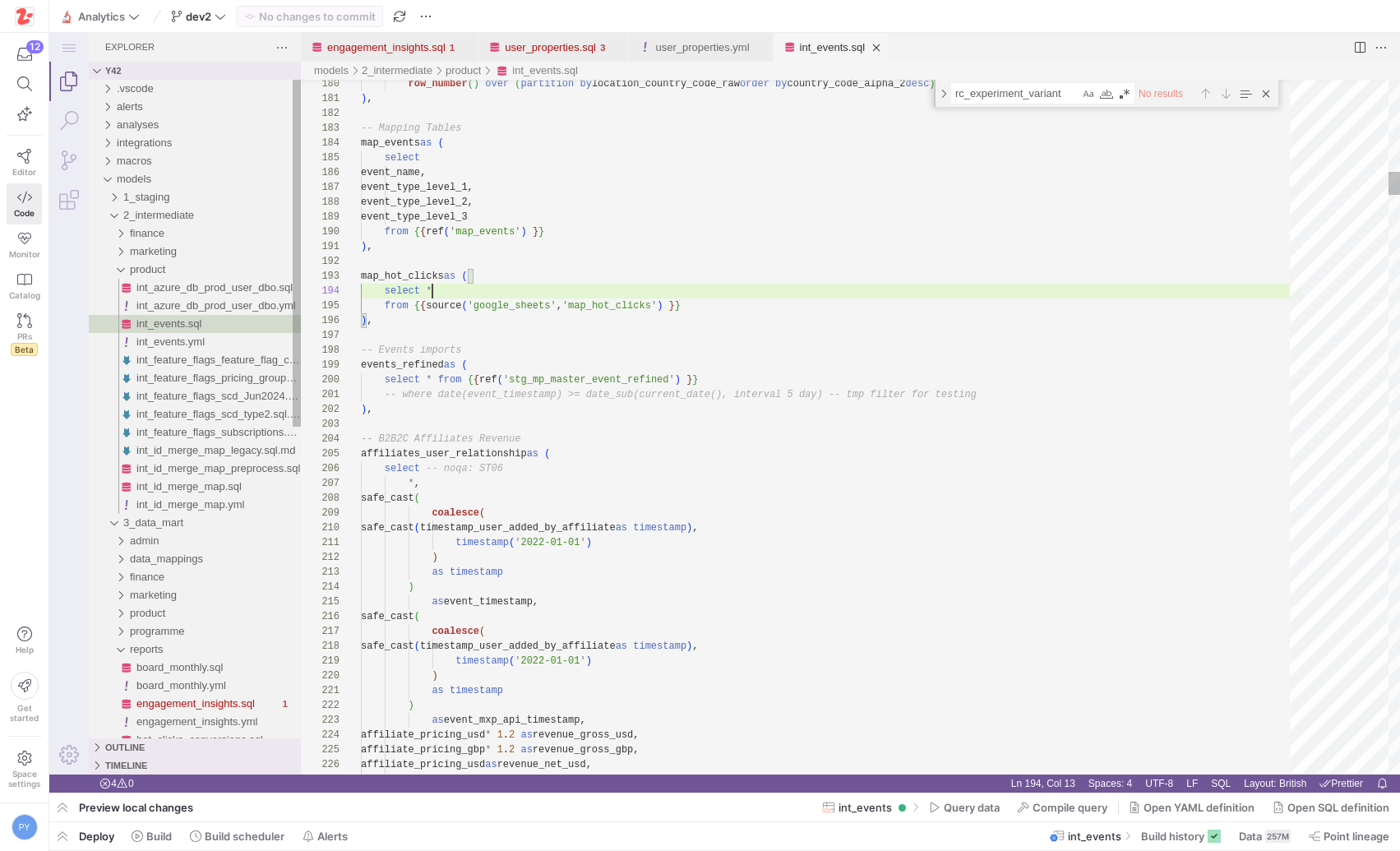 click on "row_number ( )   over   ( partition   by  location_country_code_raw  order by  country_code_alpha_2  desc )   =   1 ) , -- Mapping Tables map_events  as   (      select         event_name,         event_type_level_1,         event_type_level_2,         event_type_level_3      from   { {  ref ( ' map_events ' )   } } ) , map_hot_clicks  as   (      select   *      from   { {  source ( ' google_sheets ' ,  ' map_hot_clicks ' )   } } ) , -- Events imports events_refined  as   (      select   *   from   { {  ref ( ' stg_mp_master_event_refined ' )   } }      -- where date(event_timestamp) >= date_sub(current _date(), interval 5 day) -- tmp filter for testing ) , -- B2B2C Affiliates Revenue affiliates_user_relationship  as   (      select   -- noqa: ST06          * ,         safe_cast (              coalesce (                 safe_cast ( as" at bounding box center (831, 7529) 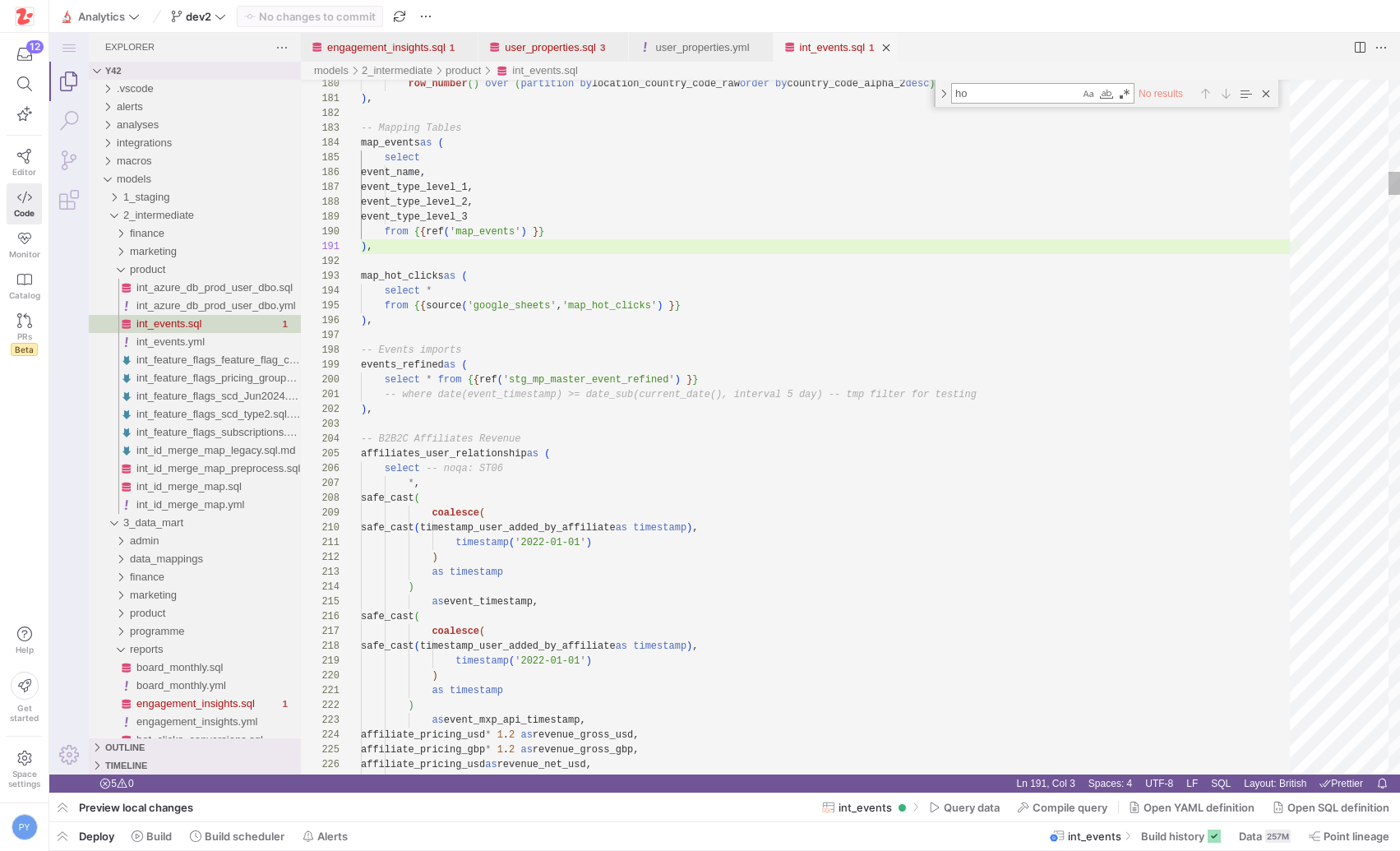 scroll, scrollTop: 0, scrollLeft: 35, axis: horizontal 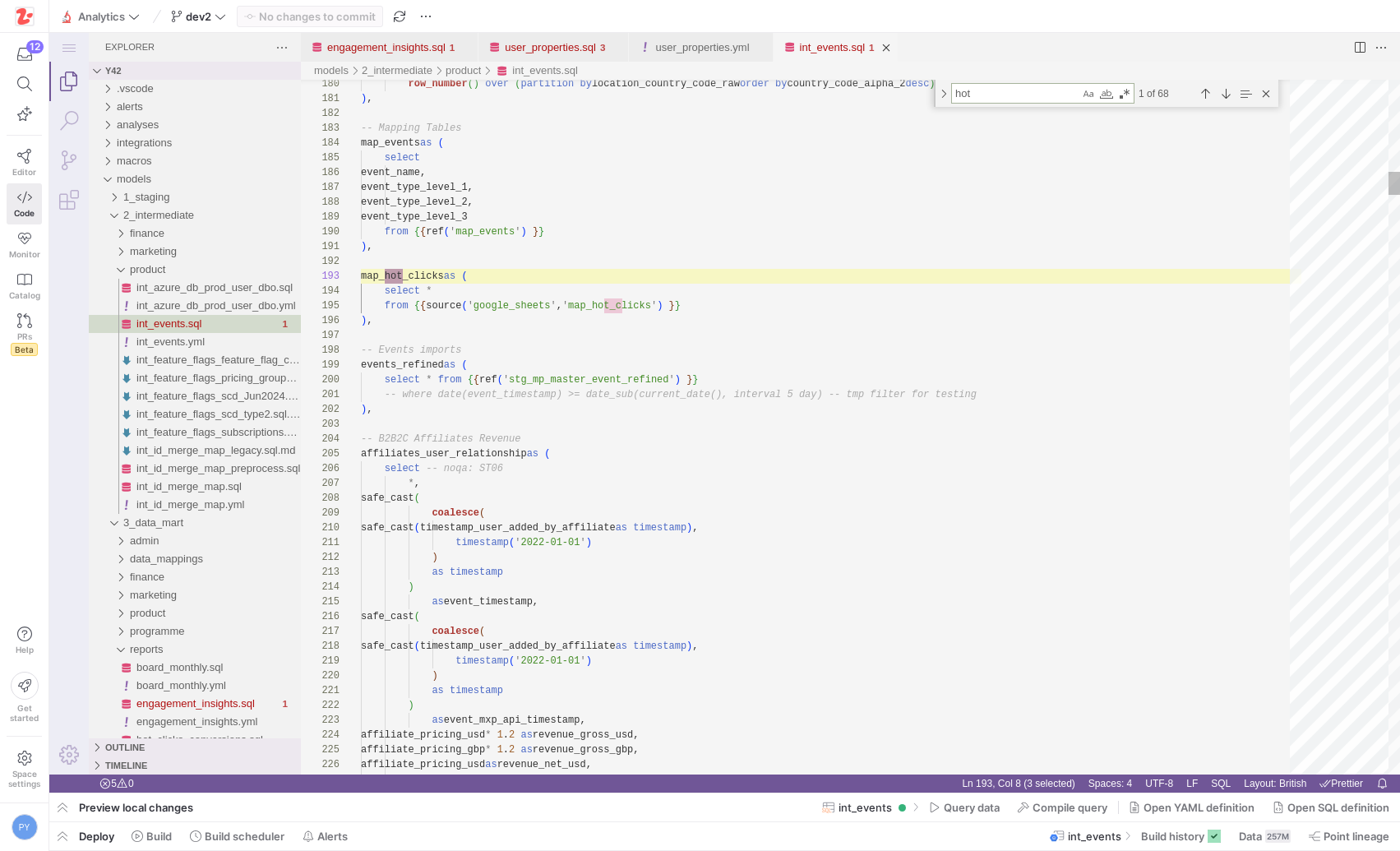 type on "---------------------------------------------------------------------------------------------------
---------------------------------------------------------------------------------------------------
-- Identify sessions + Identify events with flags + Map hot clicks meta data
session_identification_1 as (
select" 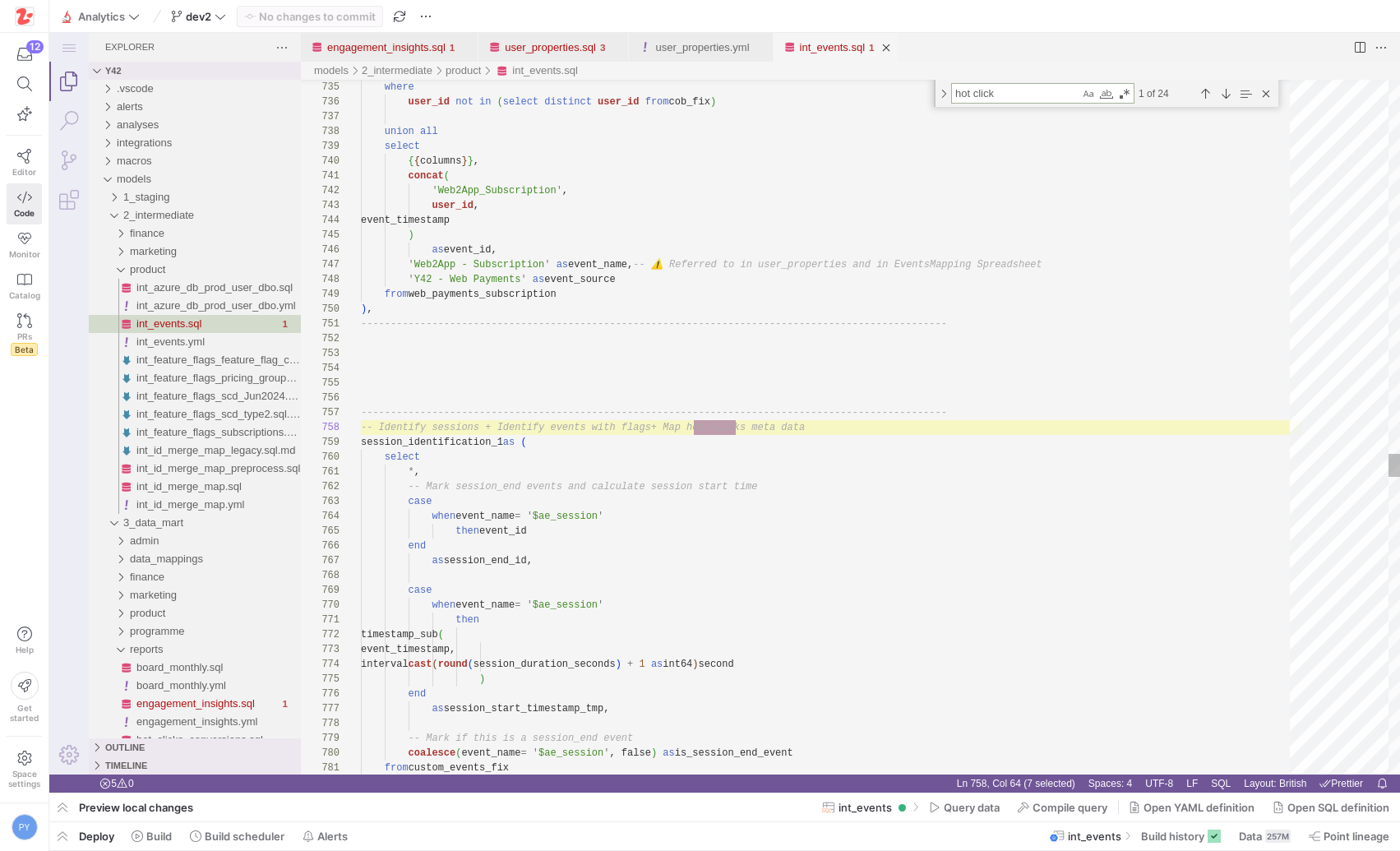scroll, scrollTop: 148, scrollLeft: 386, axis: both 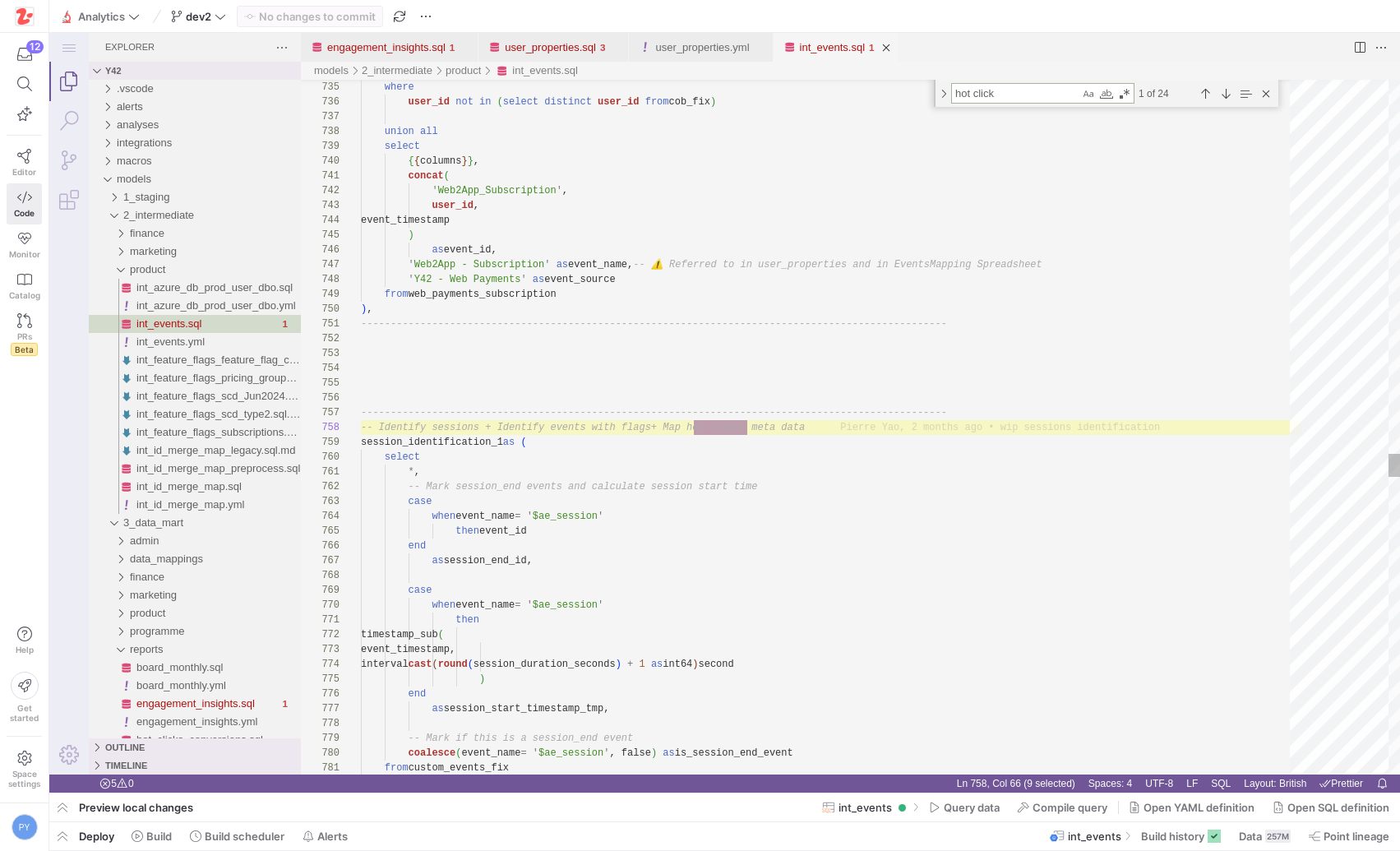type on "hotclick" 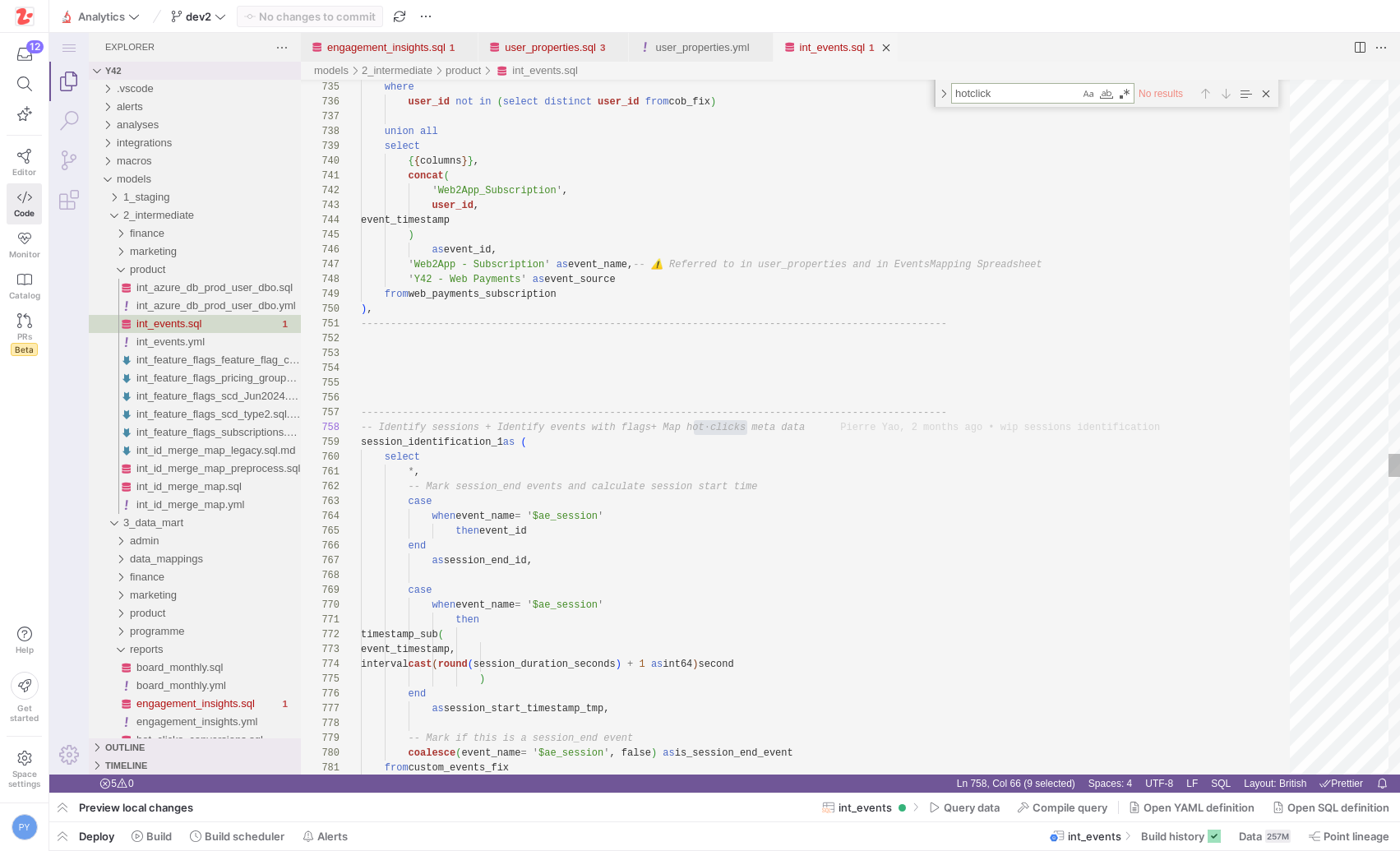 type on "map_hot_clicks as (
select *
from {{ source('google_sheets', 'map_hot_clicks') }}
),
-- Events imports
events_refined as (
select * from {{ ref('stg_mp_master_event_refined') }}" 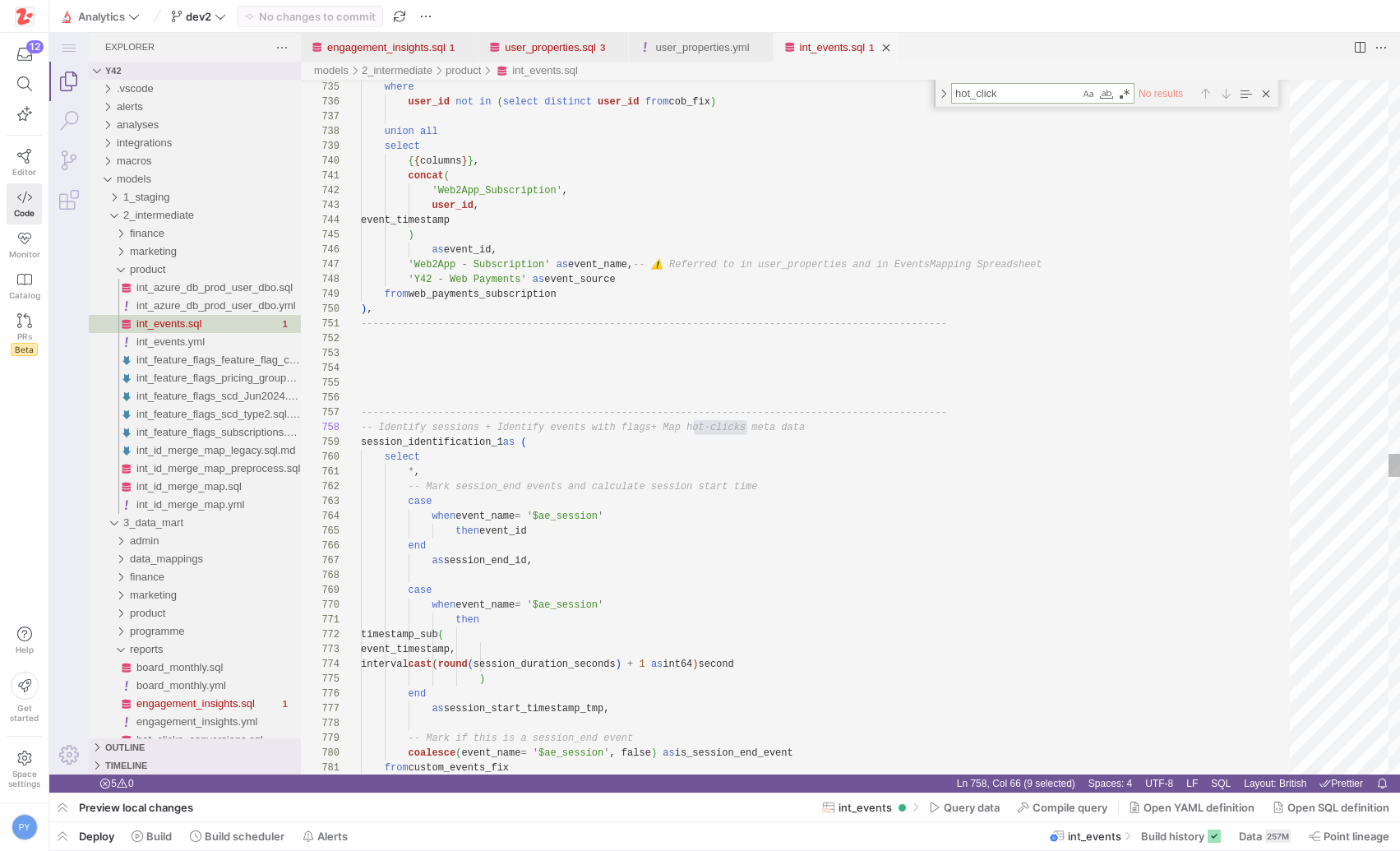 scroll, scrollTop: 148, scrollLeft: 77, axis: both 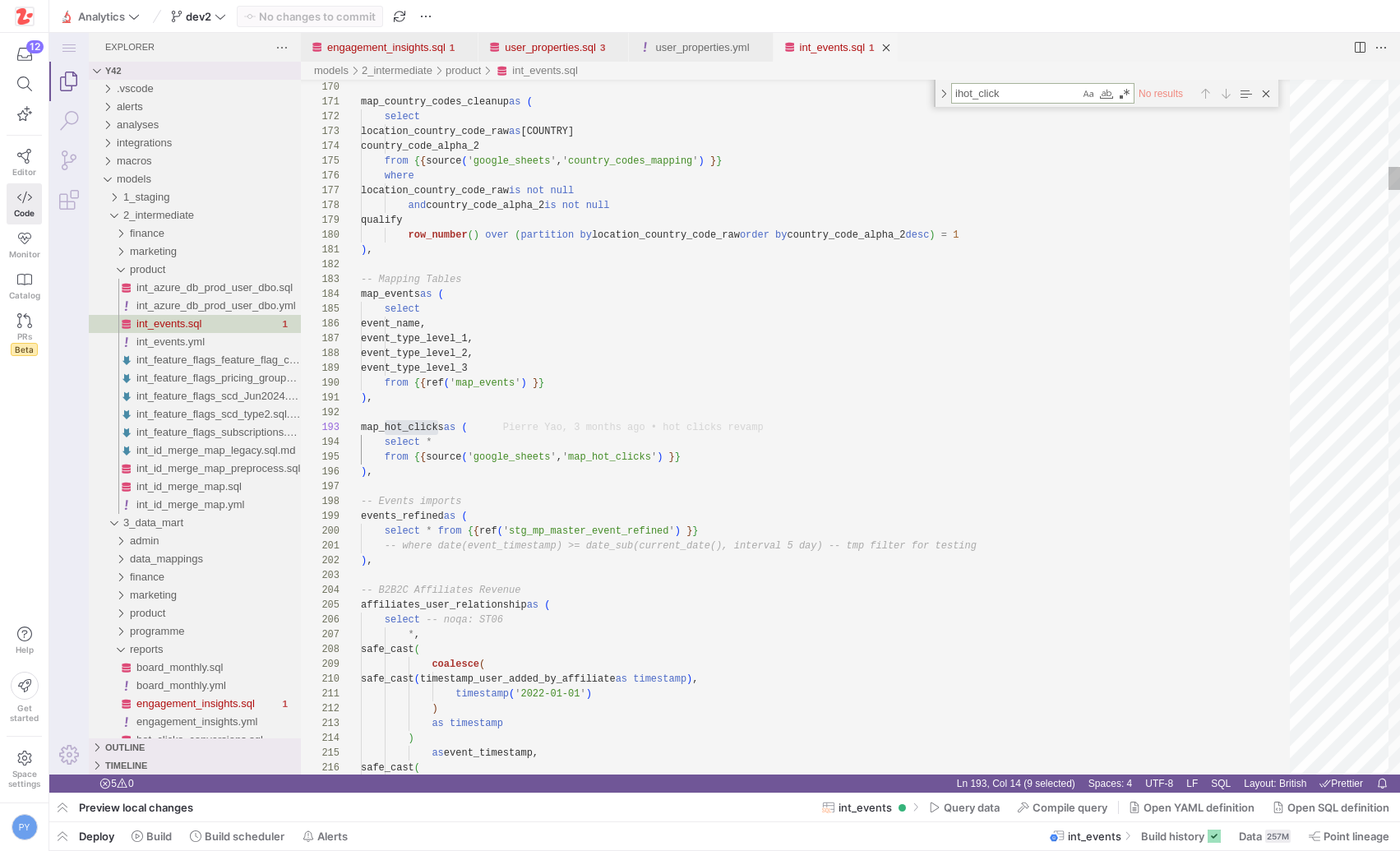 type on "ishot_click" 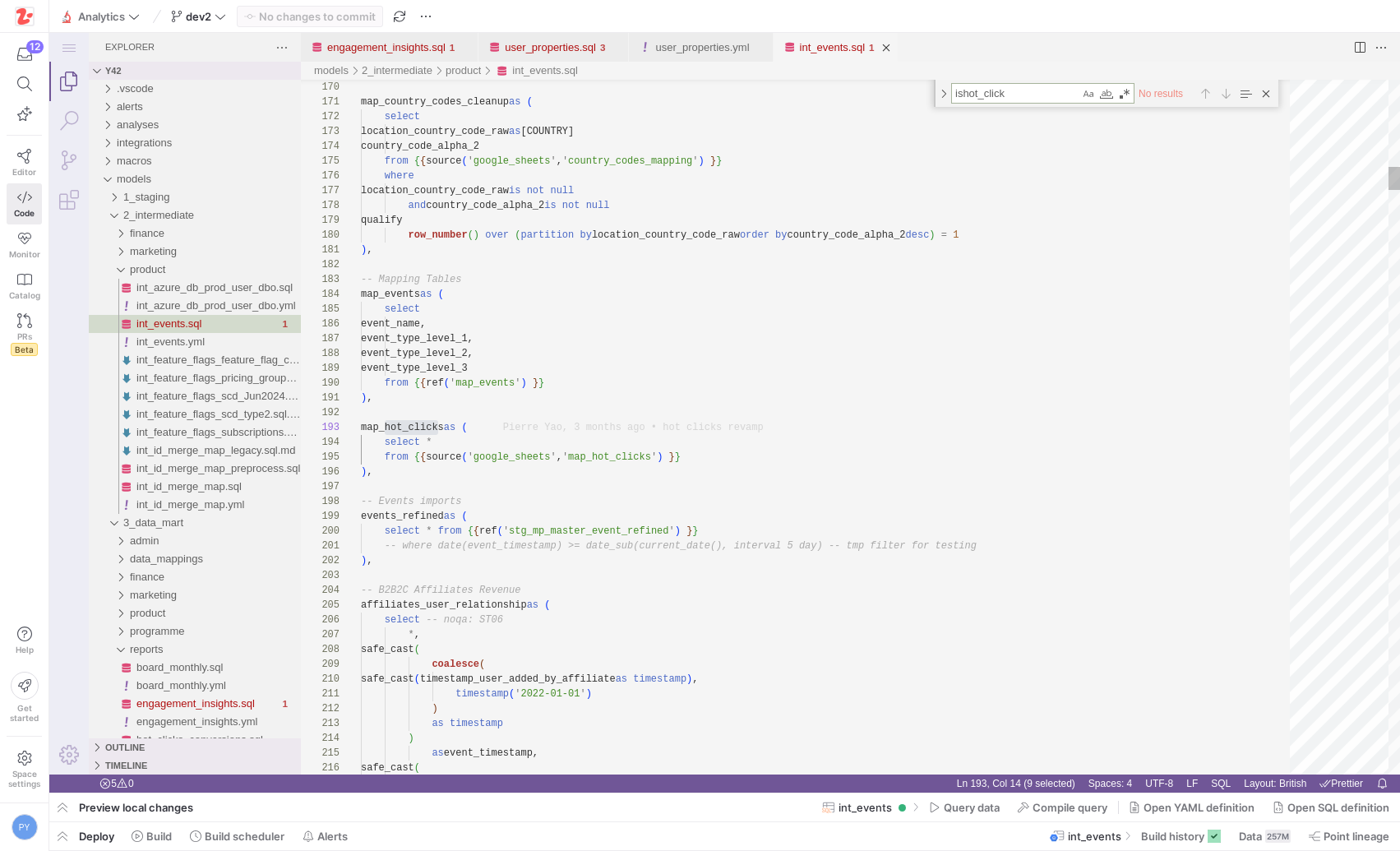 type on ")
and lower(evt.clicked_url) like '%hclick%'
),
false
)
as is_hot_click_event,
coalesce(
mpe.event_type_level_2 = 'Training'
or (
evt.event_name = 'click'" 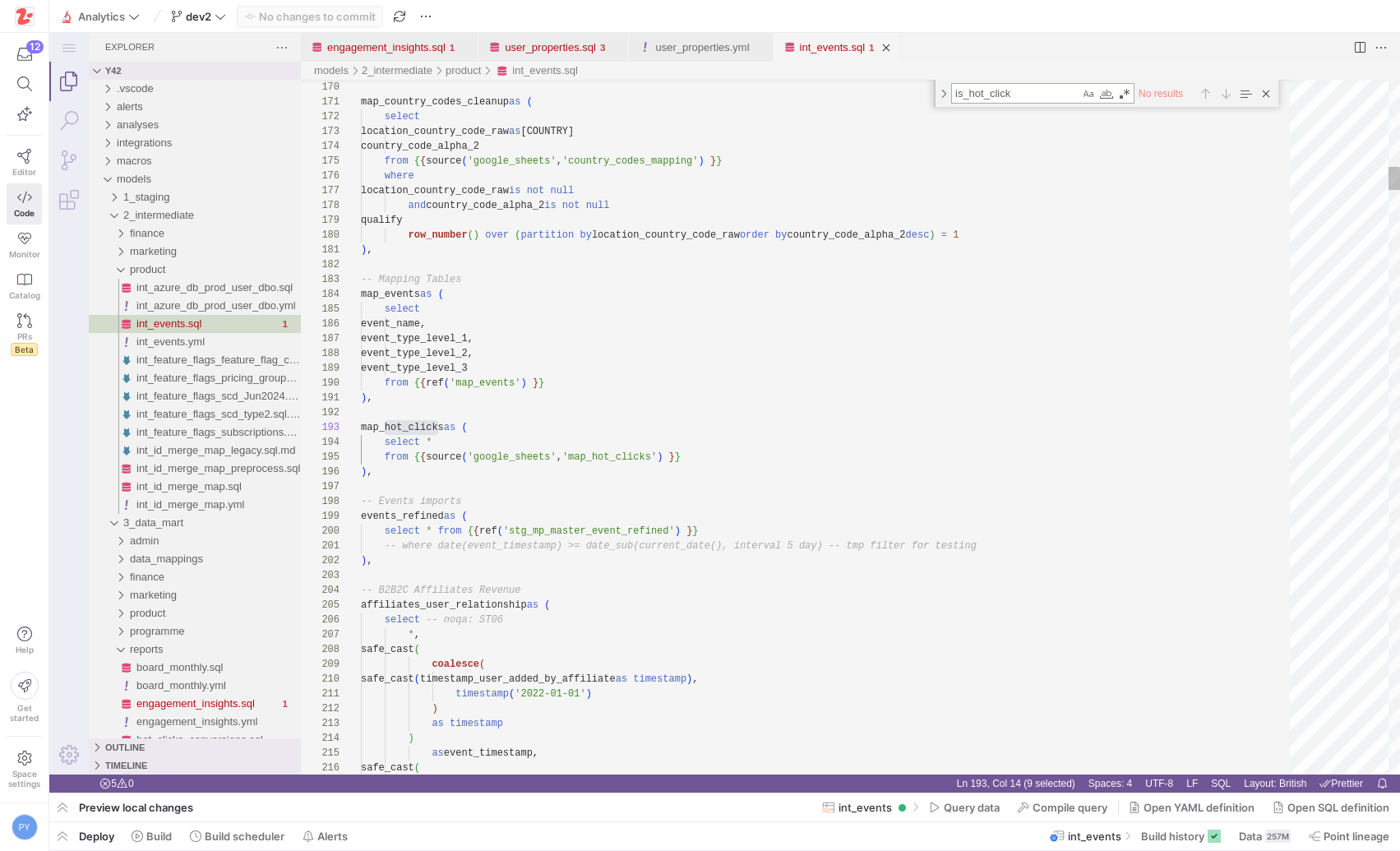 scroll, scrollTop: 148, scrollLeft: 160, axis: both 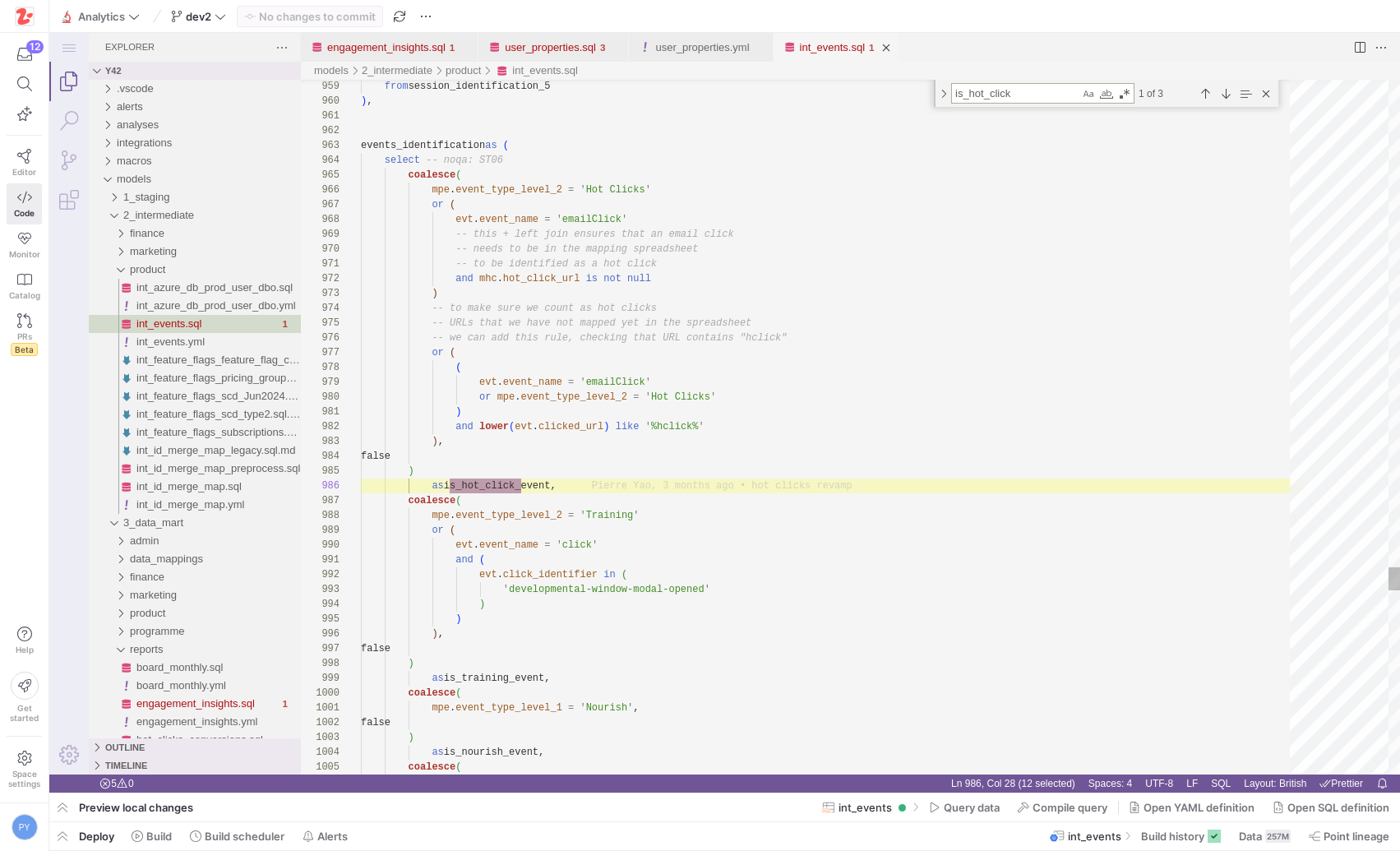 type on "is_hot_click" 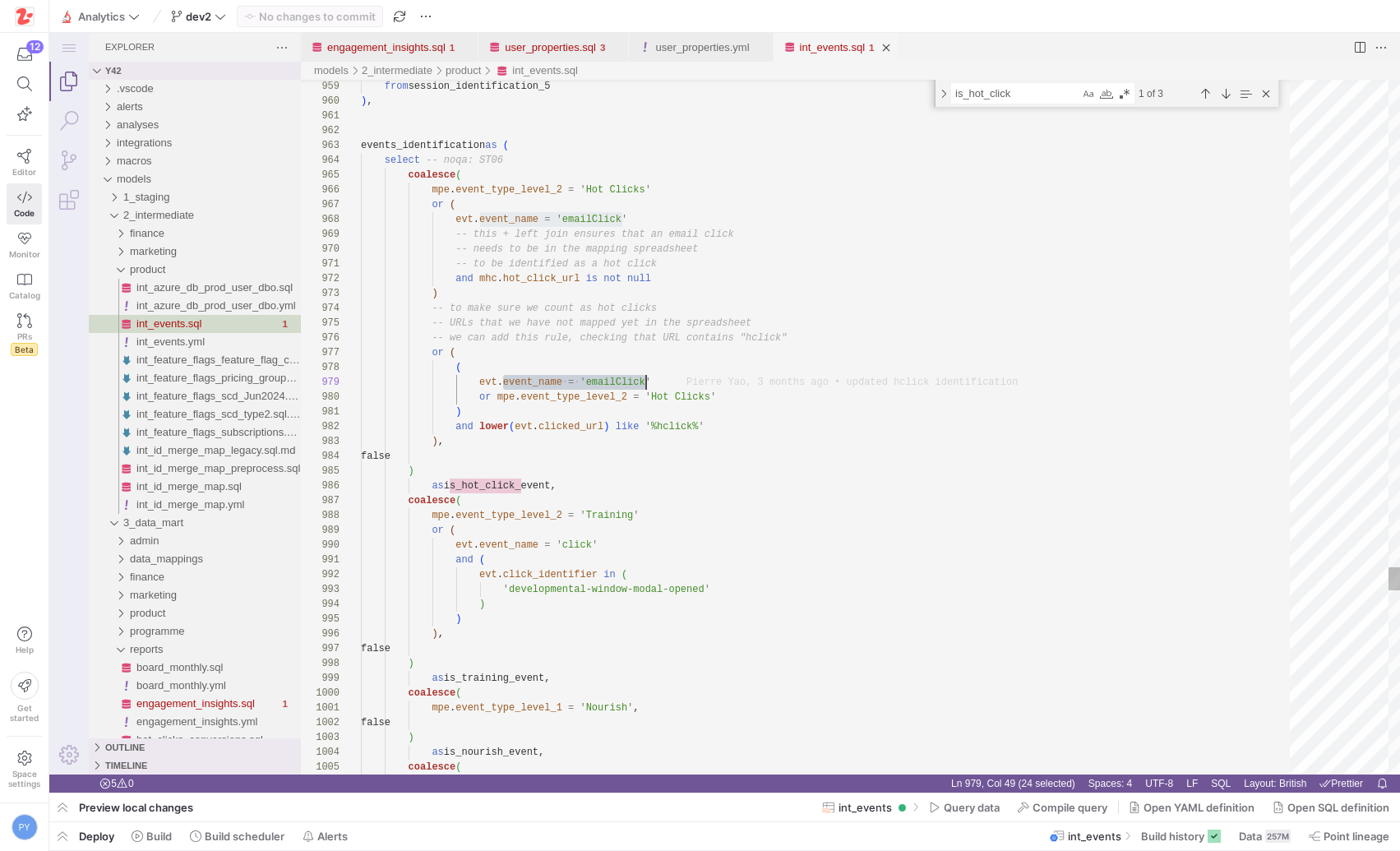 scroll, scrollTop: 118, scrollLeft: 291, axis: both 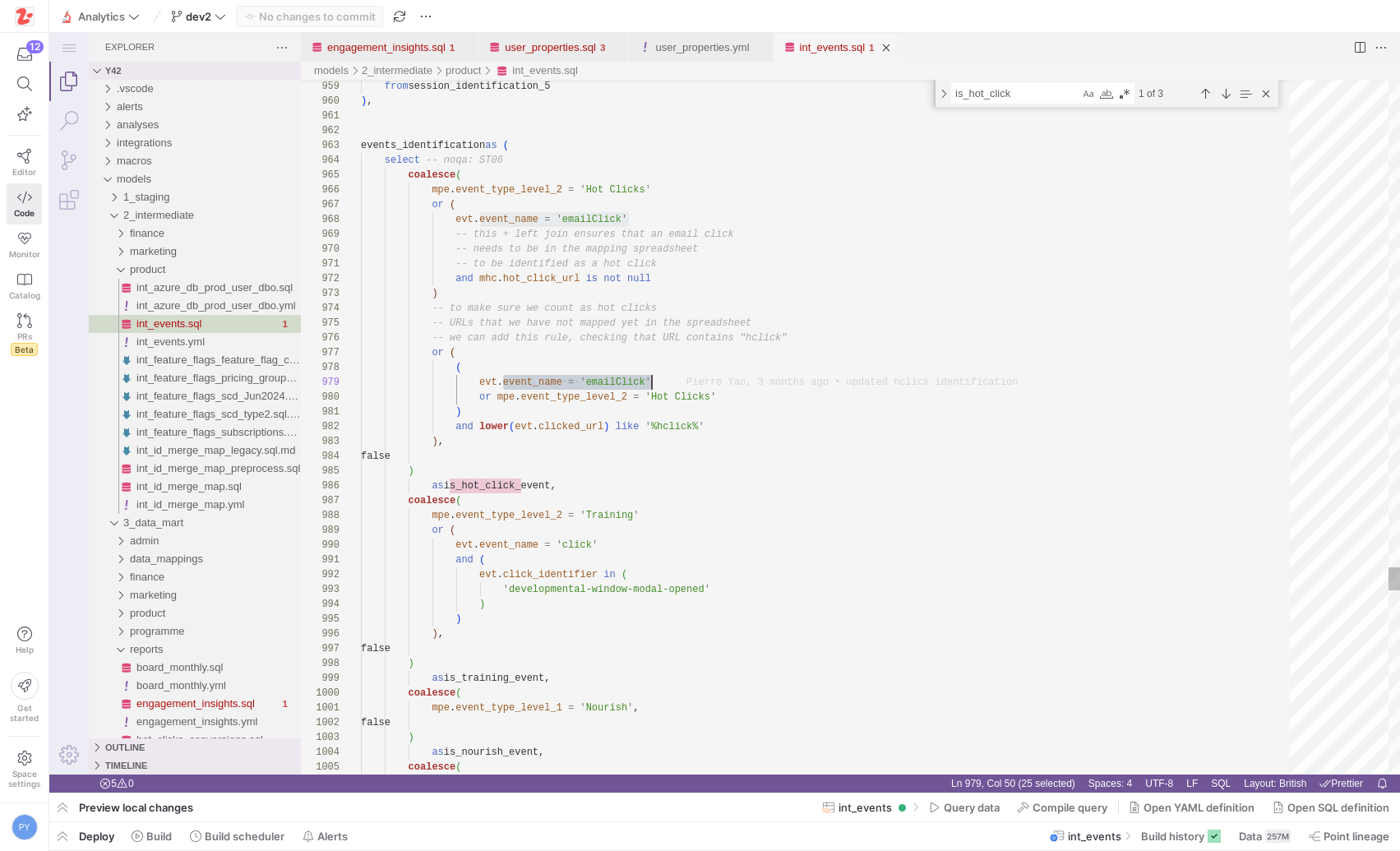 drag, startPoint x: 504, startPoint y: 382, endPoint x: 654, endPoint y: 380, distance: 150.01333 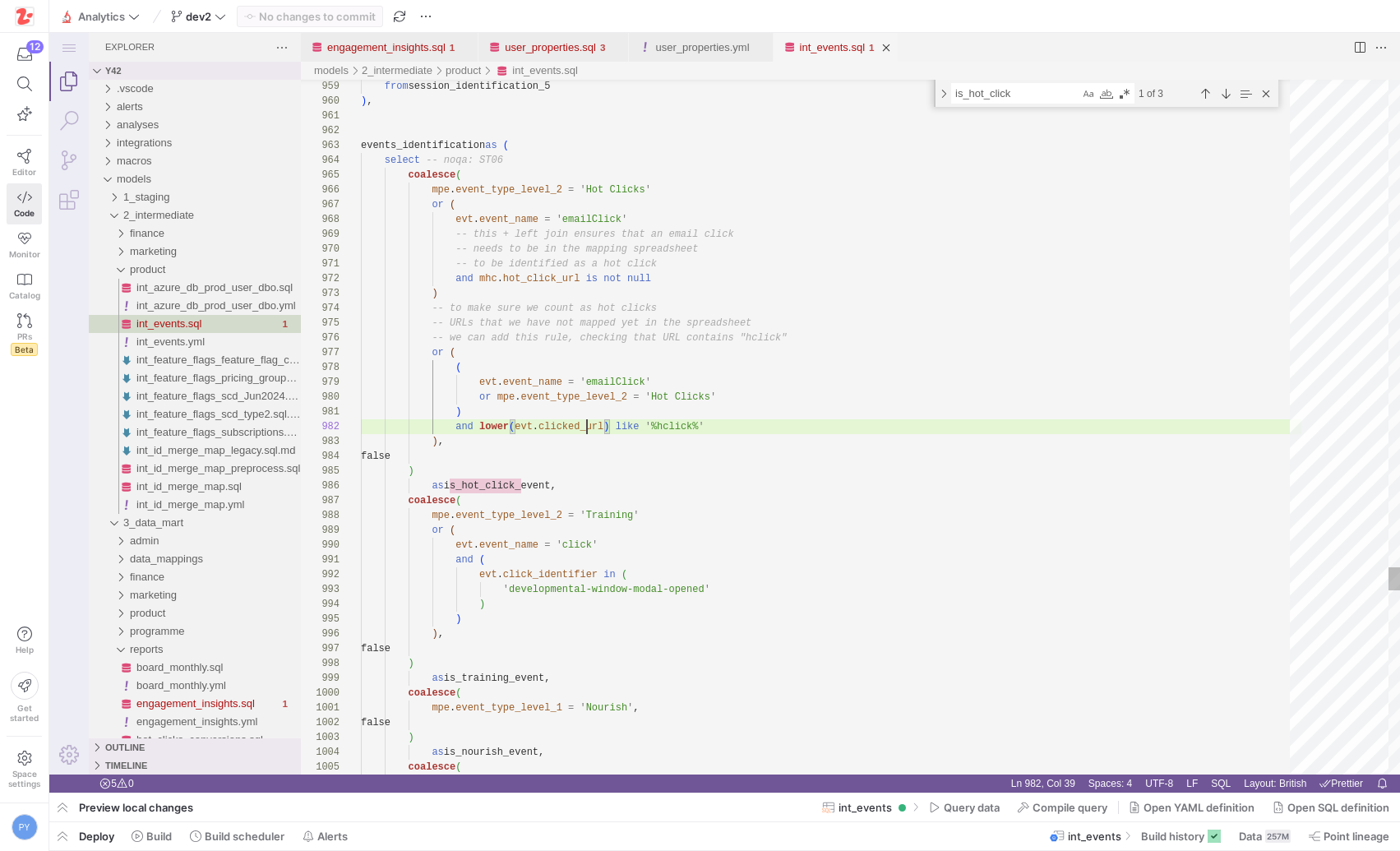 scroll, scrollTop: 15, scrollLeft: 344, axis: both 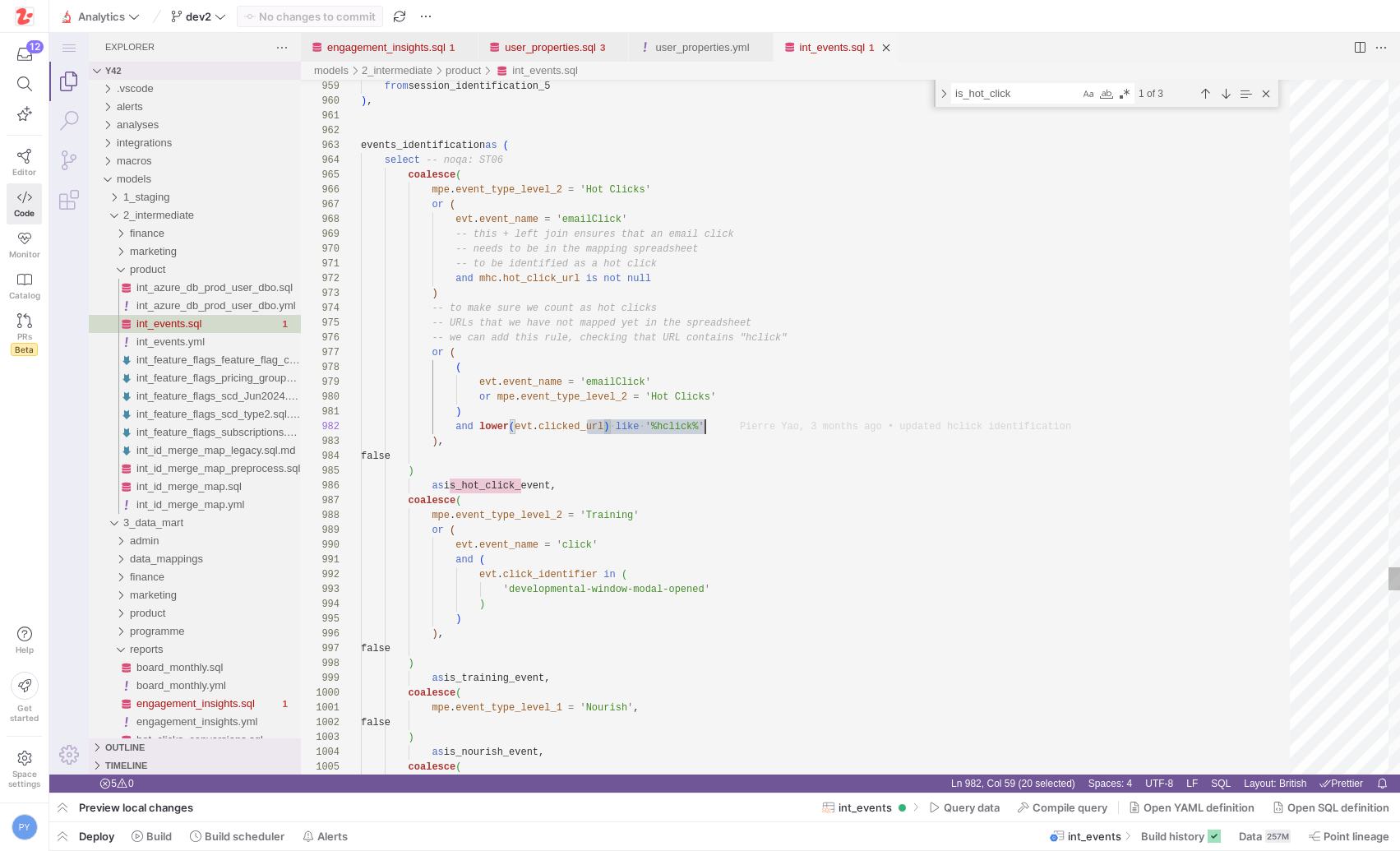 drag, startPoint x: 585, startPoint y: 427, endPoint x: 724, endPoint y: 428, distance: 139.0036 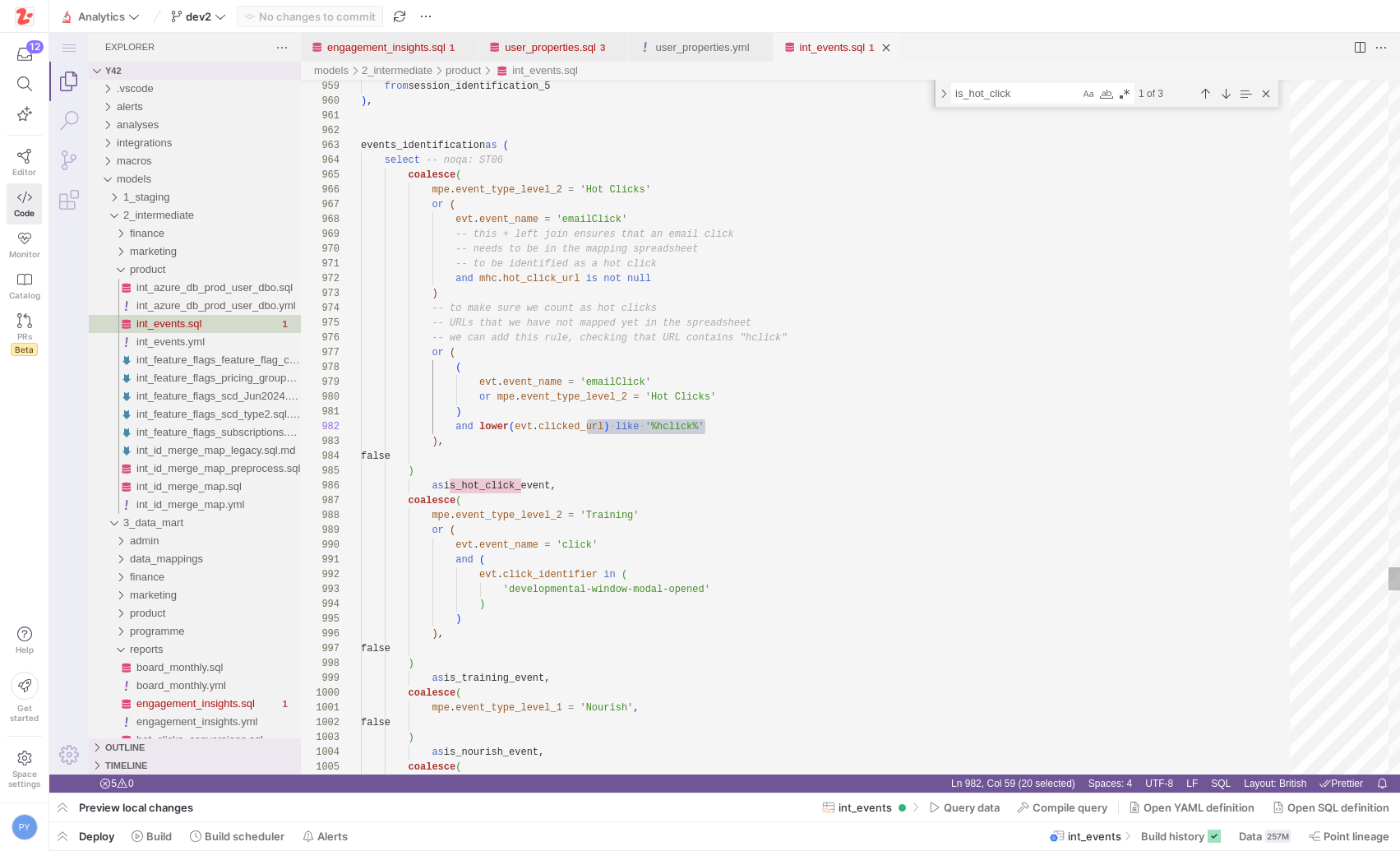 click on "events_identification  as   (      select   -- noqa: ST06          coalesce (              mpe . event_type_level_2   =   ' Hot Clicks '              or   (                  evt . event_name   =   ' emailClick '                  -- this + left join ensures that an email click                  -- needs to be in the mapping spreadsheet                  -- to be identified as a hot click                   and   mhc . hot_click_url   is   not   null              )              -- to make sure we count as hot clicks              -- URLs that we have not mapped yet in the spreads heet              -- we can add this rule, checking that URL contain s "hclick"              or   (                  (                      evt . event_name   = '" at bounding box center (831, -3998) 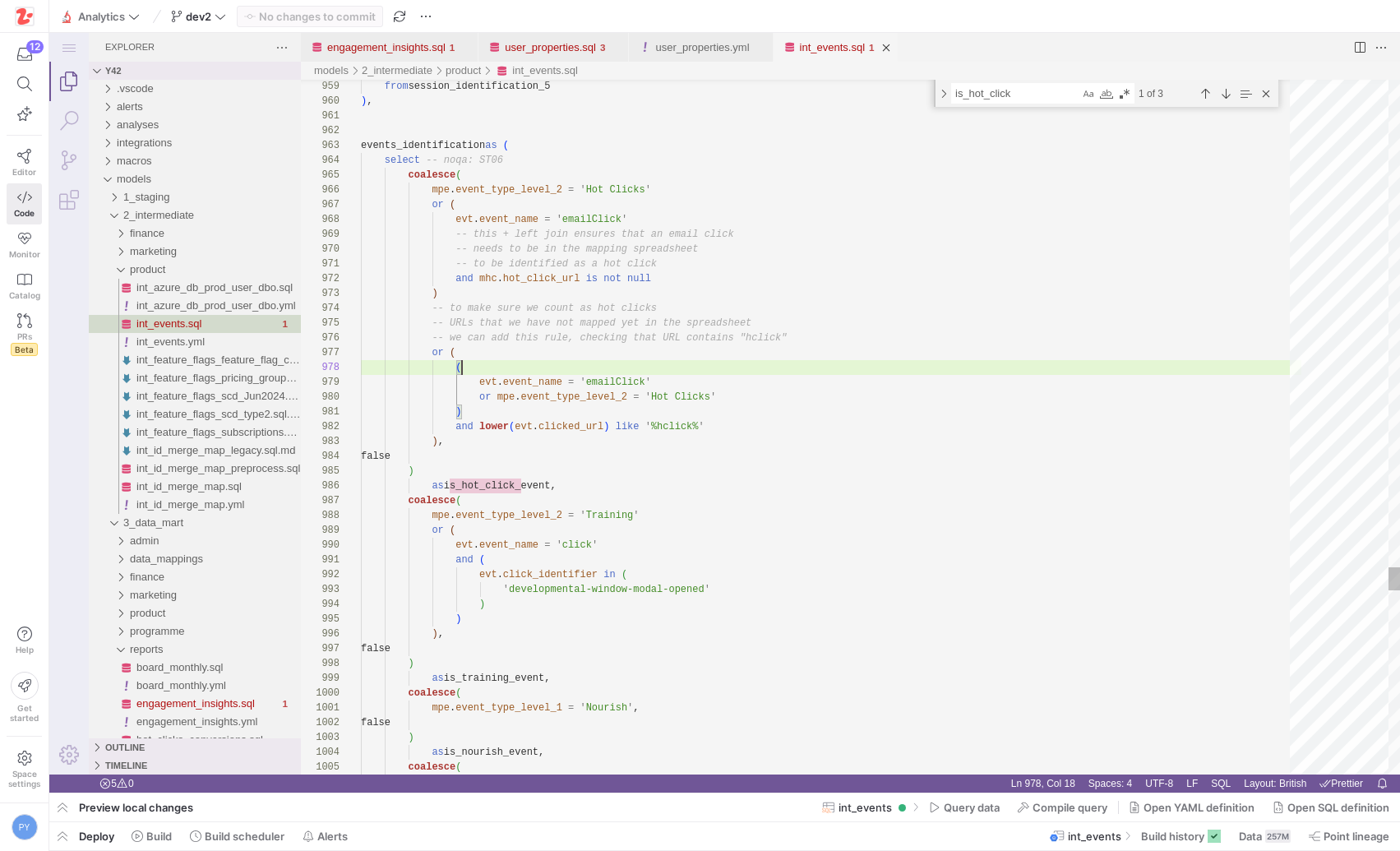 scroll, scrollTop: 104, scrollLeft: 101, axis: both 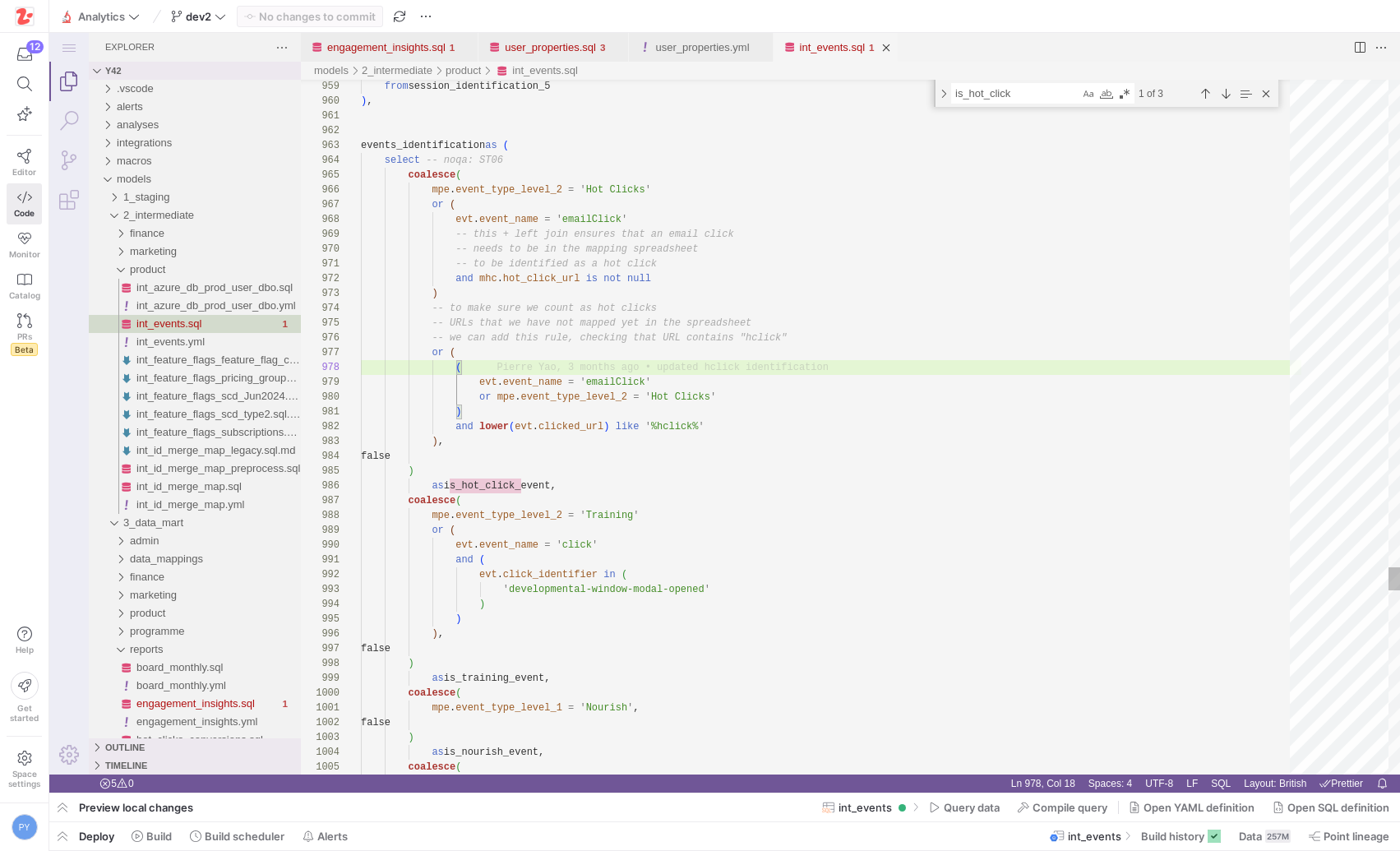 type on ")
and lower(evt.clicked_url) like '%hclick%'
),
false
)
as is_hot_click_event,
coalesce(
mpe.event_type_level_2 = 'Training'
or (
evt.event_name = 'click'" 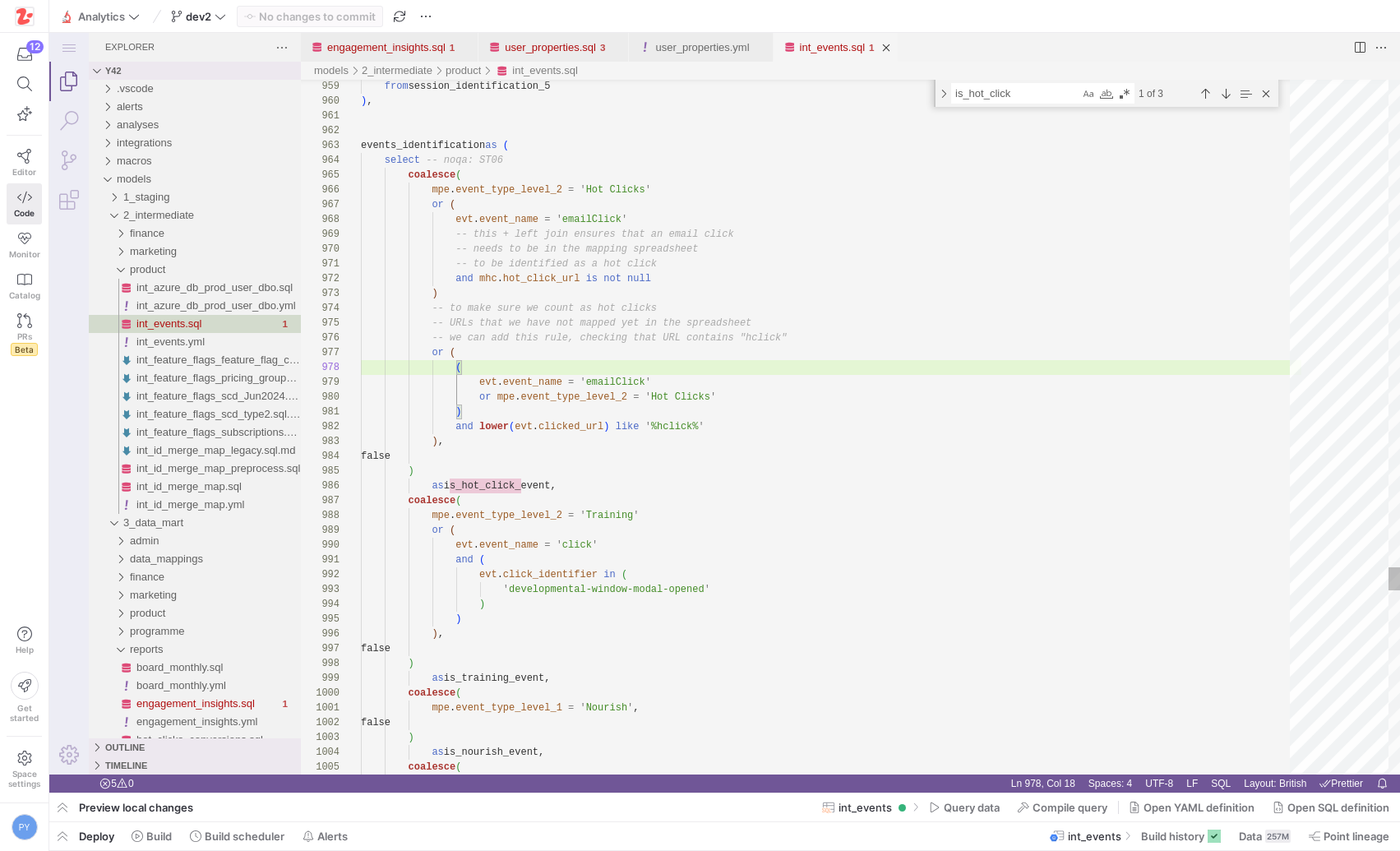 click on "events_identification  as   (      select   -- noqa: ST06          coalesce (              mpe . event_type_level_2   =   ' Hot Clicks '              or   (                  evt . event_name   =   ' emailClick '                  -- this + left join ensures that an email click                  -- needs to be in the mapping spreadsheet                  -- to be identified as a hot click                   and   mhc . hot_click_url   is   not   null              )              -- to make sure we count as hot clicks              -- URLs that we have not mapped yet in the spreads heet              -- we can add this rule, checking that URL contain s "hclick"              or   (                  (                      evt . event_name   = '" at bounding box center [831, -3998] 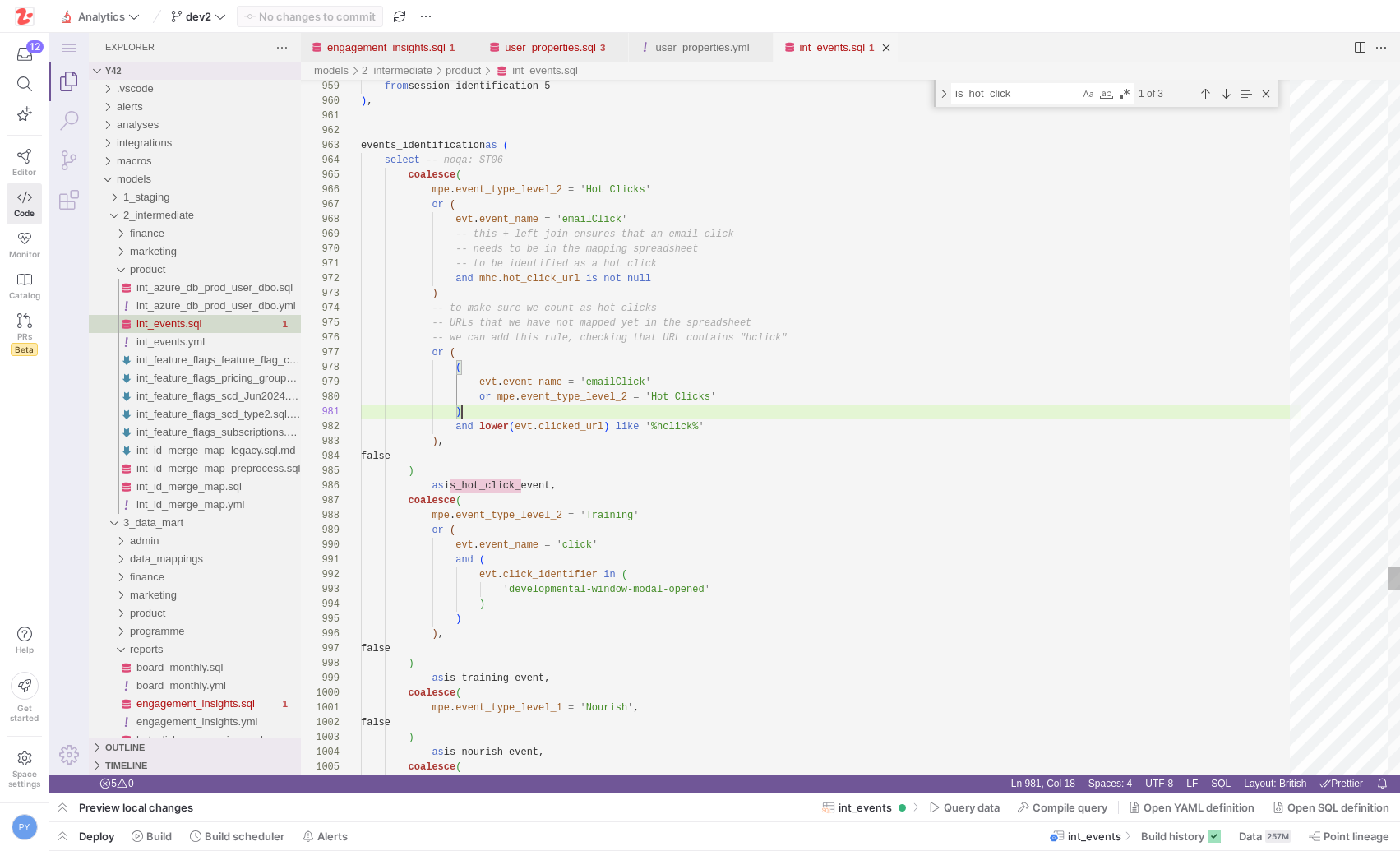 click on "events_identification  as   (      select   -- noqa: ST06          coalesce (              mpe . event_type_level_2   =   ' Hot Clicks '              or   (                  evt . event_name   =   ' emailClick '                  -- this + left join ensures that an email click                  -- needs to be in the mapping spreadsheet                  -- to be identified as a hot click                   and   mhc . hot_click_url   is   not   null              )              -- to make sure we count as hot clicks              -- URLs that we have not mapped yet in the spreads heet              -- we can add this rule, checking that URL contain s "hclick"              or   (                  (                      evt . event_name   = '" at bounding box center [831, -3998] 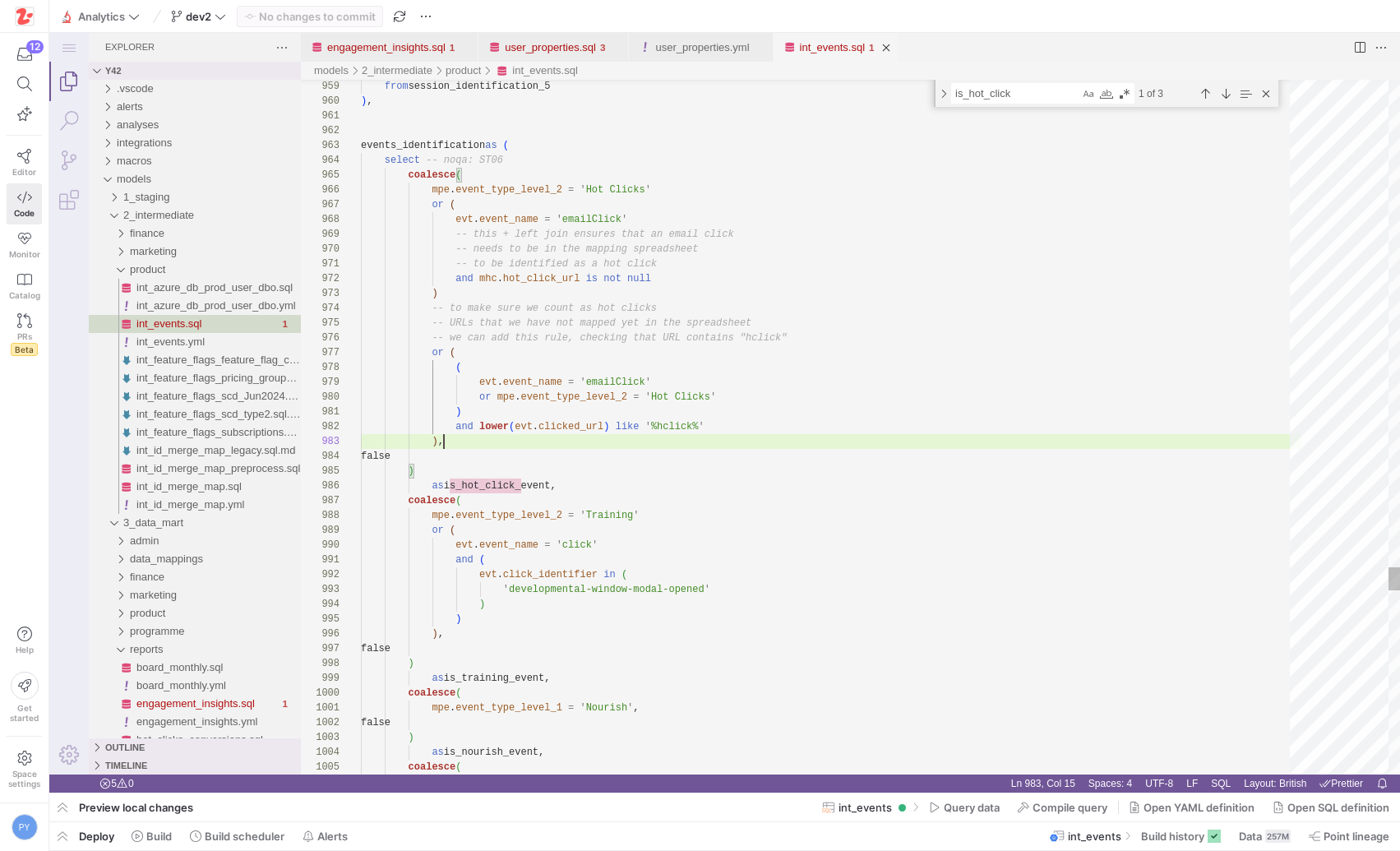 scroll, scrollTop: 30, scrollLeft: 83, axis: both 